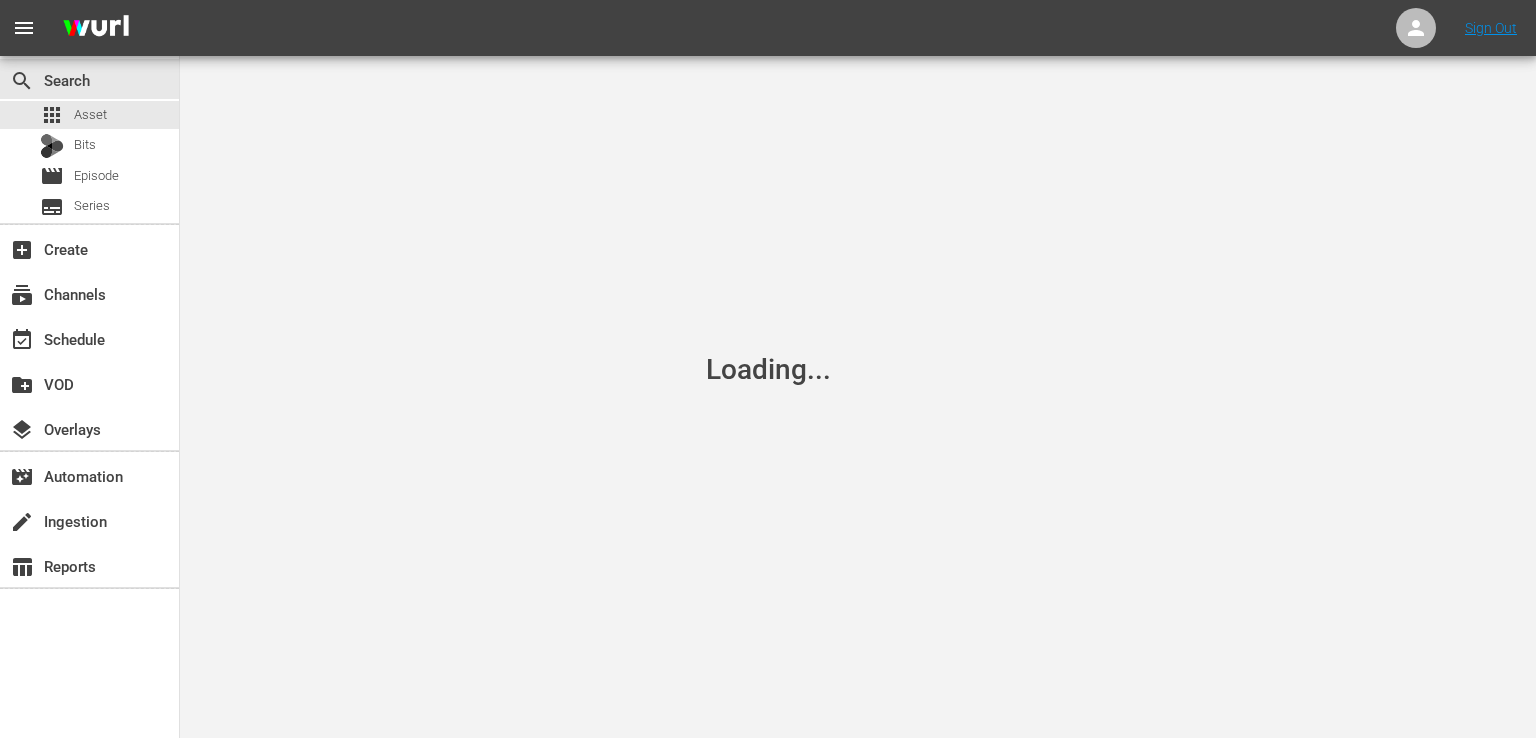 scroll, scrollTop: 0, scrollLeft: 0, axis: both 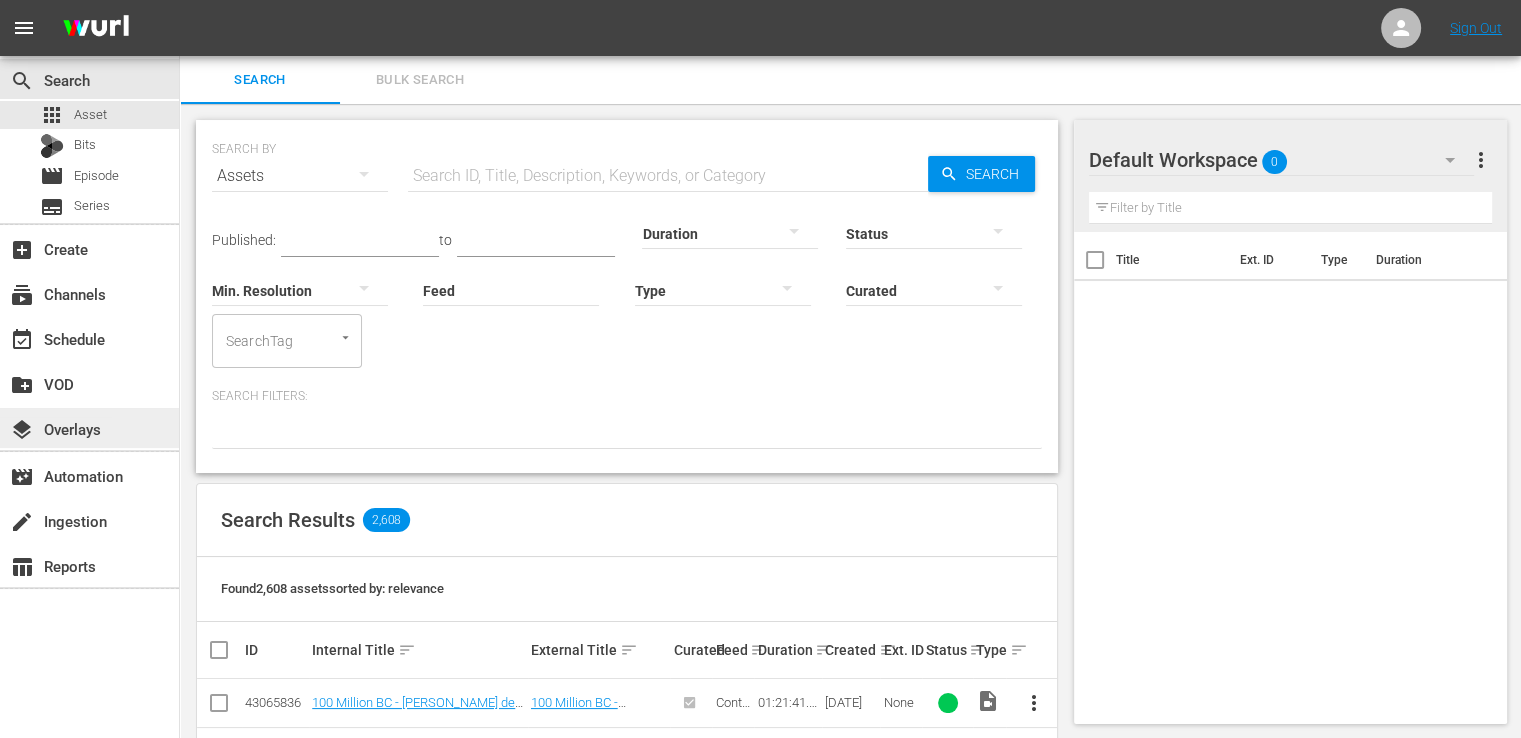 click on "layers   Overlays" at bounding box center (56, 426) 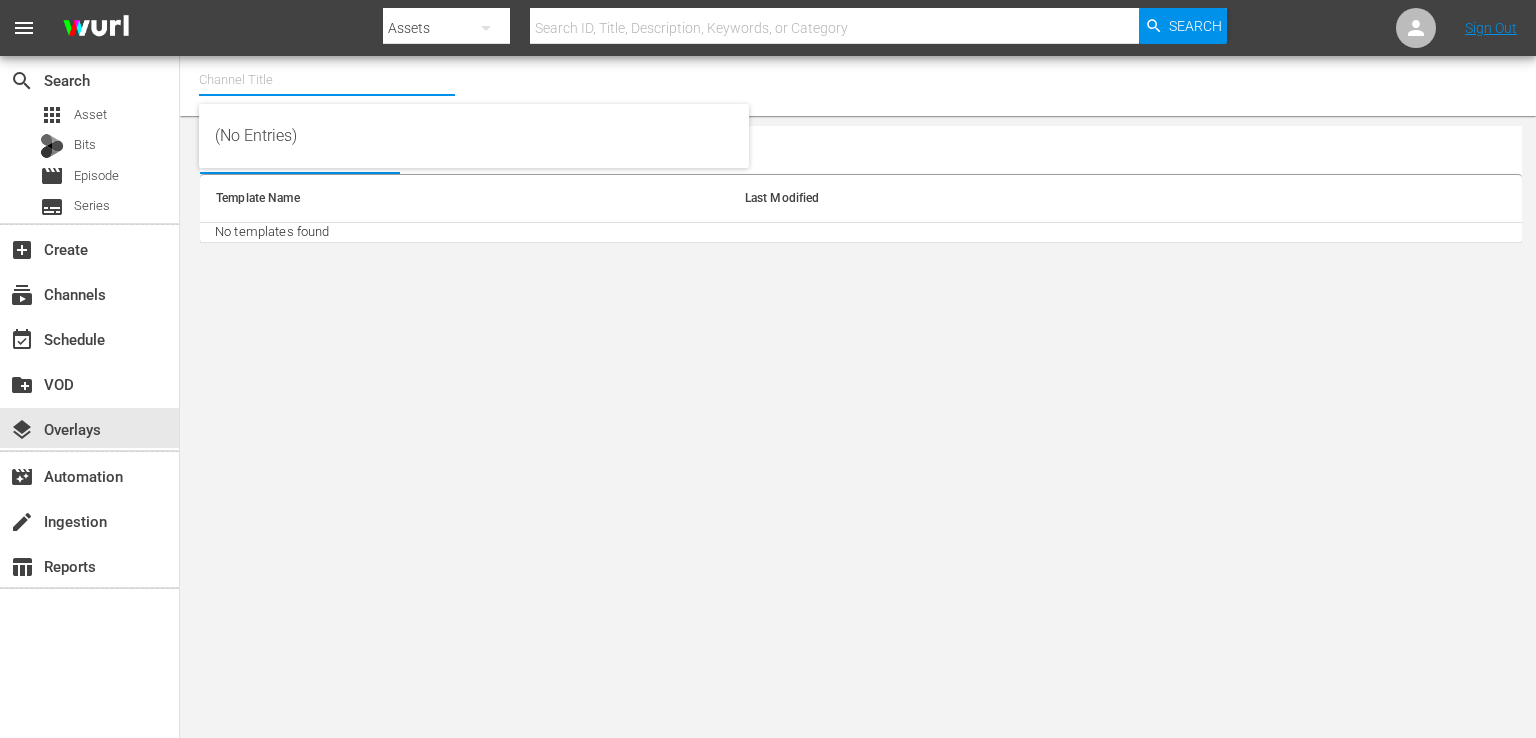 click at bounding box center (327, 80) 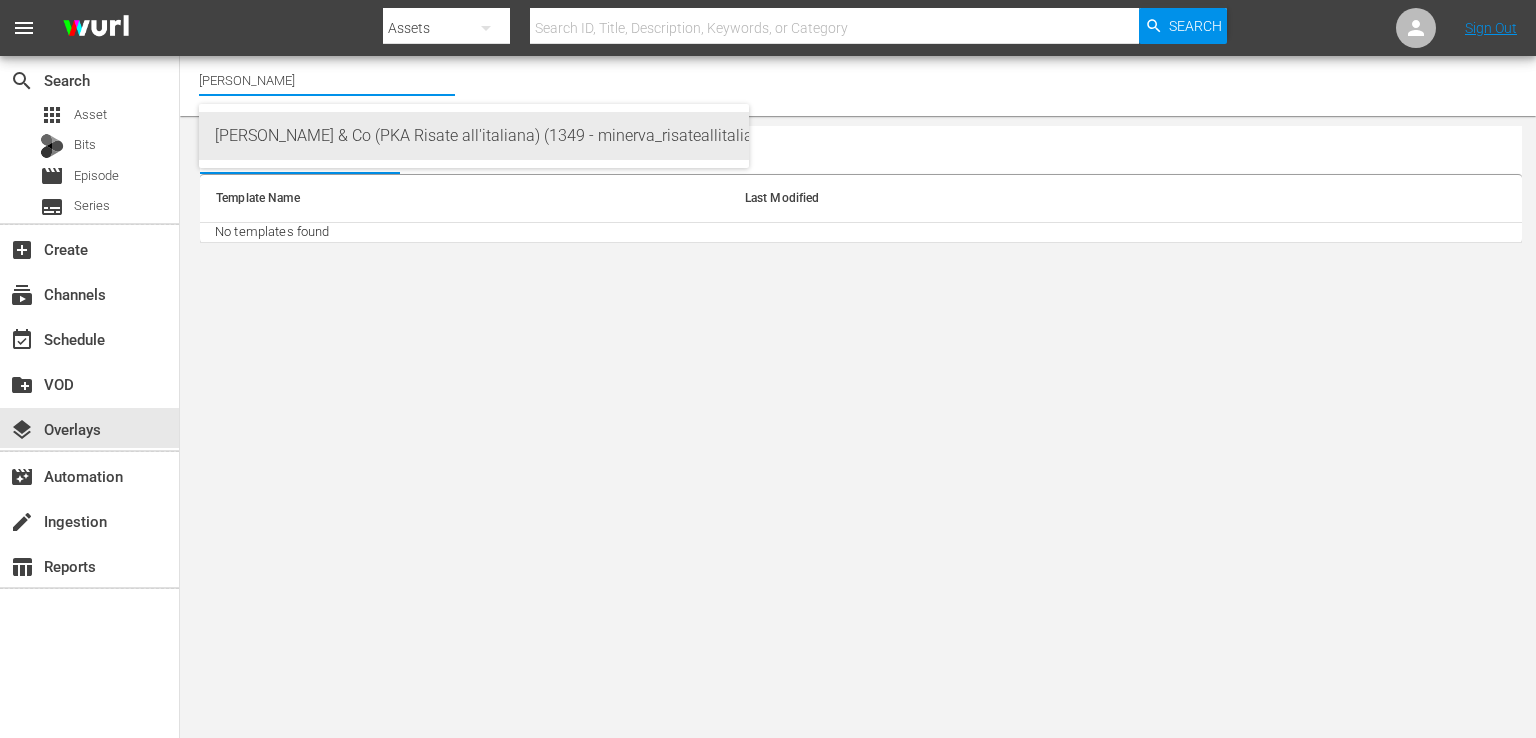 click on "[PERSON_NAME] & Co (PKA Risate all'italiana) (1349 - minerva_risateallitaliana_1)" at bounding box center [474, 136] 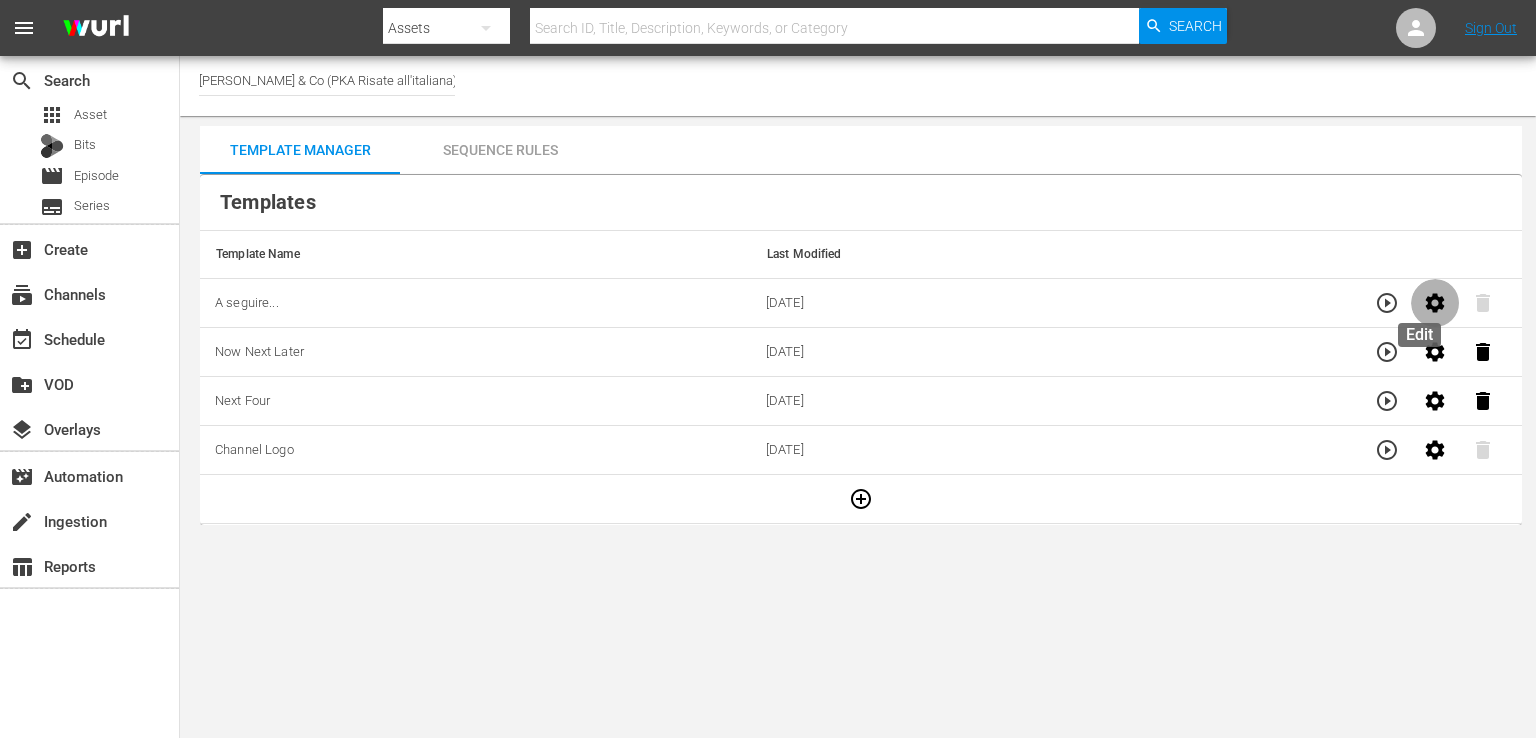 click 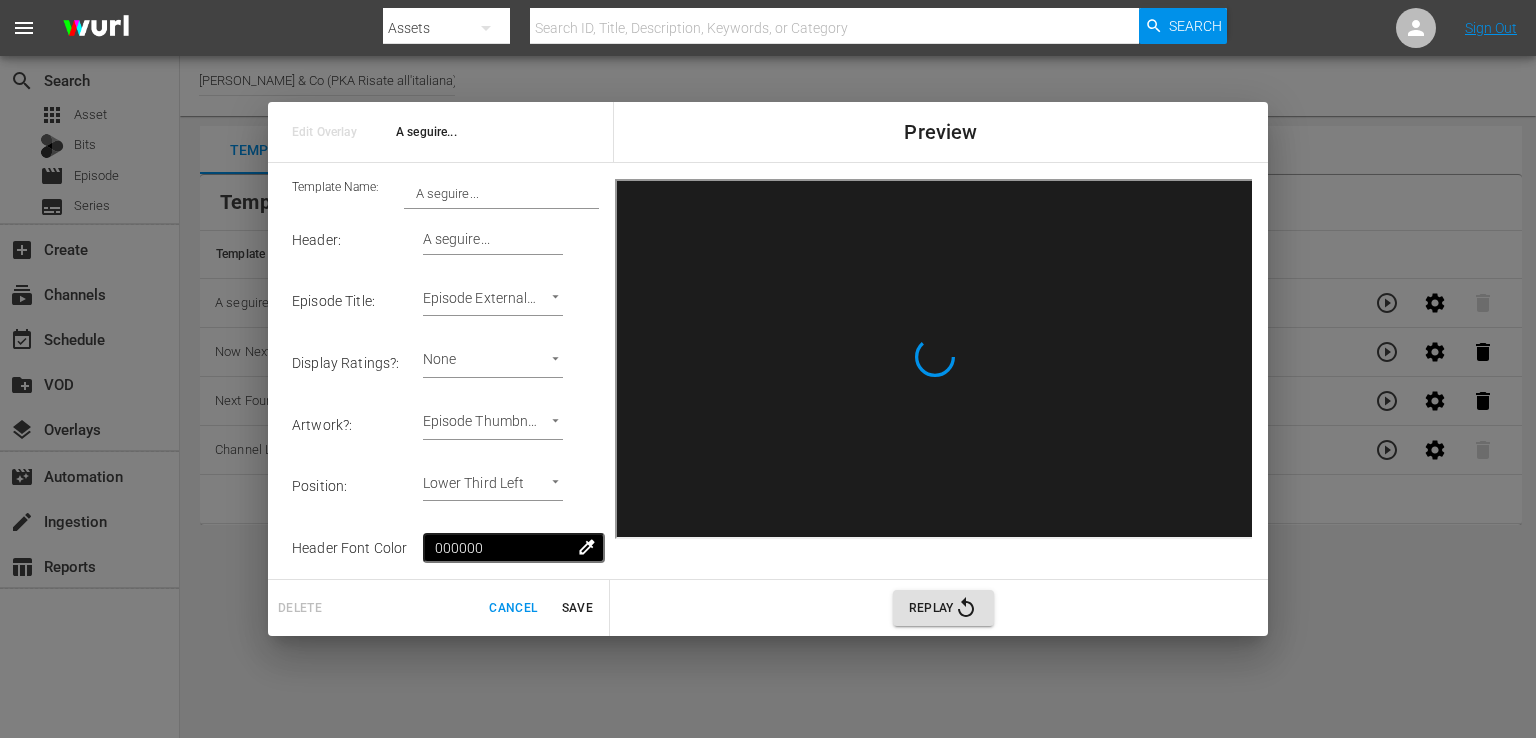 click on "Replay" at bounding box center [943, 608] 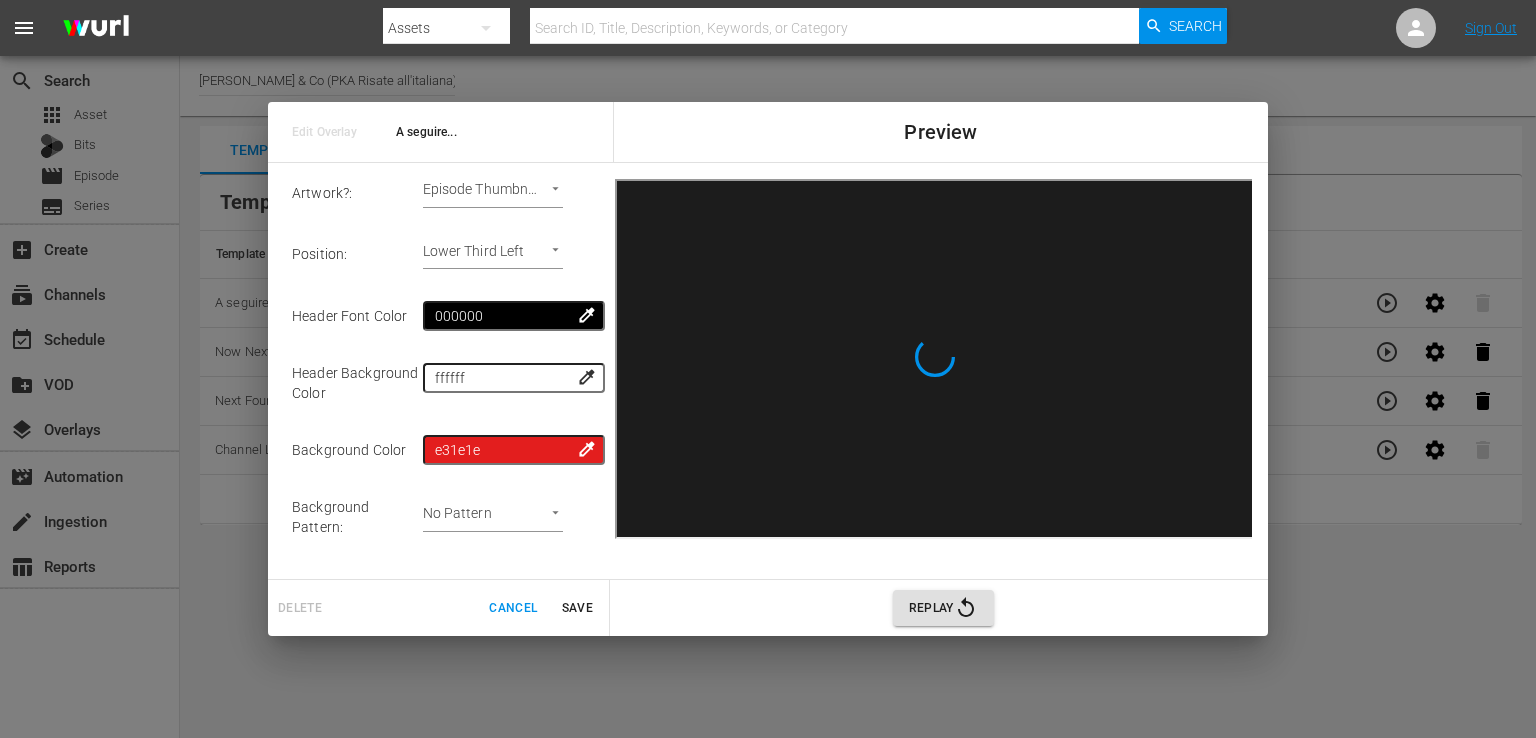 scroll, scrollTop: 349, scrollLeft: 0, axis: vertical 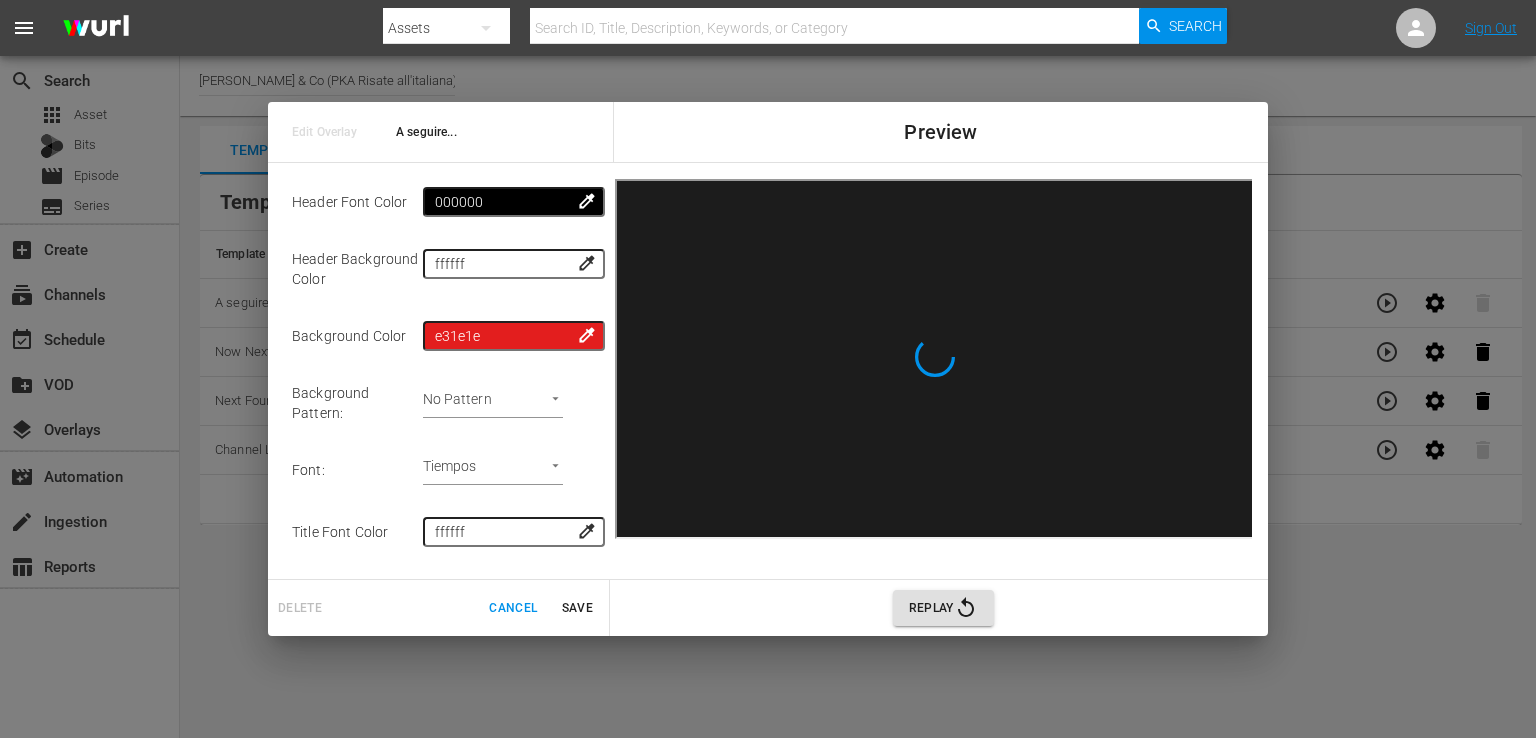 click on "menu Search By Assets Search ID, Title, Description, Keywords, or Category Search Sign Out search   Search apps Asset Bits movie Episode subtitles Series add_box   Create subscriptions   Channels event_available   Schedule create_new_folder   VOD layers   Overlays movie_filter   Automation create   Ingestion table_chart   Reports Channel Title [PERSON_NAME] & Co (PKA Risate all'italiana) (1349) Template Manager Sequence Rules Templates Template Name Last Modified A seguire... [DATE] Now Next Later [DATE] Next Four [DATE] Channel Logo [DATE] Rule Name Created Applied To Status Risate all'italiana - Channel bug [DATE] Channel Level CHANNEL_LEVEL content_copy
Edit Overlay A seguire... Preview Template Name: A seguire... Header : A seguire... Episode Title : Episode External Title Episode External Title 2 Display Ratings? : None none Artwork? : Episode Thumbnail Episode Thumbnail 2 Position : Lower Third Left Lower Third Left Header Font Color 000000 colorize" at bounding box center (768, 369) 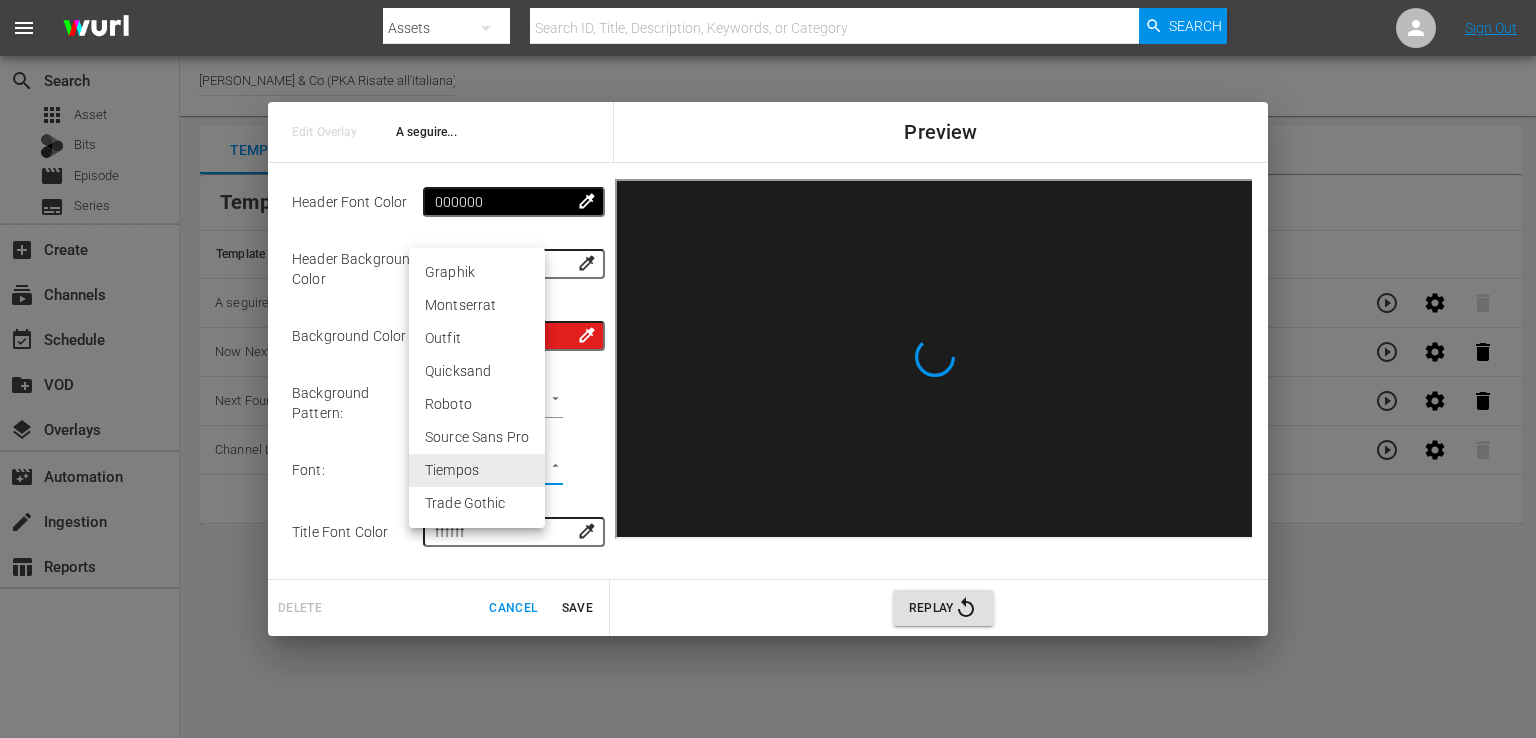 click on "Roboto" at bounding box center [477, 404] 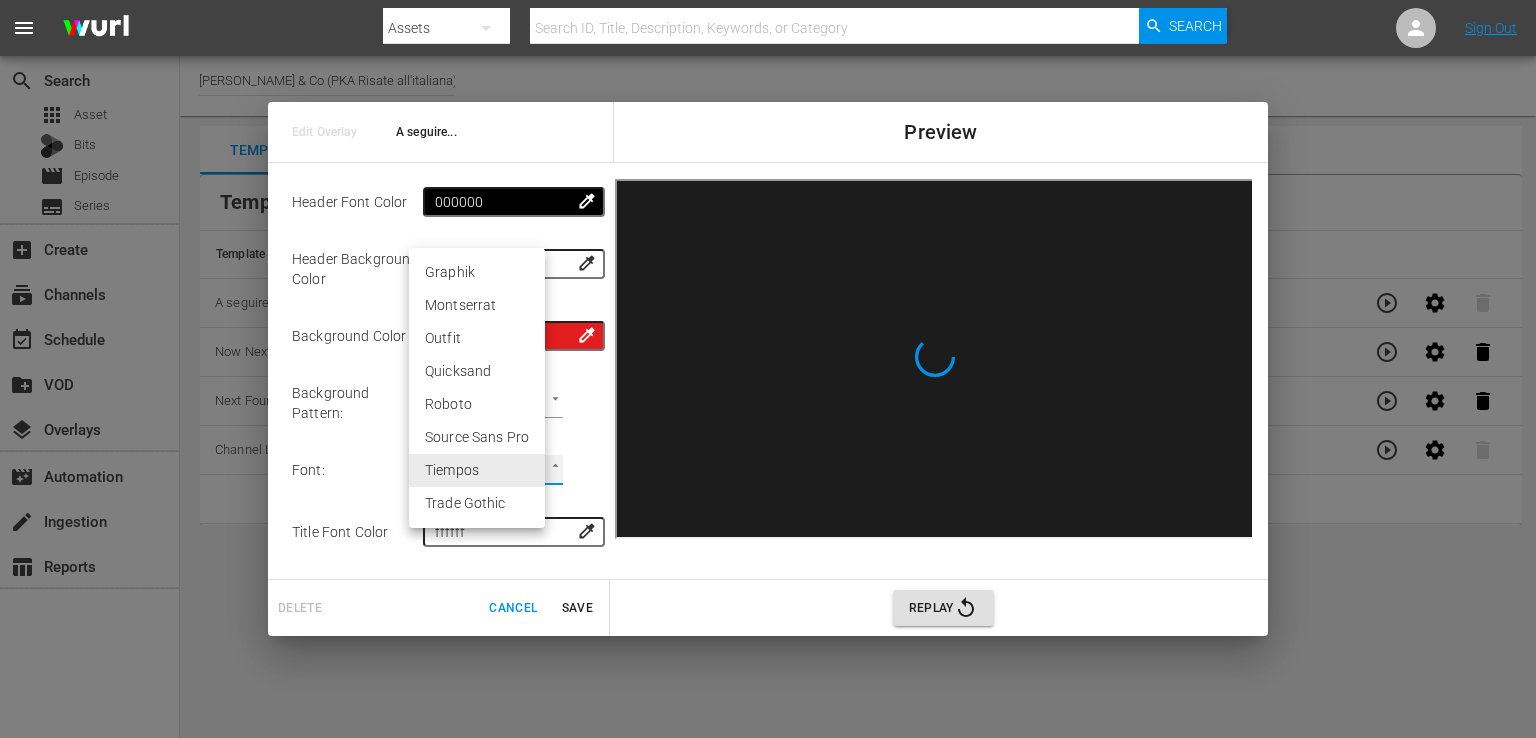 type on "roboto" 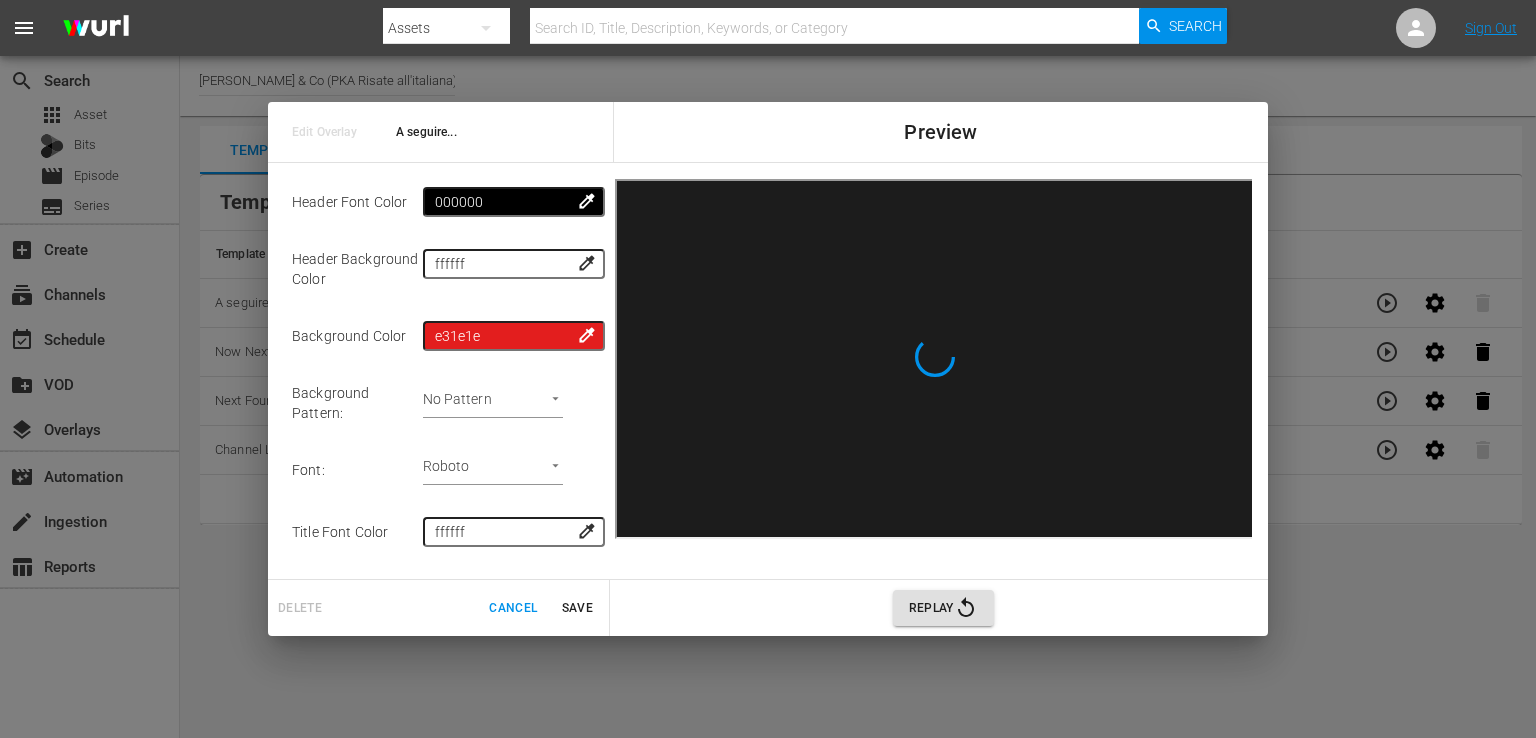 click 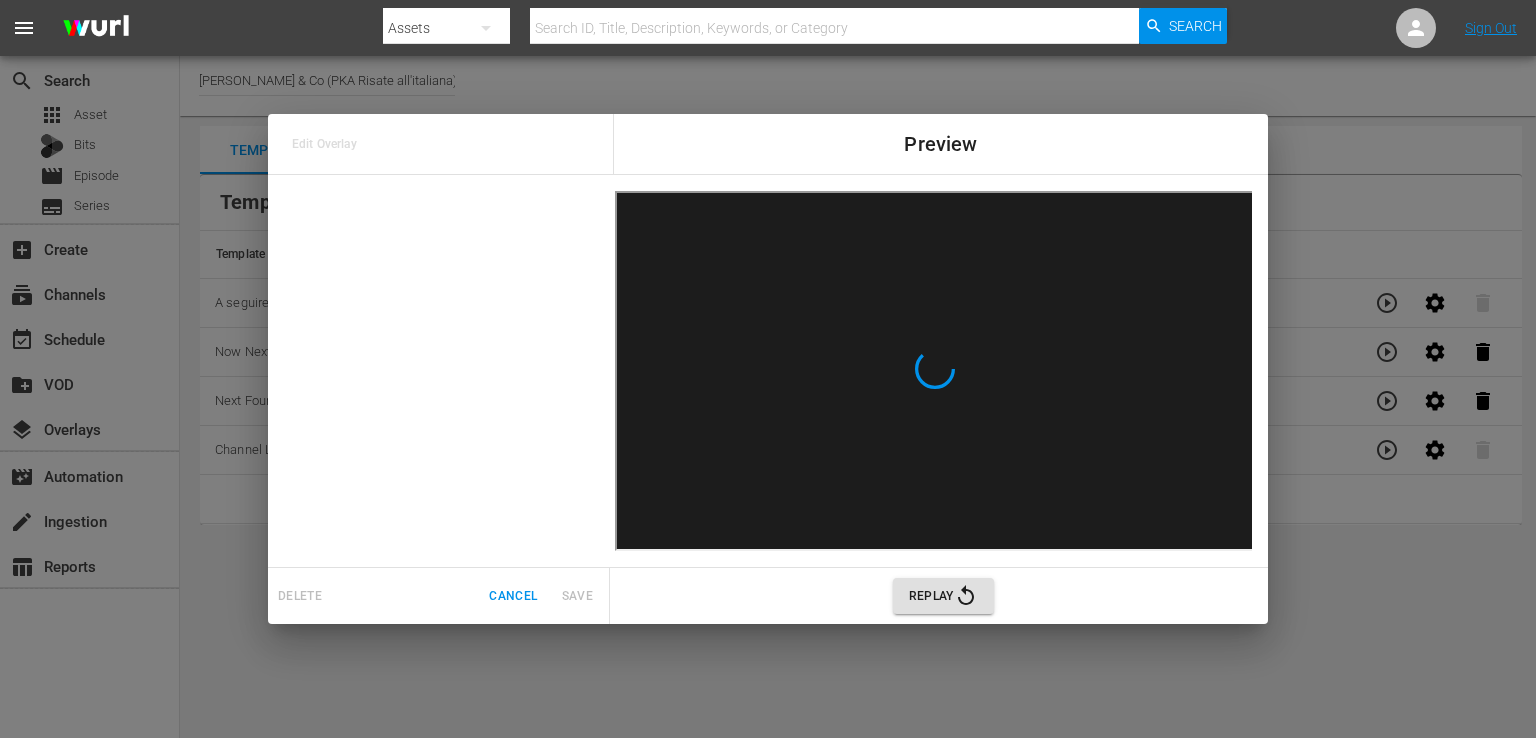 scroll, scrollTop: 0, scrollLeft: 0, axis: both 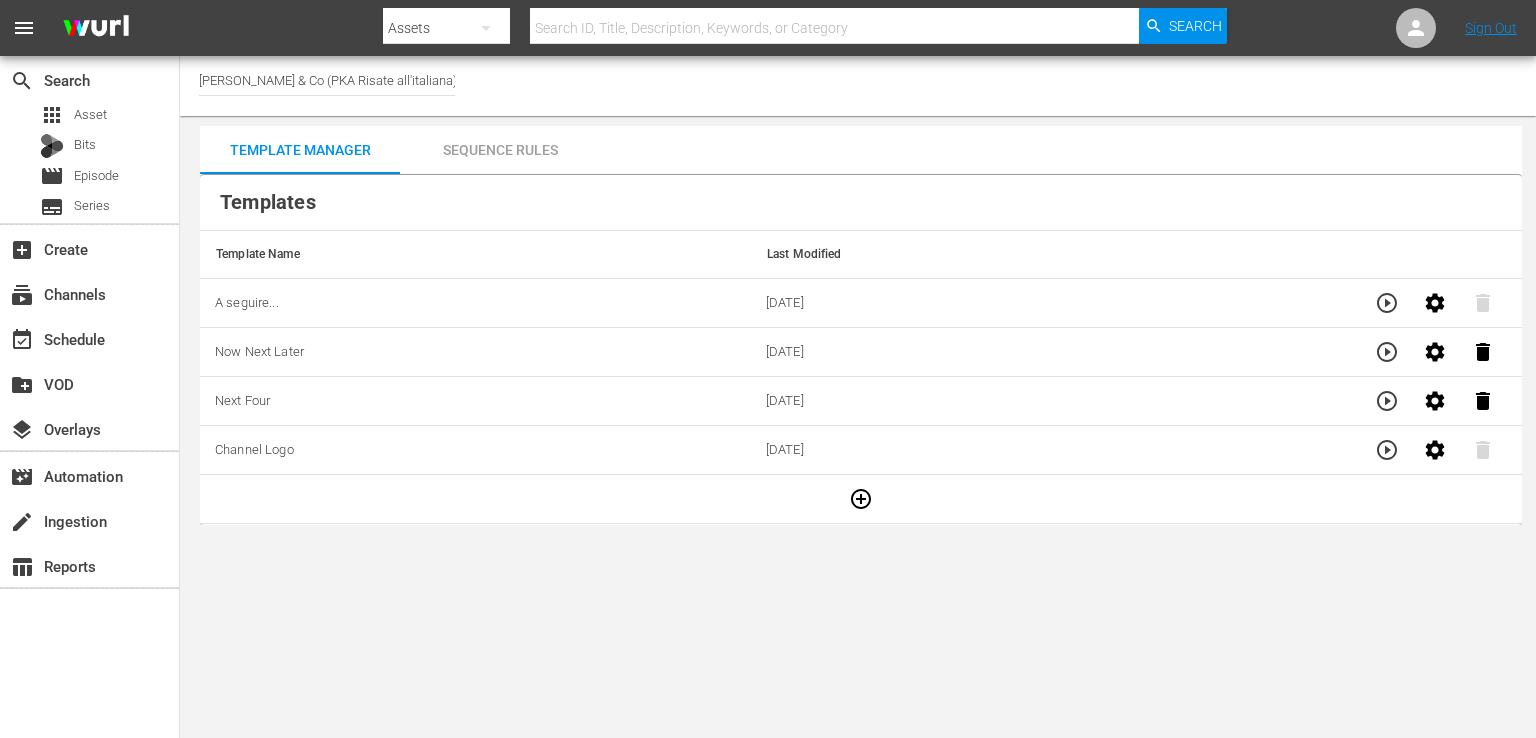 click on "menu Search By Assets Search ID, Title, Description, Keywords, or Category Search Sign Out search   Search apps Asset Bits movie Episode subtitles Series add_box   Create subscriptions   Channels event_available   Schedule create_new_folder   VOD layers   Overlays movie_filter   Automation create   Ingestion table_chart   Reports Channel Title Alberto Sordi & Co (PKA Risate all'italiana) (1349) Template Manager Sequence Rules Templates Template Name Last Modified A seguire... 07/09/2025 Now Next Later 07/01/2025 Next Four 06/24/2025 Channel Logo 02/20/2025 Rule Name Created Applied To Status Risate all'italiana - Channel bug 02/20/2024 Channel Level CHANNEL_LEVEL content_copy" at bounding box center (768, 369) 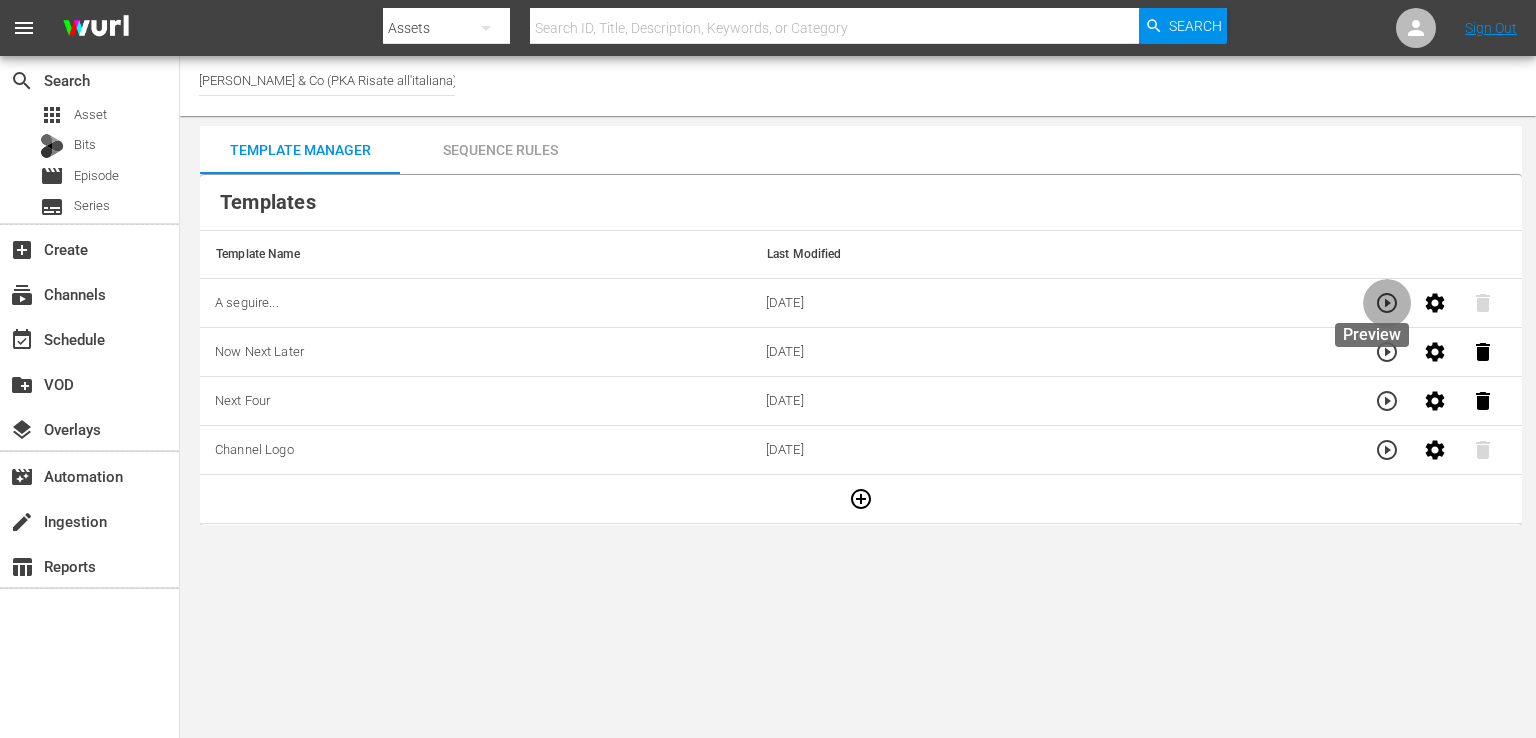click 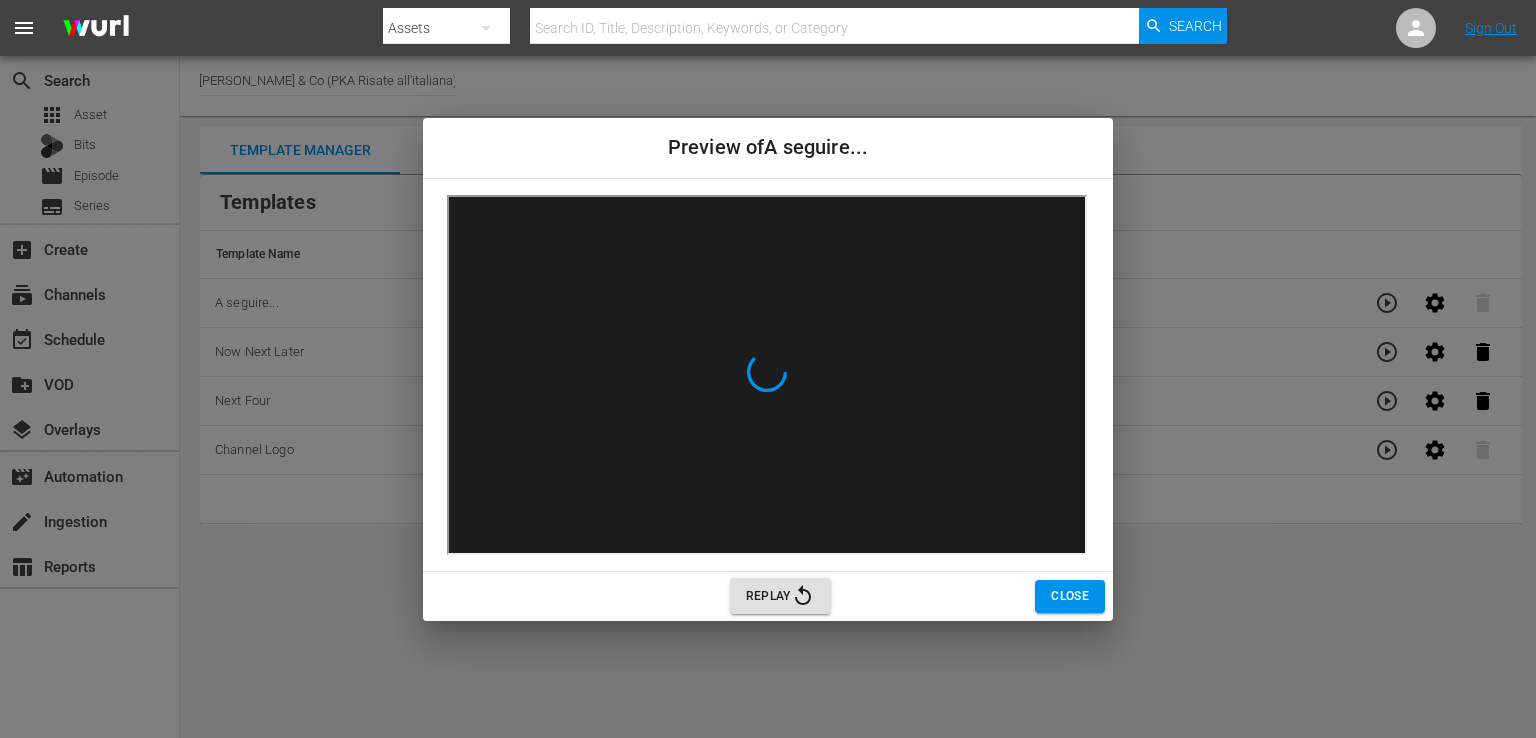 click on "Preview of  A seguire... Replay Close" at bounding box center (768, 369) 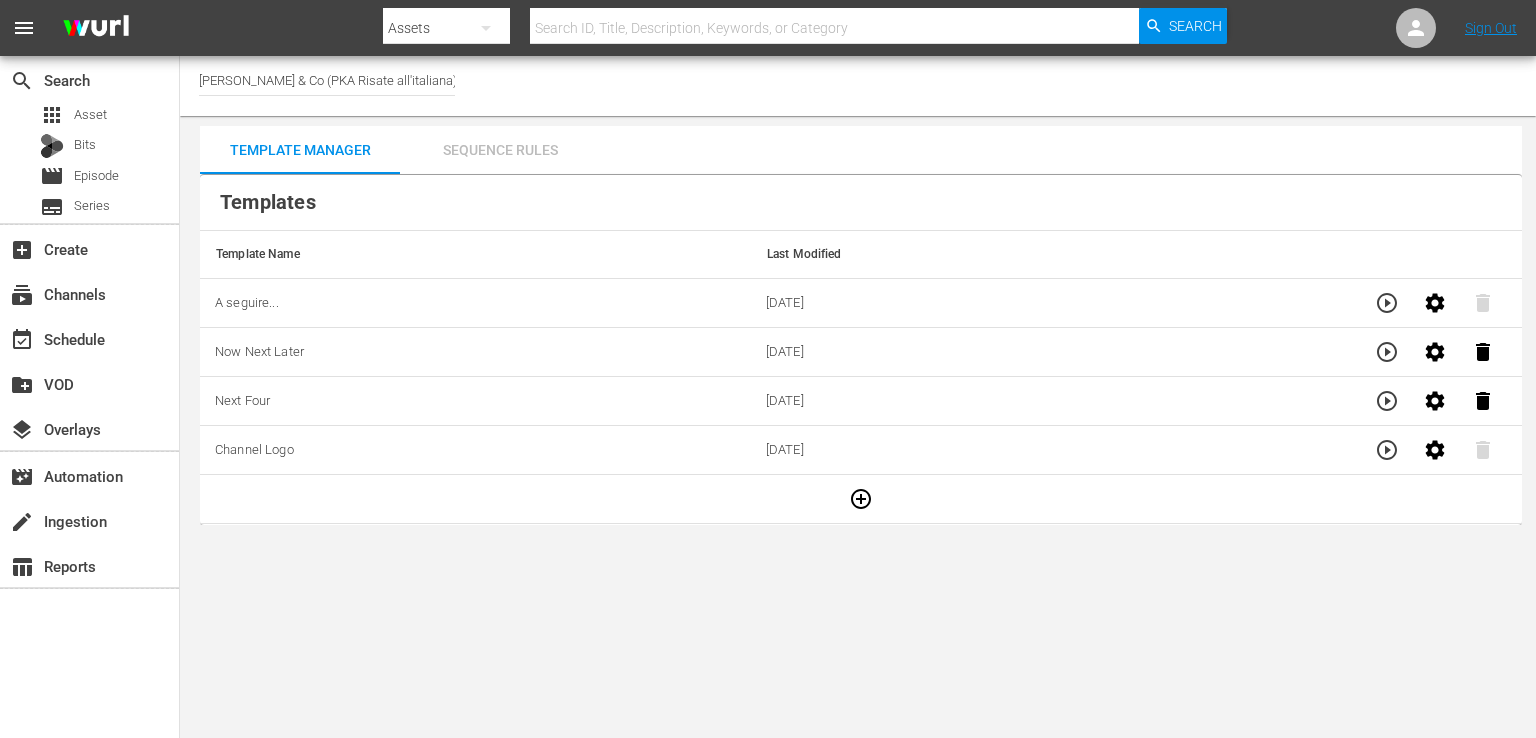 click on "Sequence Rules" at bounding box center [500, 150] 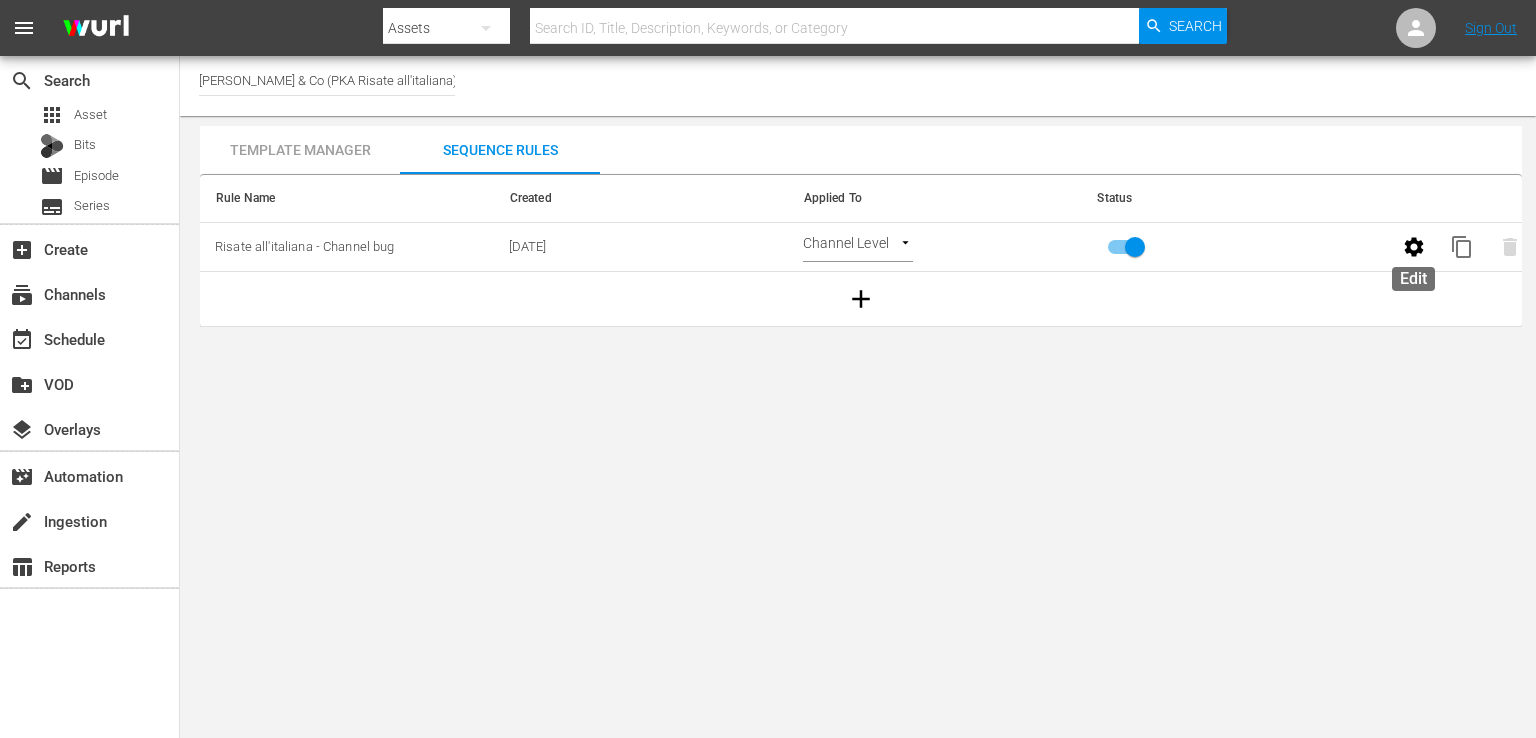 click 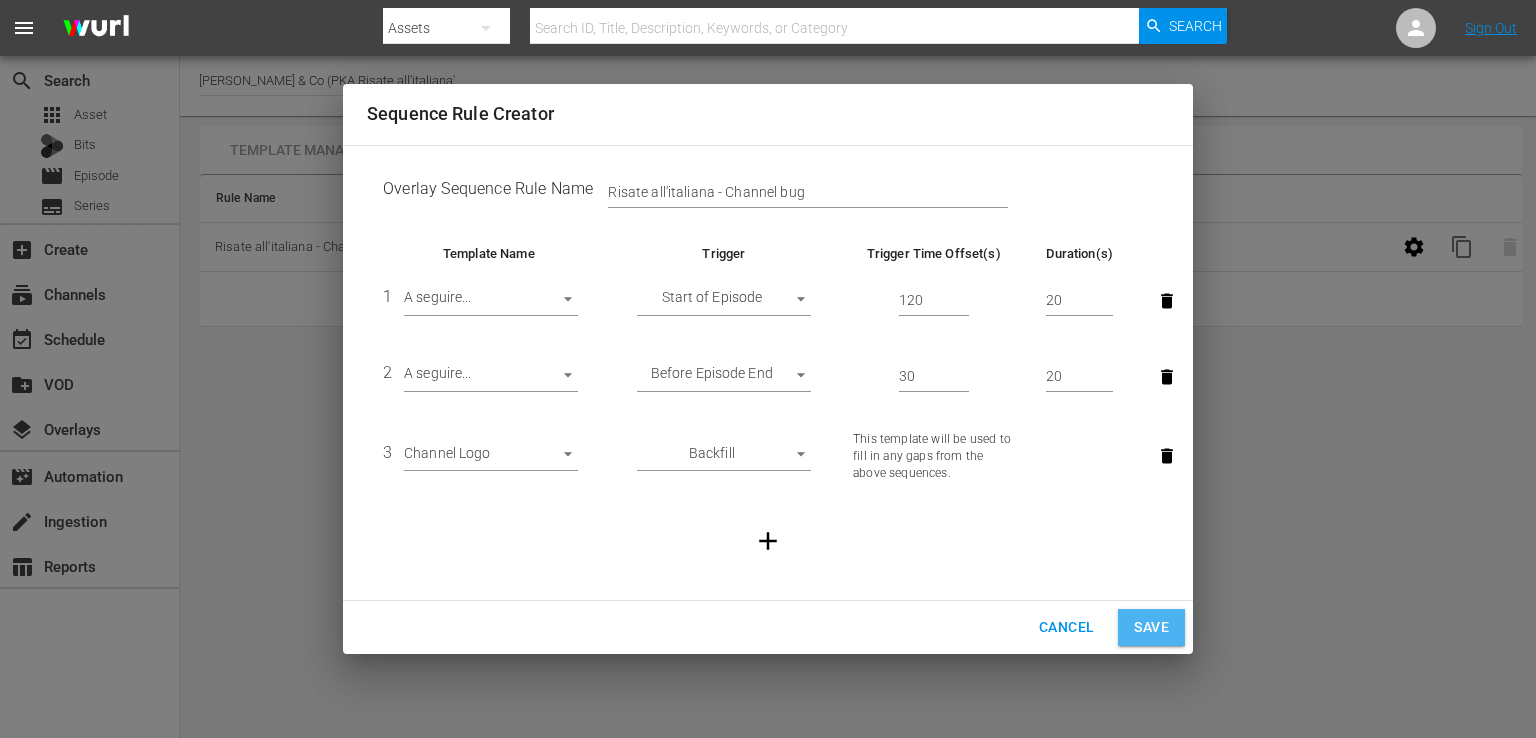 click on "Save" at bounding box center (1151, 627) 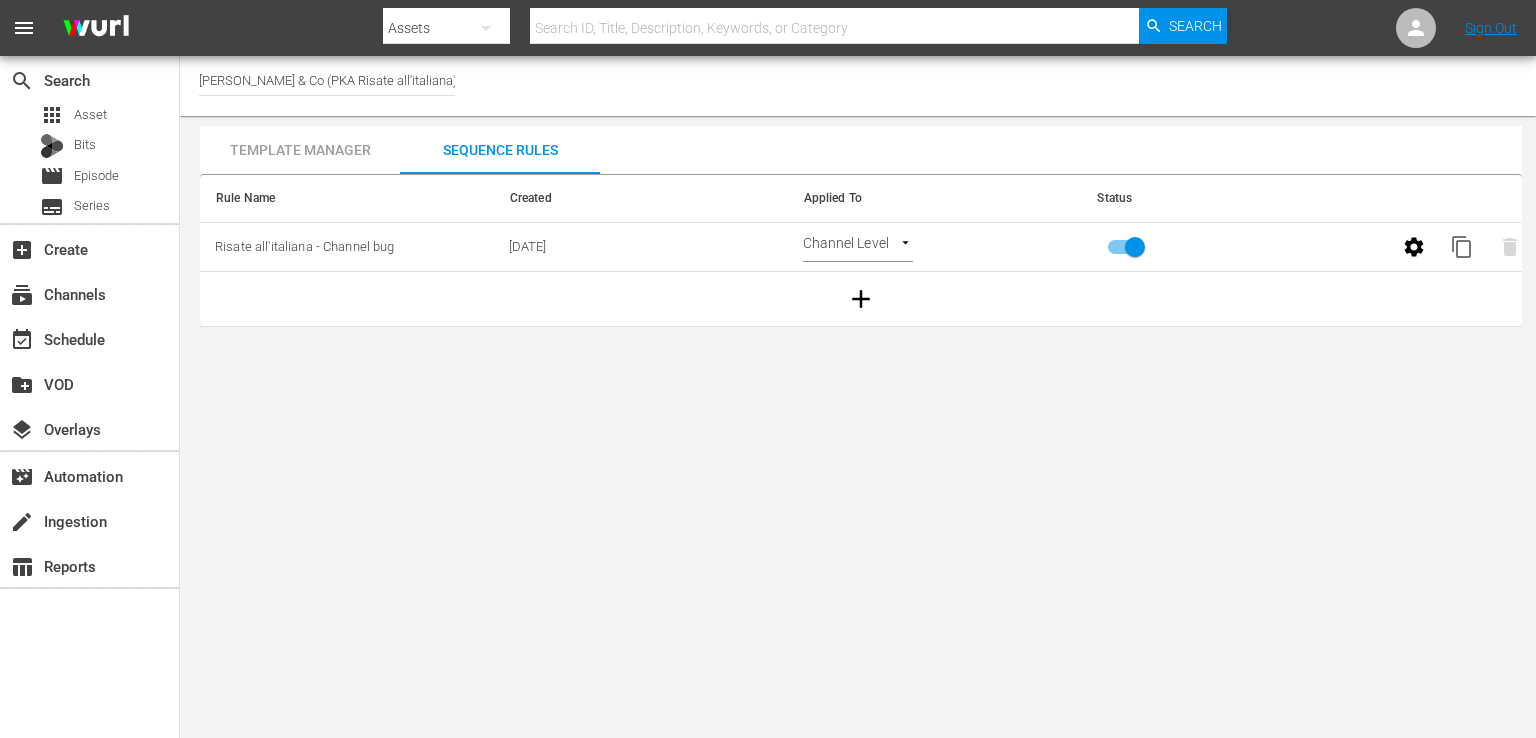 click on "Template Manager" at bounding box center [300, 150] 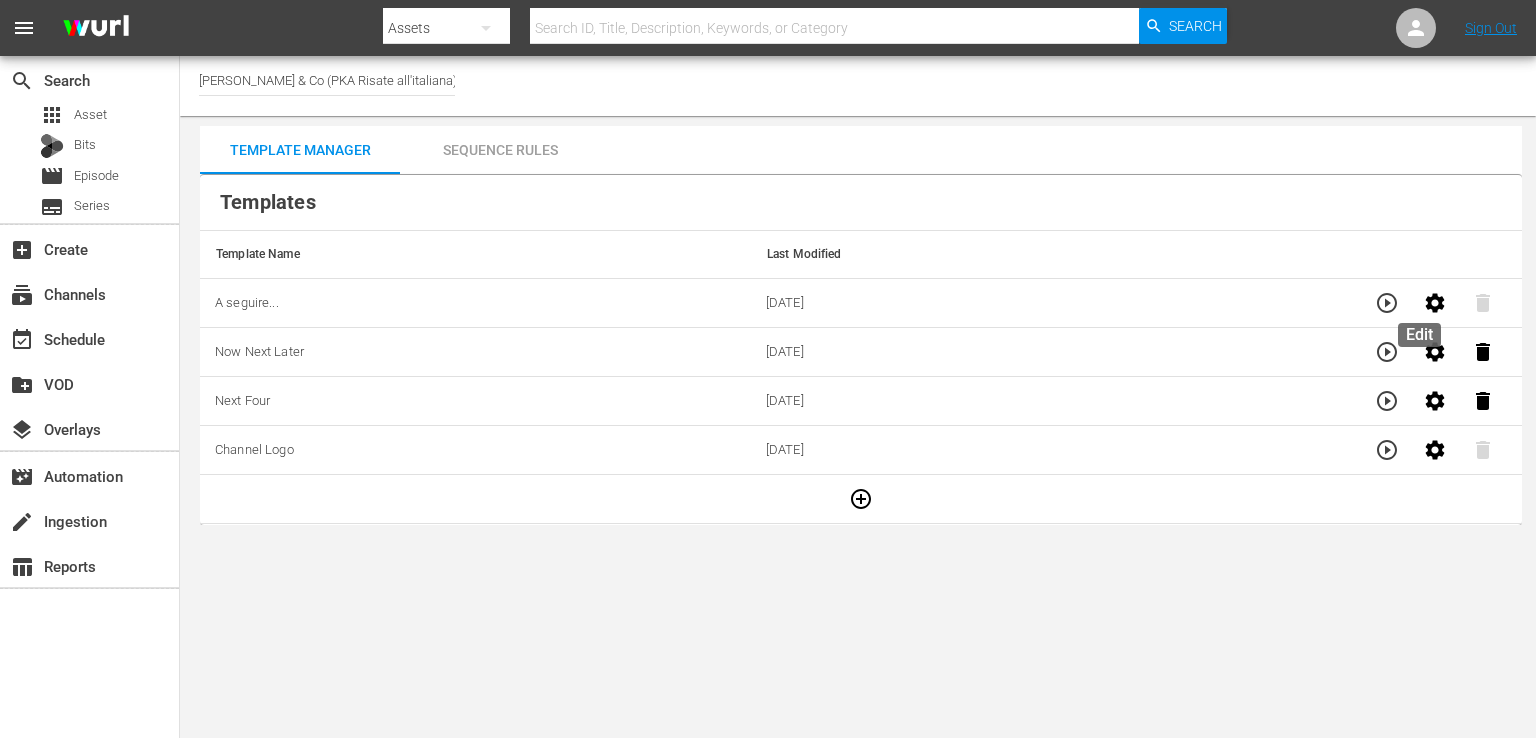 click 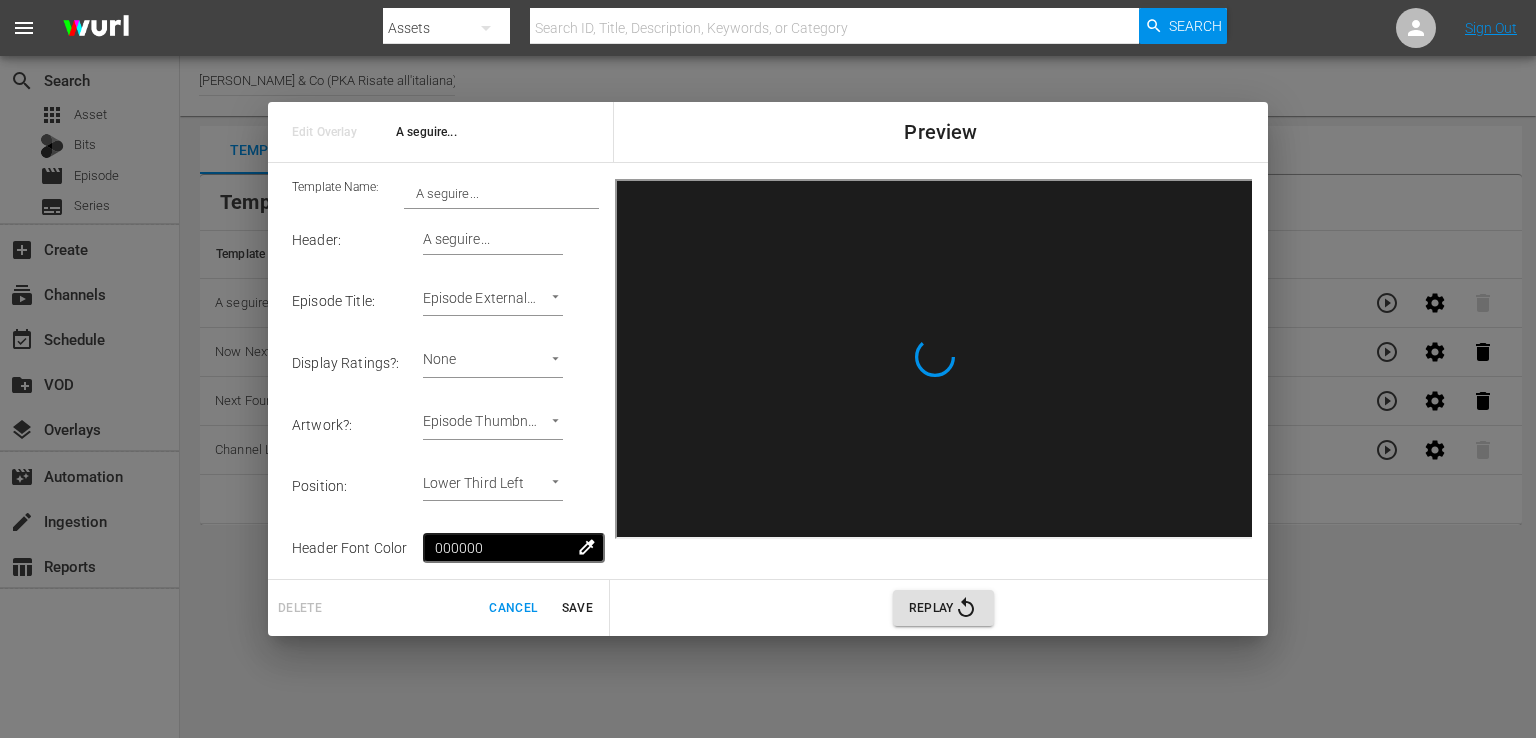 drag, startPoint x: 590, startPoint y: 301, endPoint x: 628, endPoint y: 500, distance: 202.59566 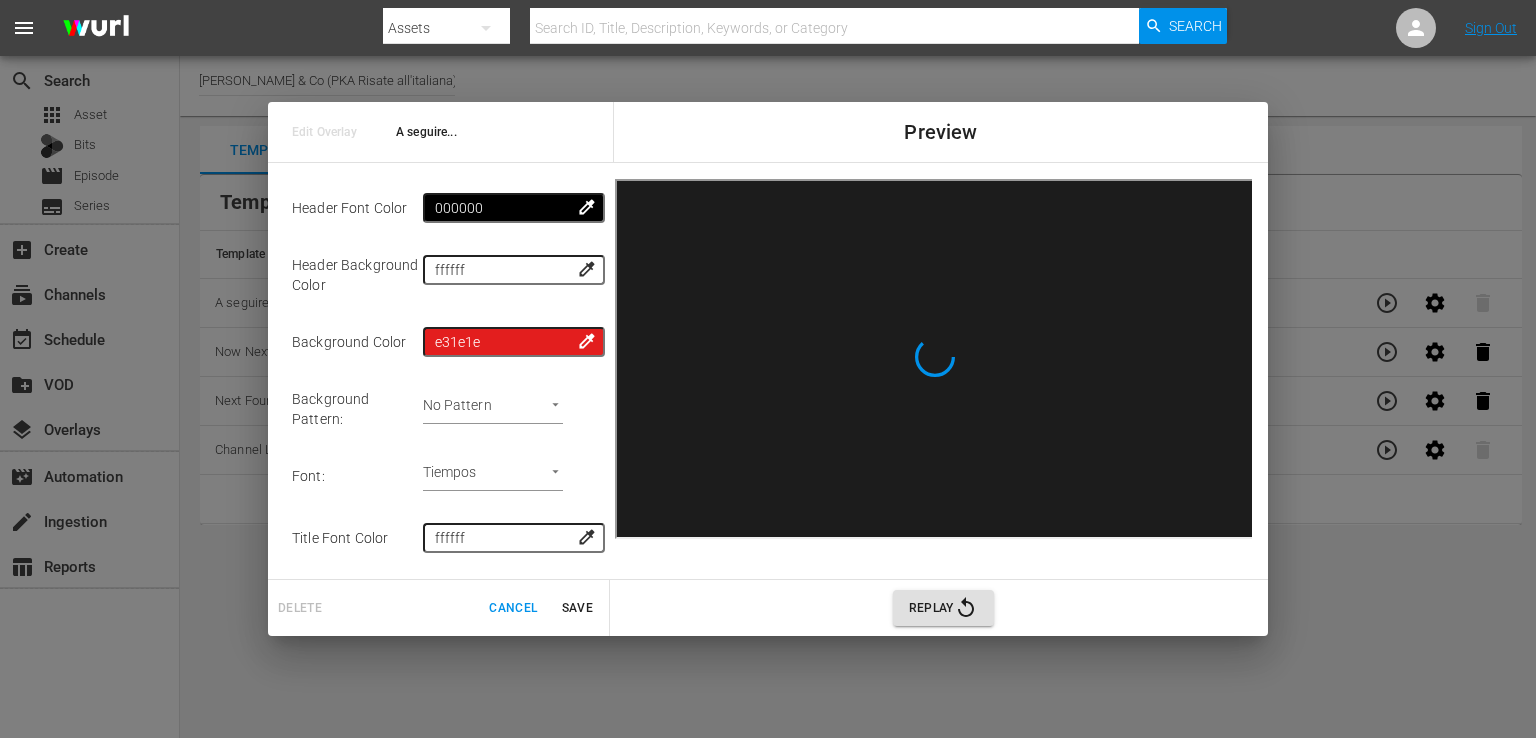scroll, scrollTop: 349, scrollLeft: 0, axis: vertical 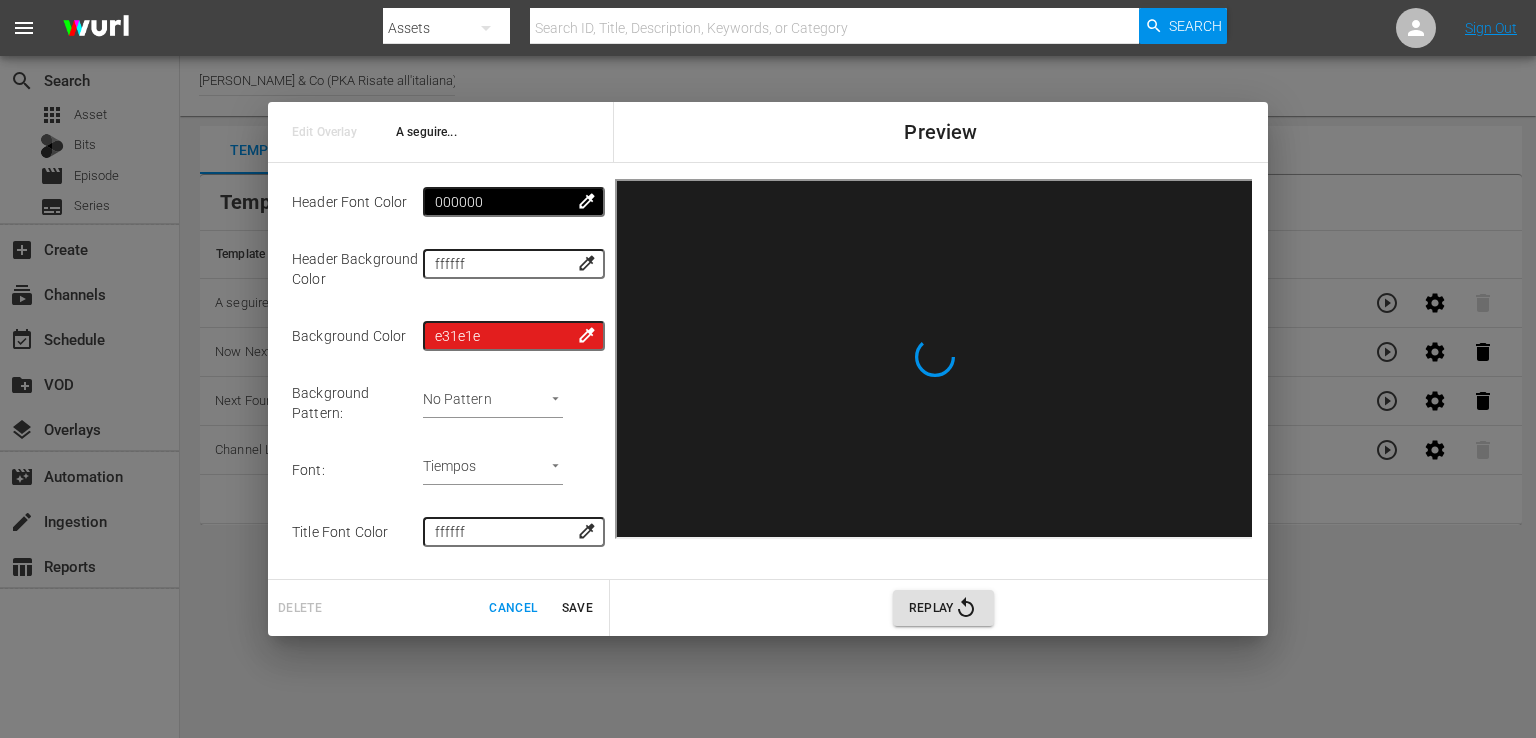 click on "Replay" at bounding box center (943, 608) 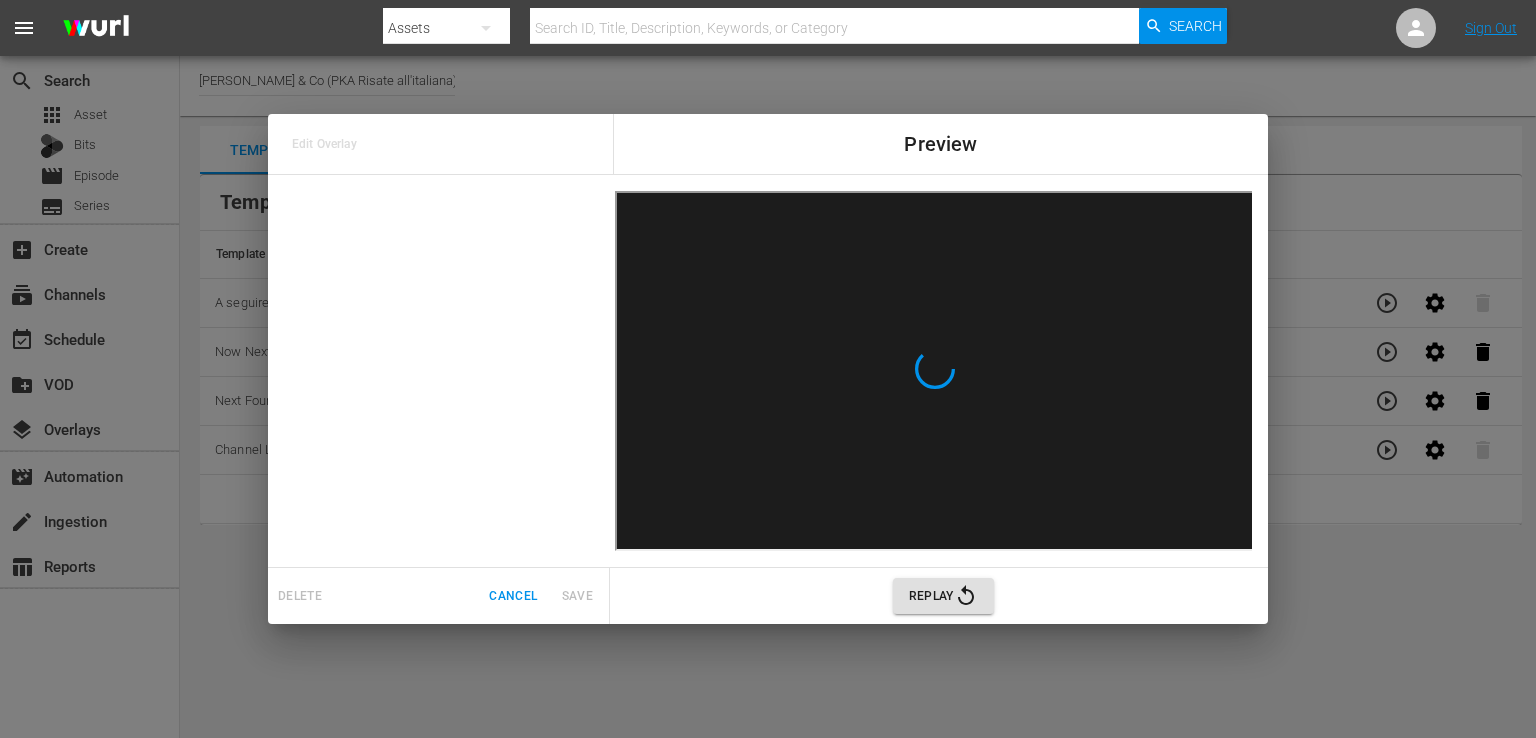 scroll, scrollTop: 0, scrollLeft: 0, axis: both 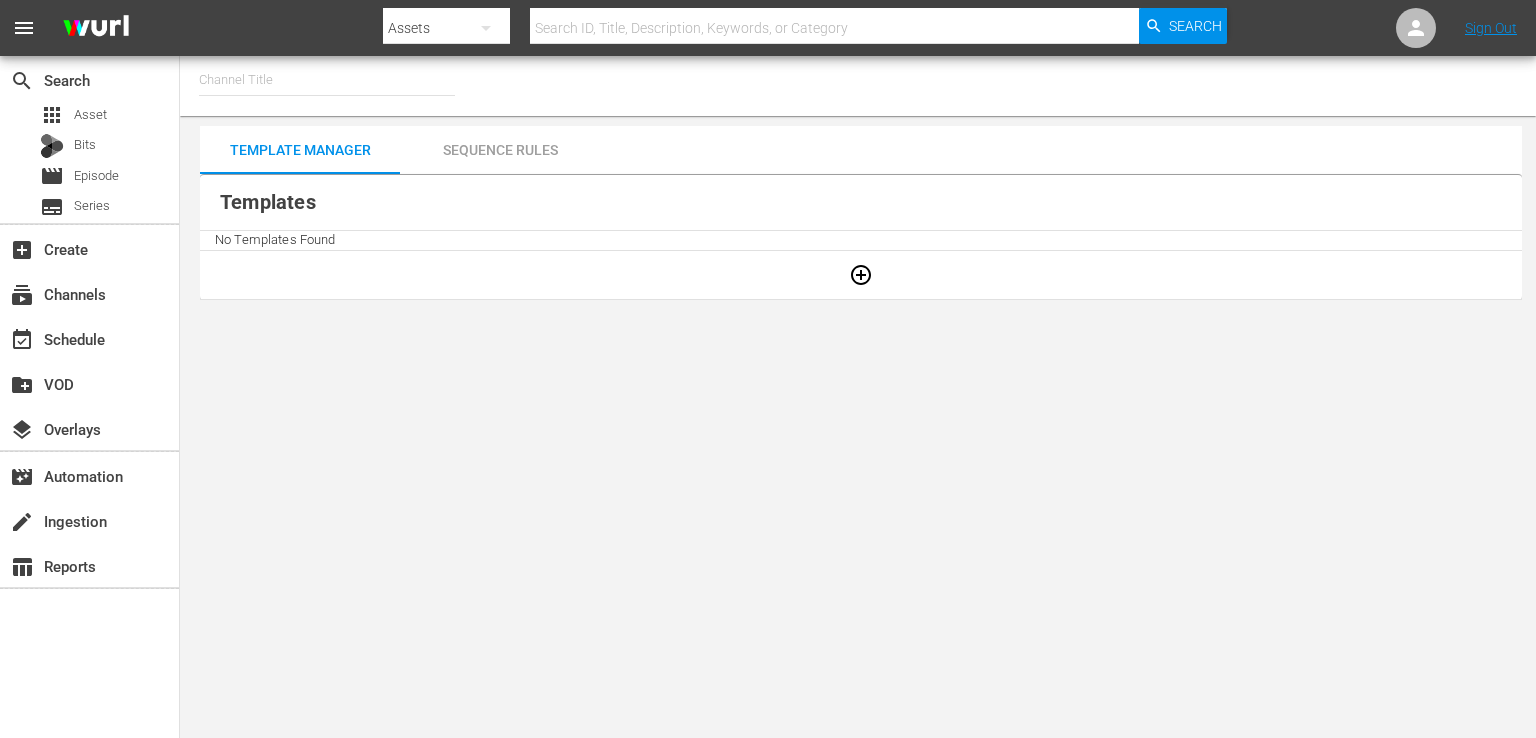type on "[PERSON_NAME] & Co (PKA Risate all'italiana) (1349)" 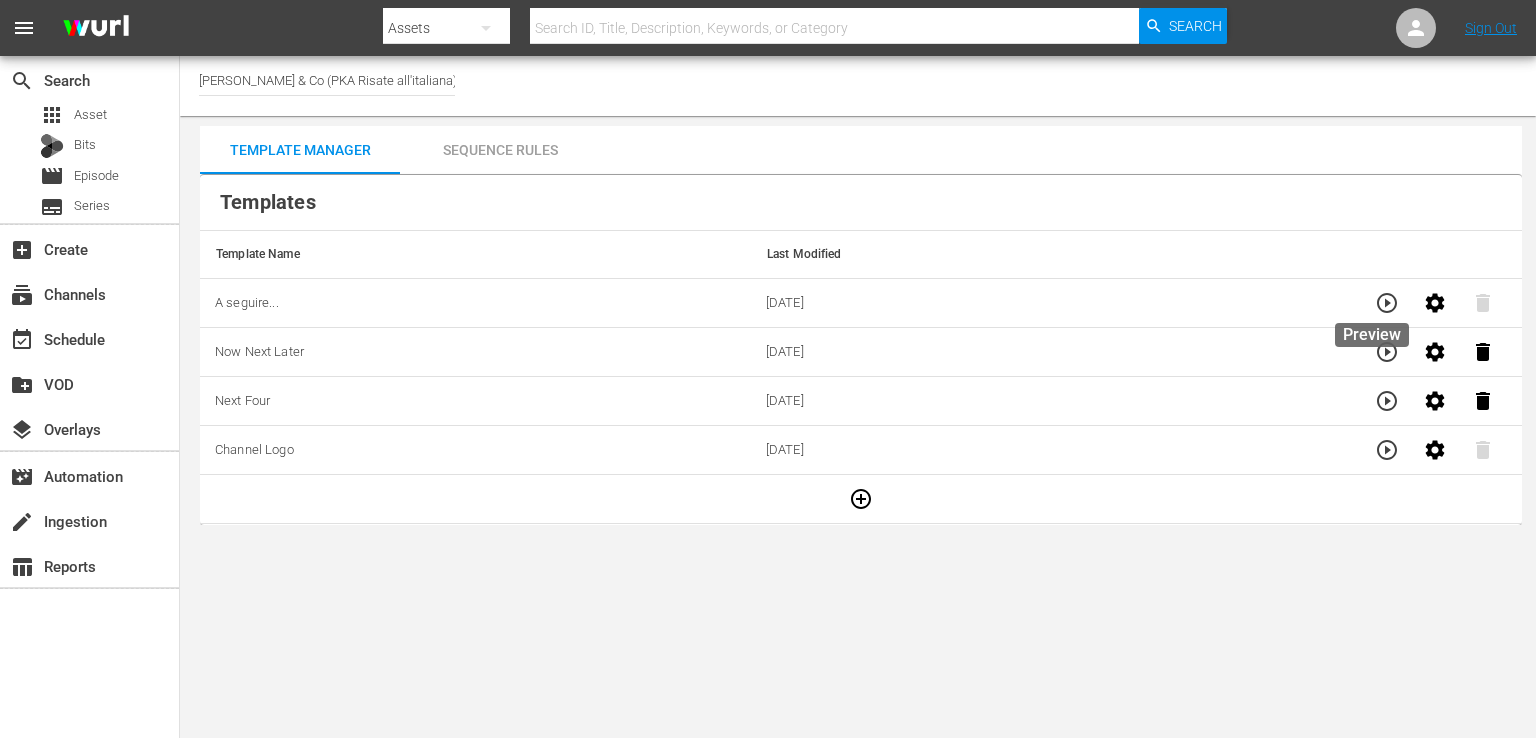 click 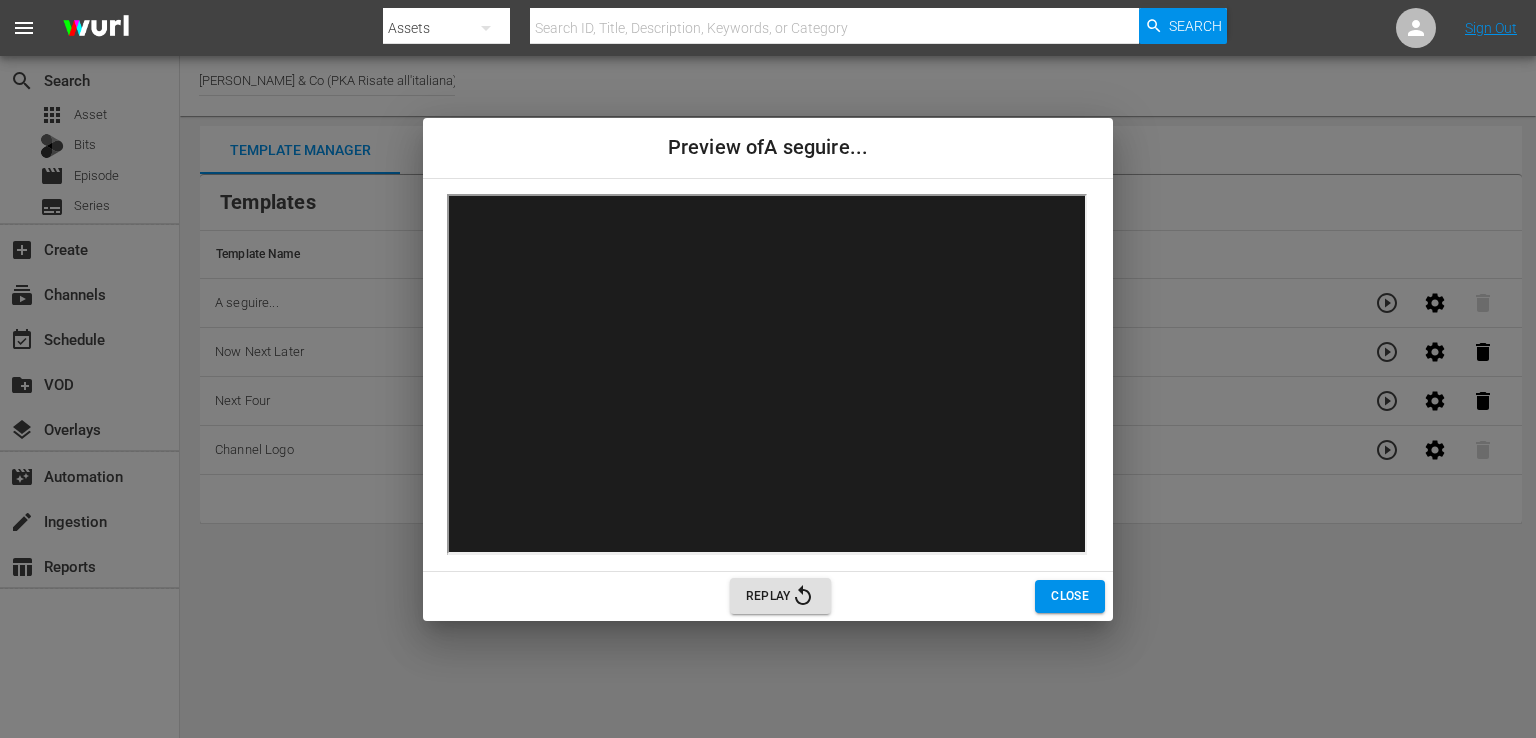 click on "Preview of  A seguire... Replay Close" at bounding box center (768, 369) 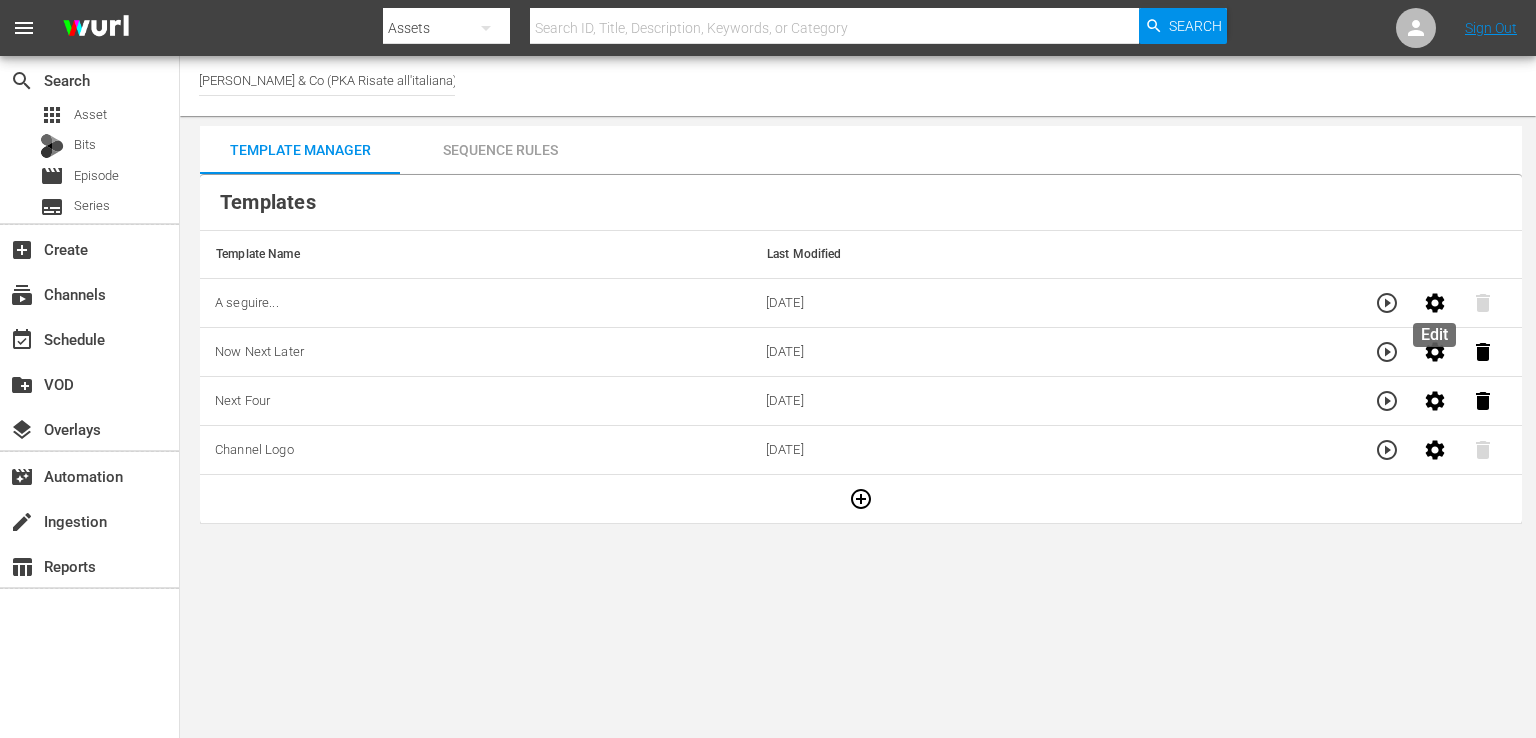 click 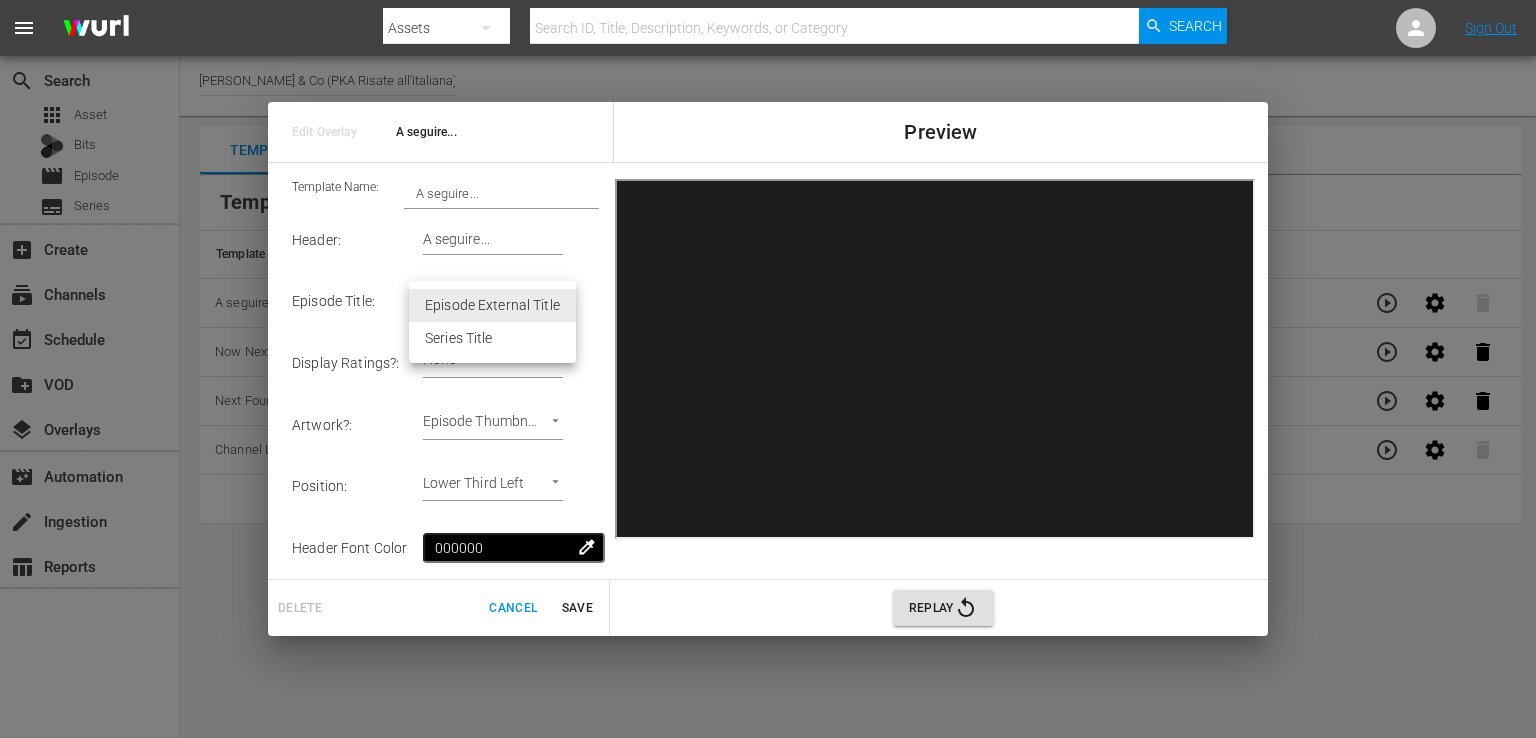 click on "menu Search By Assets Search ID, Title, Description, Keywords, or Category Search Sign Out search   Search apps Asset Bits movie Episode subtitles Series add_box   Create subscriptions   Channels event_available   Schedule create_new_folder   VOD layers   Overlays movie_filter   Automation create   Ingestion table_chart   Reports Channel Title [PERSON_NAME] & Co (PKA Risate all'italiana) (1349) Template Manager Sequence Rules Templates Template Name Last Modified A seguire... [DATE] Now Next Later [DATE] Next Four [DATE] Channel Logo [DATE] Rule Name Created Applied To Status Risate all'italiana - Channel bug [DATE] Channel Level CHANNEL_LEVEL content_copy
Edit Overlay A seguire... Preview Template Name: A seguire... Header : A seguire... Episode Title : Episode External Title Episode External Title 2 Display Ratings? : None none Artwork? : Episode Thumbnail Episode Thumbnail 2 Position : Lower Third Left Lower Third Left Header Font Color 000000 colorize" at bounding box center (768, 369) 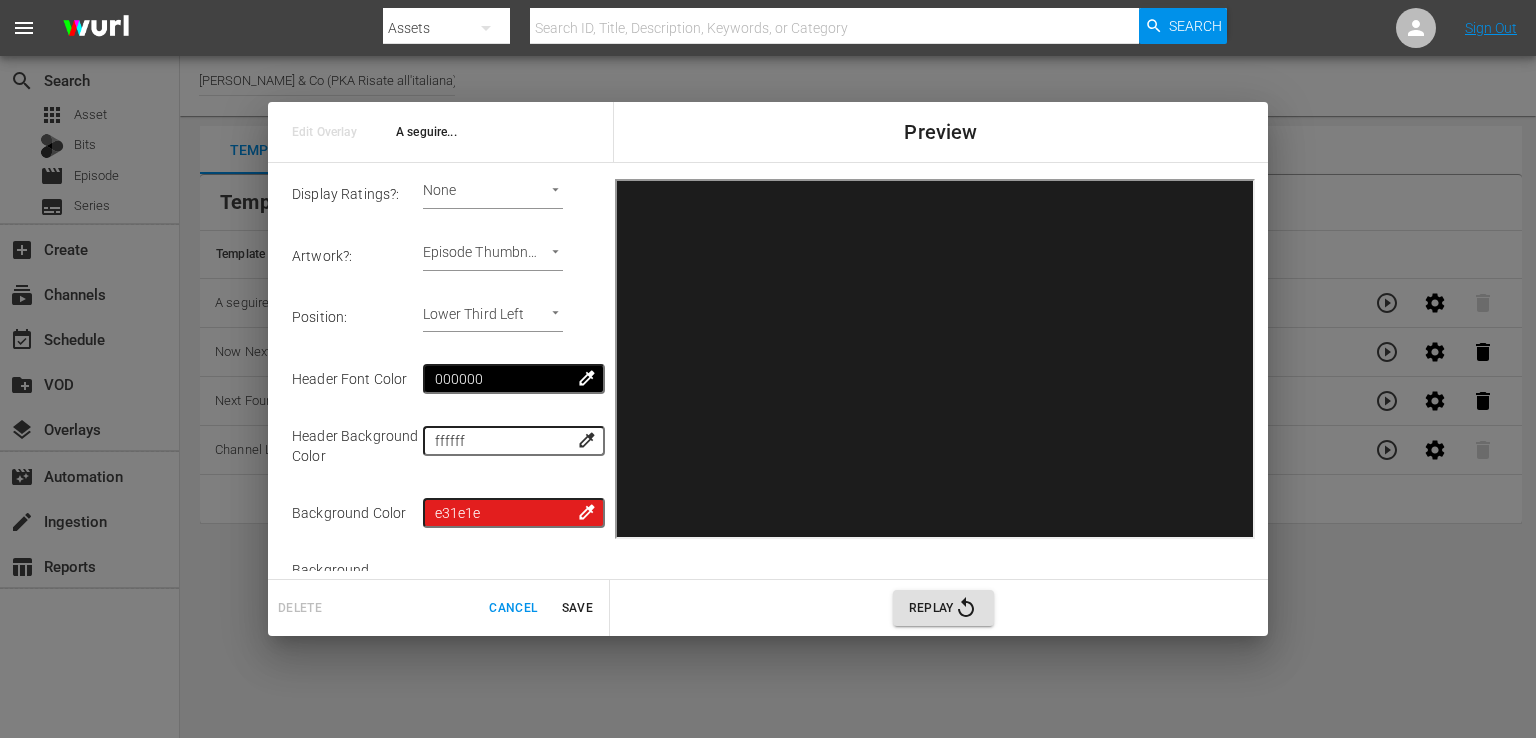 scroll, scrollTop: 191, scrollLeft: 0, axis: vertical 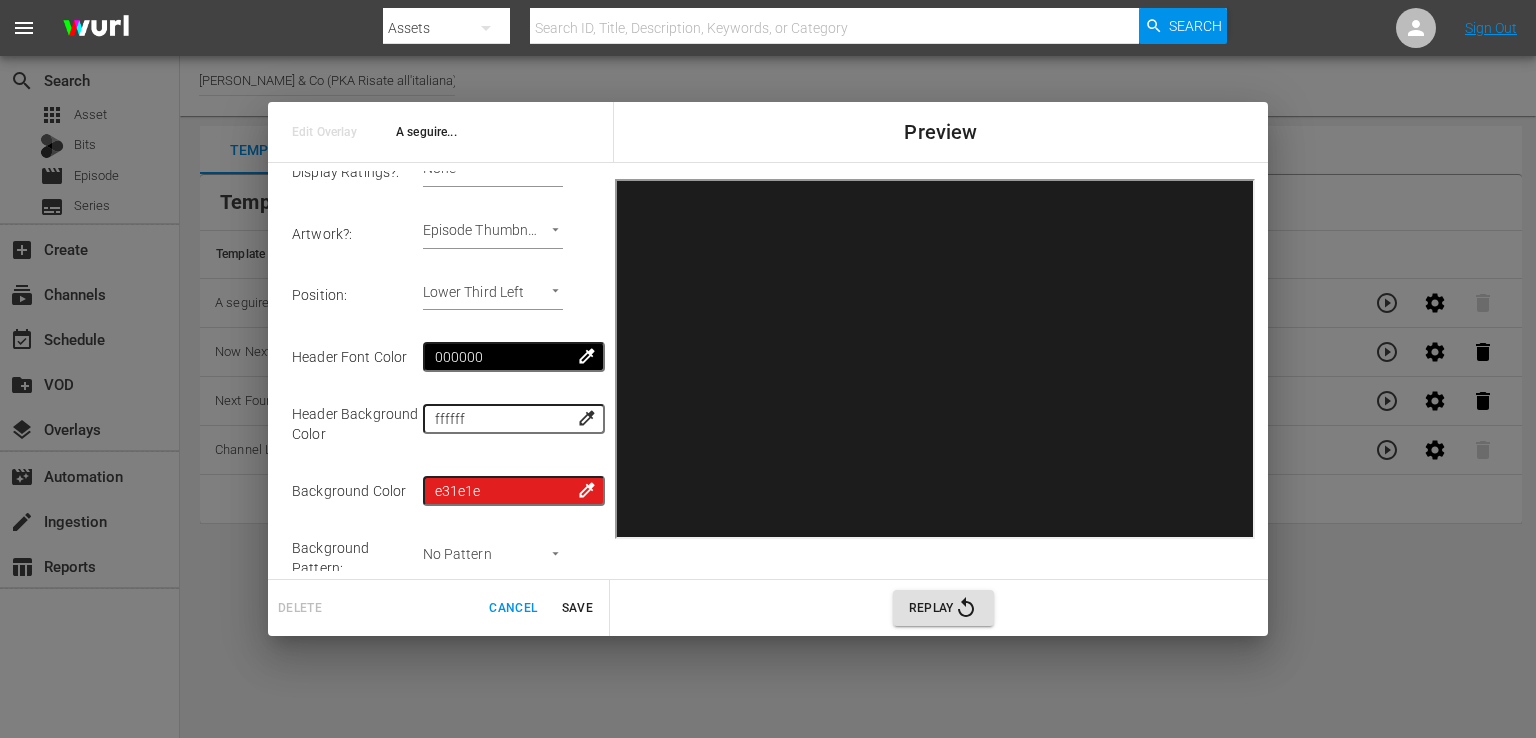 click on "menu Search By Assets Search ID, Title, Description, Keywords, or Category Search Sign Out search   Search apps Asset Bits movie Episode subtitles Series add_box   Create subscriptions   Channels event_available   Schedule create_new_folder   VOD layers   Overlays movie_filter   Automation create   Ingestion table_chart   Reports Channel Title [PERSON_NAME] & Co (PKA Risate all'italiana) (1349) Template Manager Sequence Rules Templates Template Name Last Modified A seguire... [DATE] Now Next Later [DATE] Next Four [DATE] Channel Logo [DATE] Rule Name Created Applied To Status Risate all'italiana - Channel bug [DATE] Channel Level CHANNEL_LEVEL content_copy
Edit Overlay A seguire... Preview Template Name: A seguire... Header : A seguire... Episode Title : Episode External Title Episode External Title 2 Display Ratings? : None none Artwork? : Episode Thumbnail Episode Thumbnail 2 Position : Lower Third Left Lower Third Left Header Font Color 000000 colorize" at bounding box center (768, 369) 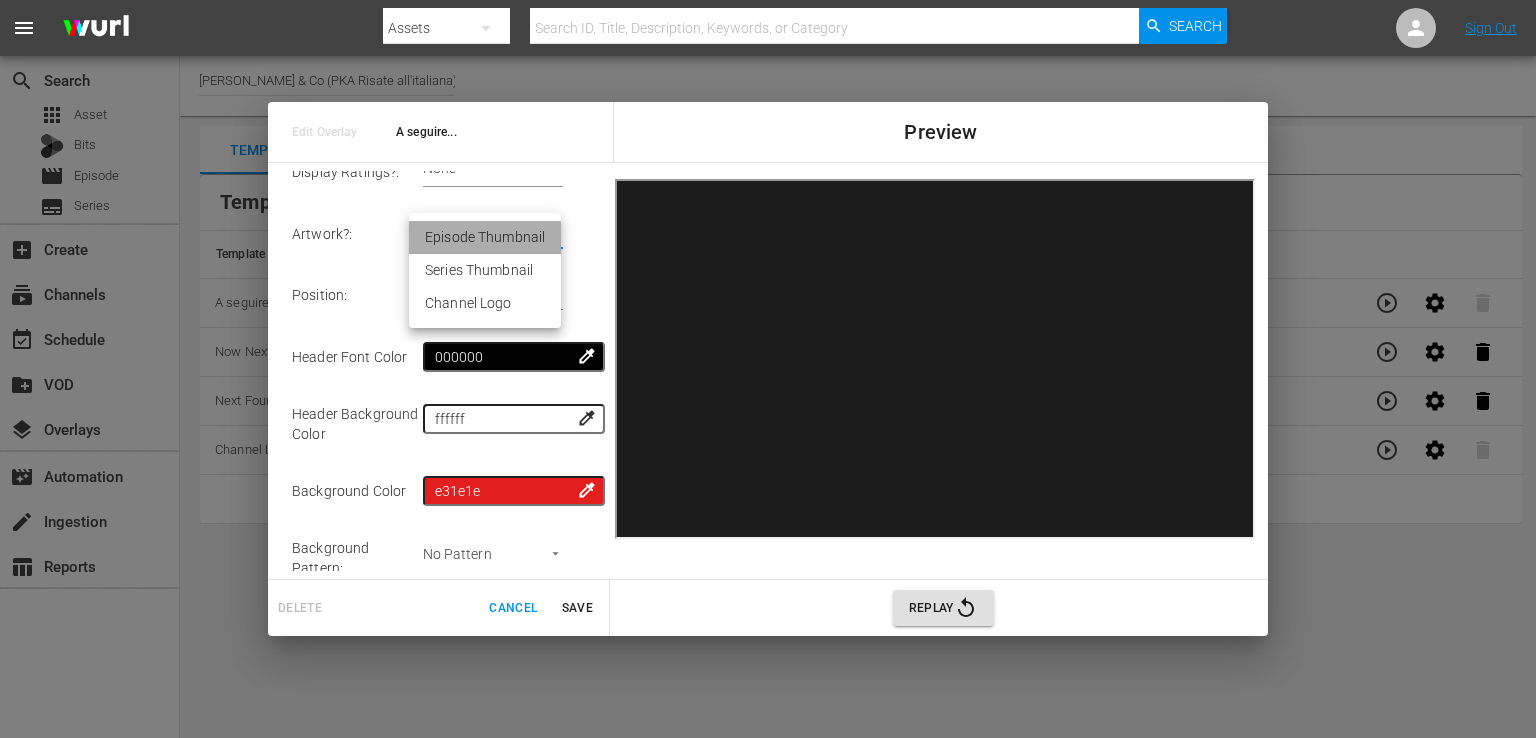 click on "Episode Thumbnail" at bounding box center [485, 237] 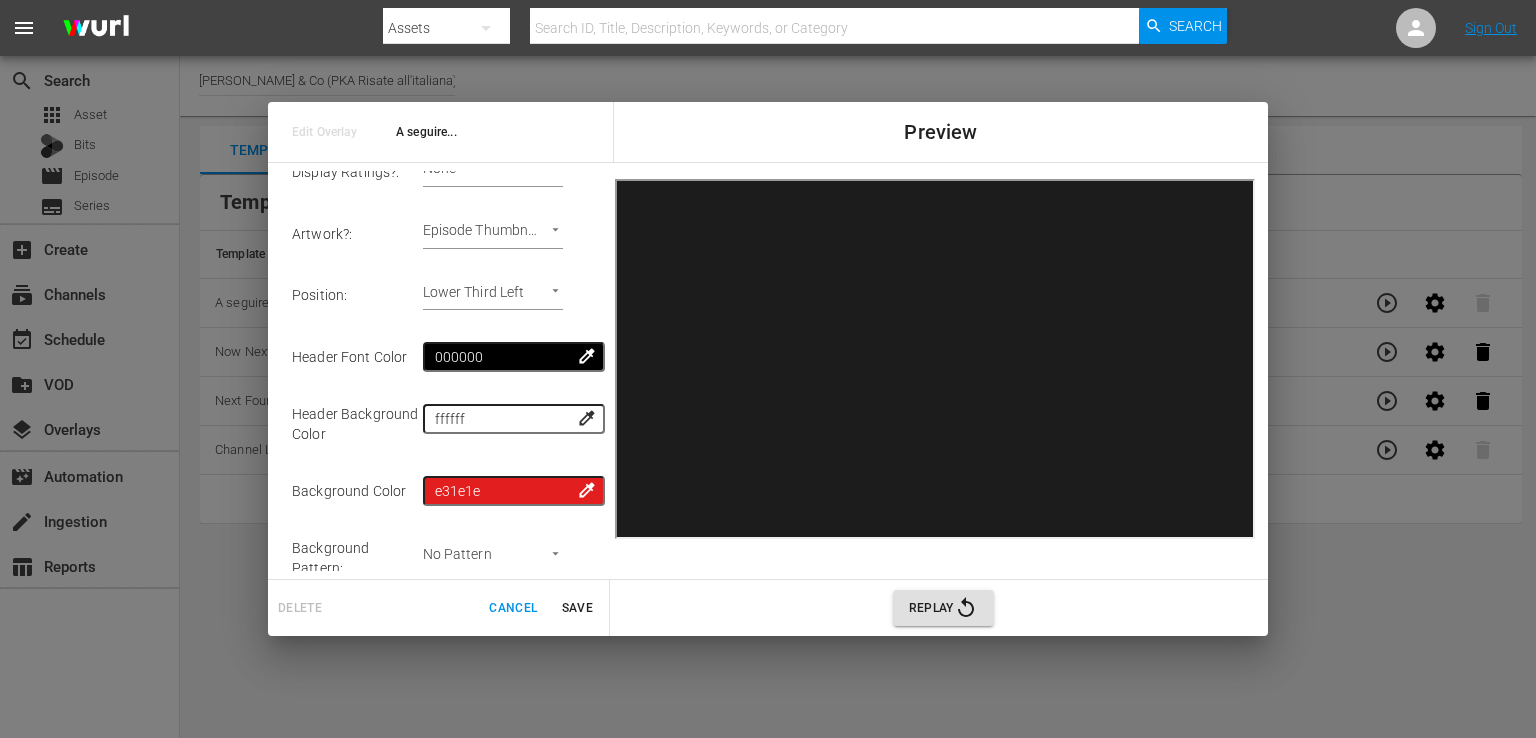 scroll, scrollTop: 349, scrollLeft: 0, axis: vertical 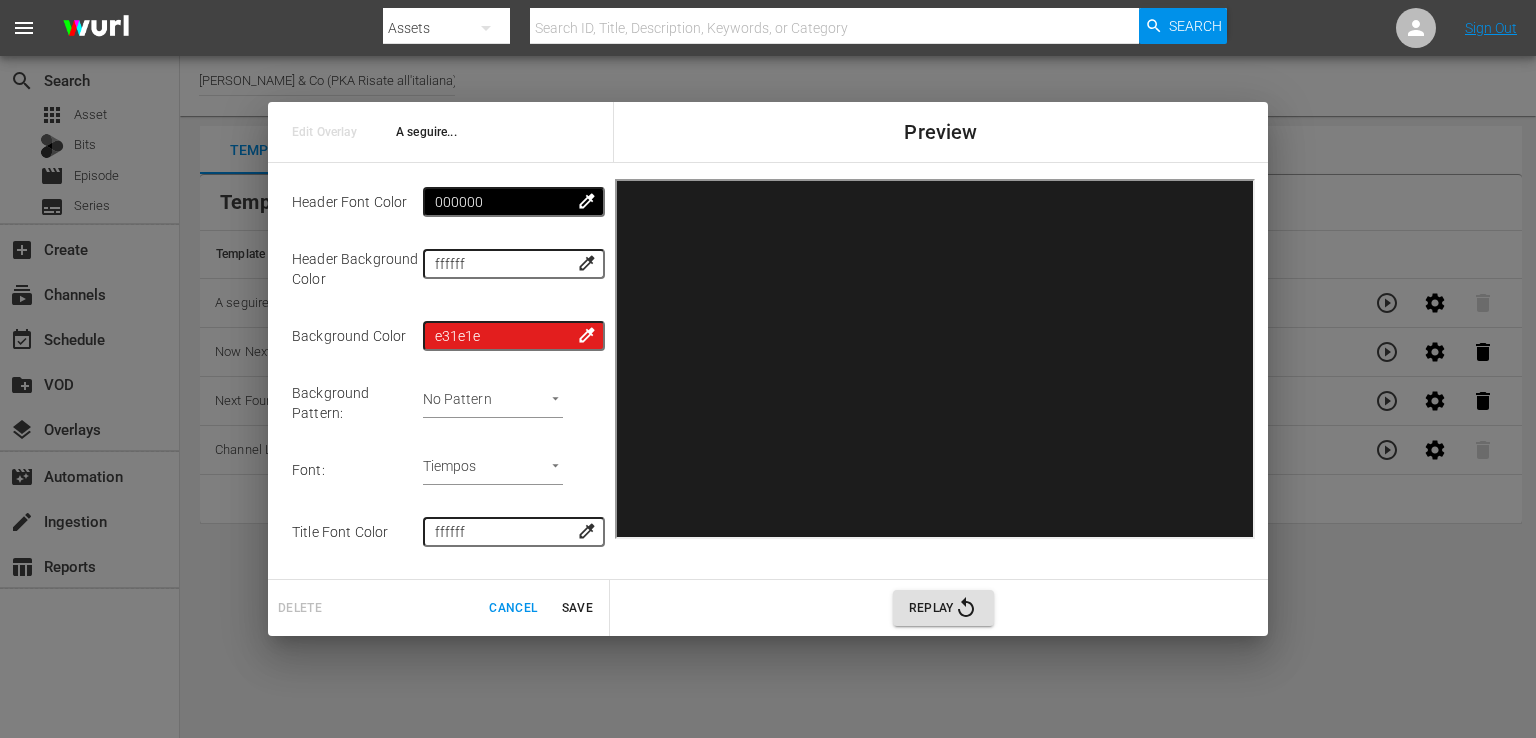 click on "menu Search By Assets Search ID, Title, Description, Keywords, or Category Search Sign Out search   Search apps Asset Bits movie Episode subtitles Series add_box   Create subscriptions   Channels event_available   Schedule create_new_folder   VOD layers   Overlays movie_filter   Automation create   Ingestion table_chart   Reports Channel Title [PERSON_NAME] & Co (PKA Risate all'italiana) (1349) Template Manager Sequence Rules Templates Template Name Last Modified A seguire... [DATE] Now Next Later [DATE] Next Four [DATE] Channel Logo [DATE] Rule Name Created Applied To Status Risate all'italiana - Channel bug [DATE] Channel Level CHANNEL_LEVEL content_copy
Edit Overlay A seguire... Preview Template Name: A seguire... Header : A seguire... Episode Title : Episode External Title Episode External Title 2 Display Ratings? : None none Artwork? : Episode Thumbnail Episode Thumbnail 2 Position : Lower Third Left Lower Third Left Header Font Color 000000 colorize" at bounding box center [768, 369] 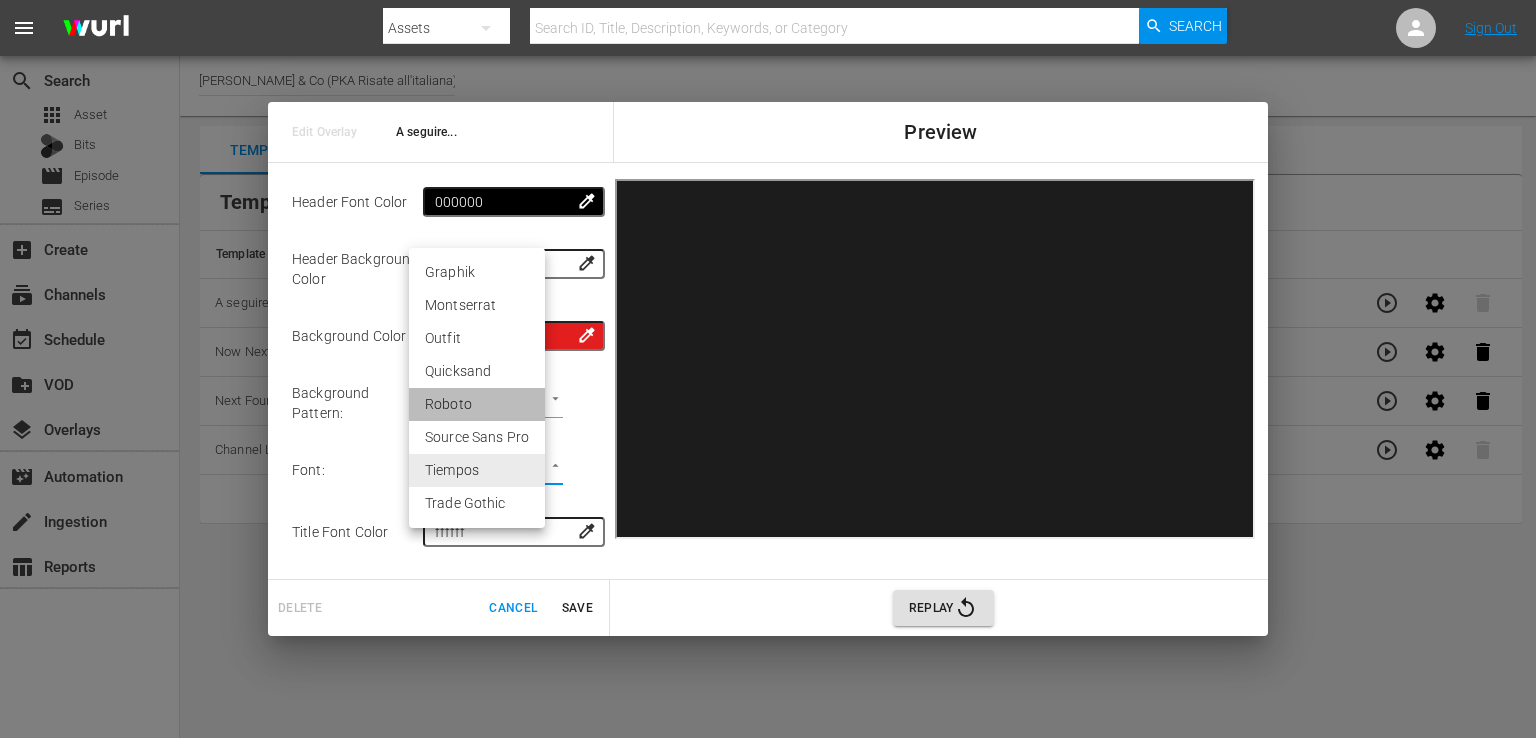 click on "Roboto" at bounding box center (477, 404) 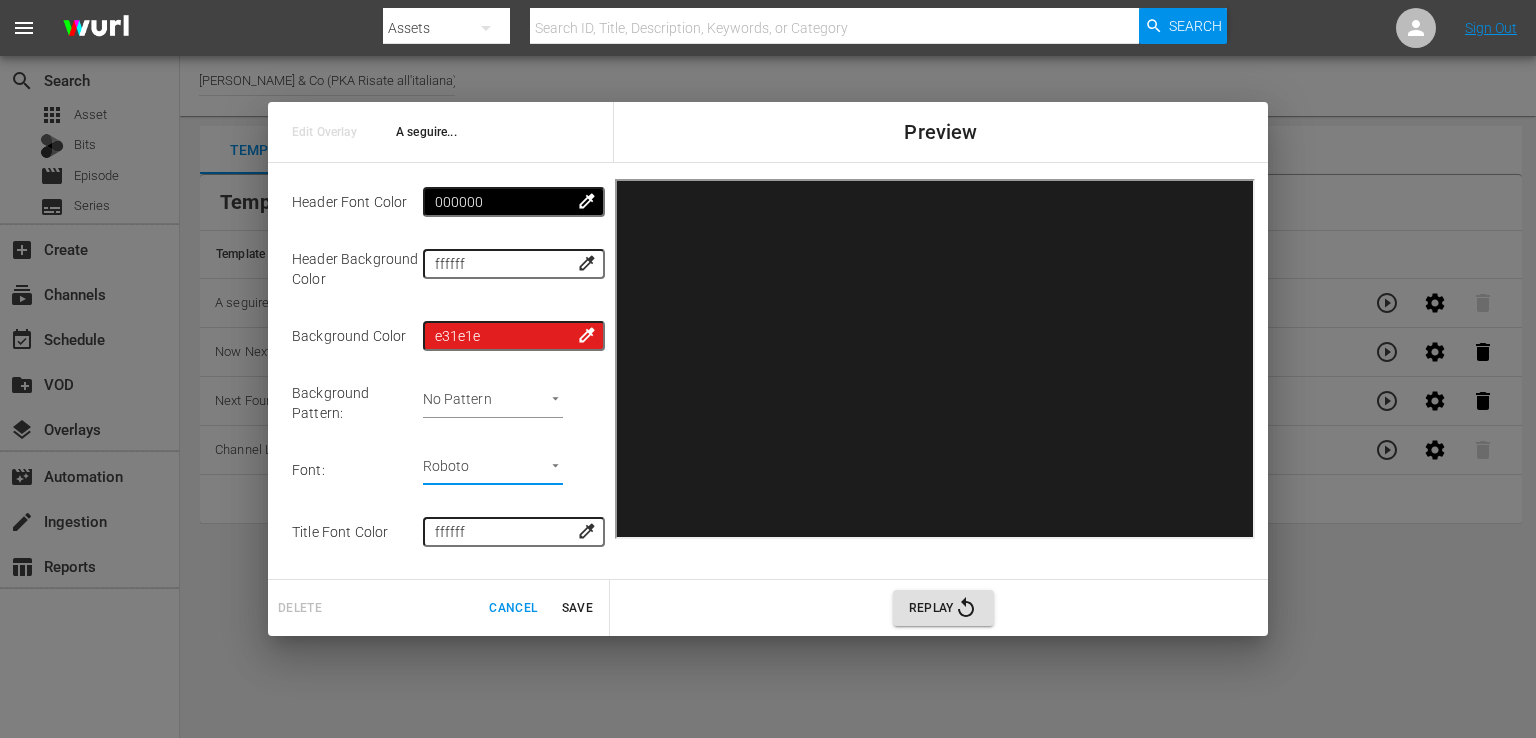click on "menu Search By Assets Search ID, Title, Description, Keywords, or Category Search Sign Out search   Search apps Asset Bits movie Episode subtitles Series add_box   Create subscriptions   Channels event_available   Schedule create_new_folder   VOD layers   Overlays movie_filter   Automation create   Ingestion table_chart   Reports Channel Title [PERSON_NAME] & Co (PKA Risate all'italiana) (1349) Template Manager Sequence Rules Templates Template Name Last Modified A seguire... [DATE] Now Next Later [DATE] Next Four [DATE] Channel Logo [DATE] Rule Name Created Applied To Status Risate all'italiana - Channel bug [DATE] Channel Level CHANNEL_LEVEL content_copy
Edit Overlay A seguire... Preview Template Name: A seguire... Header : A seguire... Episode Title : Episode External Title Episode External Title 2 Display Ratings? : None none Artwork? : Episode Thumbnail Episode Thumbnail 2 Position : Lower Third Left Lower Third Left Header Font Color 000000 colorize" at bounding box center (768, 369) 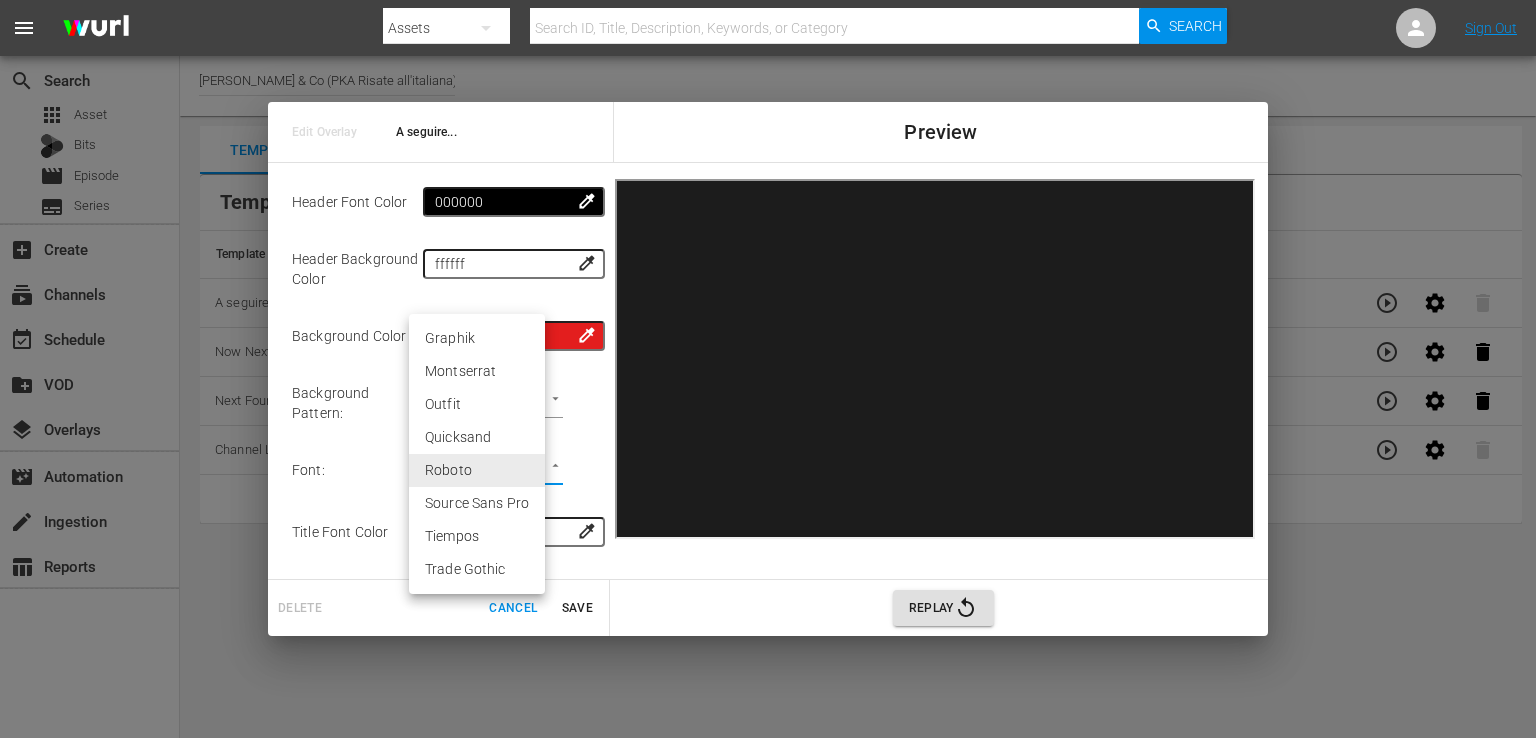 click on "Tiempos" at bounding box center (477, 536) 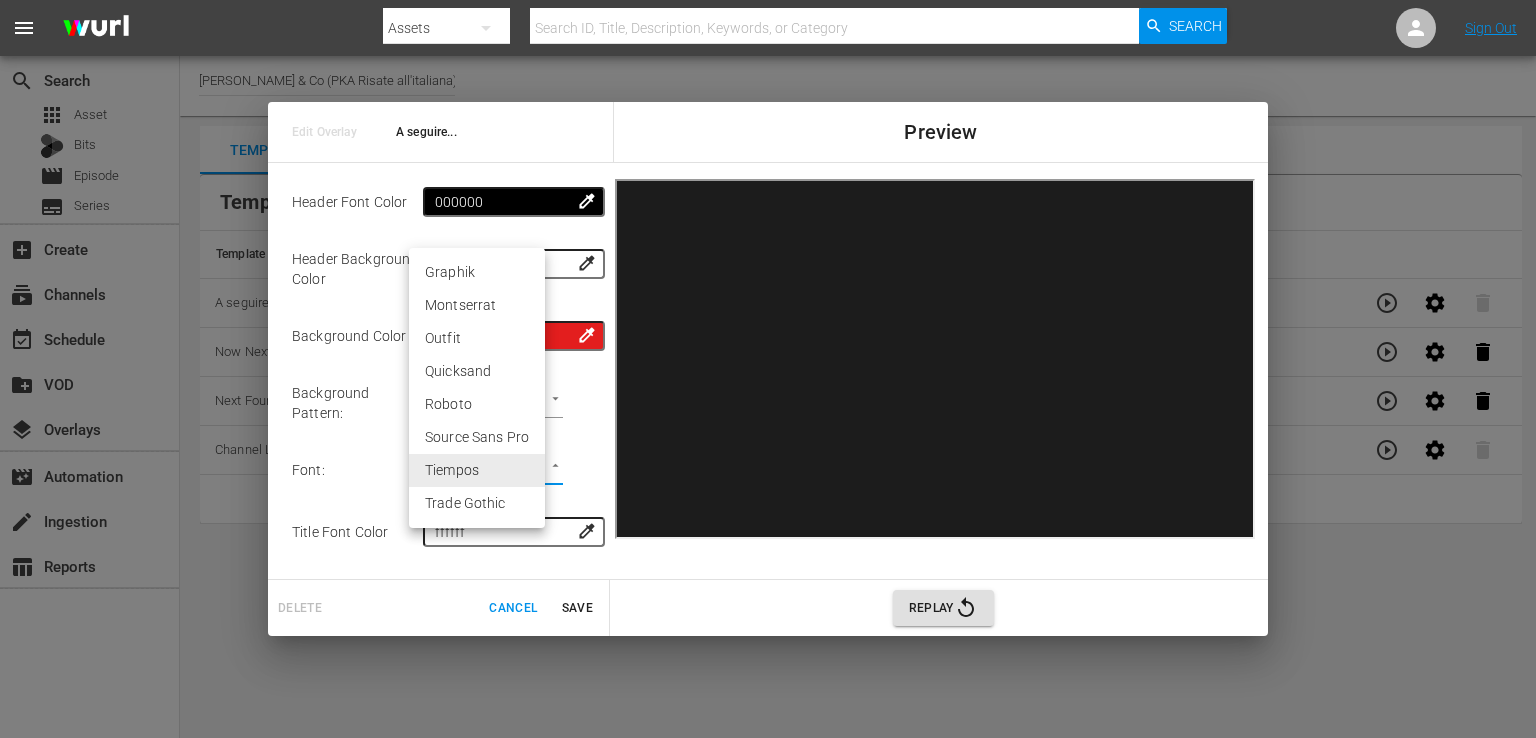 click on "menu Search By Assets Search ID, Title, Description, Keywords, or Category Search Sign Out search   Search apps Asset Bits movie Episode subtitles Series add_box   Create subscriptions   Channels event_available   Schedule create_new_folder   VOD layers   Overlays movie_filter   Automation create   Ingestion table_chart   Reports Channel Title [PERSON_NAME] & Co (PKA Risate all'italiana) (1349) Template Manager Sequence Rules Templates Template Name Last Modified A seguire... [DATE] Now Next Later [DATE] Next Four [DATE] Channel Logo [DATE] Rule Name Created Applied To Status Risate all'italiana - Channel bug [DATE] Channel Level CHANNEL_LEVEL content_copy
Edit Overlay A seguire... Preview Template Name: A seguire... Header : A seguire... Episode Title : Episode External Title Episode External Title 2 Display Ratings? : None none Artwork? : Episode Thumbnail Episode Thumbnail 2 Position : Lower Third Left Lower Third Left Header Font Color 000000 colorize" at bounding box center [768, 369] 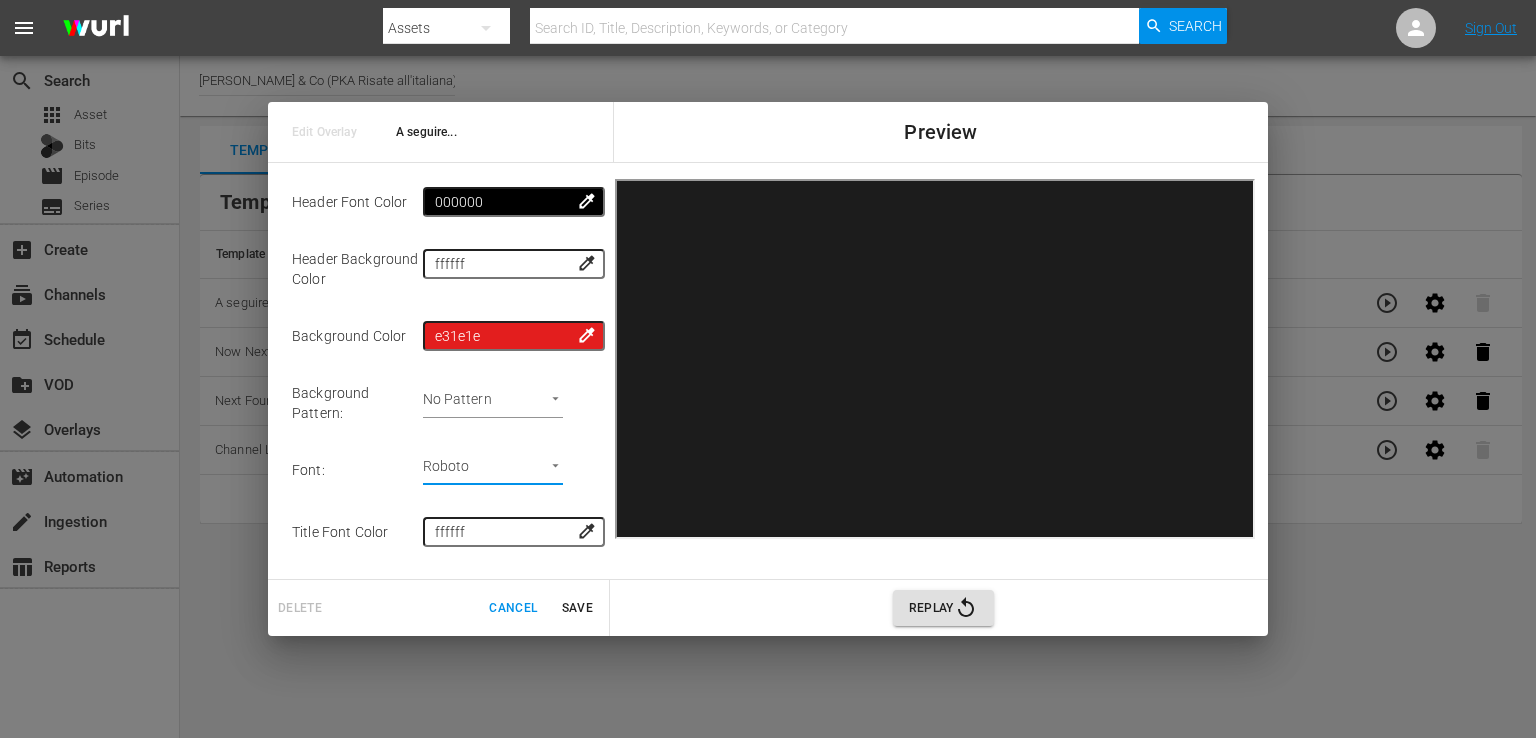 click on "menu Search By Assets Search ID, Title, Description, Keywords, or Category Search Sign Out search   Search apps Asset Bits movie Episode subtitles Series add_box   Create subscriptions   Channels event_available   Schedule create_new_folder   VOD layers   Overlays movie_filter   Automation create   Ingestion table_chart   Reports Channel Title [PERSON_NAME] & Co (PKA Risate all'italiana) (1349) Template Manager Sequence Rules Templates Template Name Last Modified A seguire... [DATE] Now Next Later [DATE] Next Four [DATE] Channel Logo [DATE] Rule Name Created Applied To Status Risate all'italiana - Channel bug [DATE] Channel Level CHANNEL_LEVEL content_copy
Edit Overlay A seguire... Preview Template Name: A seguire... Header : A seguire... Episode Title : Episode External Title Episode External Title 2 Display Ratings? : None none Artwork? : Episode Thumbnail Episode Thumbnail 2 Position : Lower Third Left Lower Third Left Header Font Color 000000 colorize" at bounding box center [768, 369] 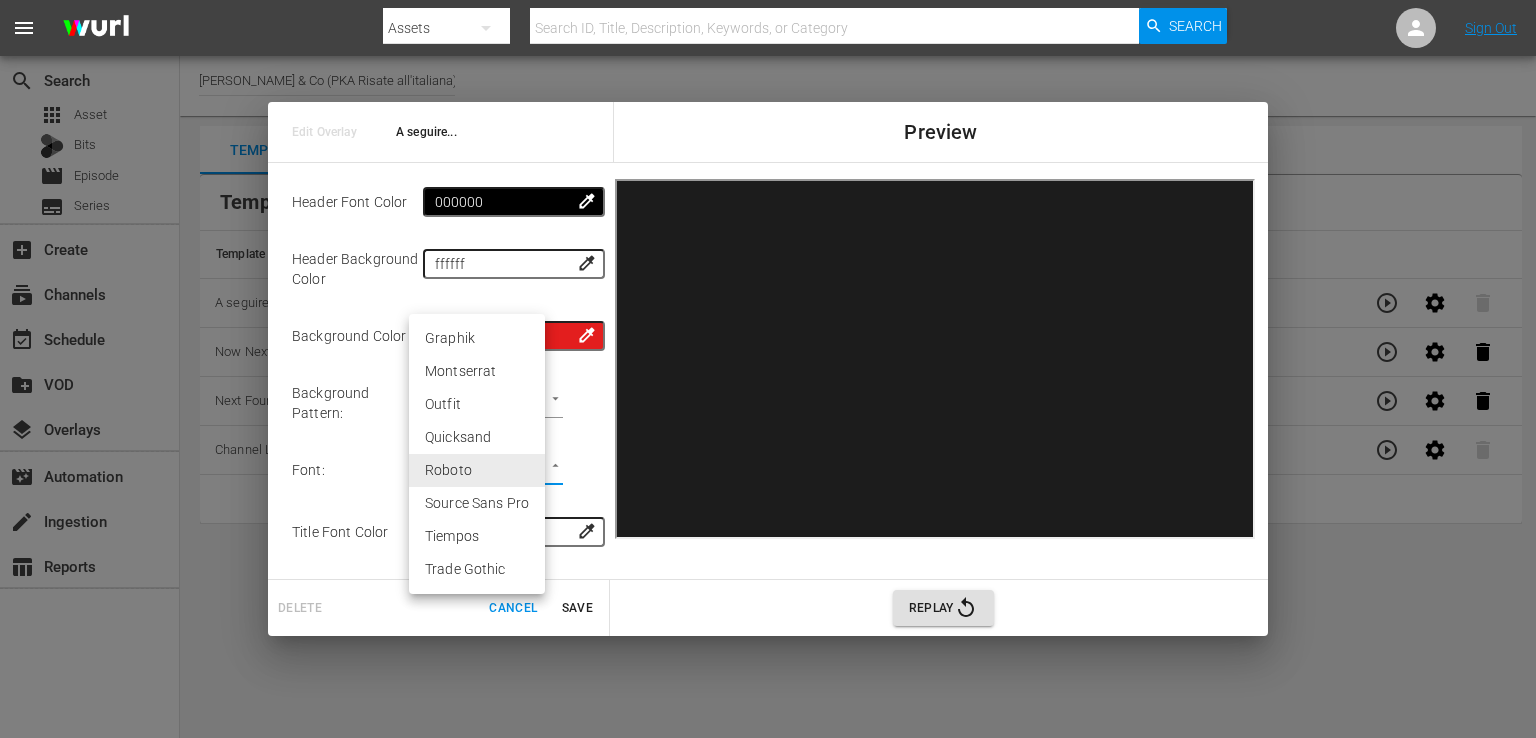 click on "Outfit" at bounding box center [477, 404] 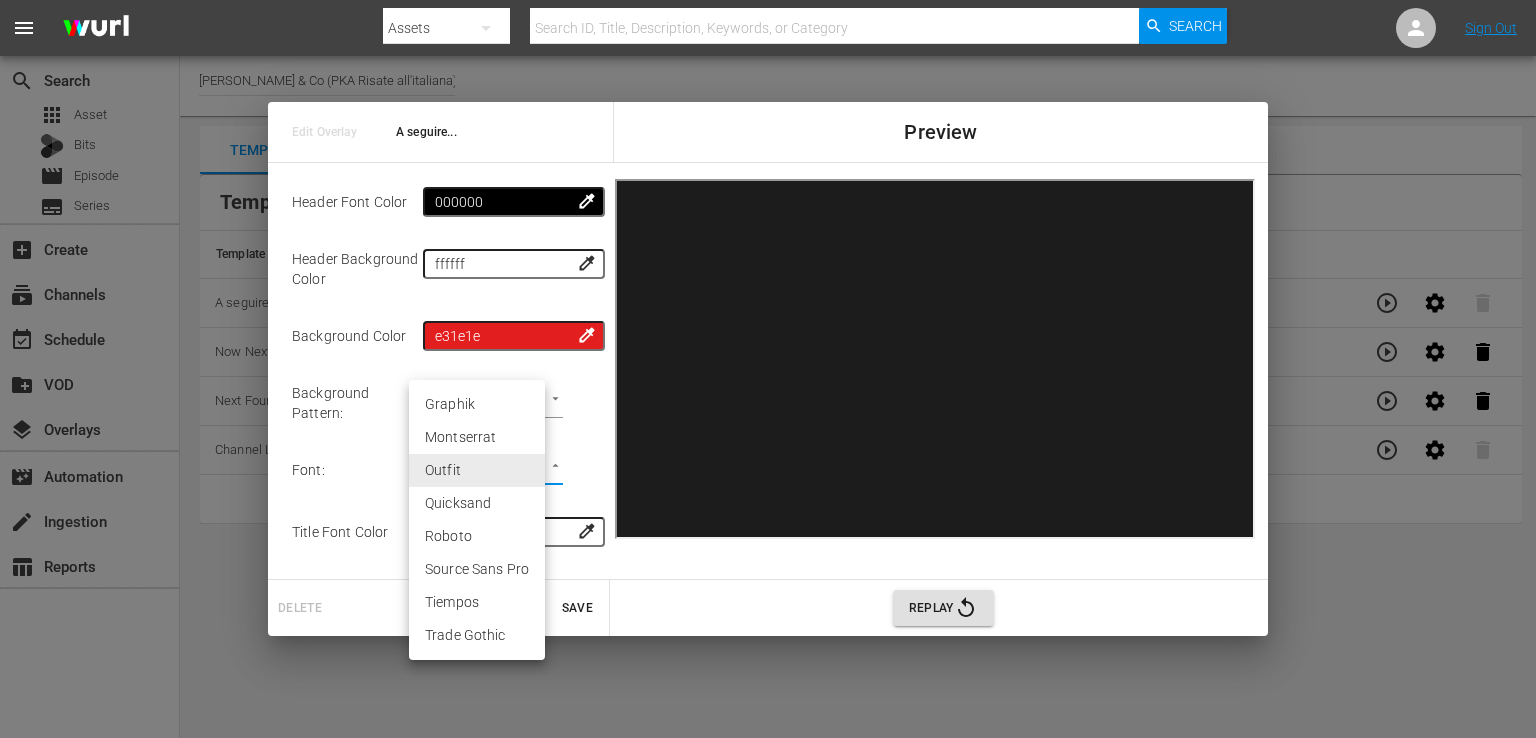 click on "menu Search By Assets Search ID, Title, Description, Keywords, or Category Search Sign Out search   Search apps Asset Bits movie Episode subtitles Series add_box   Create subscriptions   Channels event_available   Schedule create_new_folder   VOD layers   Overlays movie_filter   Automation create   Ingestion table_chart   Reports Channel Title [PERSON_NAME] & Co (PKA Risate all'italiana) (1349) Template Manager Sequence Rules Templates Template Name Last Modified A seguire... [DATE] Now Next Later [DATE] Next Four [DATE] Channel Logo [DATE] Rule Name Created Applied To Status Risate all'italiana - Channel bug [DATE] Channel Level CHANNEL_LEVEL content_copy
Edit Overlay A seguire... Preview Template Name: A seguire... Header : A seguire... Episode Title : Episode External Title Episode External Title 2 Display Ratings? : None none Artwork? : Episode Thumbnail Episode Thumbnail 2 Position : Lower Third Left Lower Third Left Header Font Color 000000 colorize" at bounding box center (768, 369) 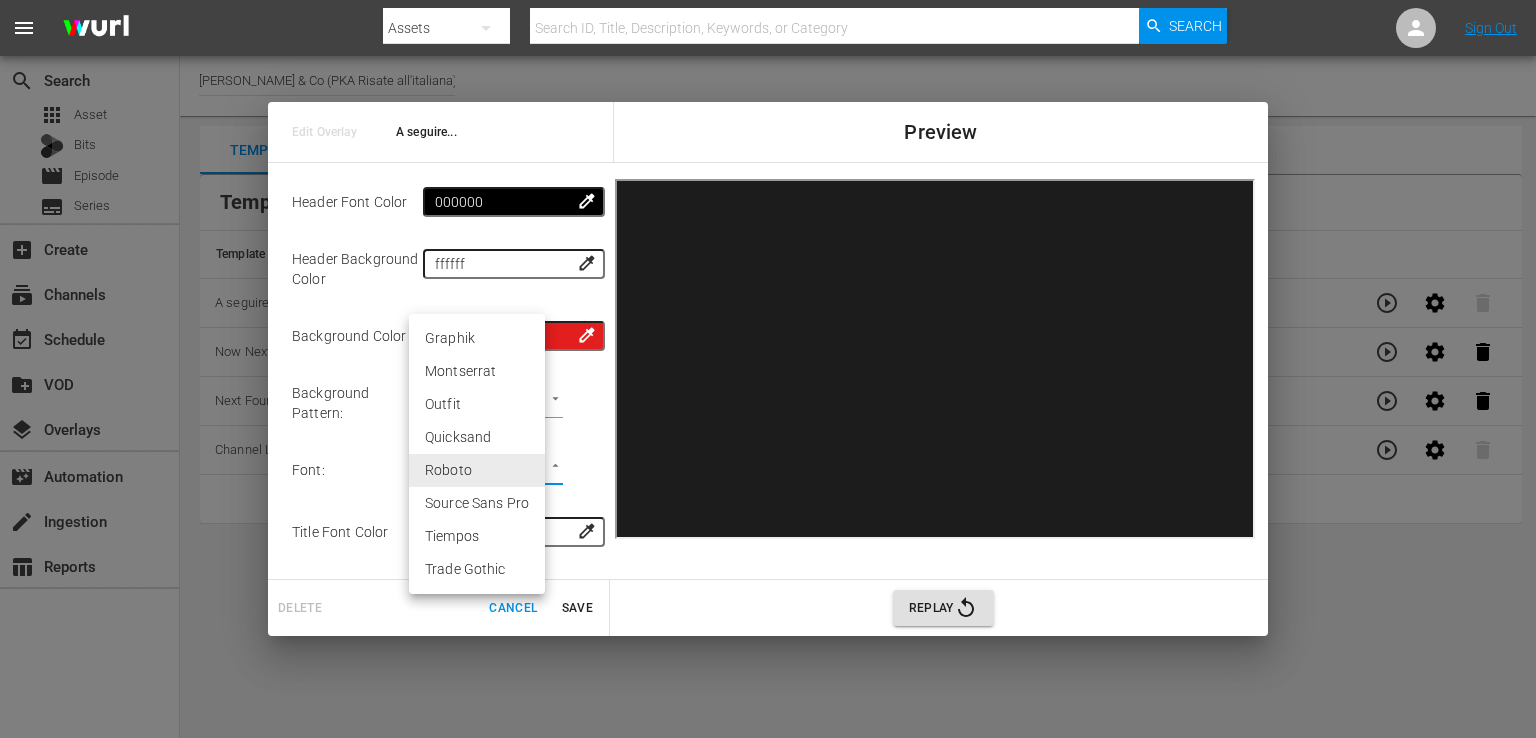 click on "menu Search By Assets Search ID, Title, Description, Keywords, or Category Search Sign Out search   Search apps Asset Bits movie Episode subtitles Series add_box   Create subscriptions   Channels event_available   Schedule create_new_folder   VOD layers   Overlays movie_filter   Automation create   Ingestion table_chart   Reports Channel Title [PERSON_NAME] & Co (PKA Risate all'italiana) (1349) Template Manager Sequence Rules Templates Template Name Last Modified A seguire... [DATE] Now Next Later [DATE] Next Four [DATE] Channel Logo [DATE] Rule Name Created Applied To Status Risate all'italiana - Channel bug [DATE] Channel Level CHANNEL_LEVEL content_copy
Edit Overlay A seguire... Preview Template Name: A seguire... Header : A seguire... Episode Title : Episode External Title Episode External Title 2 Display Ratings? : None none Artwork? : Episode Thumbnail Episode Thumbnail 2 Position : Lower Third Left Lower Third Left Header Font Color 000000 colorize" at bounding box center (768, 369) 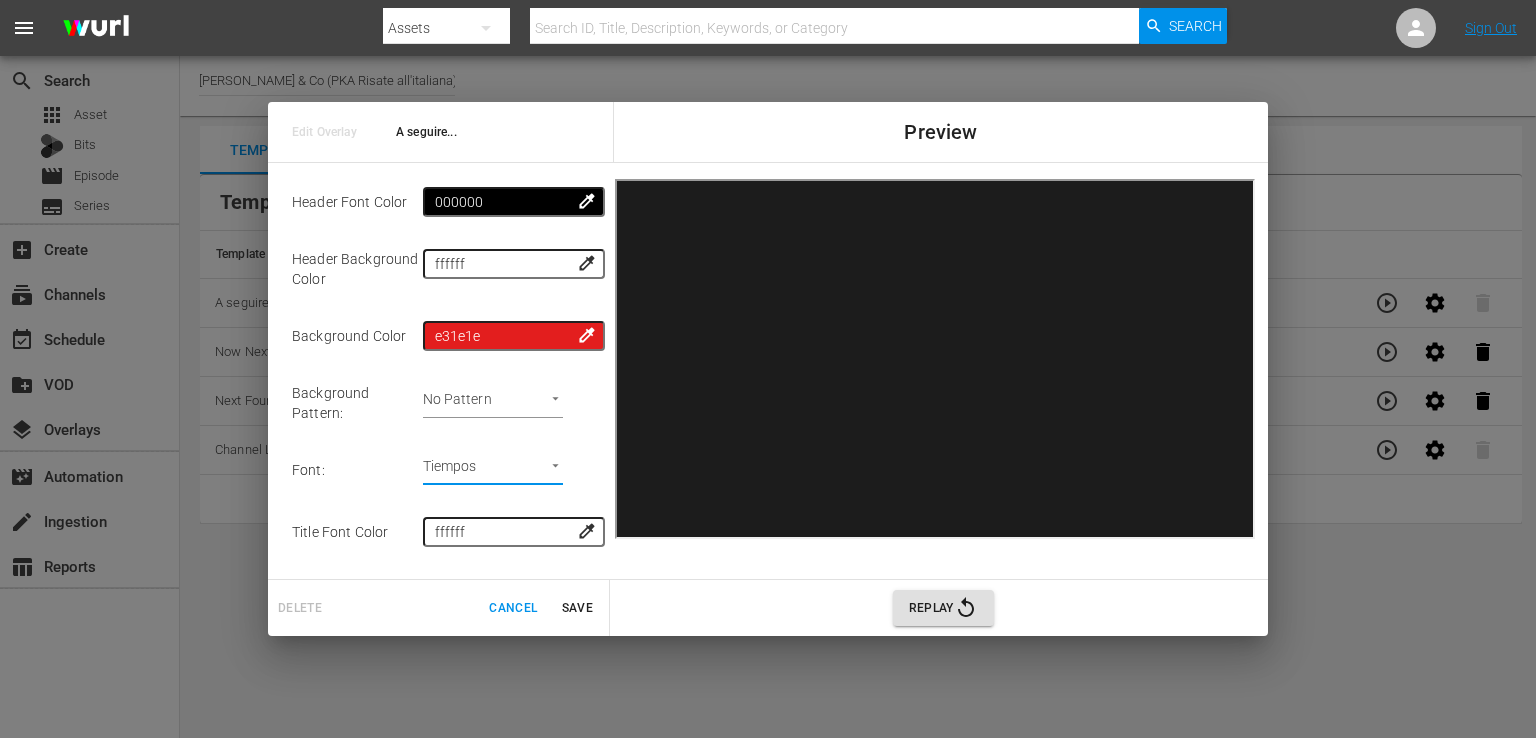 click on "menu Search By Assets Search ID, Title, Description, Keywords, or Category Search Sign Out search   Search apps Asset Bits movie Episode subtitles Series add_box   Create subscriptions   Channels event_available   Schedule create_new_folder   VOD layers   Overlays movie_filter   Automation create   Ingestion table_chart   Reports Channel Title [PERSON_NAME] & Co (PKA Risate all'italiana) (1349) Template Manager Sequence Rules Templates Template Name Last Modified A seguire... [DATE] Now Next Later [DATE] Next Four [DATE] Channel Logo [DATE] Rule Name Created Applied To Status Risate all'italiana - Channel bug [DATE] Channel Level CHANNEL_LEVEL content_copy
Edit Overlay A seguire... Preview Template Name: A seguire... Header : A seguire... Episode Title : Episode External Title Episode External Title 2 Display Ratings? : None none Artwork? : Episode Thumbnail Episode Thumbnail 2 Position : Lower Third Left Lower Third Left Header Font Color 000000 colorize" at bounding box center [768, 369] 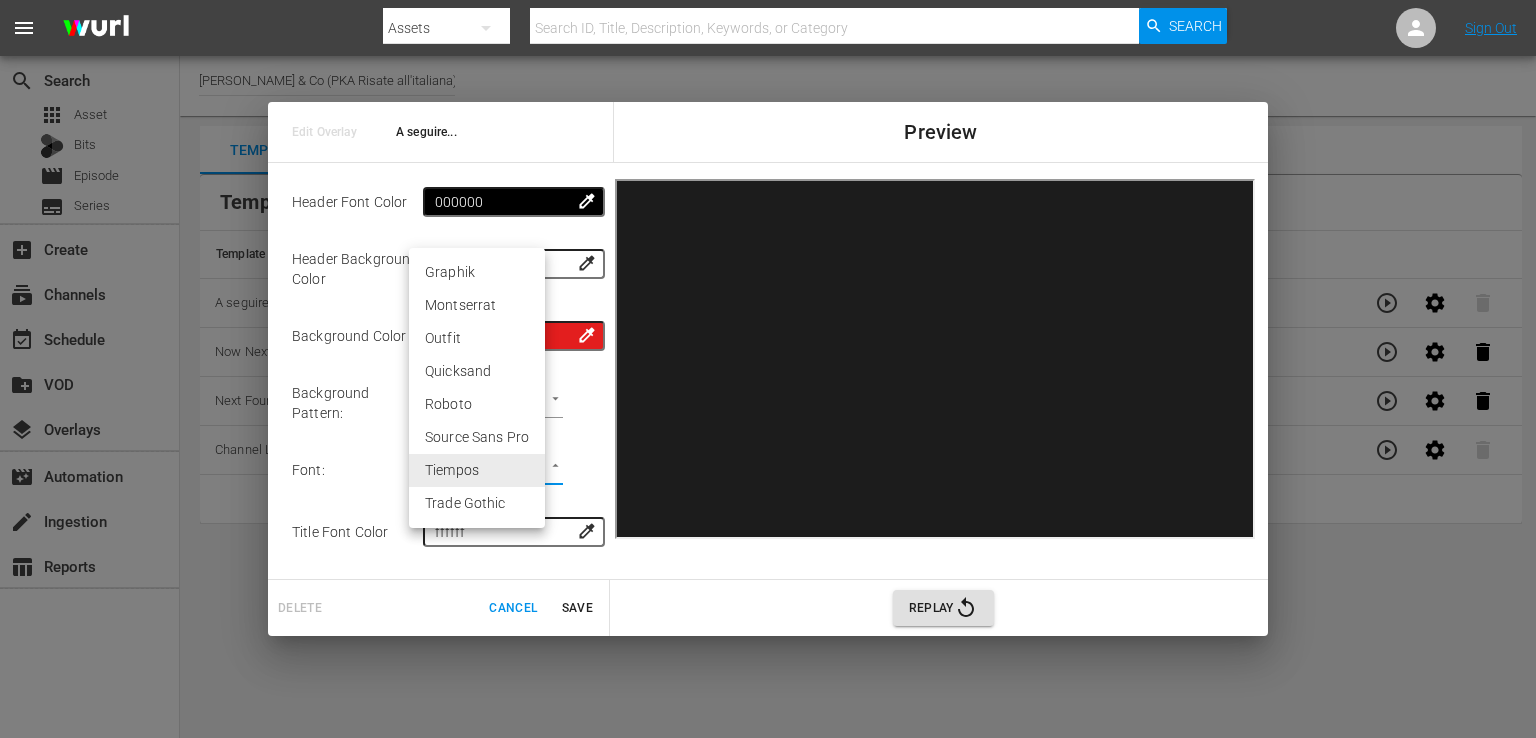 click on "Roboto" at bounding box center (477, 404) 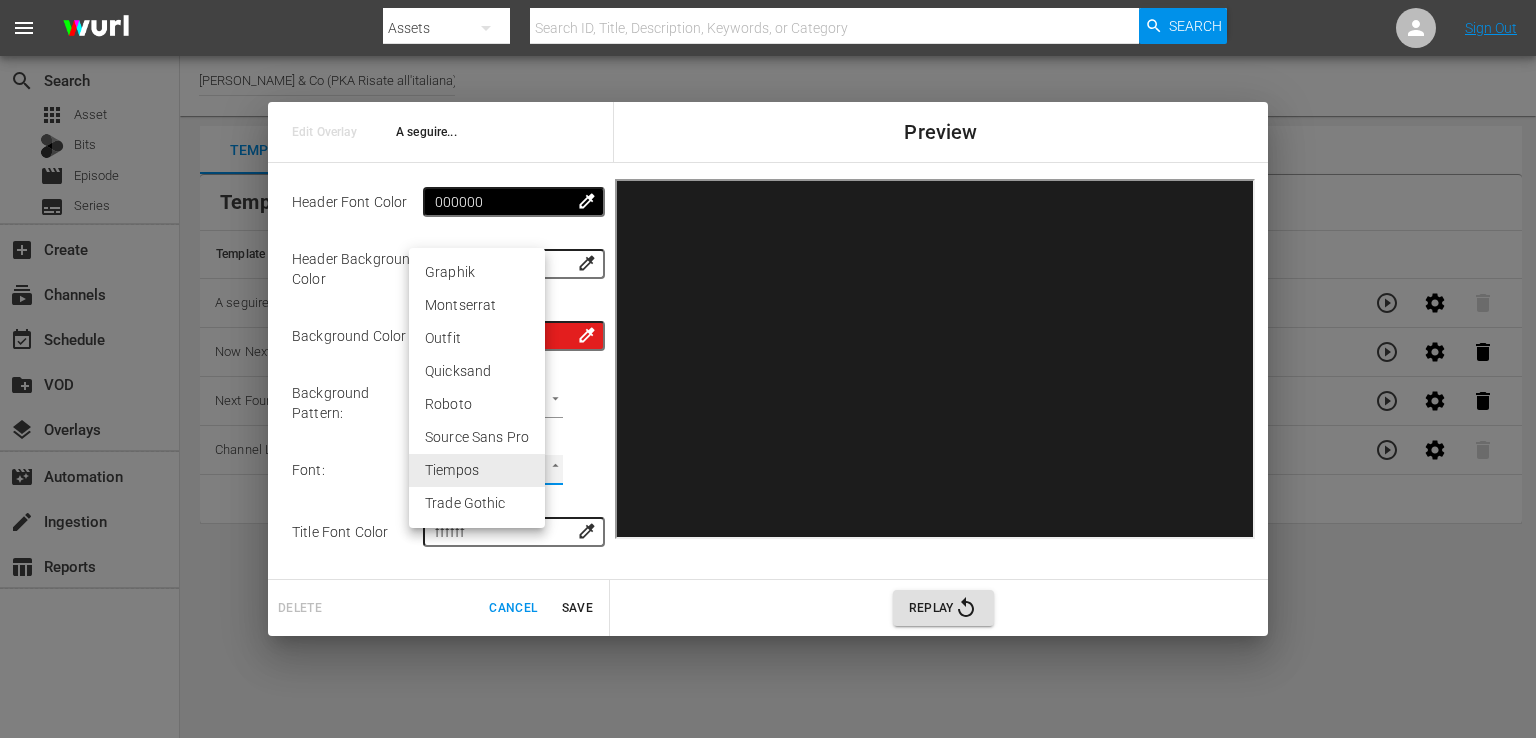 type on "roboto" 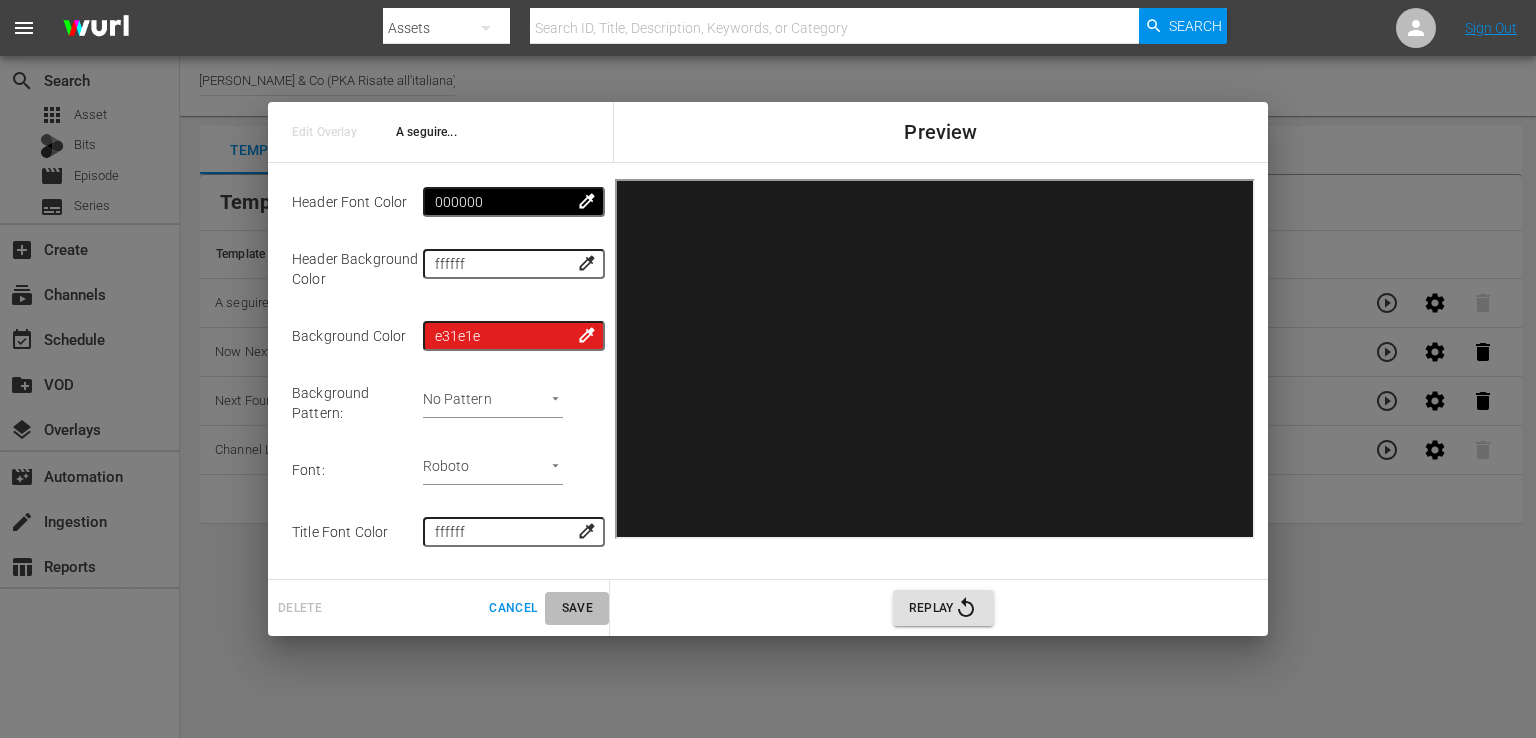 click on "Save" at bounding box center (577, 608) 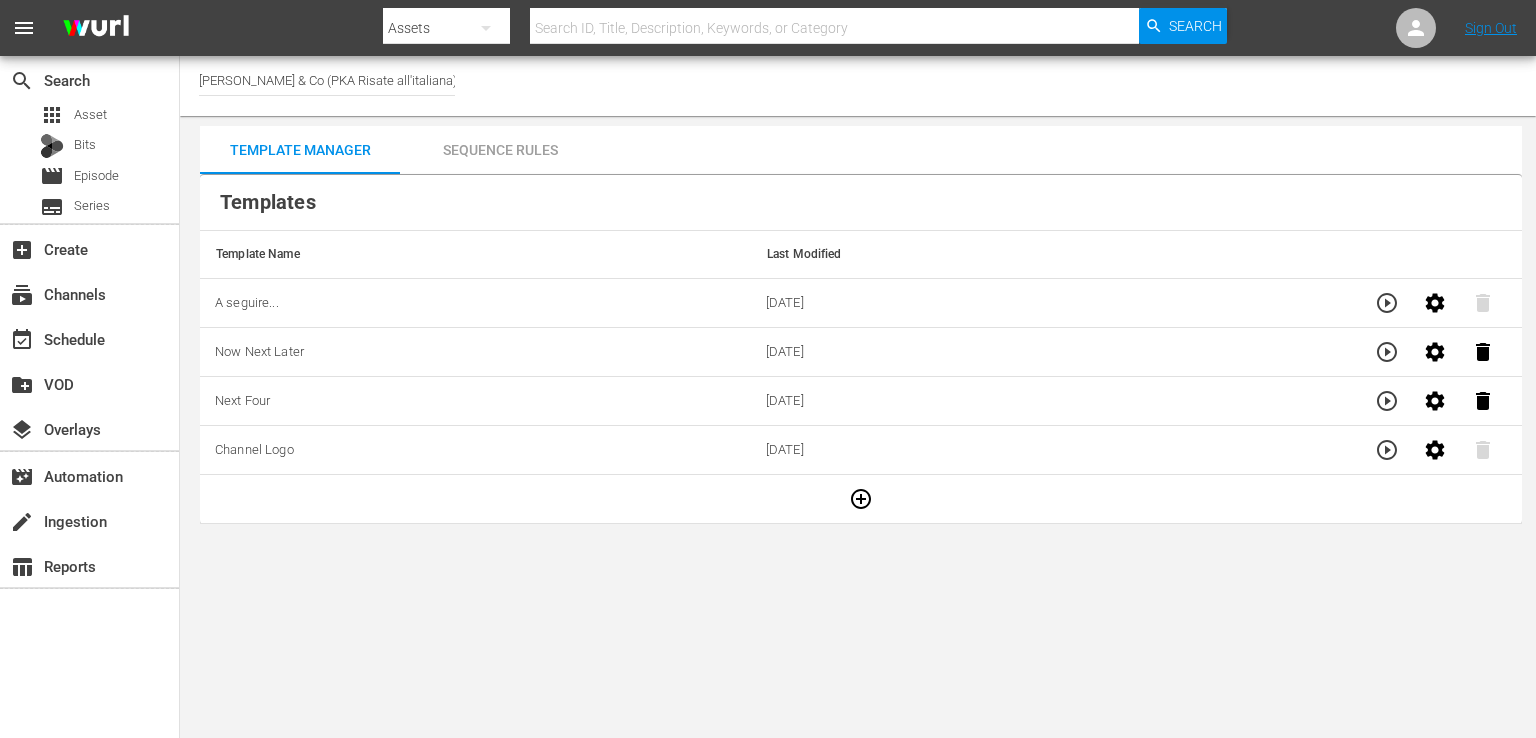 click on "Sequence Rules" at bounding box center [500, 150] 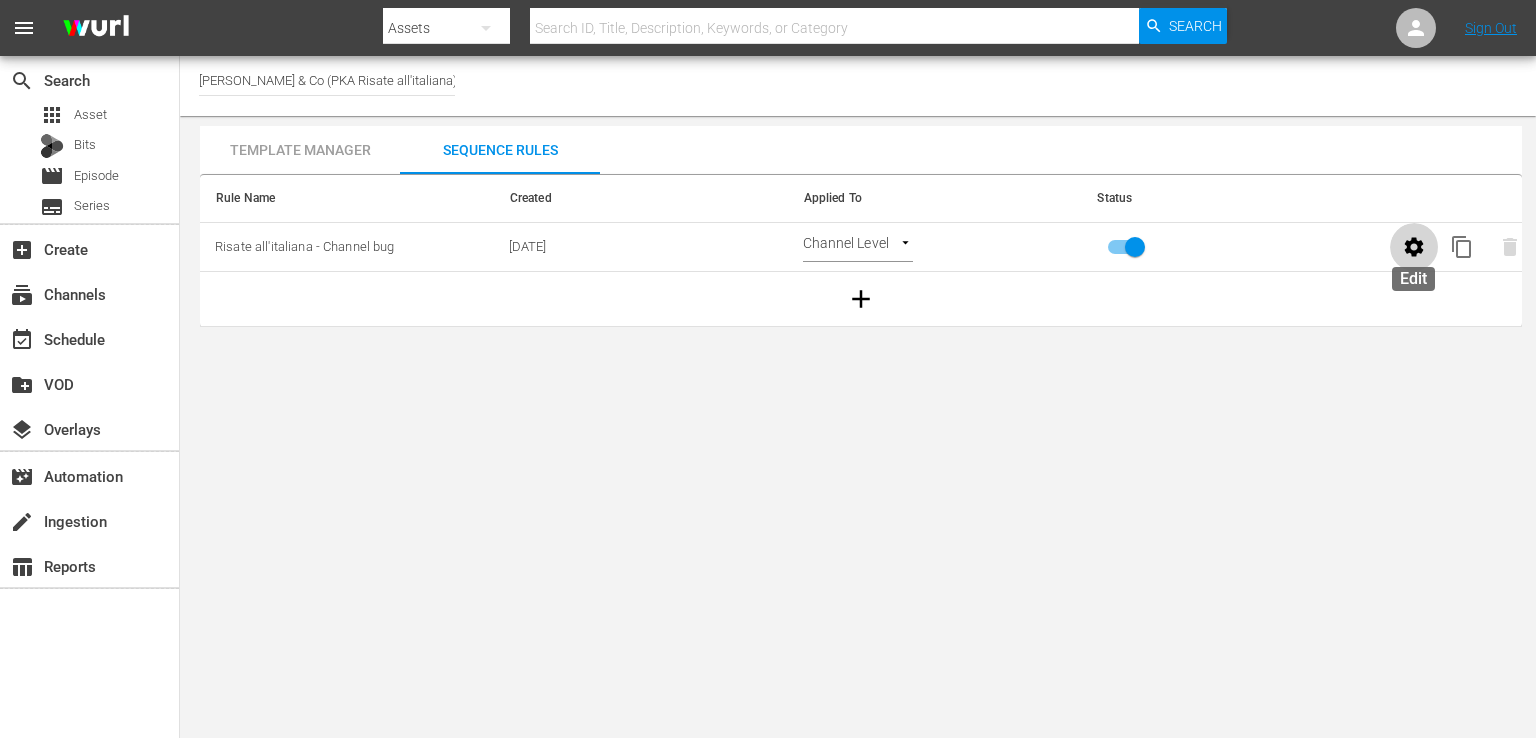 click 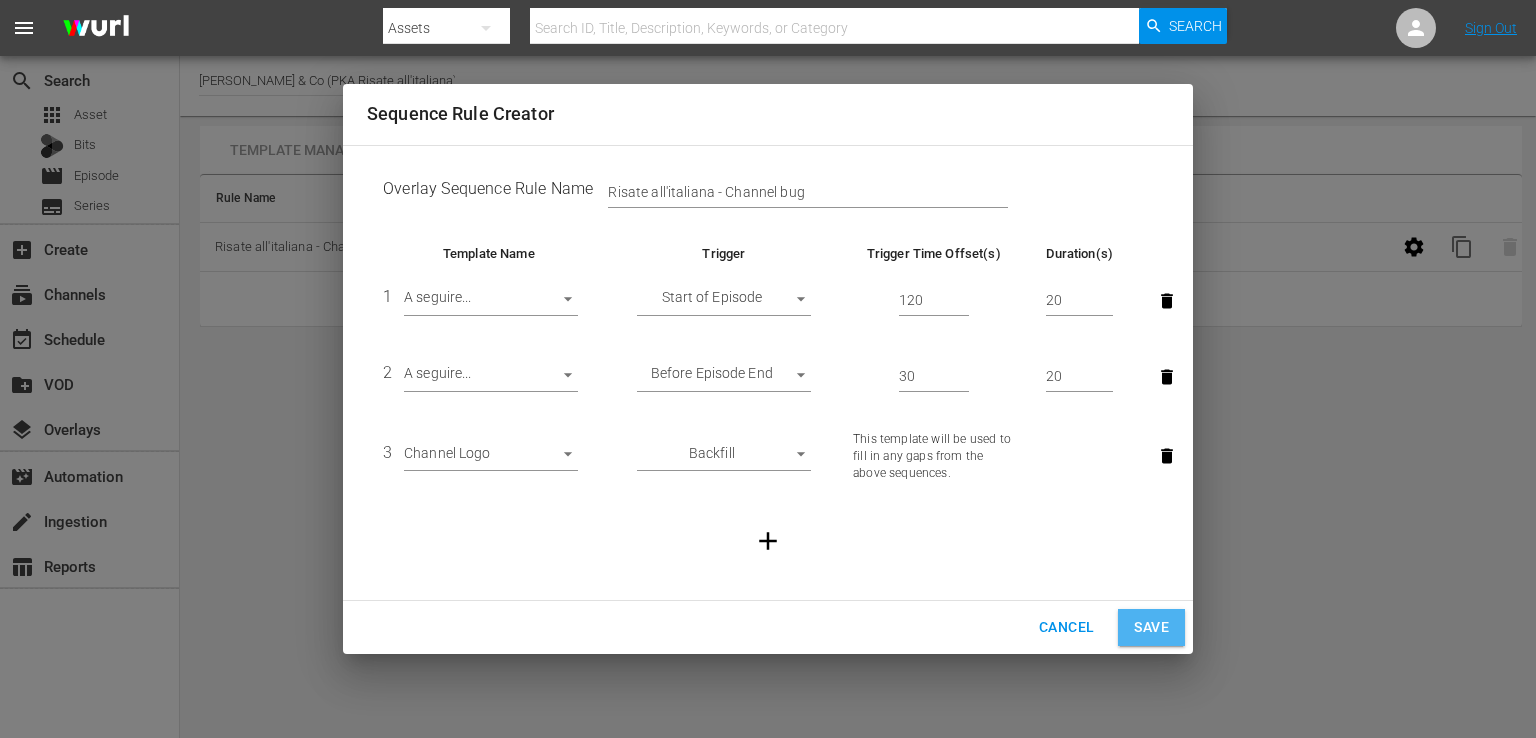 click on "Save" at bounding box center (1151, 627) 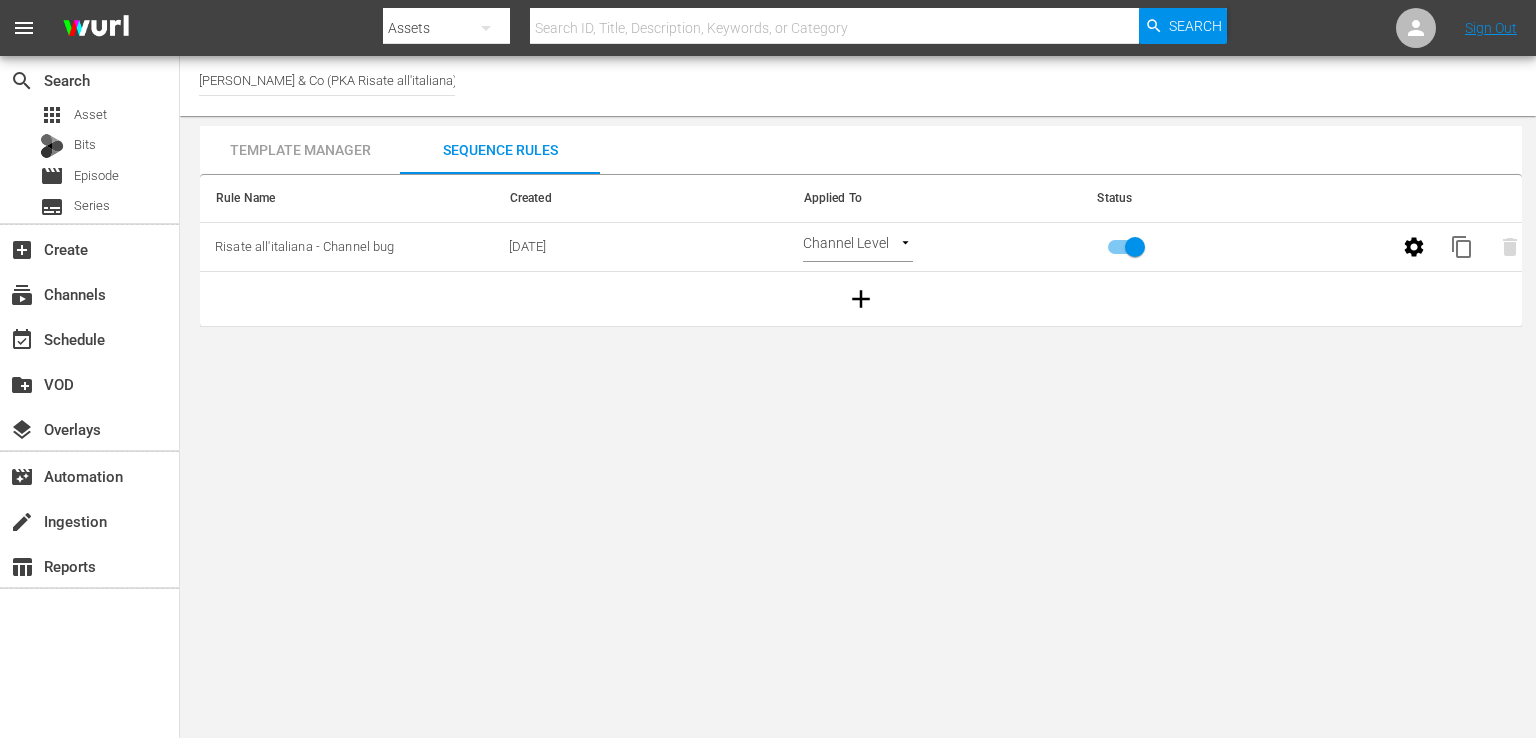 click on "Template Manager" at bounding box center [300, 150] 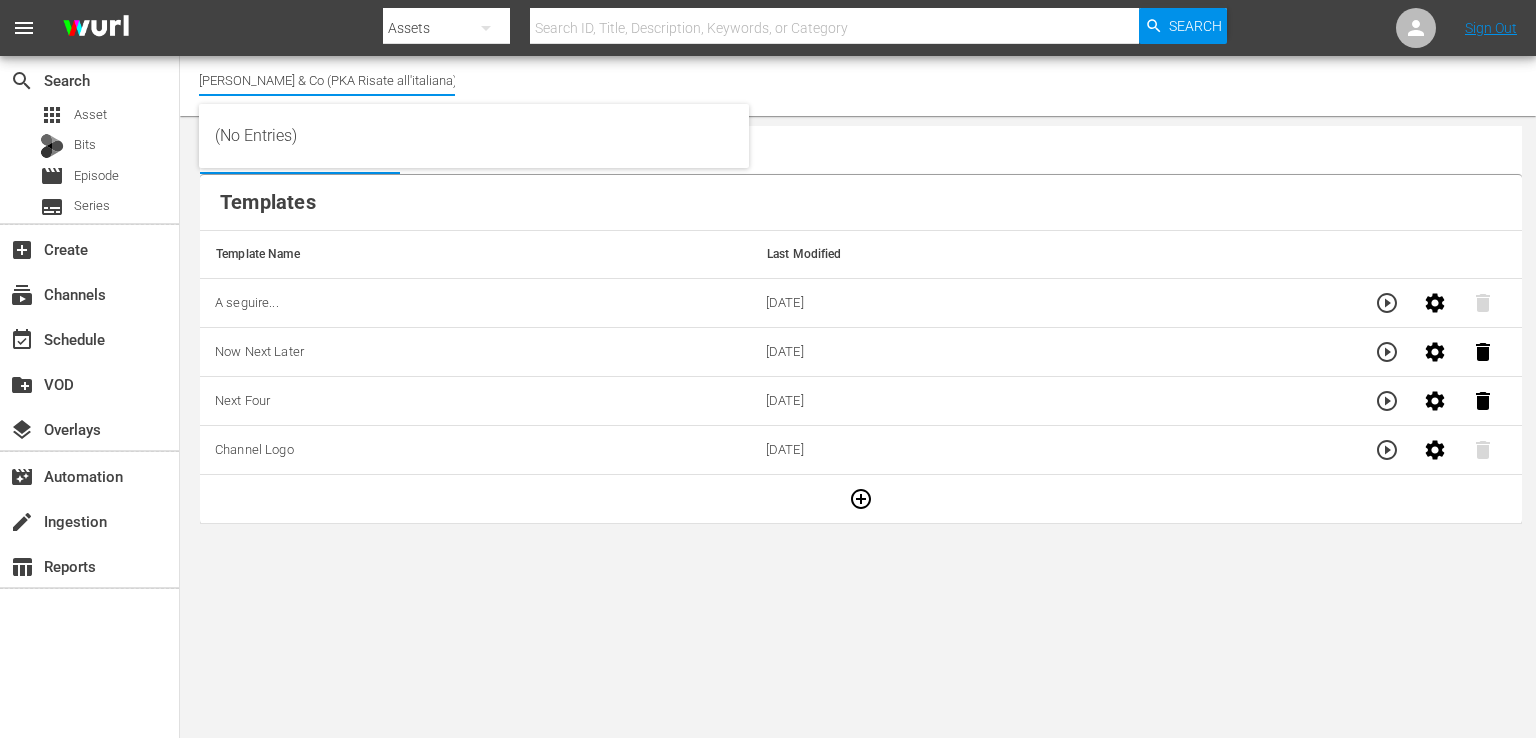 click on "[PERSON_NAME] & Co (PKA Risate all'italiana) (1349)" at bounding box center (327, 80) 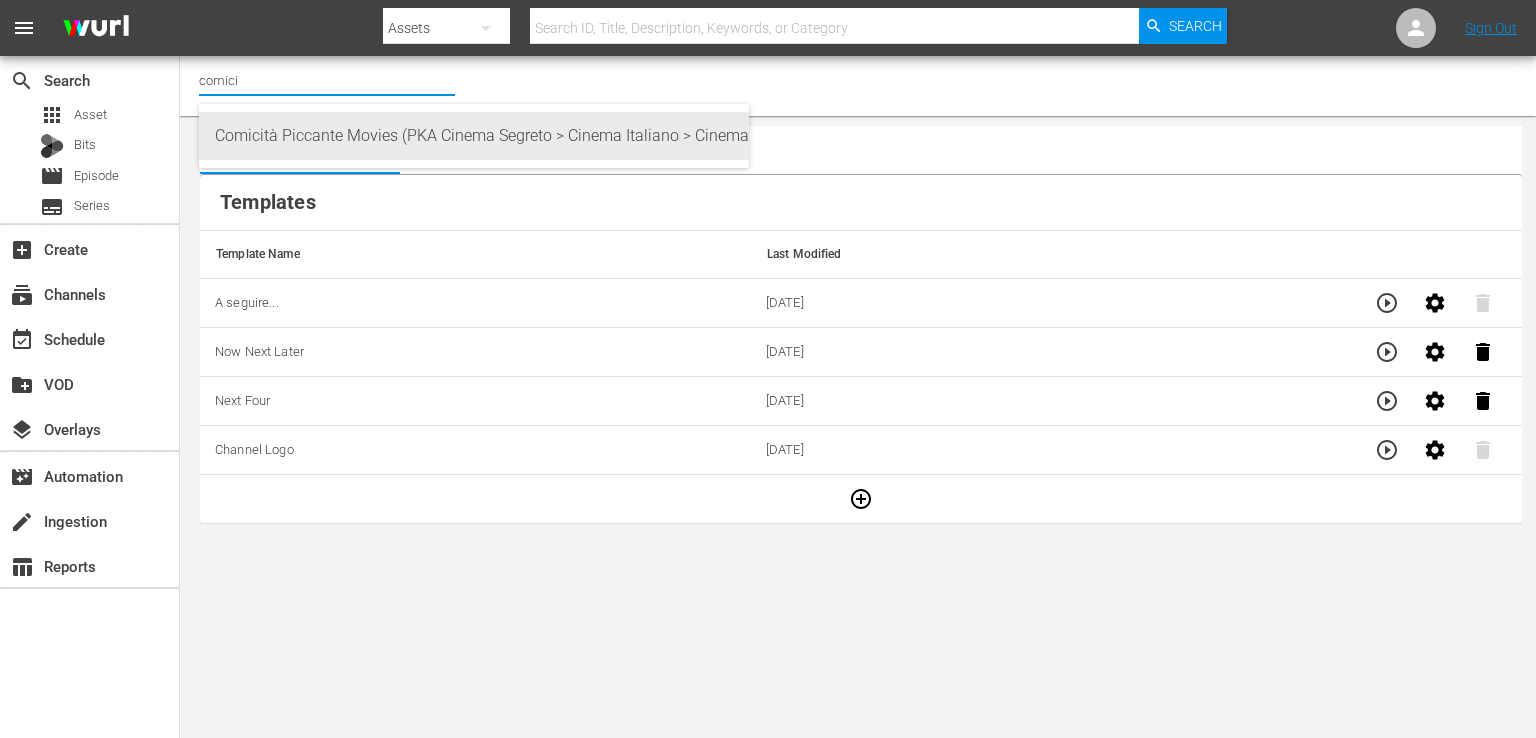 click on "Comicità Piccante Movies (PKA Cinema Segreto > Cinema Italiano > Cinema Poliziottesco) (608 - minerva_cinemasegreto_1)" at bounding box center (474, 136) 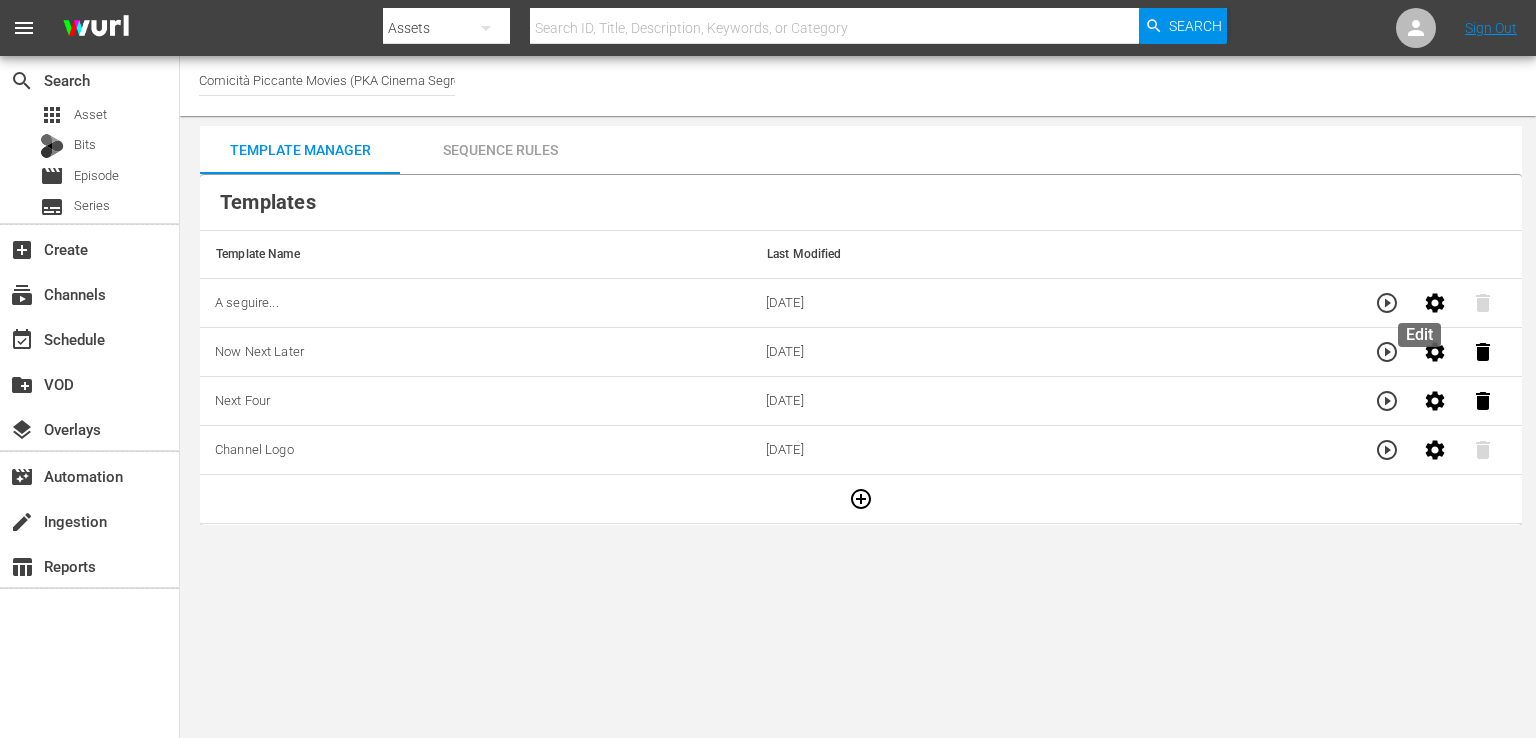 click 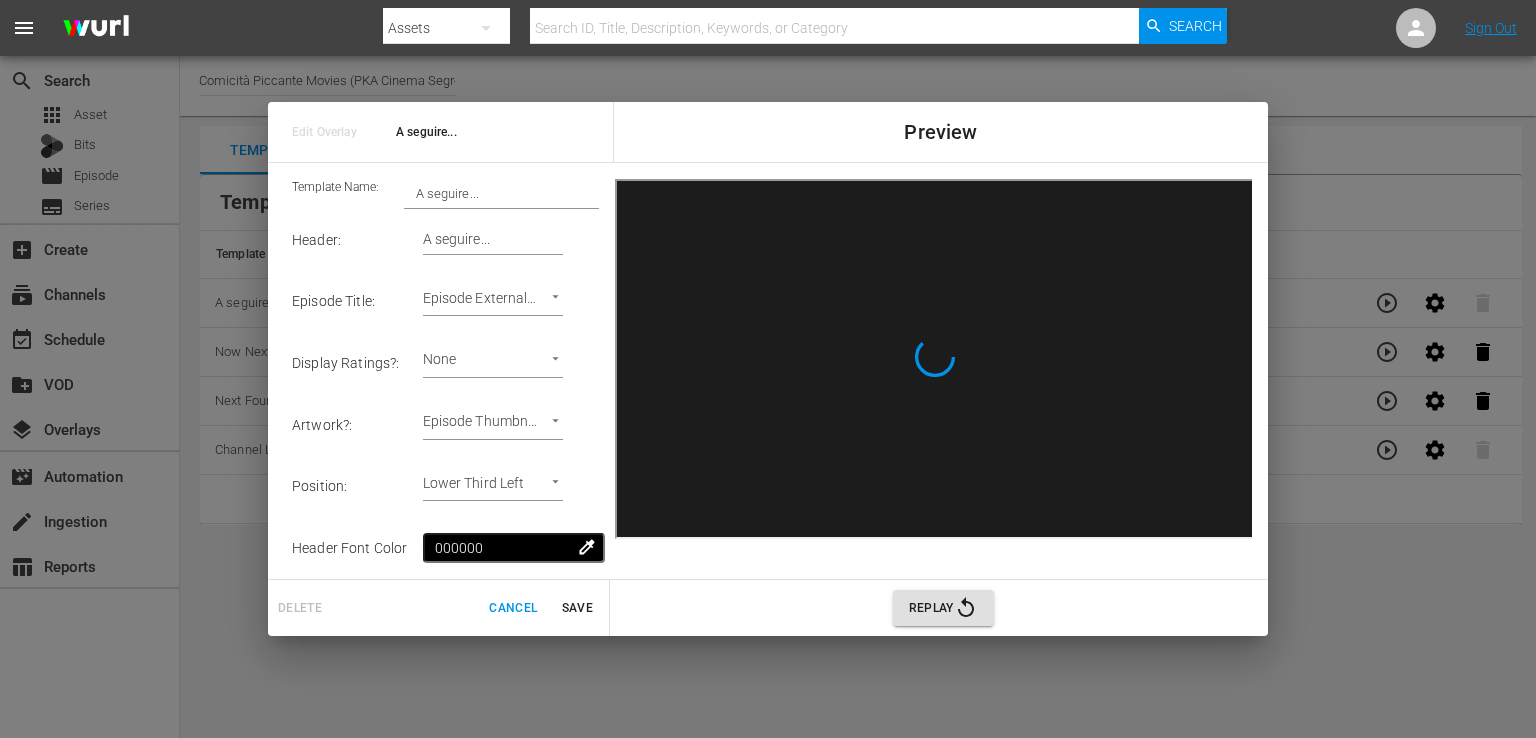 scroll, scrollTop: 349, scrollLeft: 0, axis: vertical 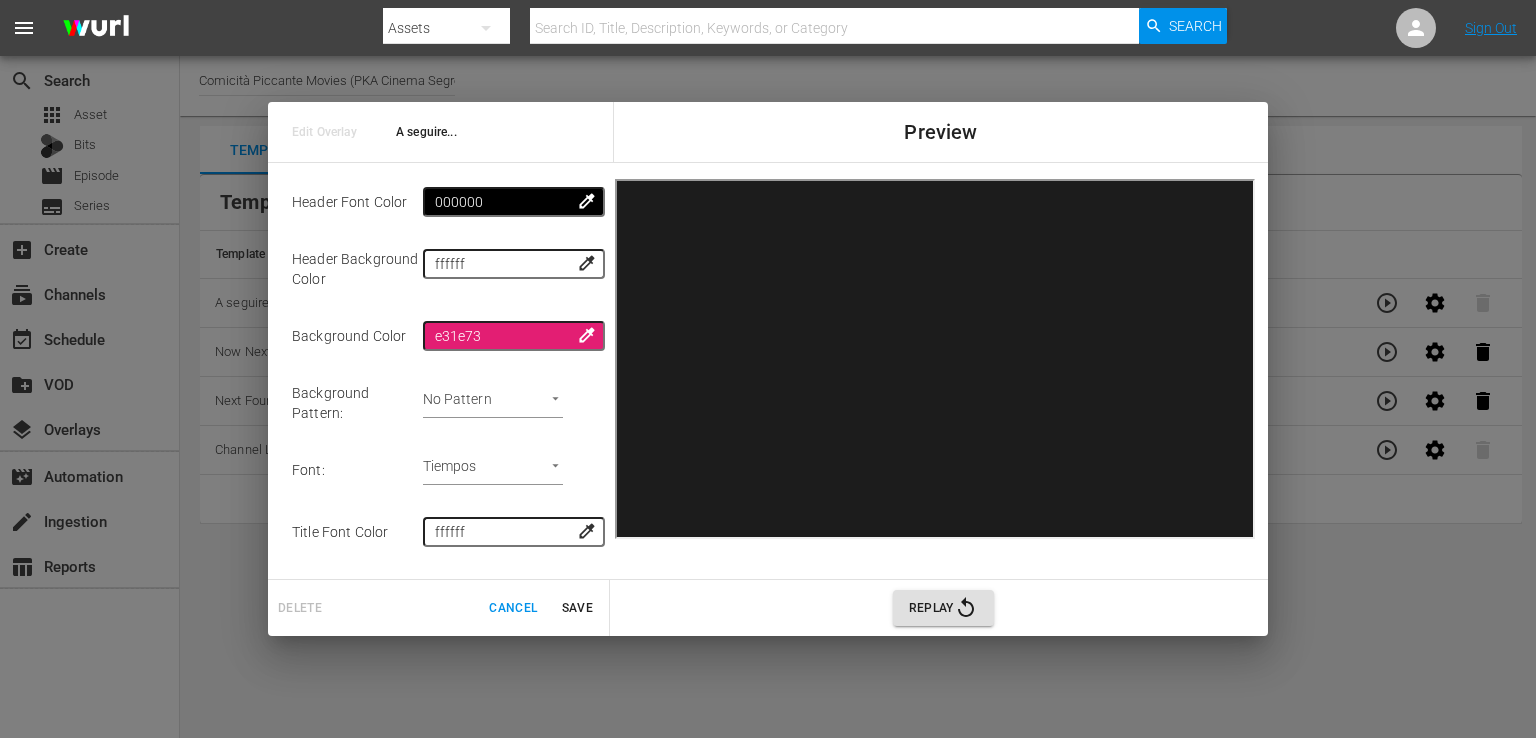 click on "menu Search By Assets Search ID, Title, Description, Keywords, or Category Search Sign Out search   Search apps Asset Bits movie Episode subtitles Series add_box   Create subscriptions   Channels event_available   Schedule create_new_folder   VOD layers   Overlays movie_filter   Automation create   Ingestion table_chart   Reports Channel Title Comicità Piccante Movies (PKA Cinema Segreto > Cinema Italiano > Cinema Poliziottesco) (608) Template Manager Sequence Rules Templates Template Name Last Modified A seguire... [DATE] Now Next Later [DATE] Next Four [DATE] Channel Logo [DATE] Rule Name Created Applied To Status Cinema Italiano - Channel Bug [DATE] Channel Level CHANNEL_LEVEL content_copy
Edit Overlay A seguire... Preview Template Name: A seguire... Header : A seguire... Episode Title : Episode External Title Episode External Title 2 Display Ratings? : None none Artwork? : Episode Thumbnail Episode Thumbnail 2 Position : Lower Third Left 000000 ffffff" at bounding box center [768, 369] 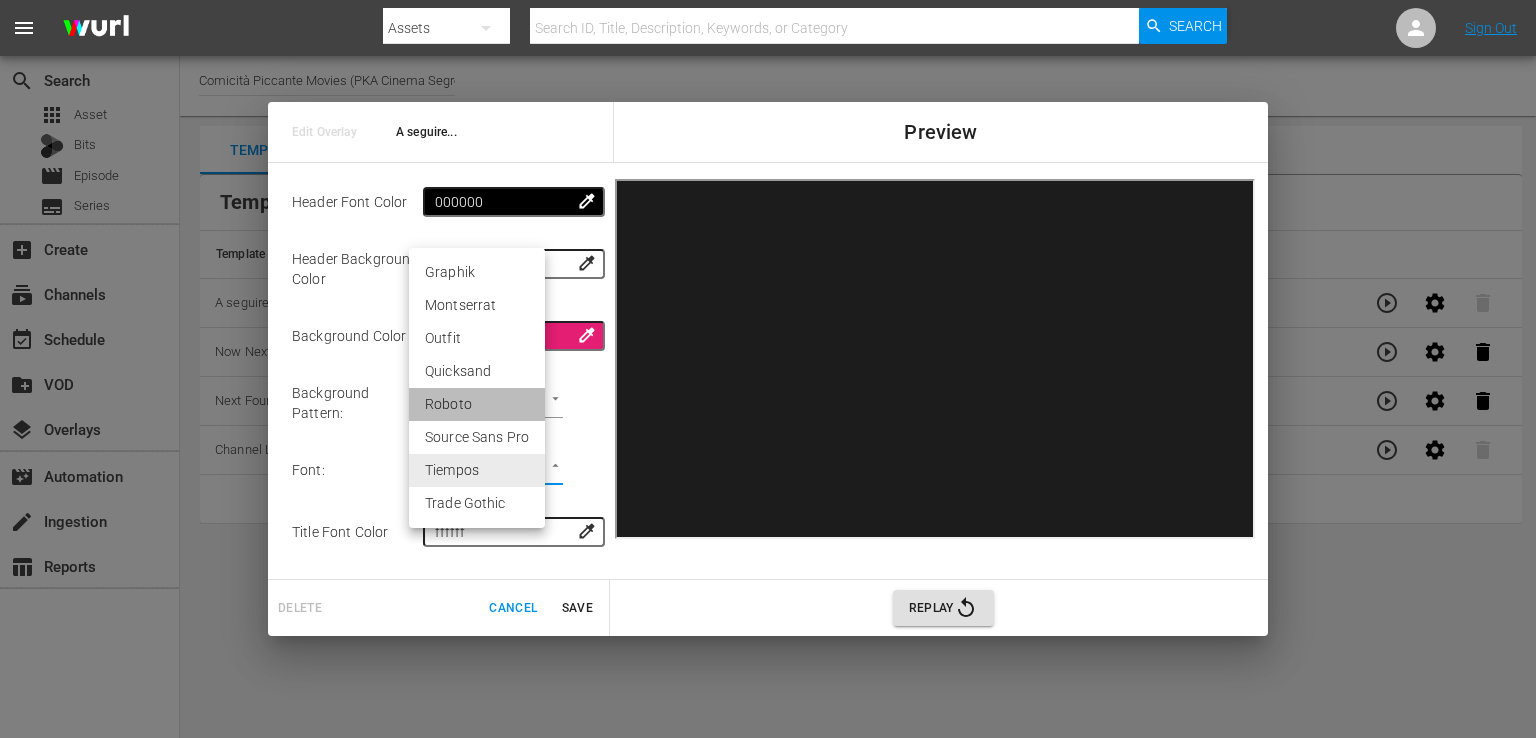 click on "Roboto" at bounding box center (477, 404) 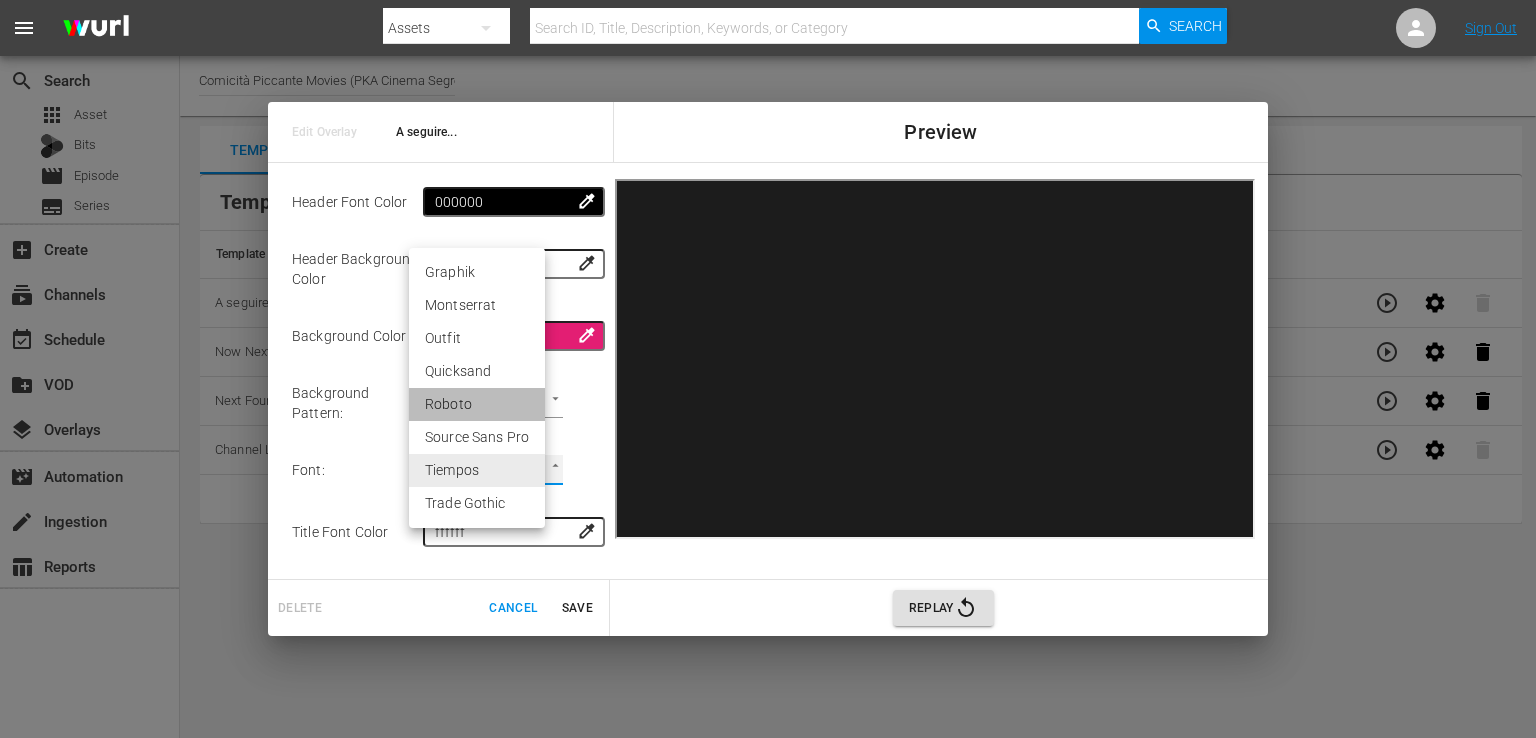type on "roboto" 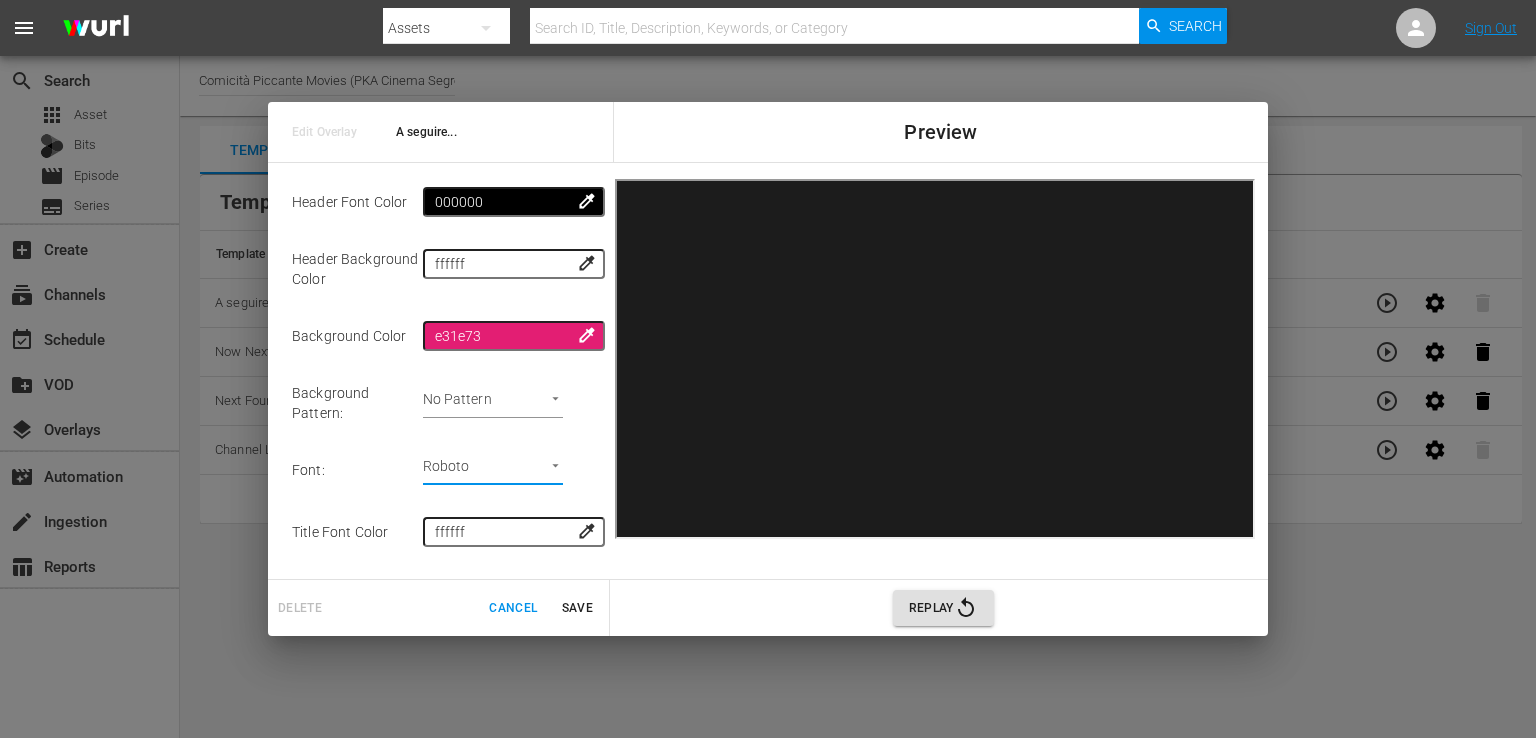 click on "Save" at bounding box center (577, 608) 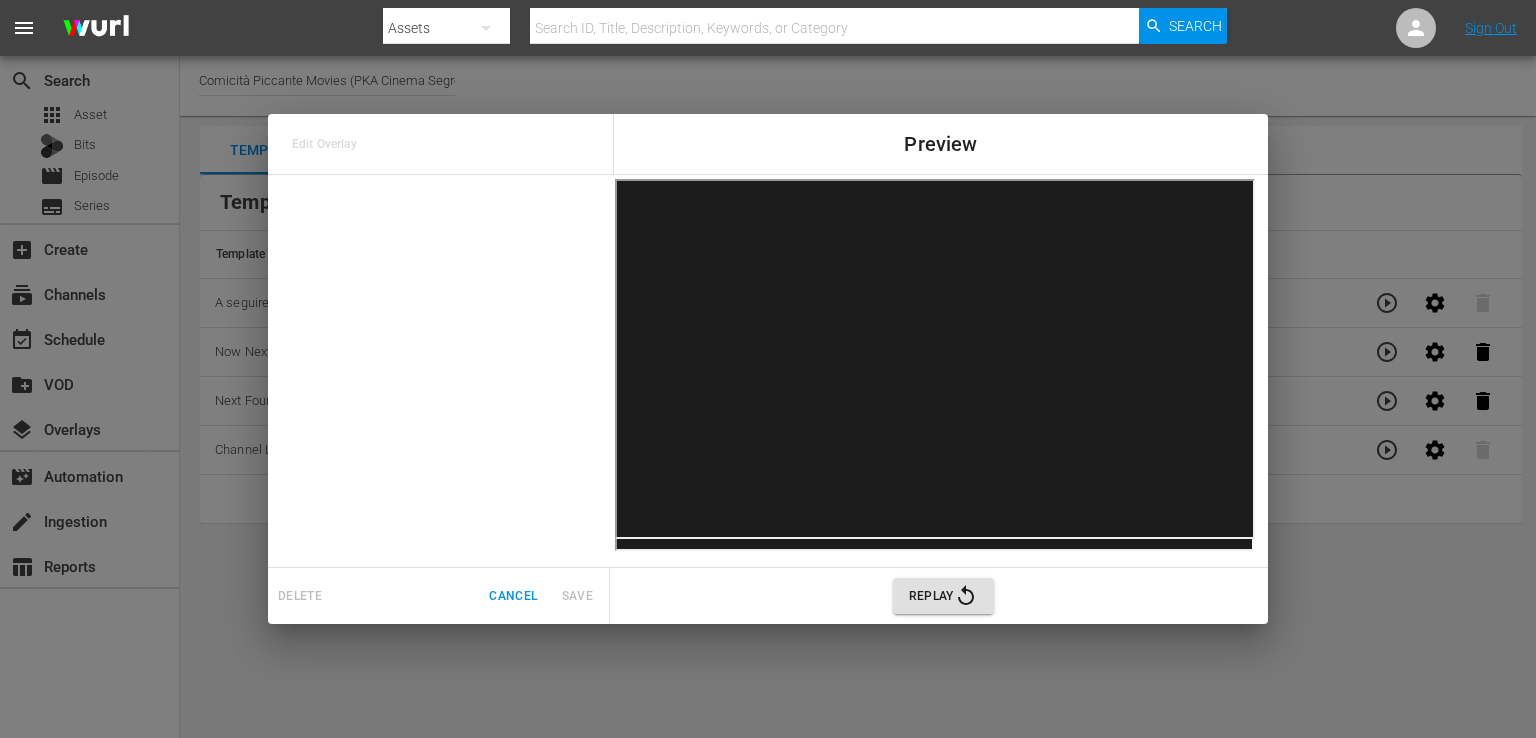 scroll, scrollTop: 0, scrollLeft: 0, axis: both 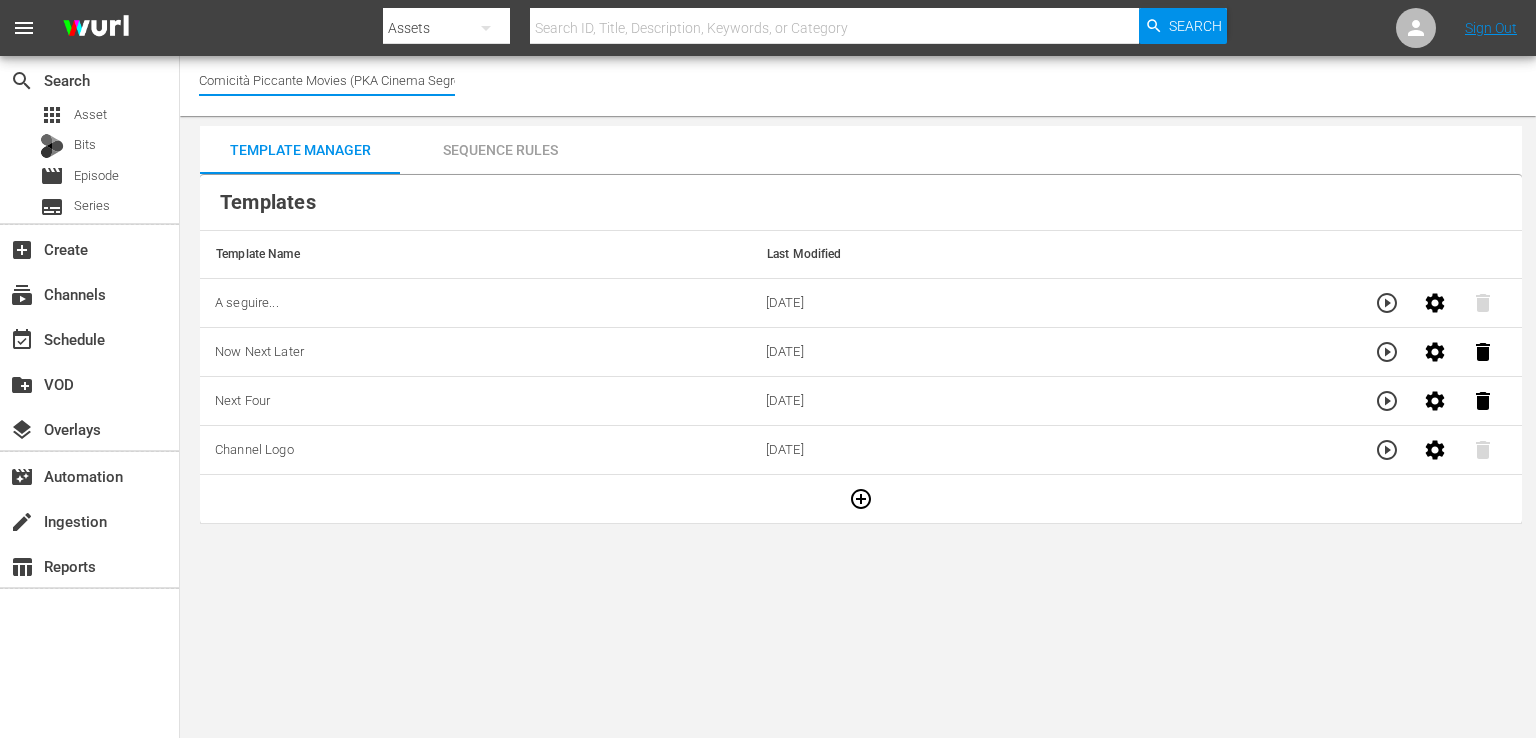 click on "Comicità Piccante Movies (PKA Cinema Segreto > Cinema Italiano > Cinema Poliziottesco) (608)" at bounding box center [327, 80] 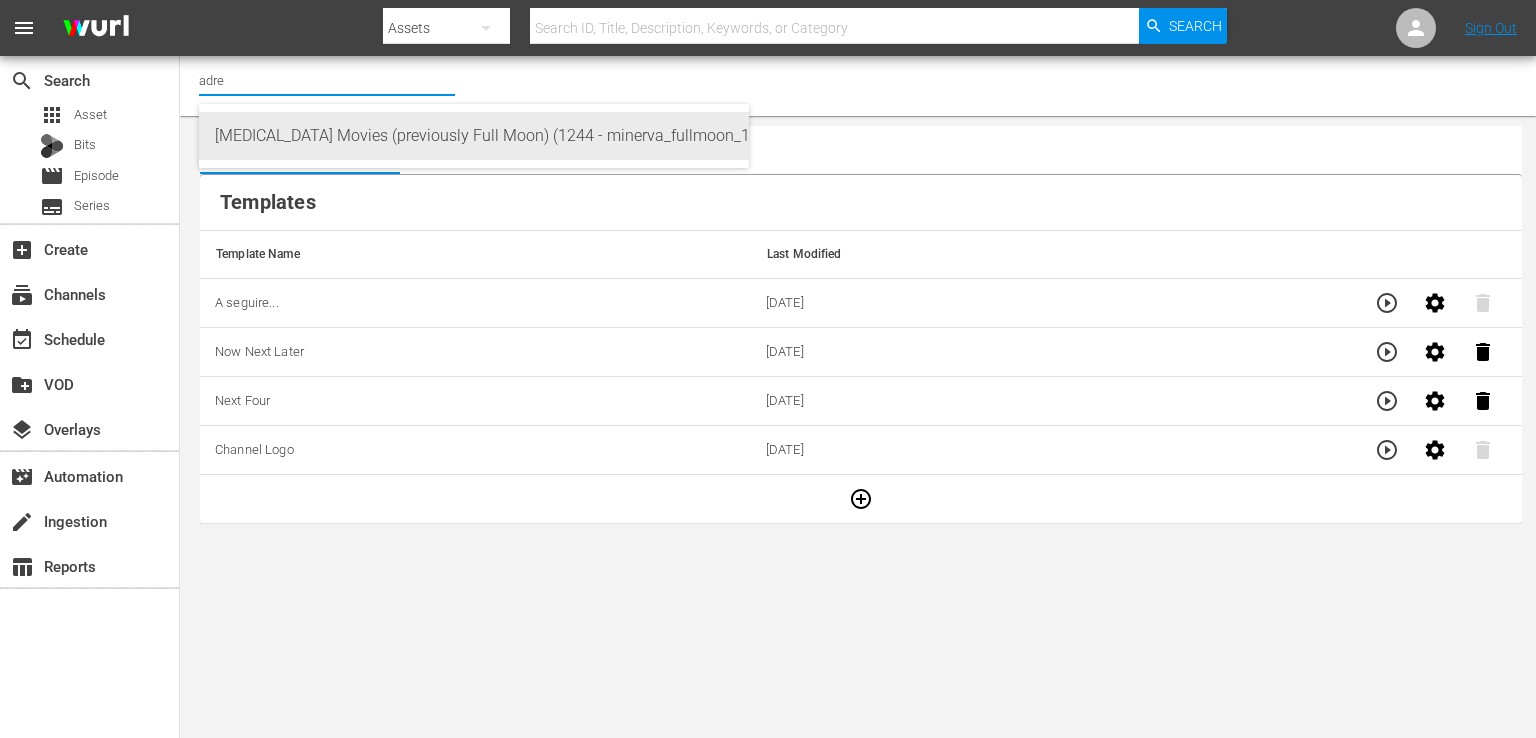 click on "[MEDICAL_DATA] Movies (previously Full Moon) (1244 - minerva_fullmoon_1)" at bounding box center [474, 136] 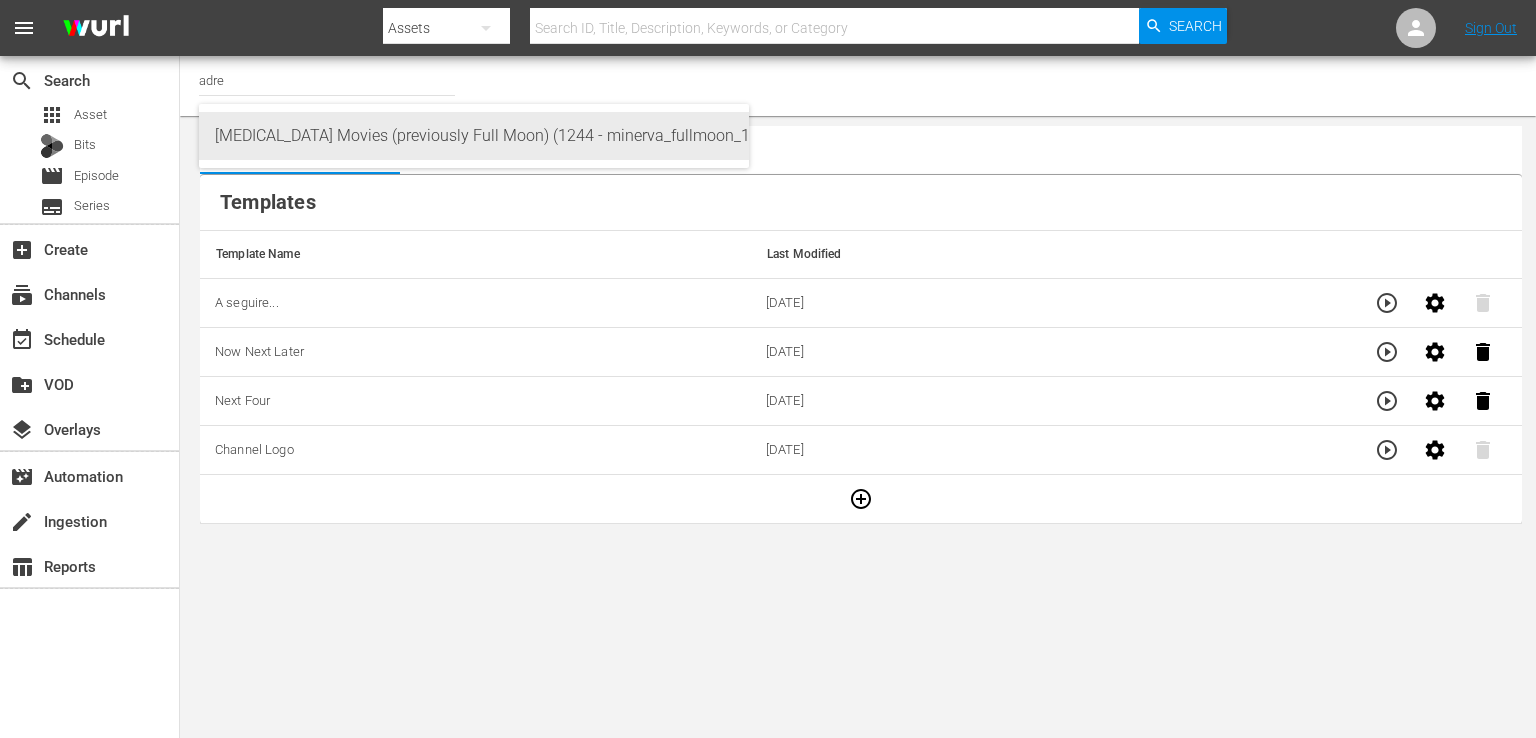 type on "[MEDICAL_DATA] Movies (previously Full Moon) (1244 - minerva_fullmoon_1)" 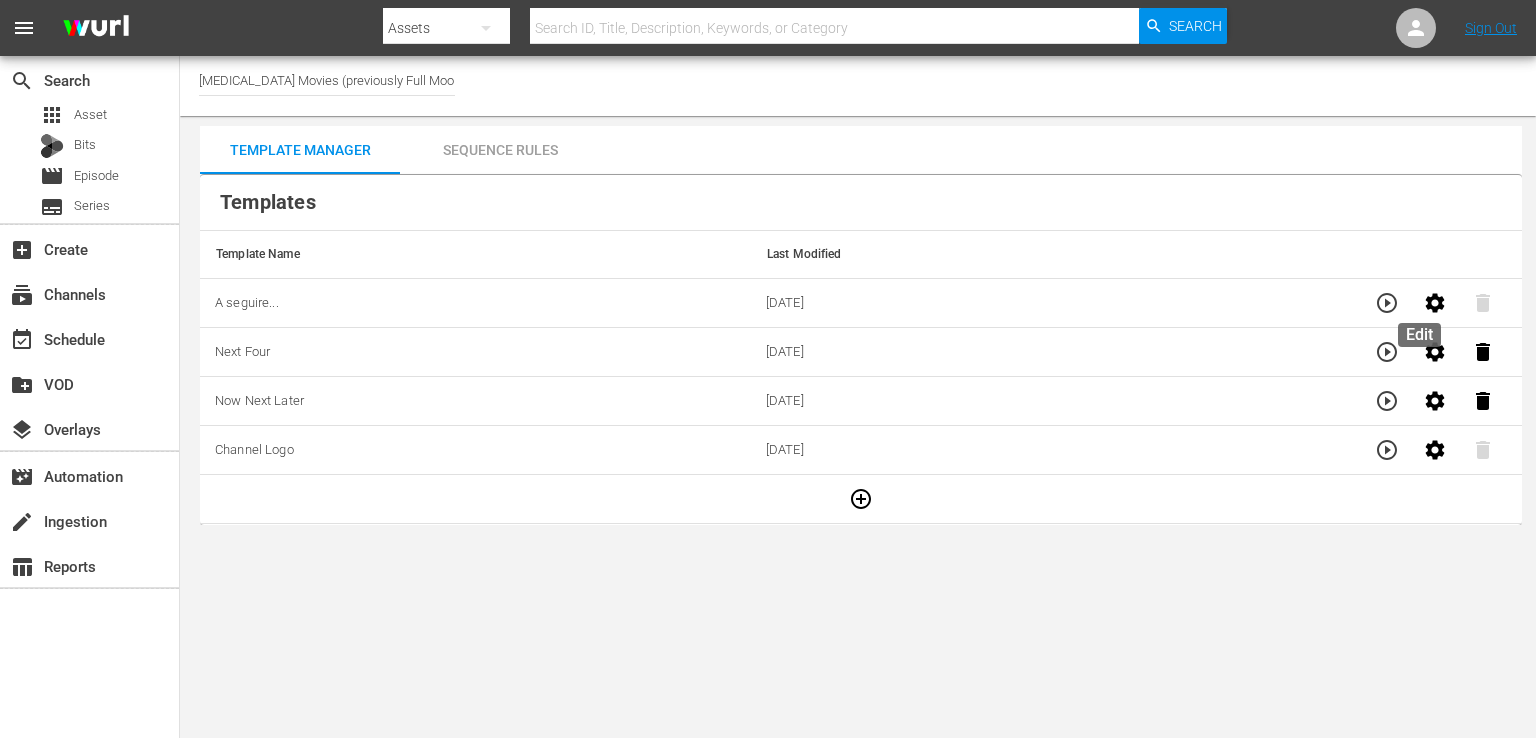 click 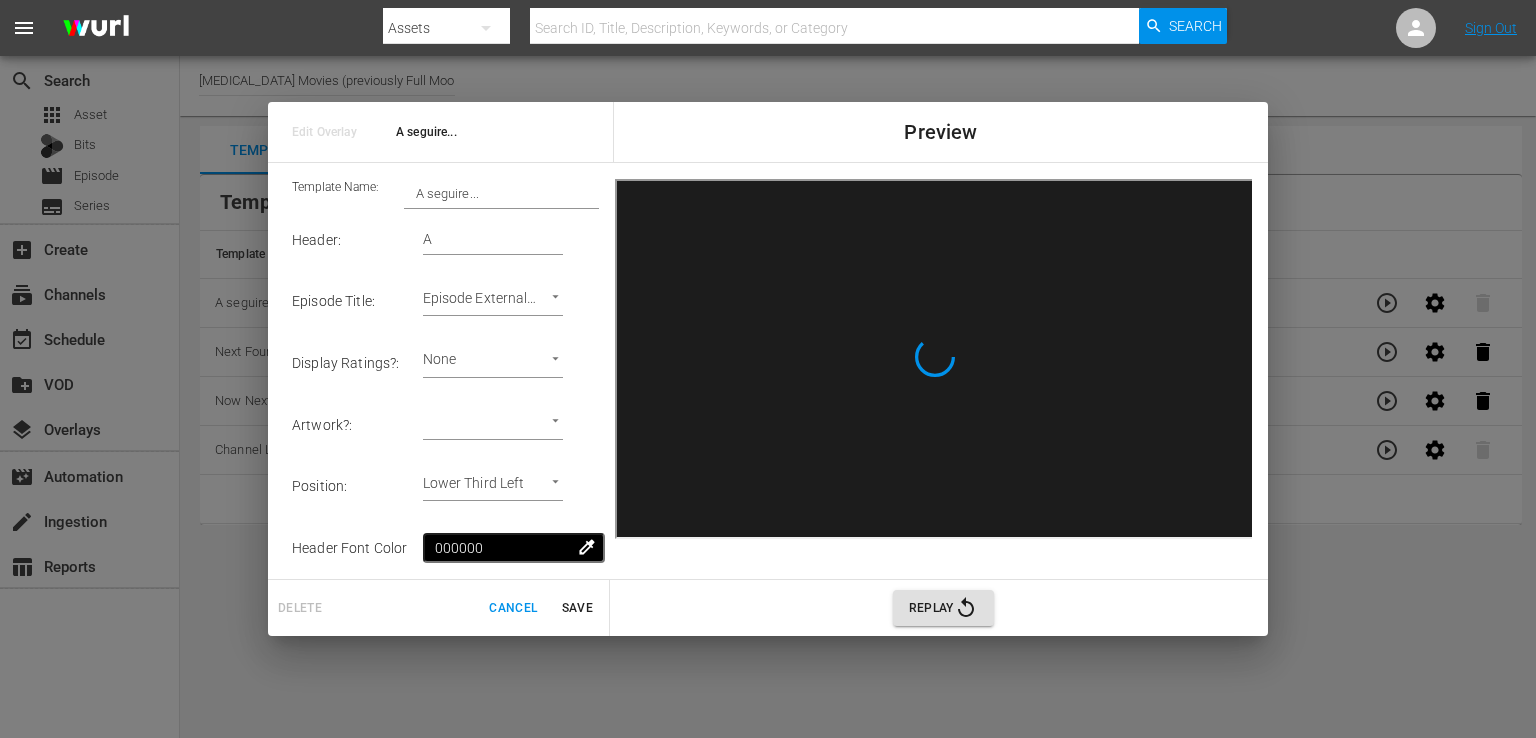 scroll, scrollTop: 349, scrollLeft: 0, axis: vertical 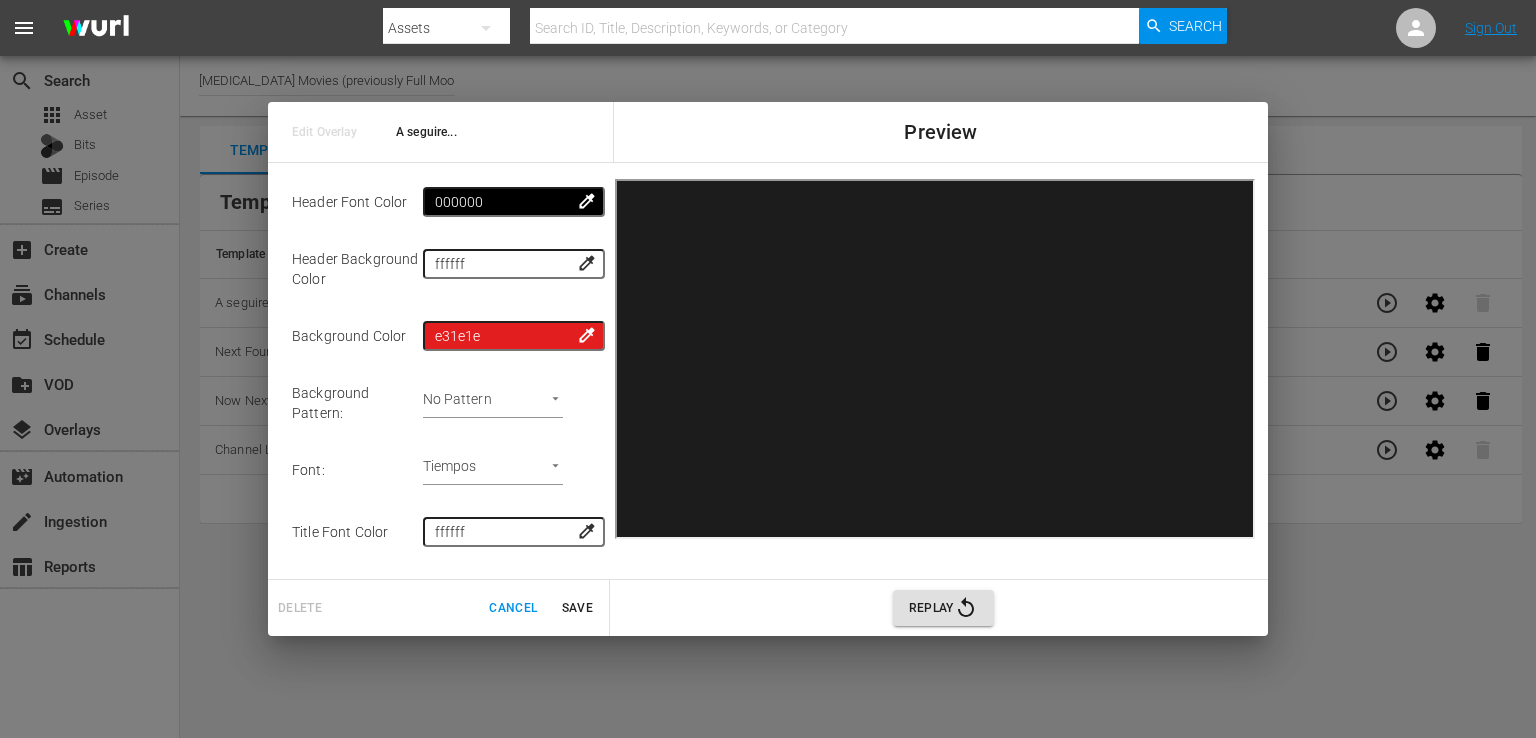 click on "menu Search By Assets Search ID, Title, Description, Keywords, or Category Search Sign Out search   Search apps Asset Bits movie Episode subtitles Series add_box   Create subscriptions   Channels event_available   Schedule create_new_folder   VOD layers   Overlays movie_filter   Automation create   Ingestion table_chart   Reports Channel Title [MEDICAL_DATA] Movies (previously Full Moon) (1244) Template Manager Sequence Rules Templates Template Name Last Modified A seguire... [DATE] Next Four [DATE] Now Next Later [DATE] Channel Logo [DATE] Rule Name Created Applied To Status [MEDICAL_DATA] - Channel Bug [DATE] Channel Level CHANNEL_LEVEL content_copy
Edit Overlay A seguire... Preview Template Name: A seguire... Header : A Episode Title : Episode External Title Episode External Title 2 Display Ratings? : None none Artwork? : ​ Episode Thumbnail Position : Lower Third Left Lower Third Left Header Font Color 000000 colorize Header Background Color ffffff colorize" at bounding box center (768, 369) 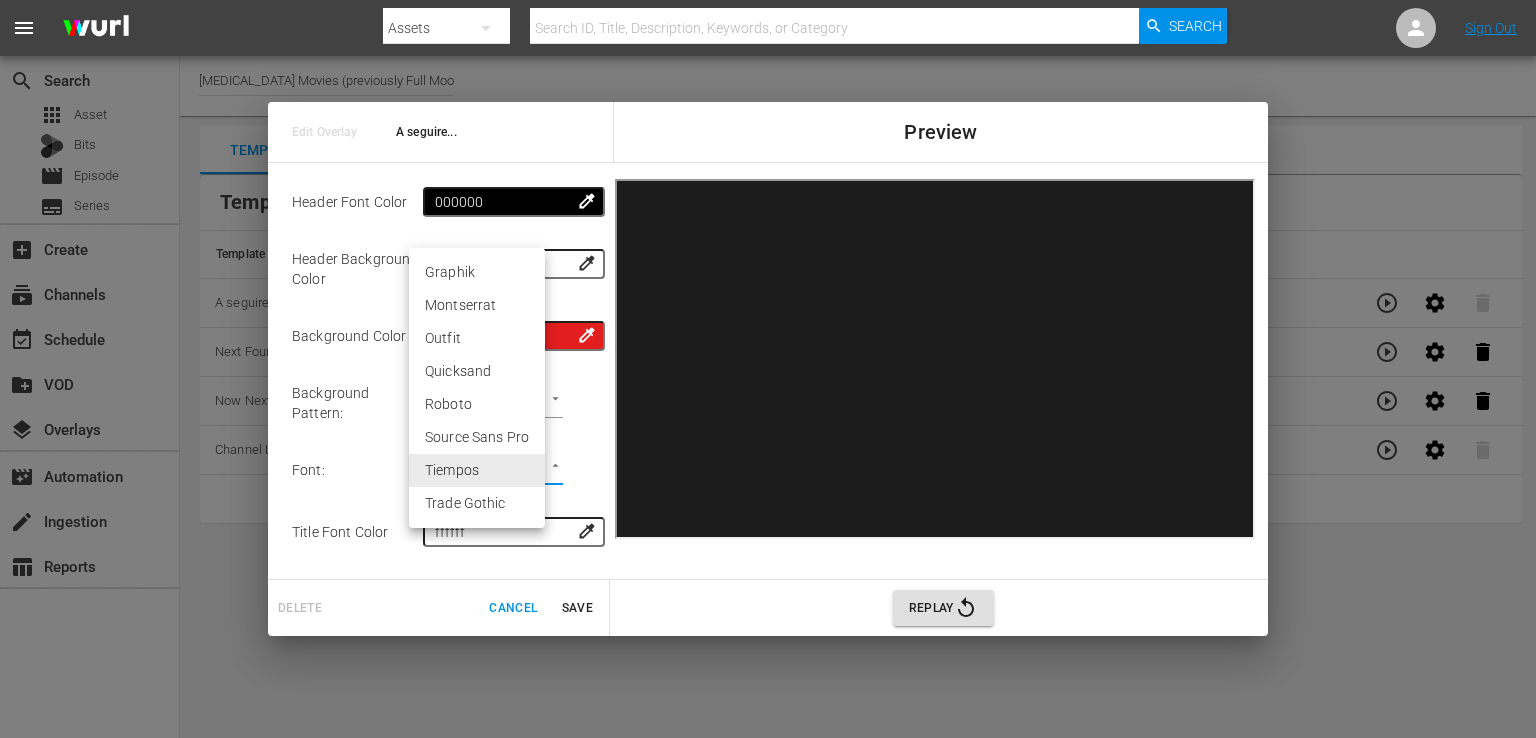 click on "Roboto" at bounding box center (477, 404) 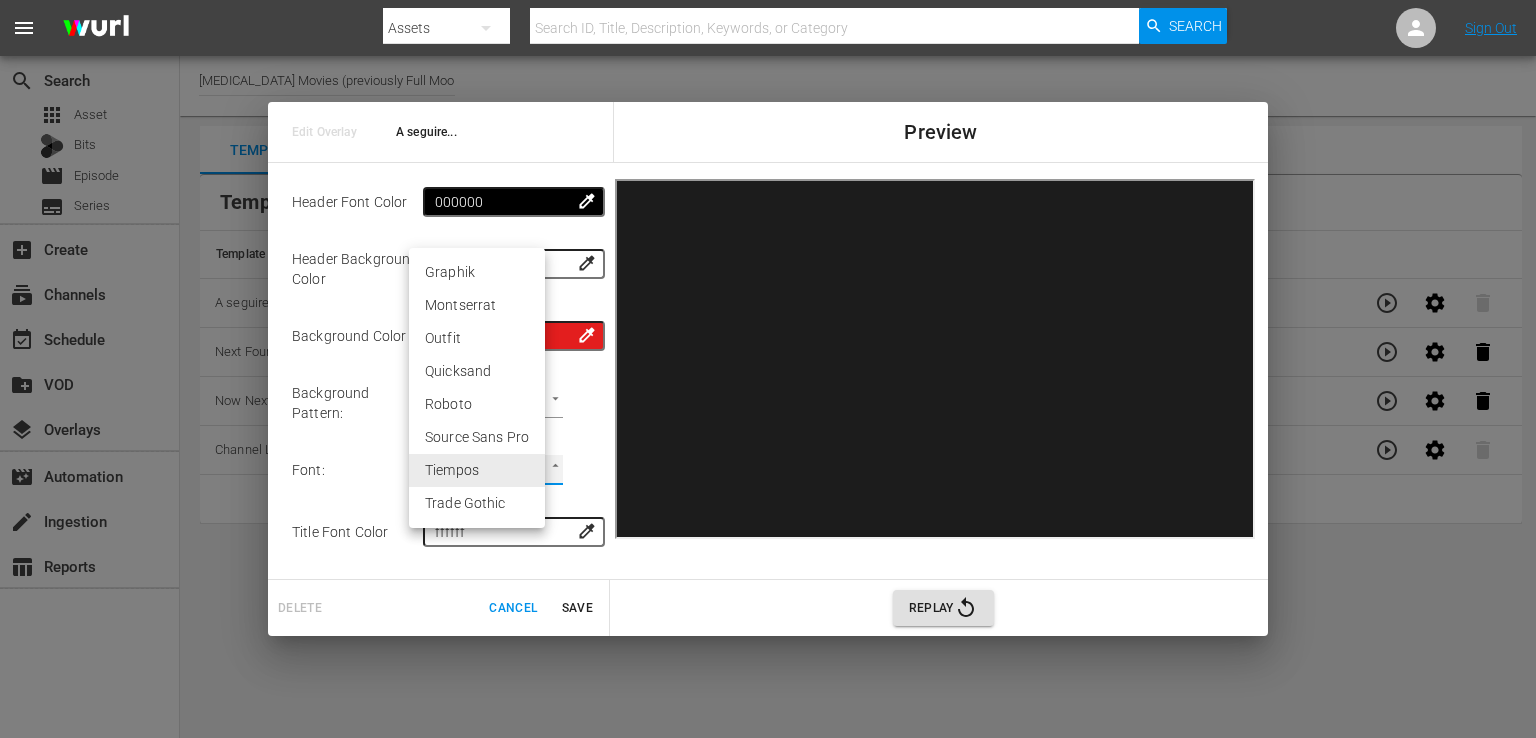type on "roboto" 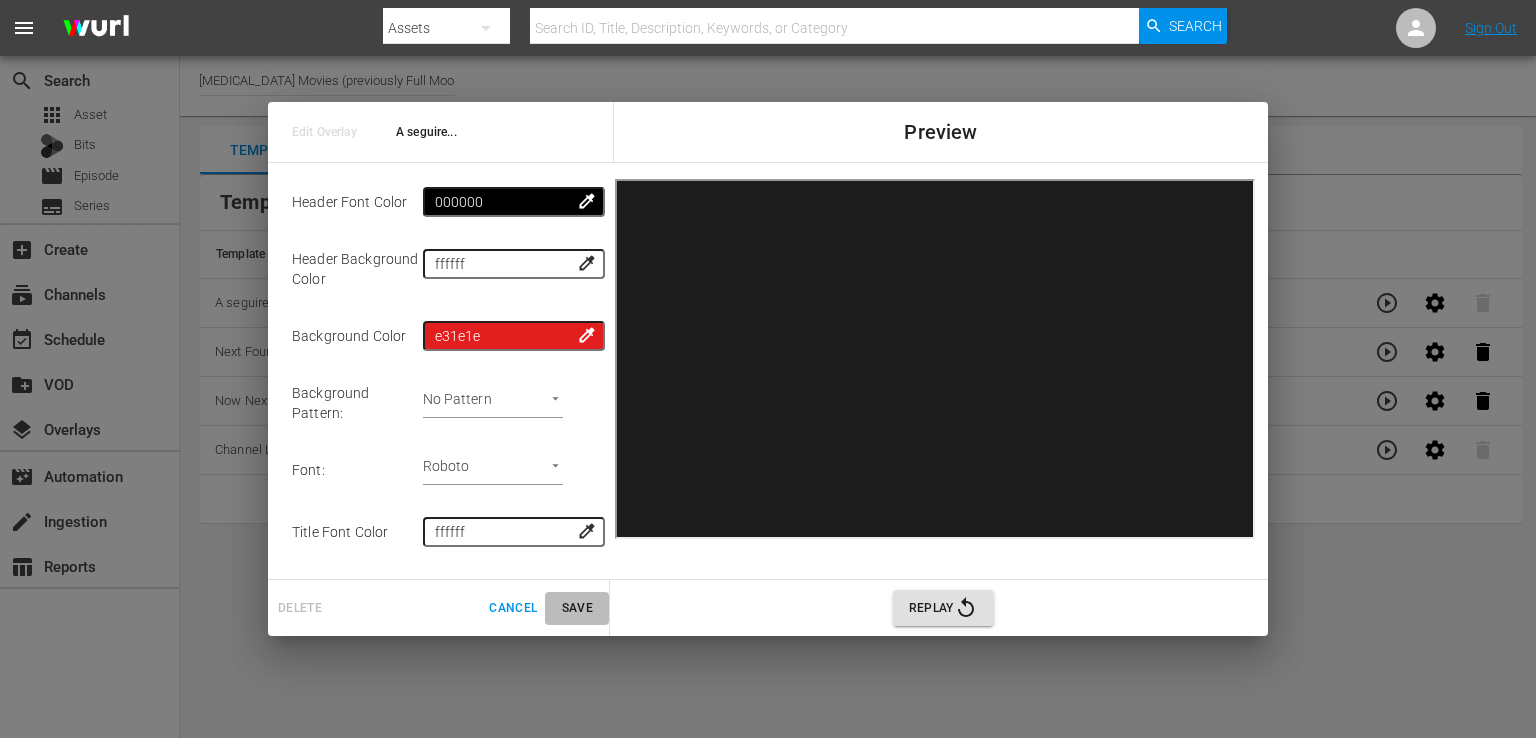 click on "Save" at bounding box center (577, 608) 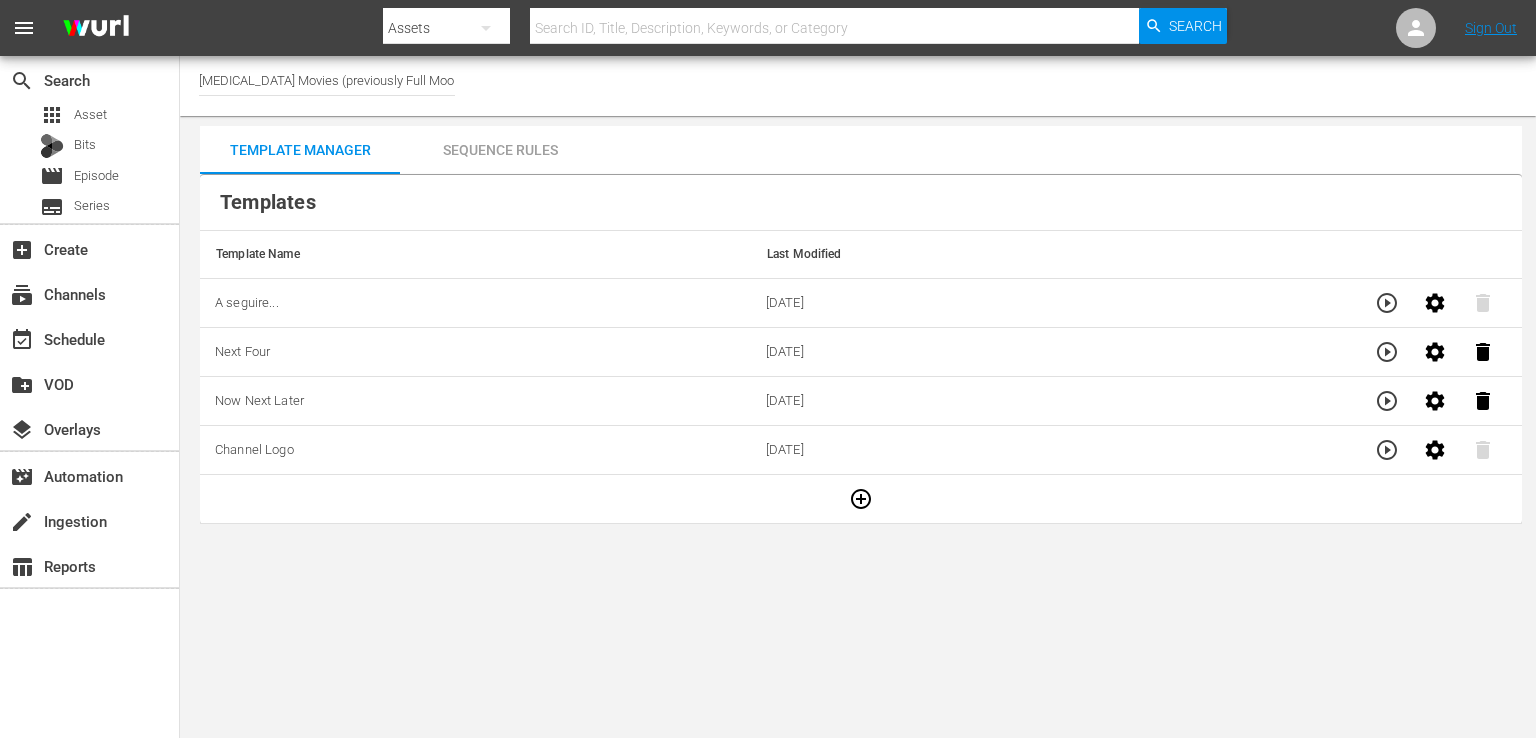click on "[MEDICAL_DATA] Movies (previously Full Moon) (1244)" at bounding box center [327, 80] 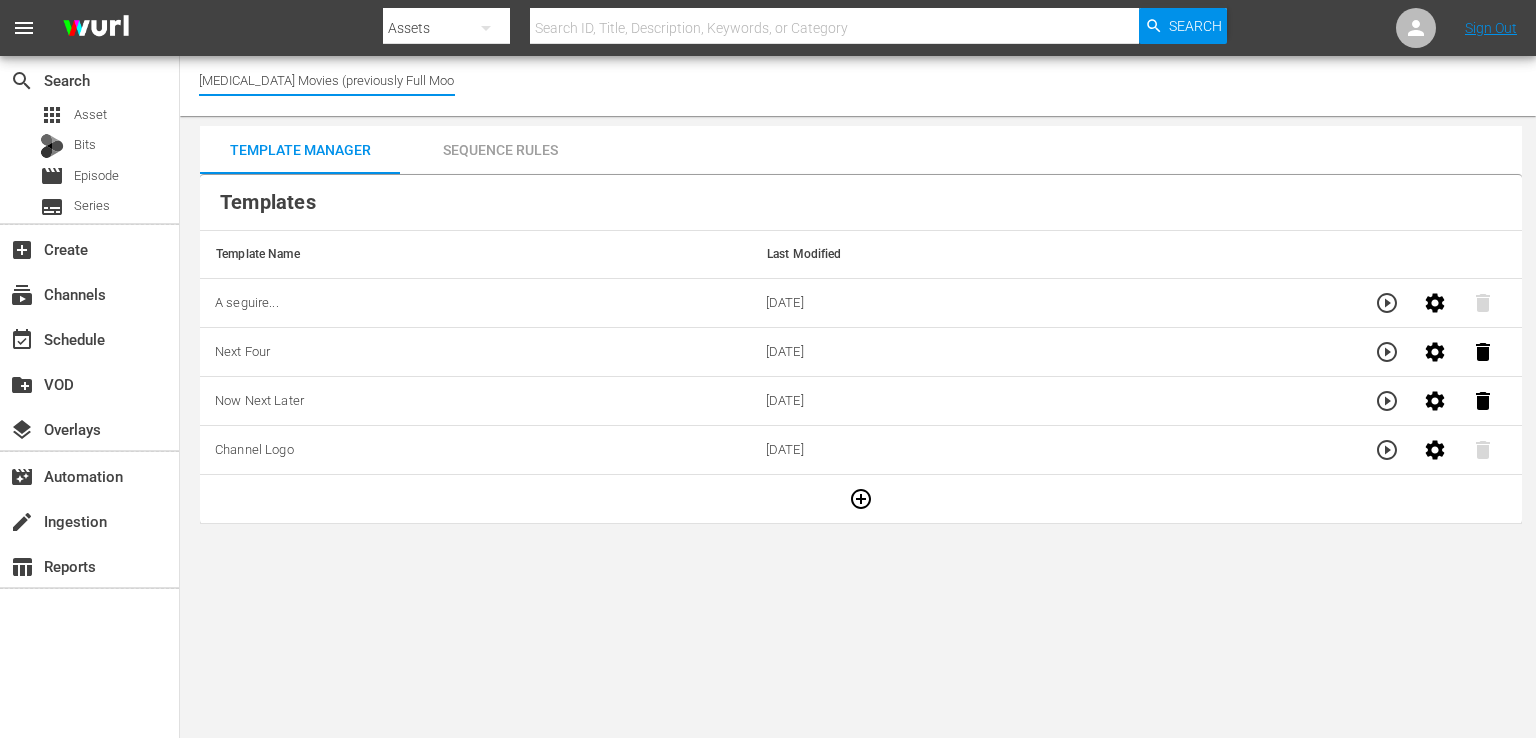 click on "[MEDICAL_DATA] Movies (previously Full Moon) (1244)" at bounding box center (327, 80) 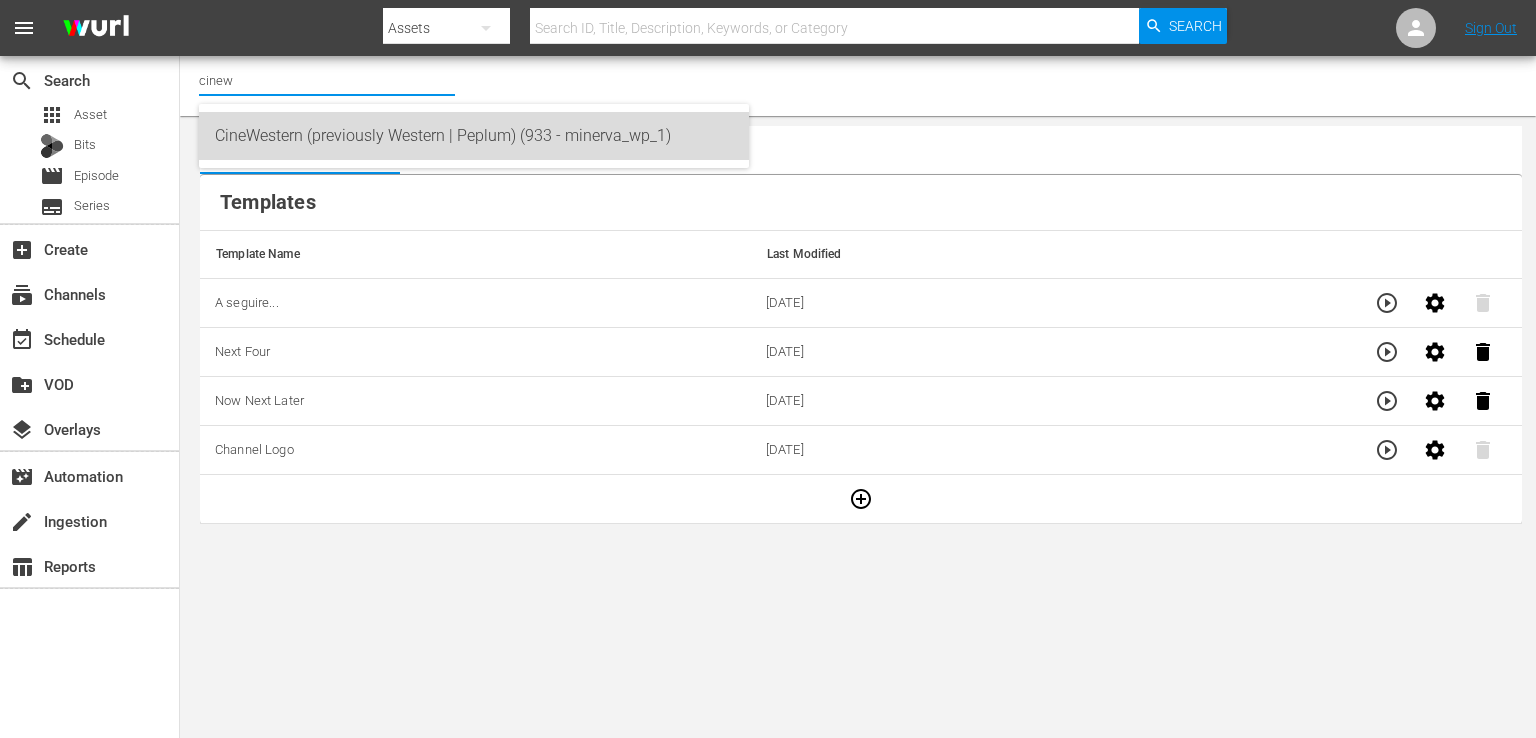 click on "CineWestern (previously Western | Peplum) (933 - minerva_wp_1)" at bounding box center (474, 136) 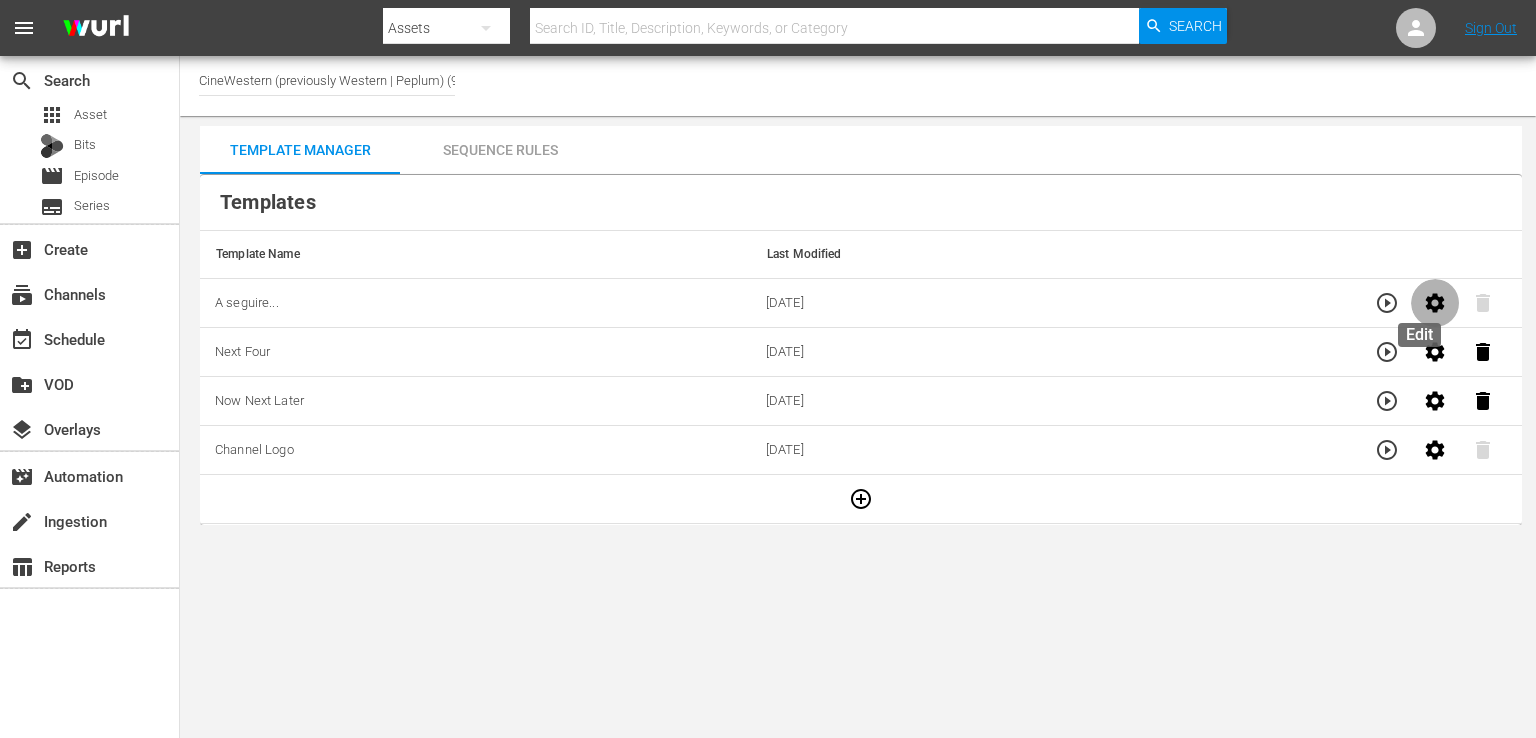 click 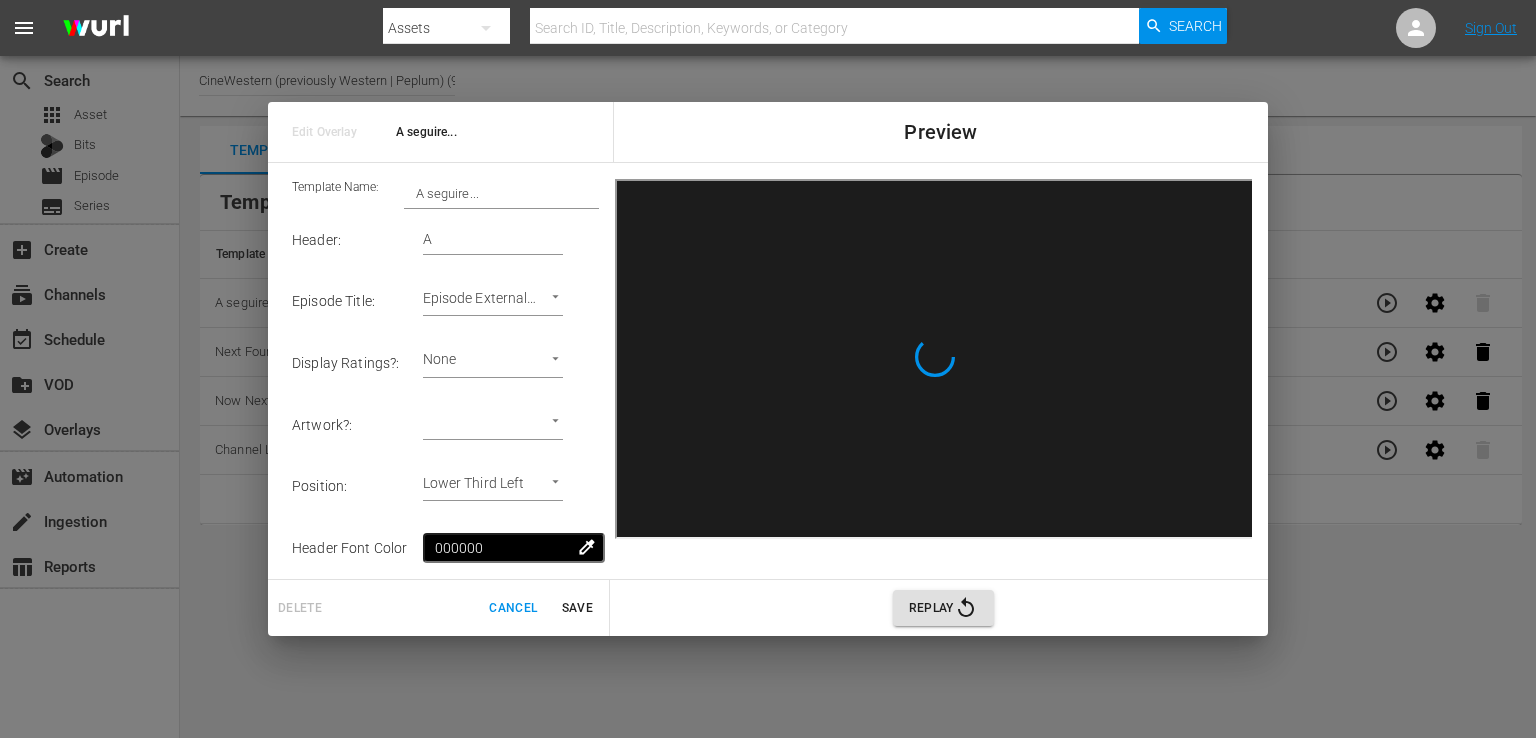 scroll, scrollTop: 349, scrollLeft: 0, axis: vertical 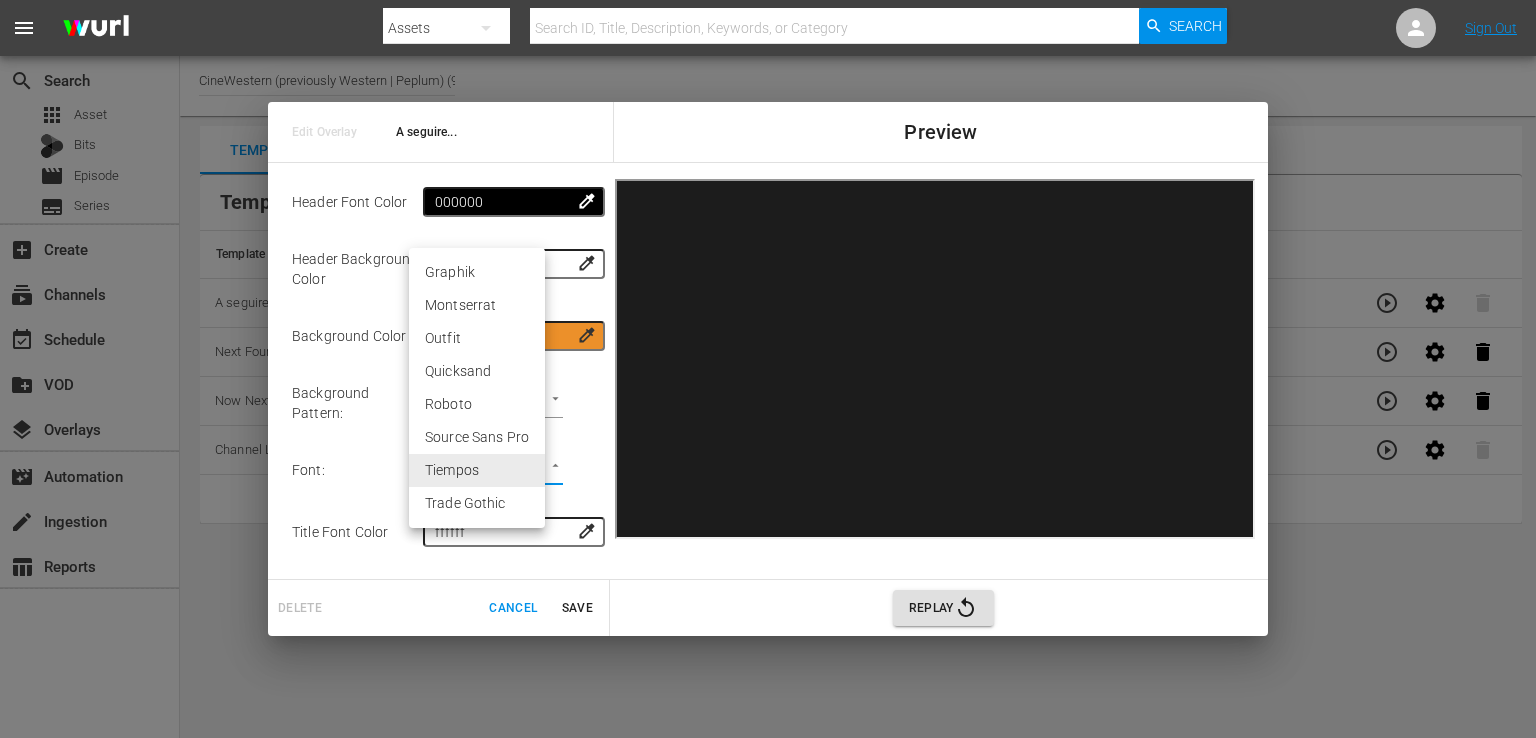 click on "menu Search By Assets Search ID, Title, Description, Keywords, or Category Search Sign Out search   Search apps Asset Bits movie Episode subtitles Series add_box   Create subscriptions   Channels event_available   Schedule create_new_folder   VOD layers   Overlays movie_filter   Automation create   Ingestion table_chart   Reports Channel Title CineWestern (previously Western | Peplum) (933) Template Manager Sequence Rules Templates Template Name Last Modified A seguire... [DATE] Next Four [DATE] Now Next Later [DATE] Channel Logo [DATE] Rule Name Created Applied To Status CineWestern - Channel Bug [DATE] Channel Level CHANNEL_LEVEL content_copy
Edit Overlay A seguire... Preview Template Name: A seguire... Header : A Episode Title : Episode External Title Episode External Title 2 Display Ratings? : None none Artwork? : ​ Episode Thumbnail Position : Lower Third Left Lower Third Left Header Font Color 000000 colorize Header Background Color ffffff colorize" at bounding box center (768, 369) 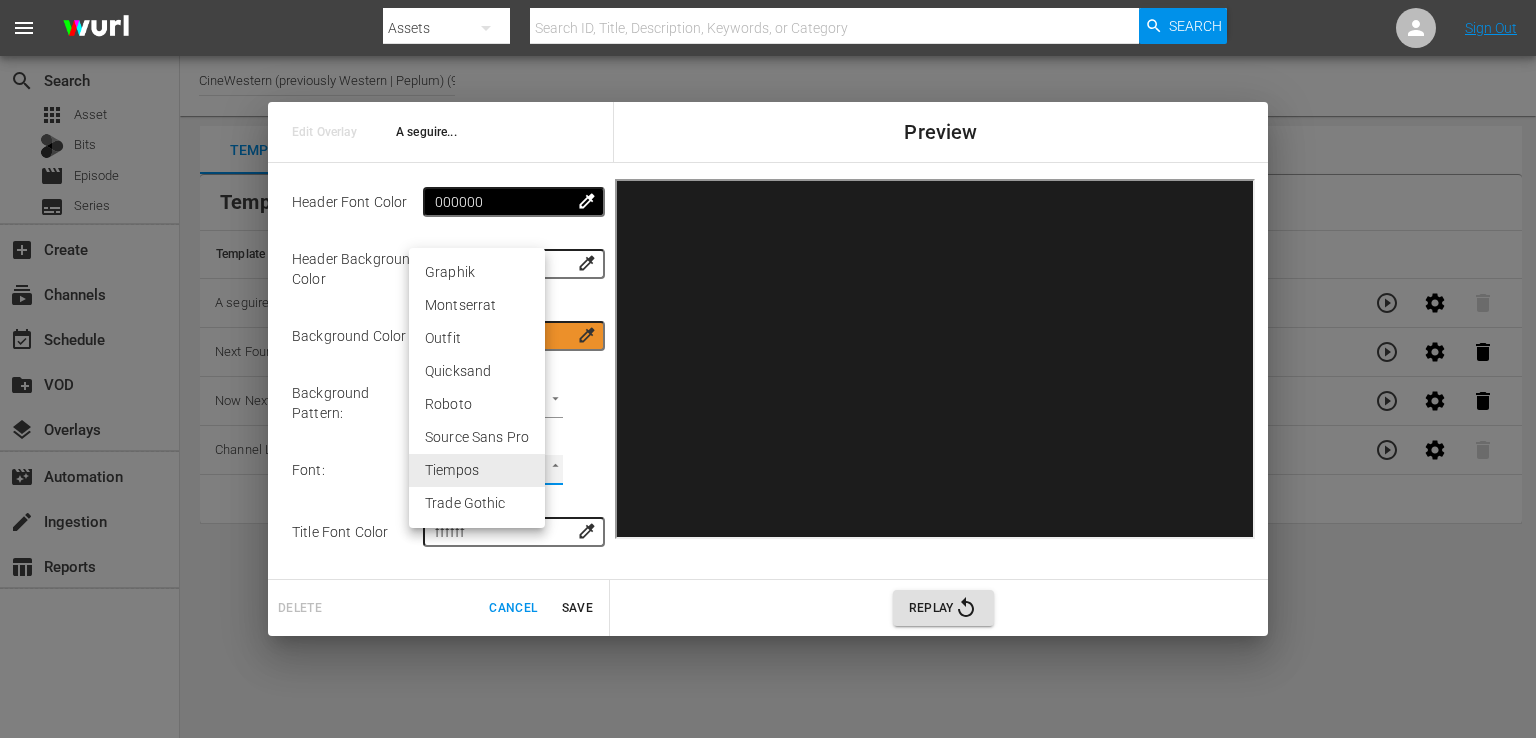 type on "roboto" 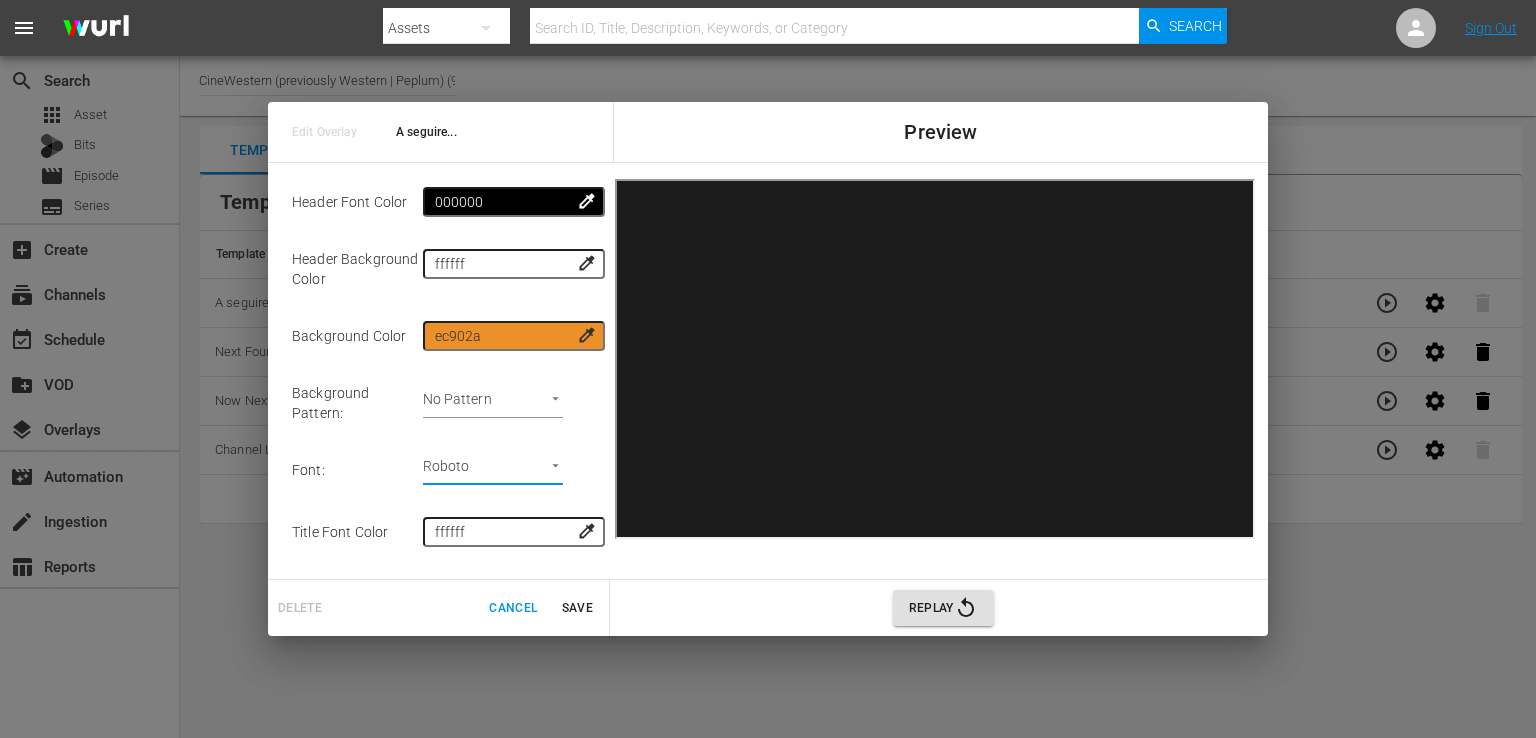 click on "Save" at bounding box center (577, 608) 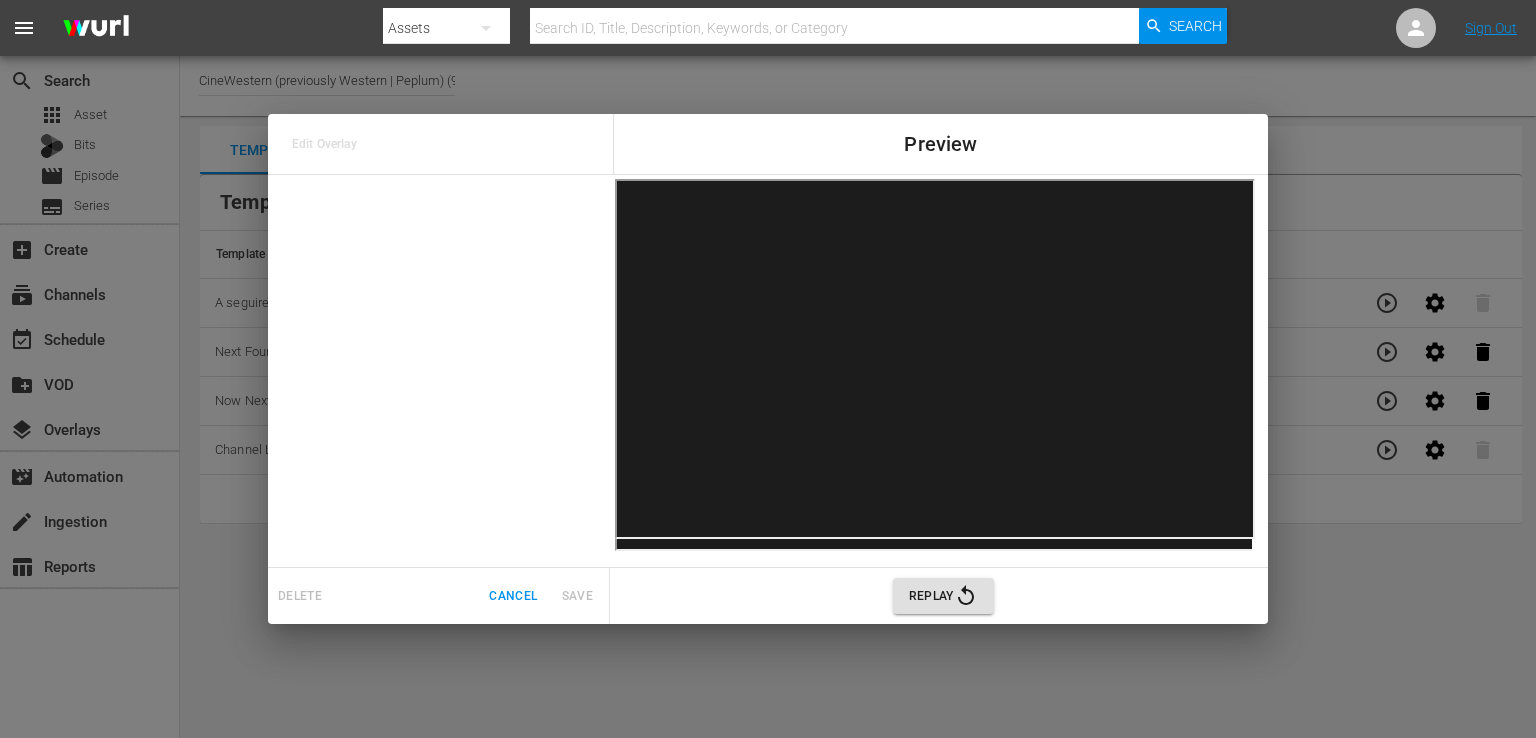 scroll, scrollTop: 0, scrollLeft: 0, axis: both 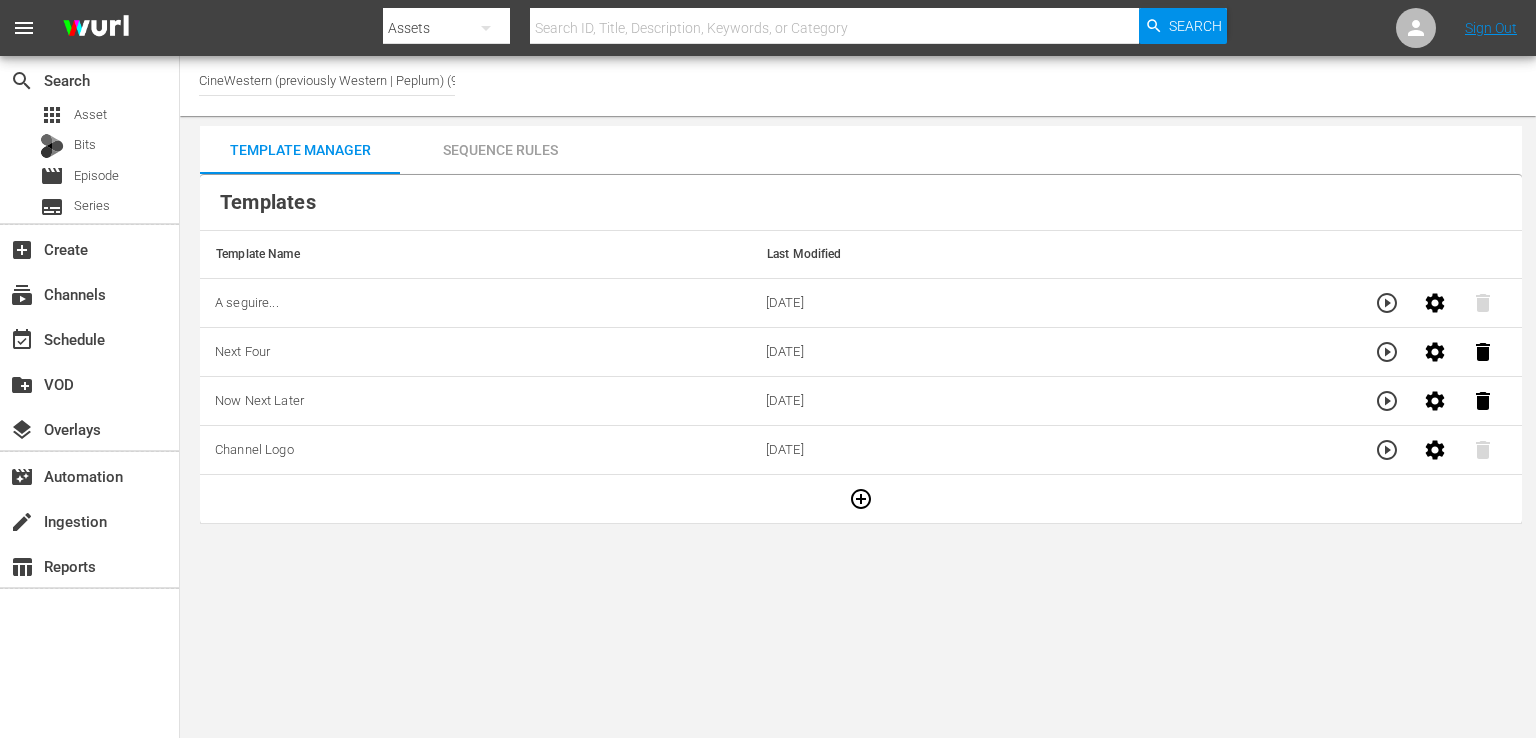 click on "CineWestern (previously Western | Peplum) (933)" at bounding box center (327, 80) 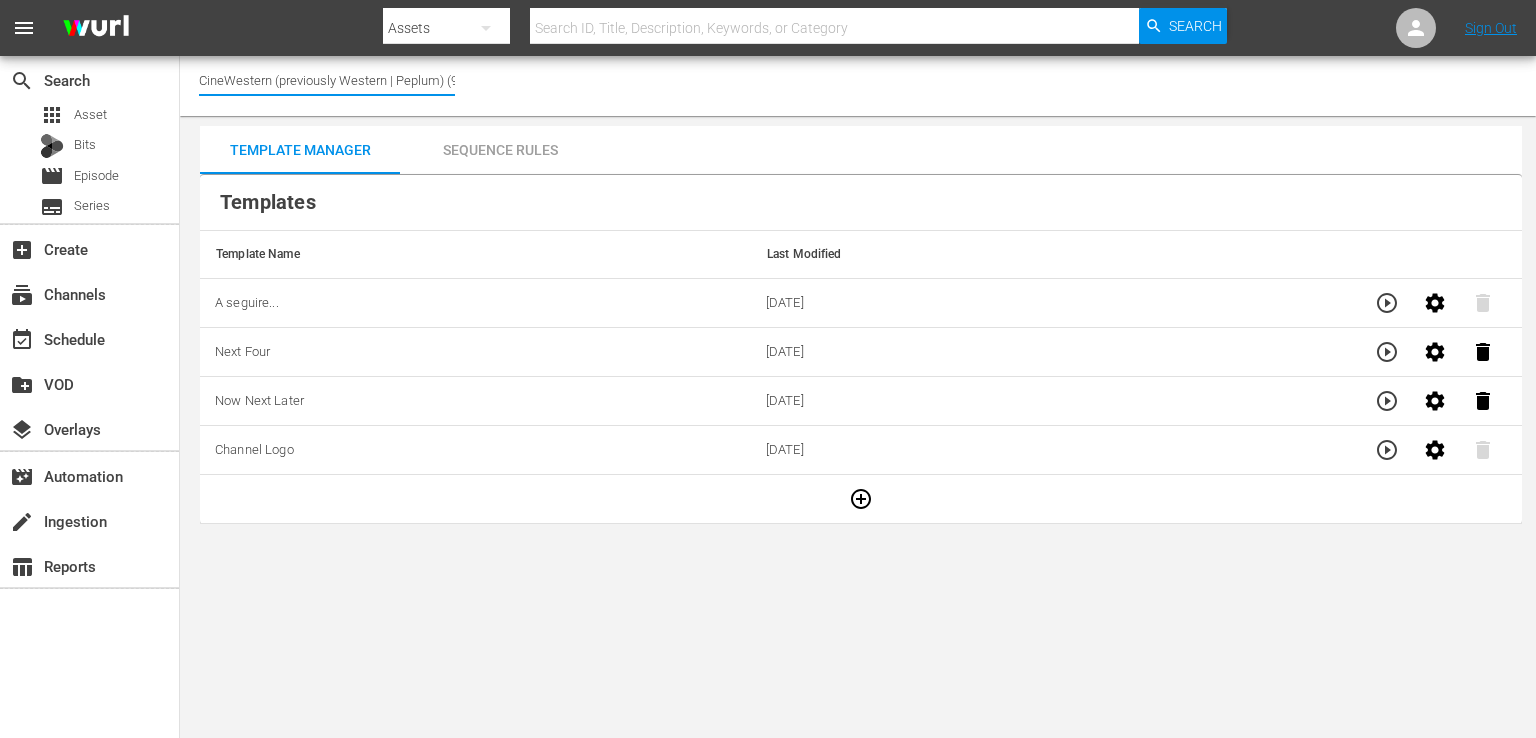 click on "CineWestern (previously Western | Peplum) (933)" at bounding box center (327, 80) 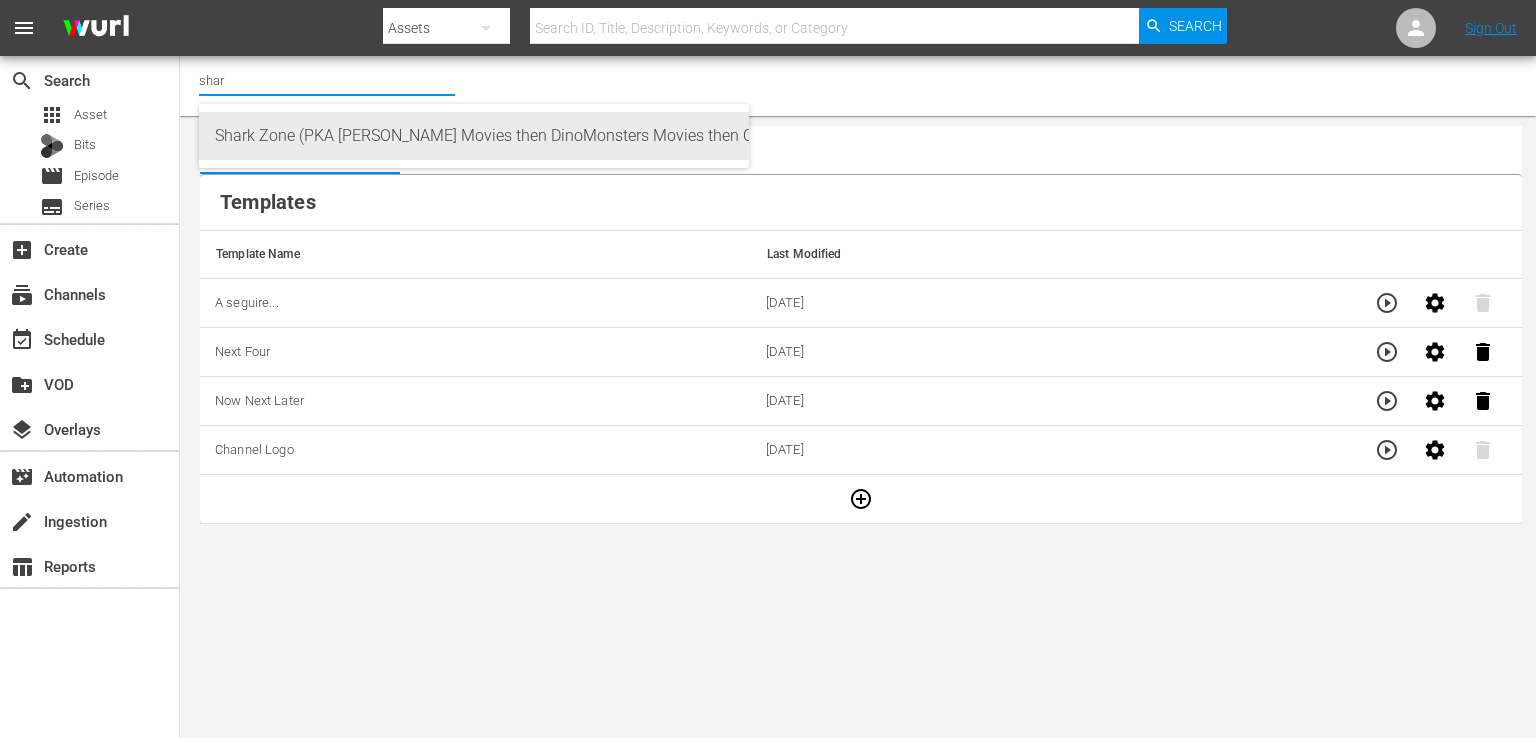 click on "Shark Zone (PKA [PERSON_NAME] Movies then DinoMonsters Movies then CineAliens) (607 - minerva_bizzarromovies_1)" at bounding box center [474, 136] 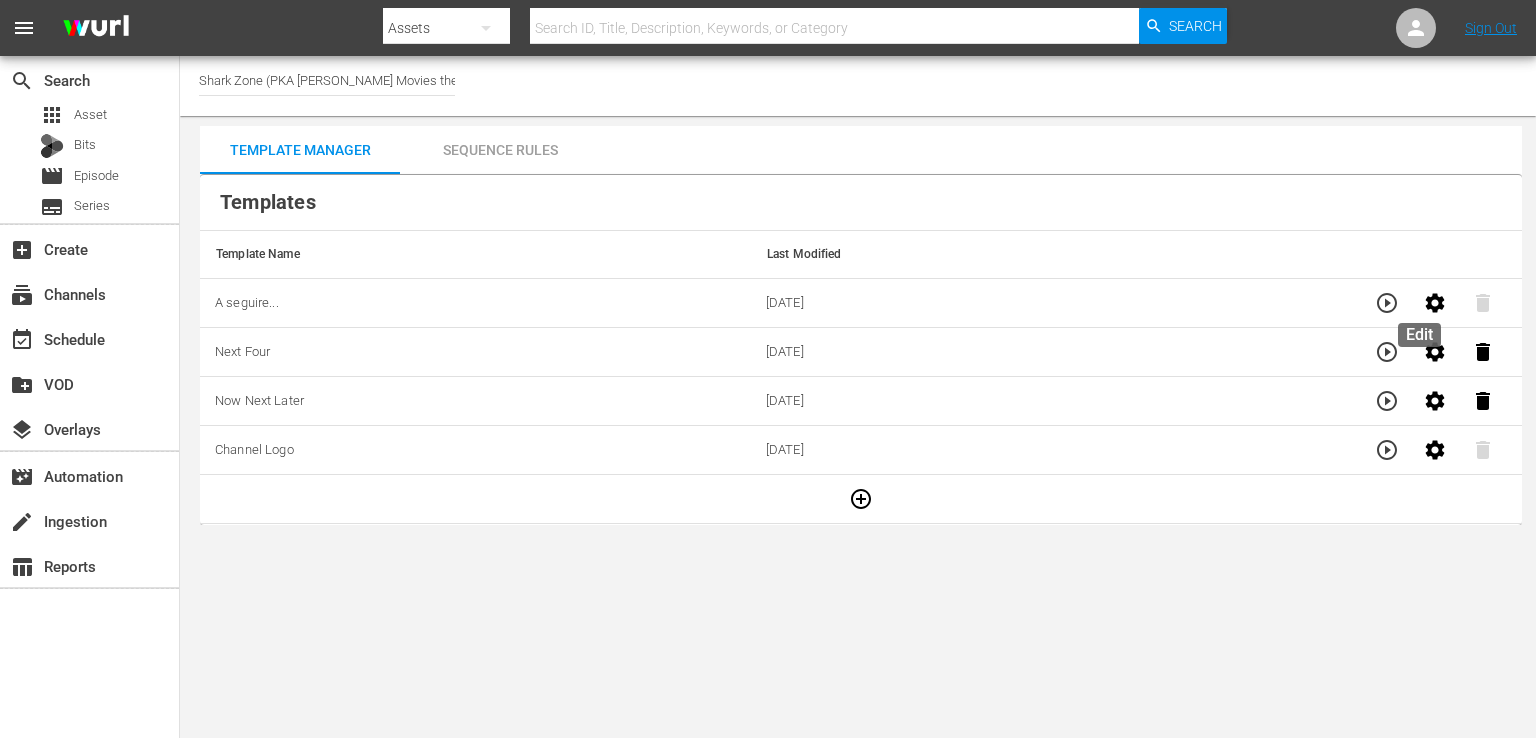 click 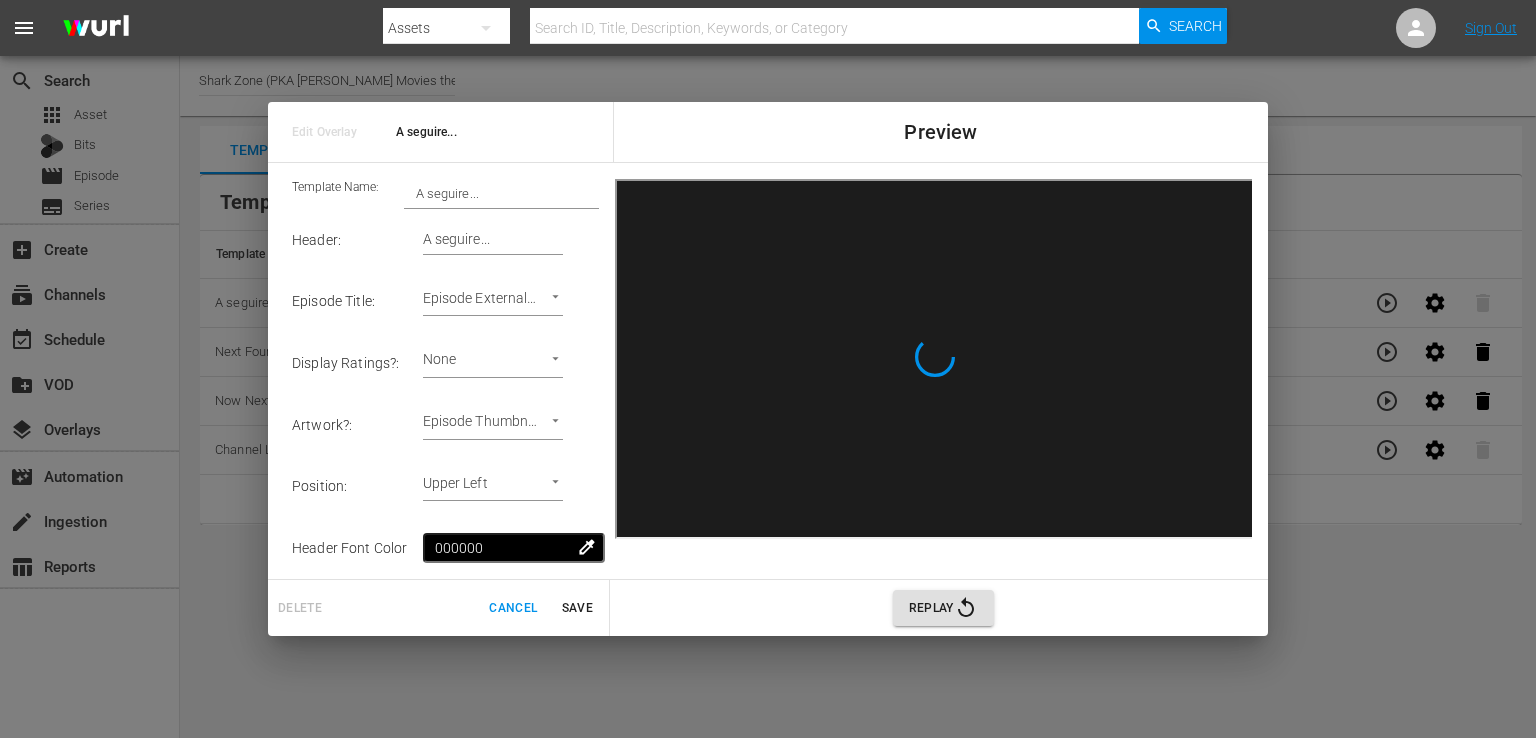scroll, scrollTop: 349, scrollLeft: 0, axis: vertical 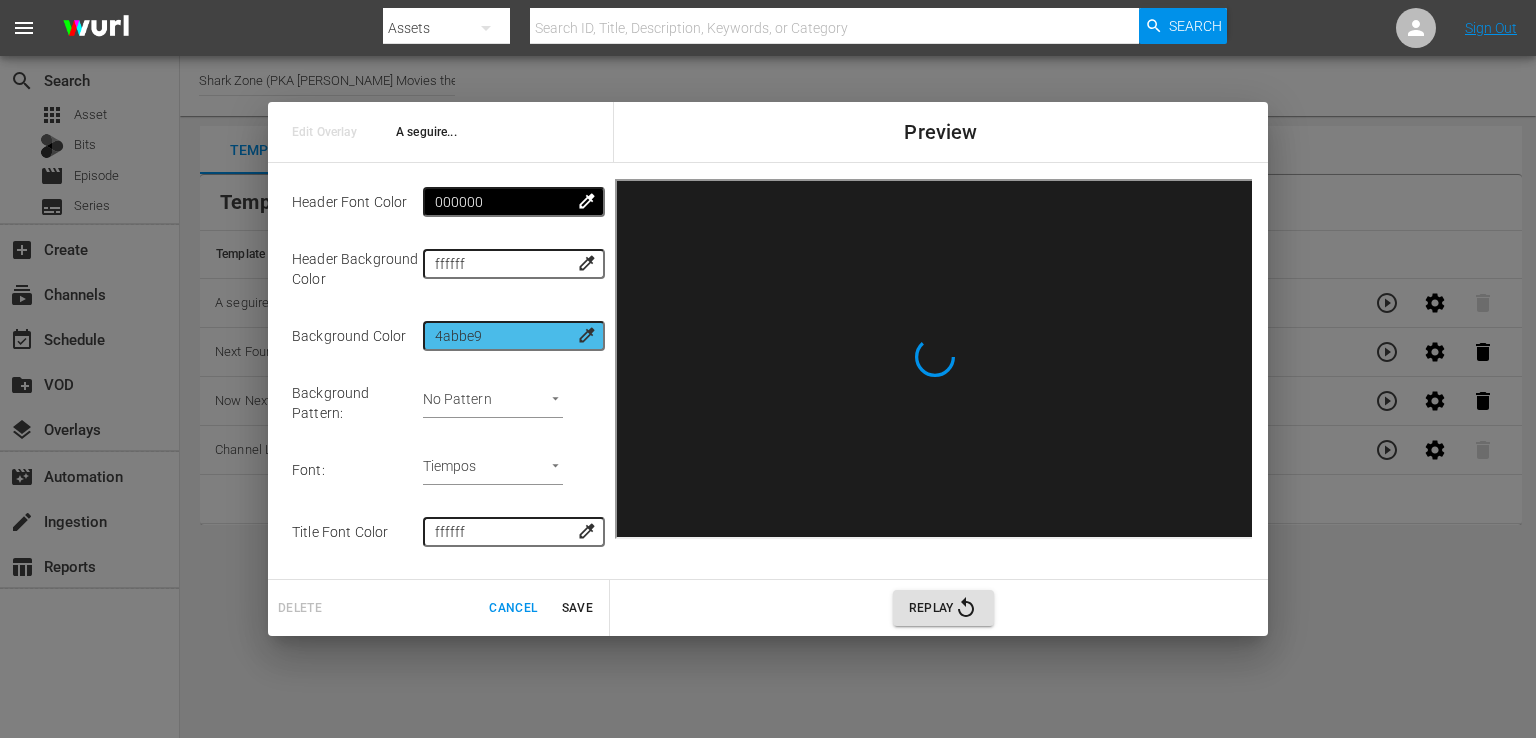 click on "menu Search By Assets Search ID, Title, Description, Keywords, or Category Search Sign Out search   Search apps Asset Bits movie Episode subtitles Series add_box   Create subscriptions   Channels event_available   Schedule create_new_folder   VOD layers   Overlays movie_filter   Automation create   Ingestion table_chart   Reports Channel Title Shark Zone (PKA [PERSON_NAME] Movies then DinoMonsters Movies then CineAliens) (607) Template Manager Sequence Rules Templates Template Name Last Modified A seguire... [DATE] Next Four [DATE] Now Next Later [DATE] Channel Logo [DATE] Rule Name Created Applied To Status [PERSON_NAME] - Channel bug [DATE] Channel Level CHANNEL_LEVEL content_copy
Edit Overlay A seguire... Preview Template Name: A seguire... Header : A seguire... Episode Title : Episode External Title Episode External Title 2 Display Ratings? : None none Artwork? : Episode Thumbnail Episode Thumbnail 2 Position : Upper Left Upper Left Header Font Color 000000 : :" at bounding box center (768, 369) 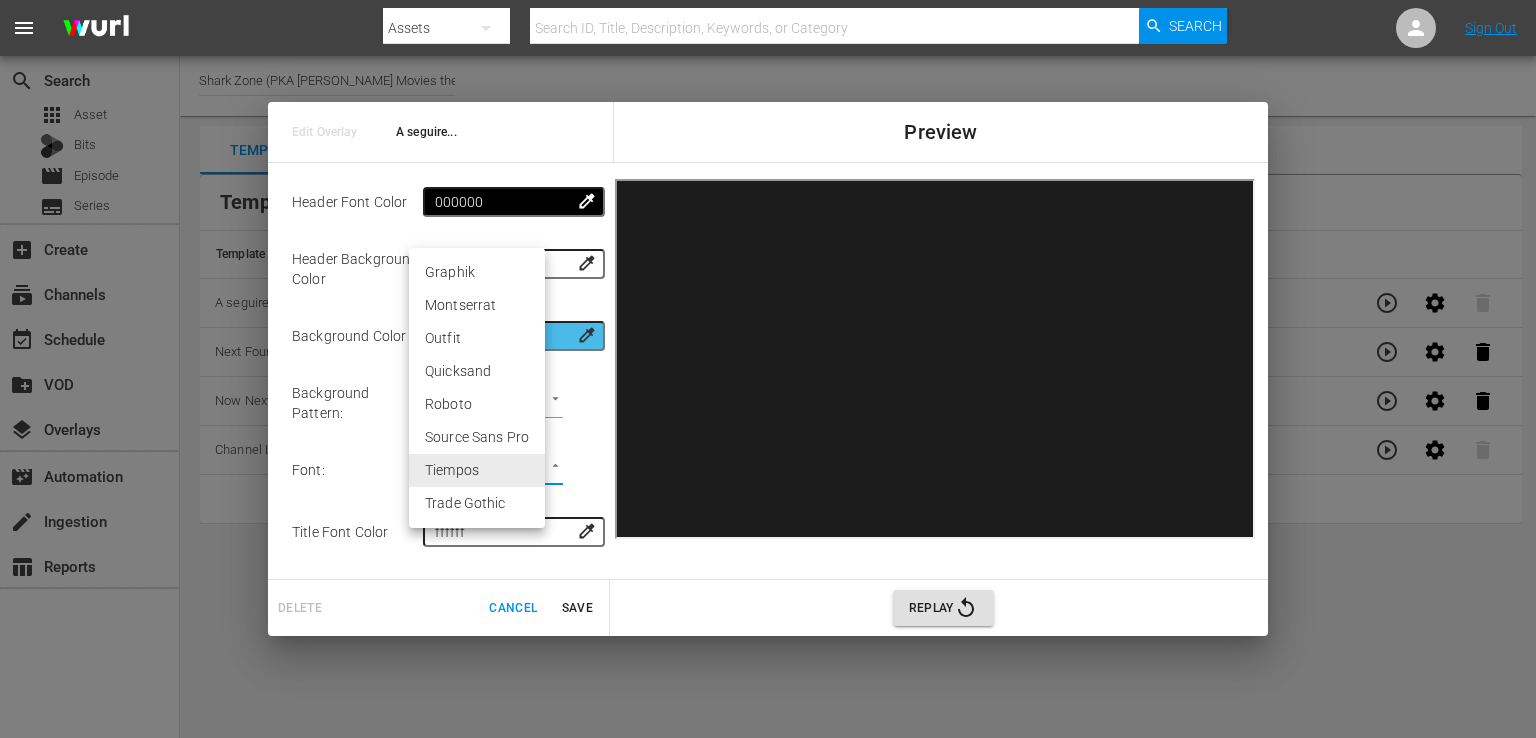 click on "Roboto" at bounding box center (477, 404) 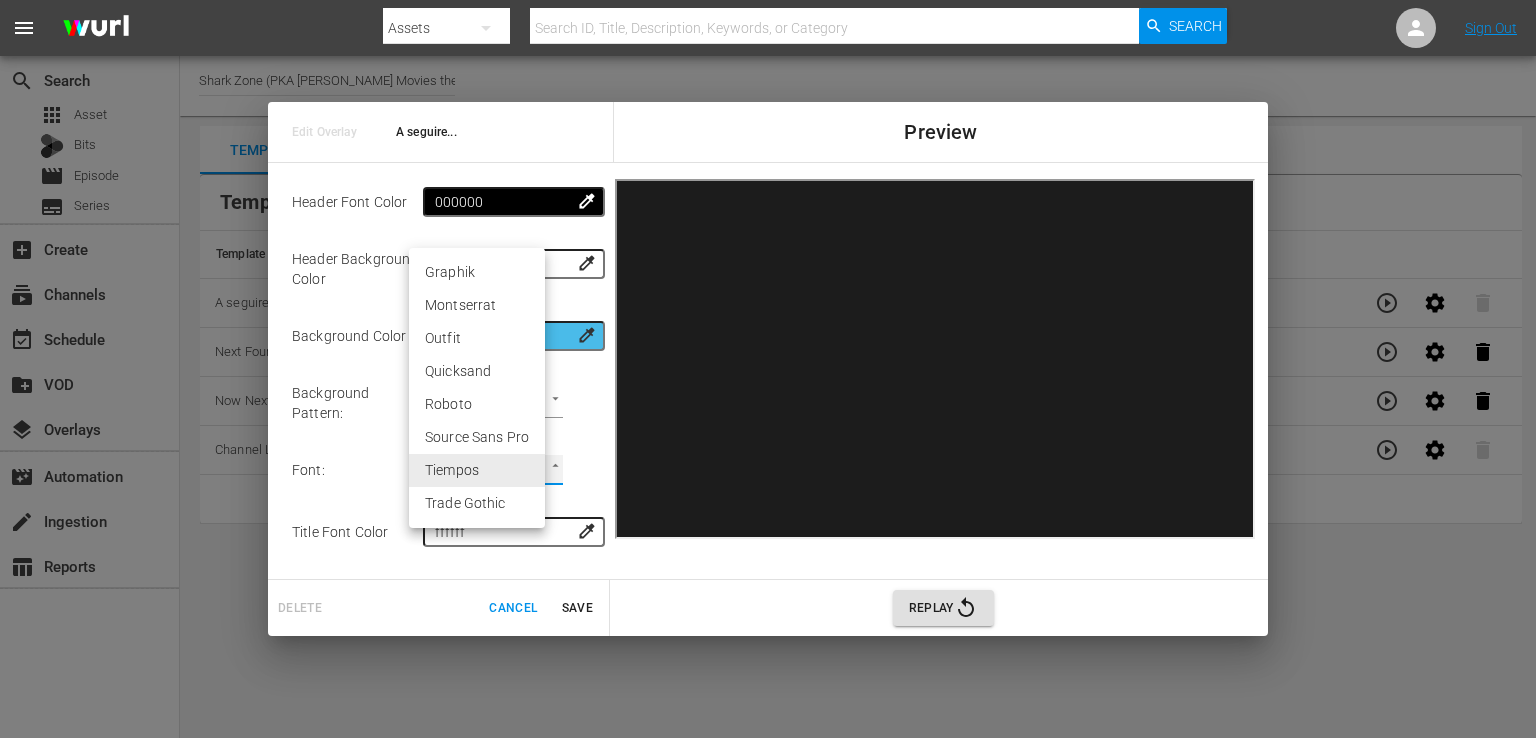 type on "roboto" 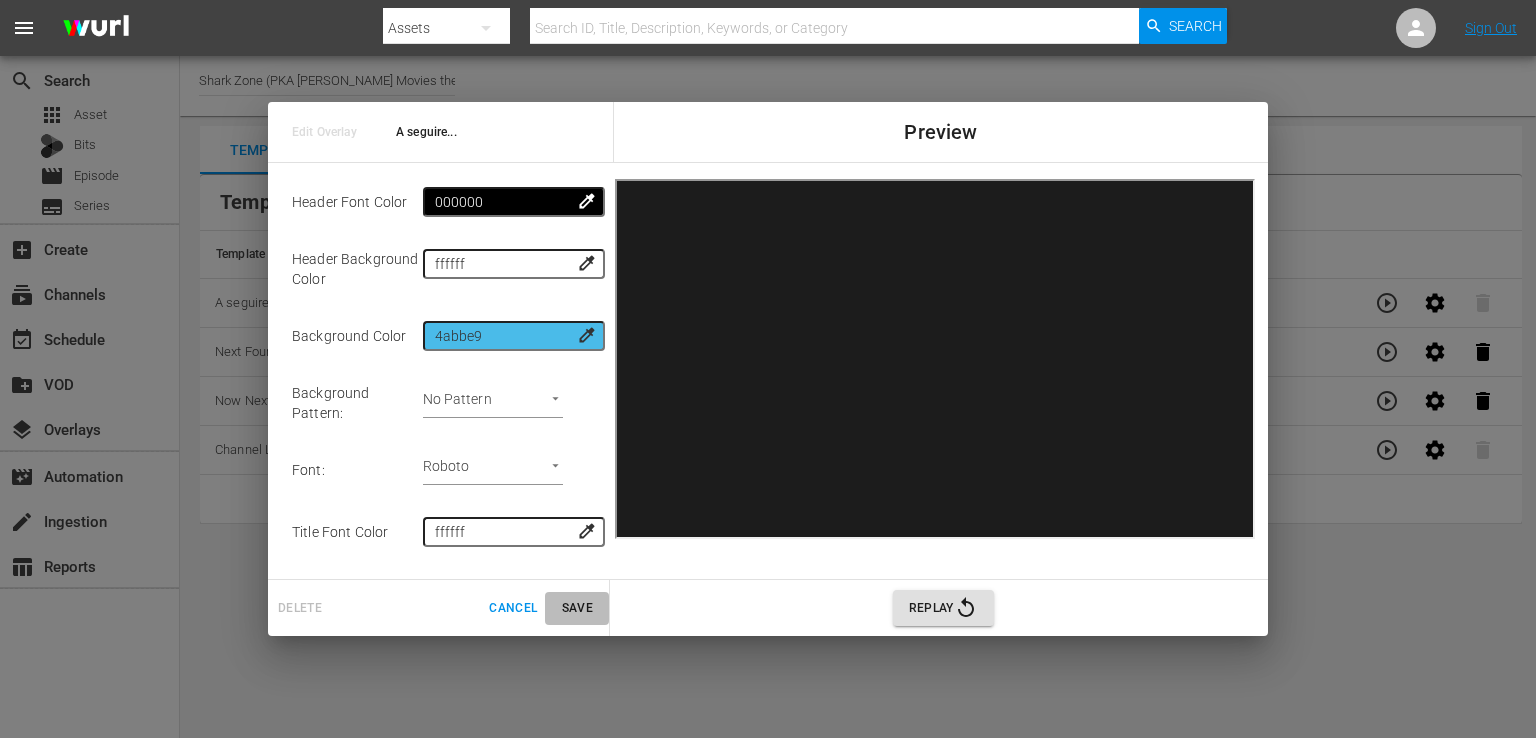 click on "Save" at bounding box center (577, 608) 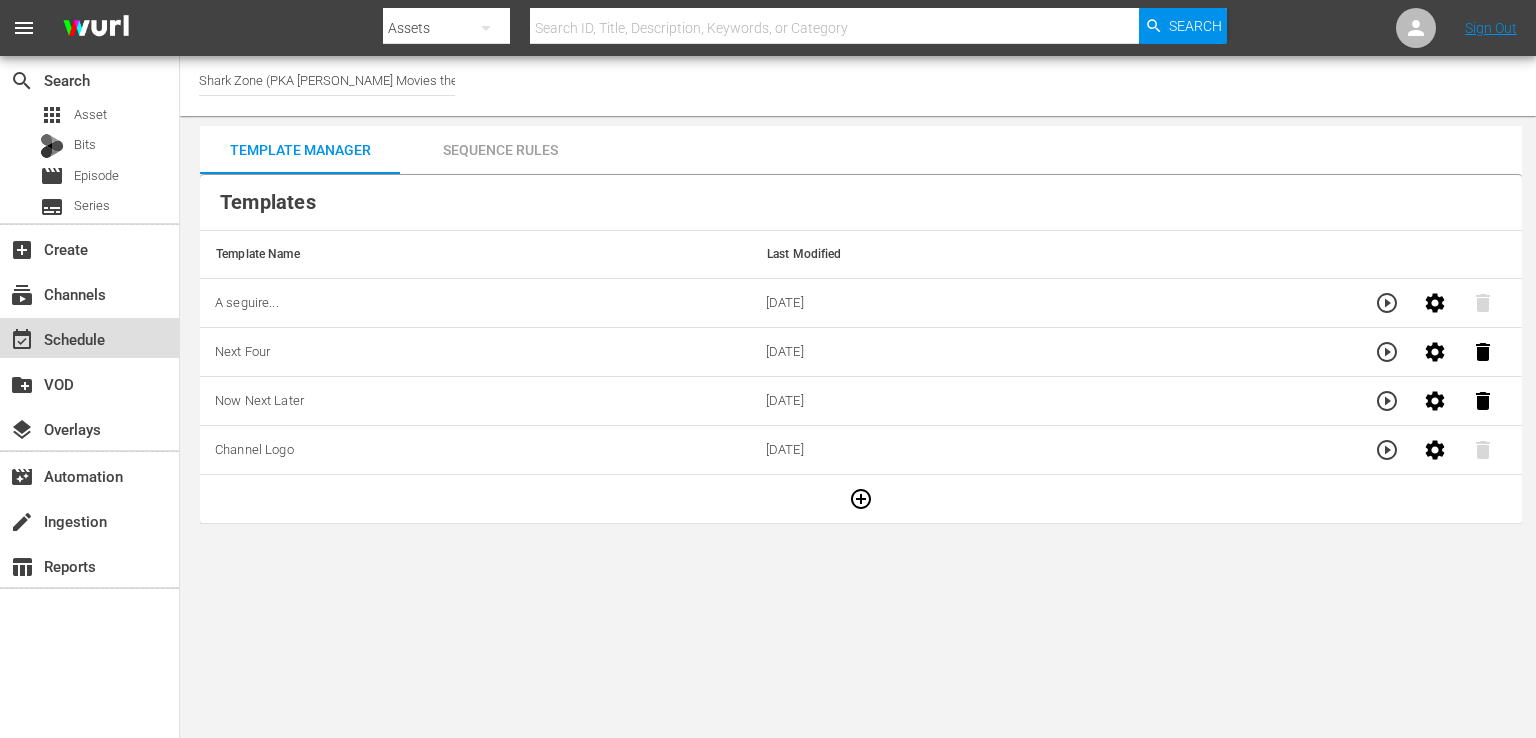 click on "event_available   Schedule" at bounding box center [89, 338] 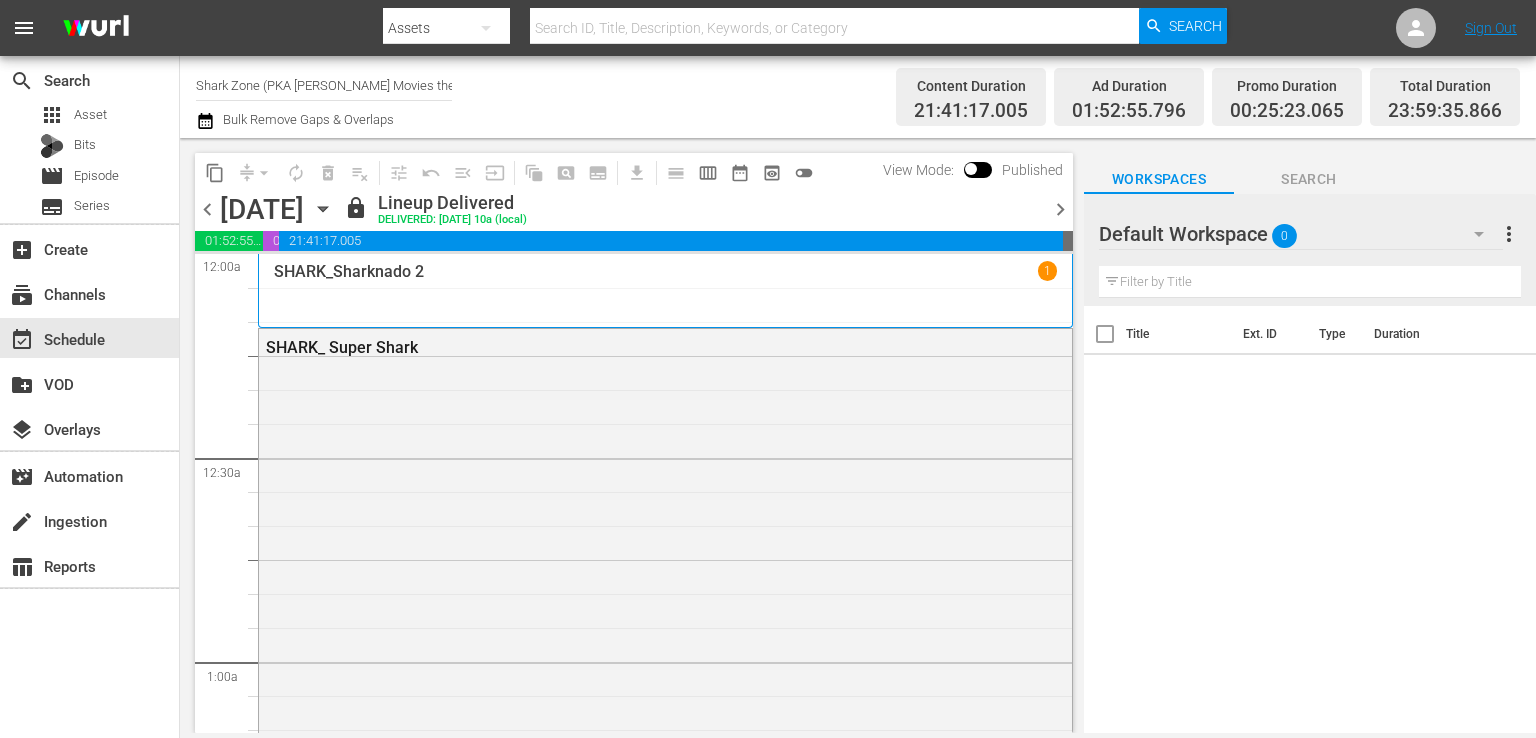 click on "chevron_right" at bounding box center [1060, 209] 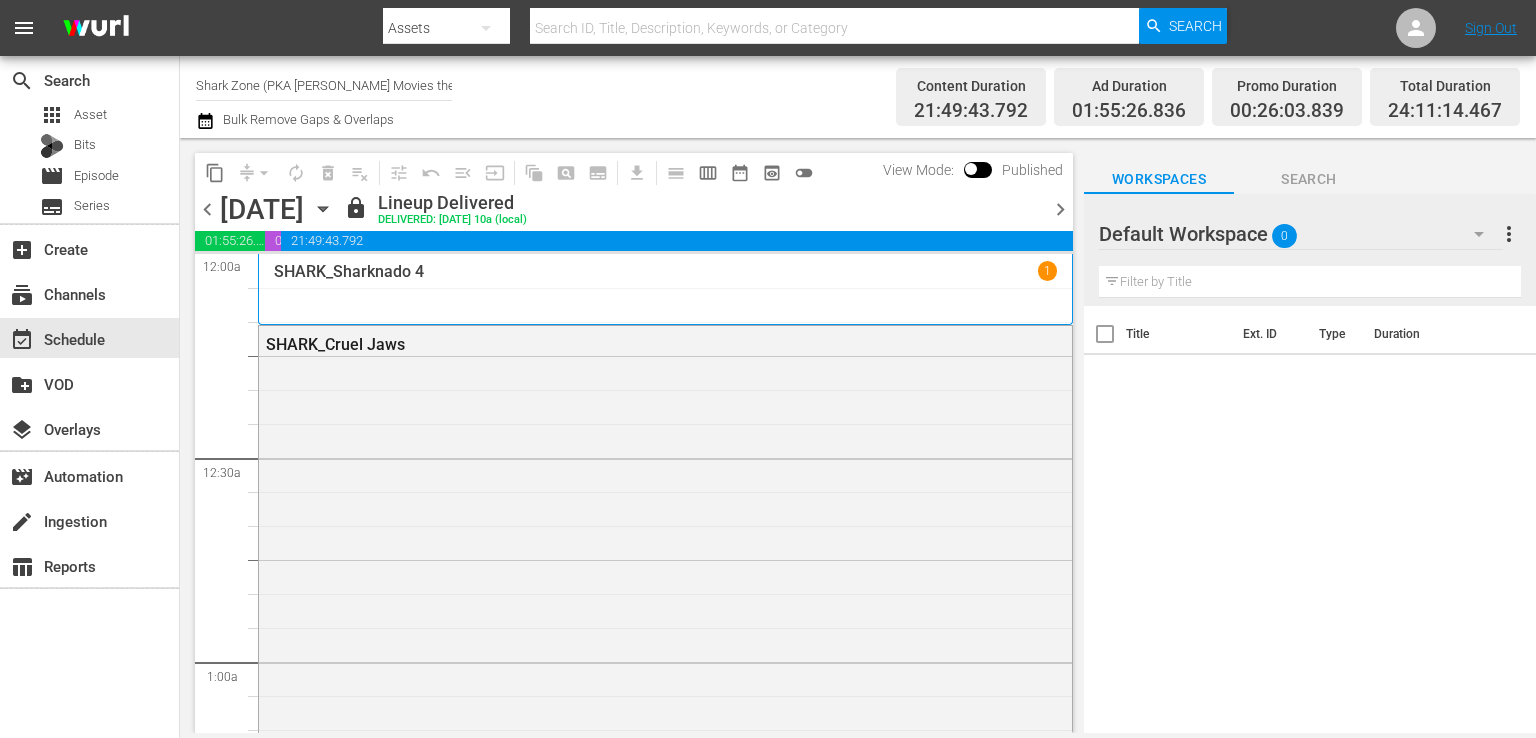 click on "chevron_right" at bounding box center [1060, 209] 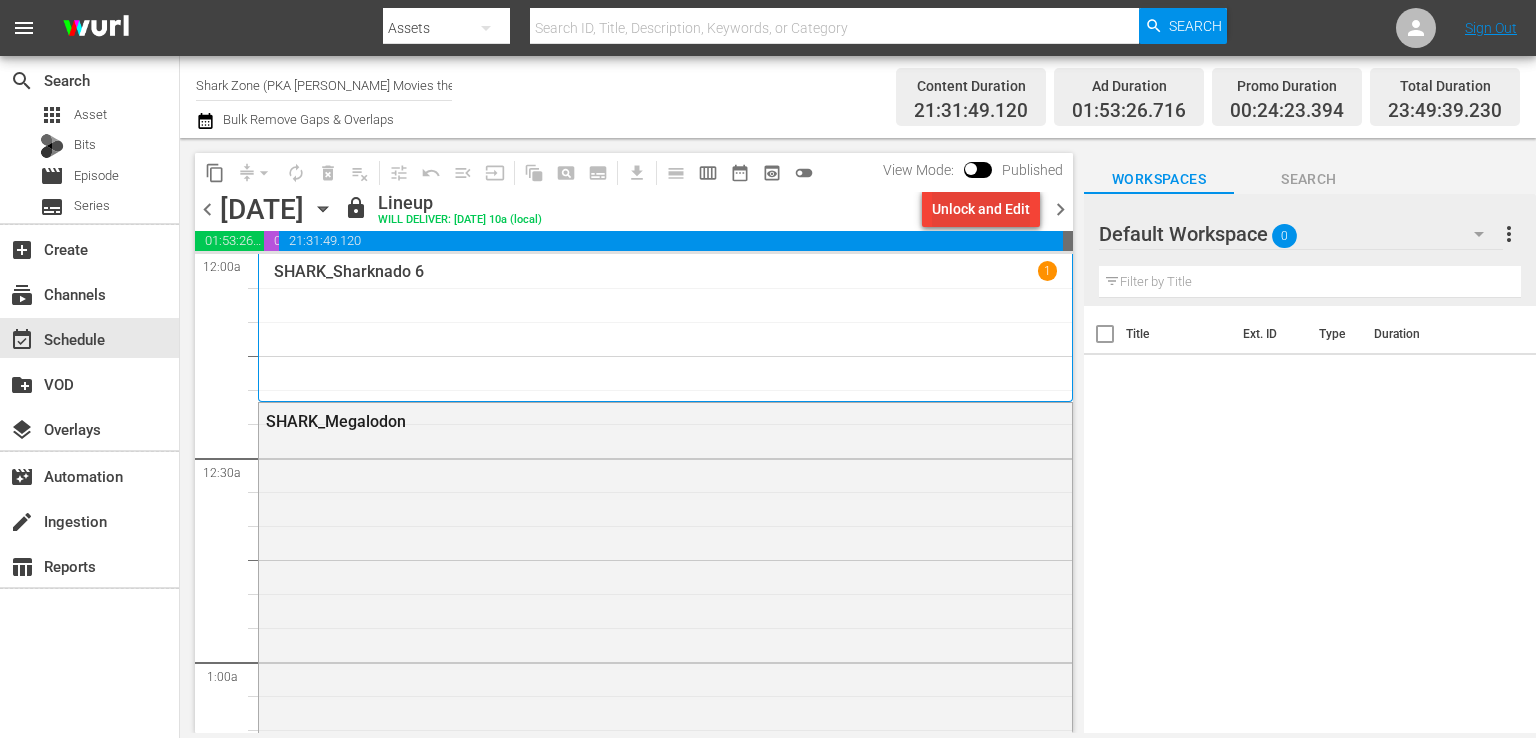 click on "Unlock and Edit" at bounding box center (981, 209) 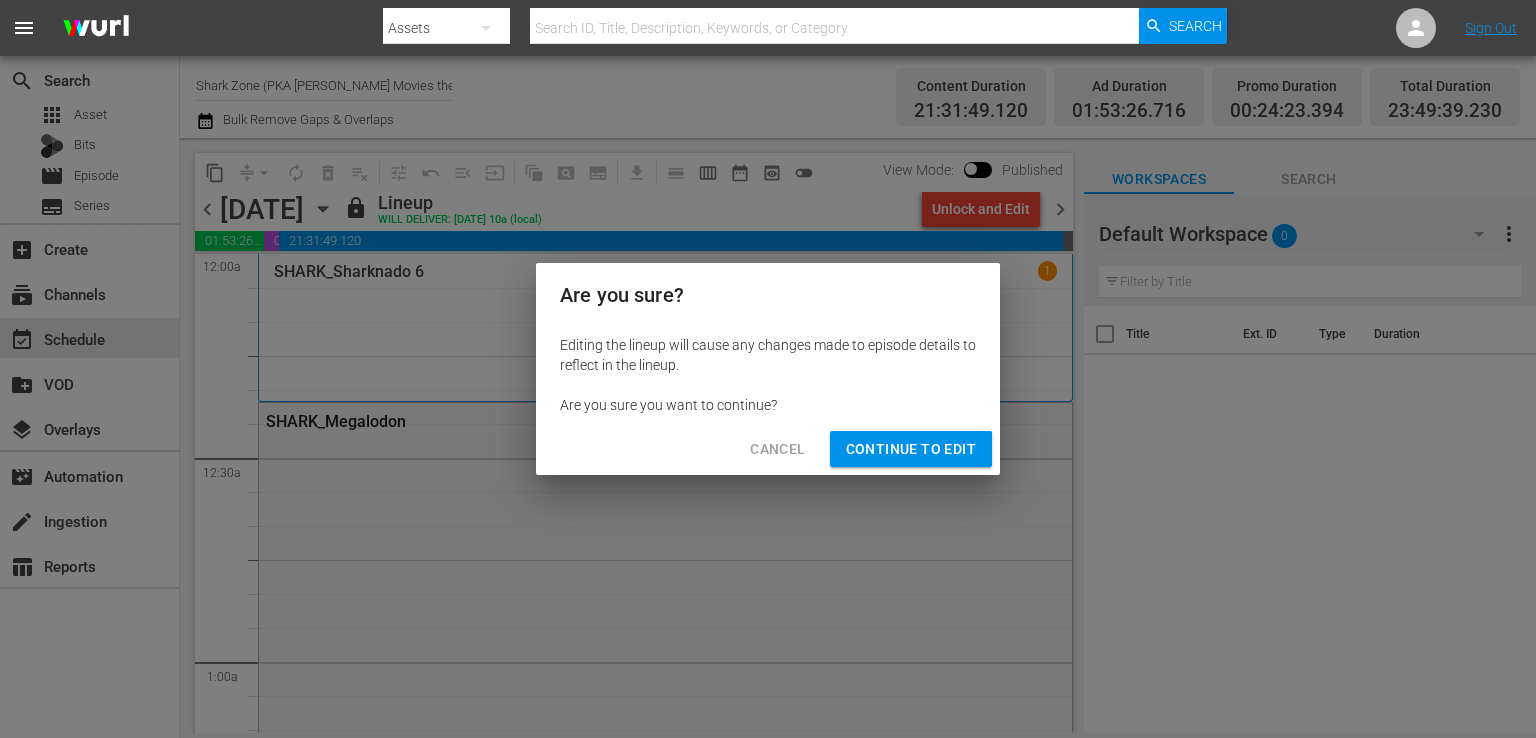 click on "Continue to Edit" at bounding box center (911, 449) 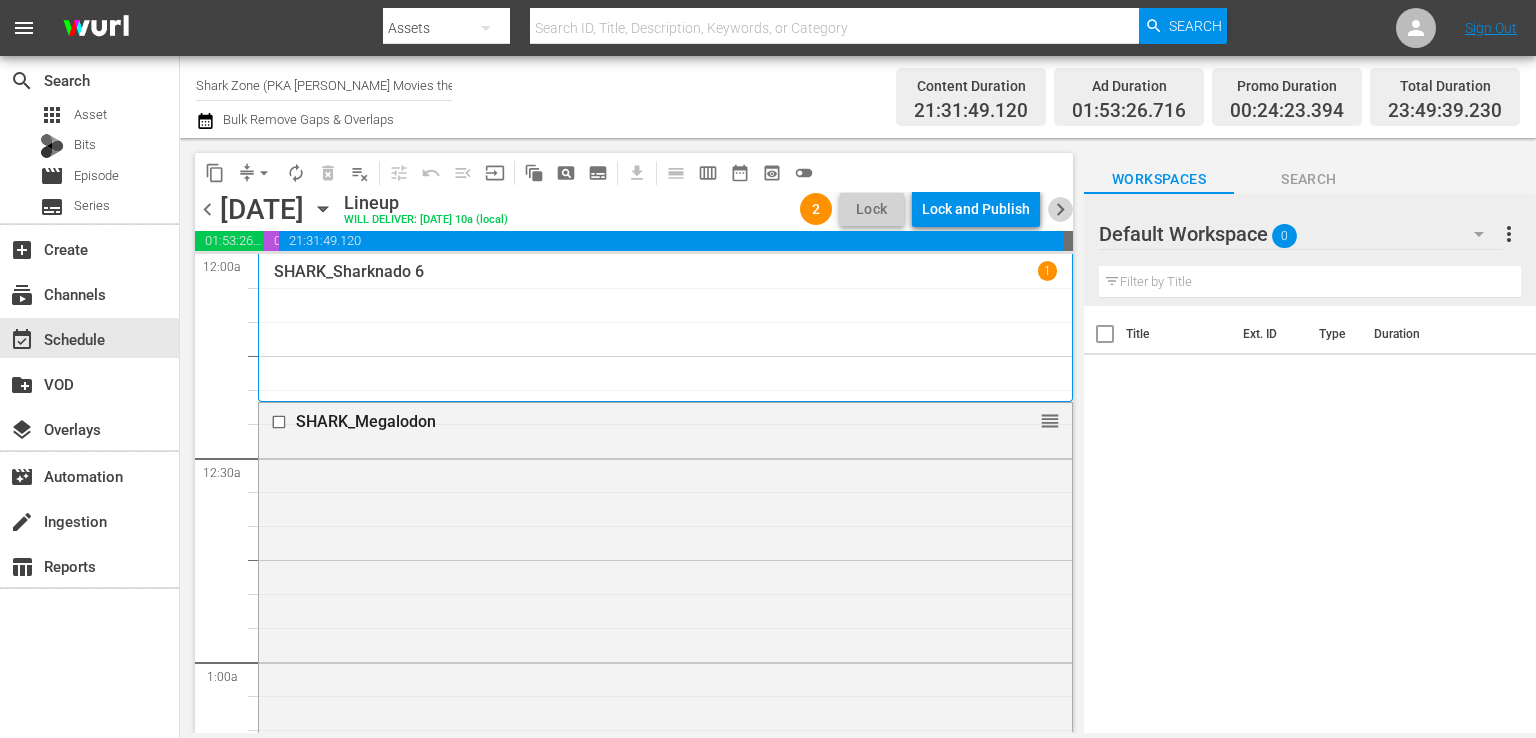 click on "chevron_right" at bounding box center (1060, 209) 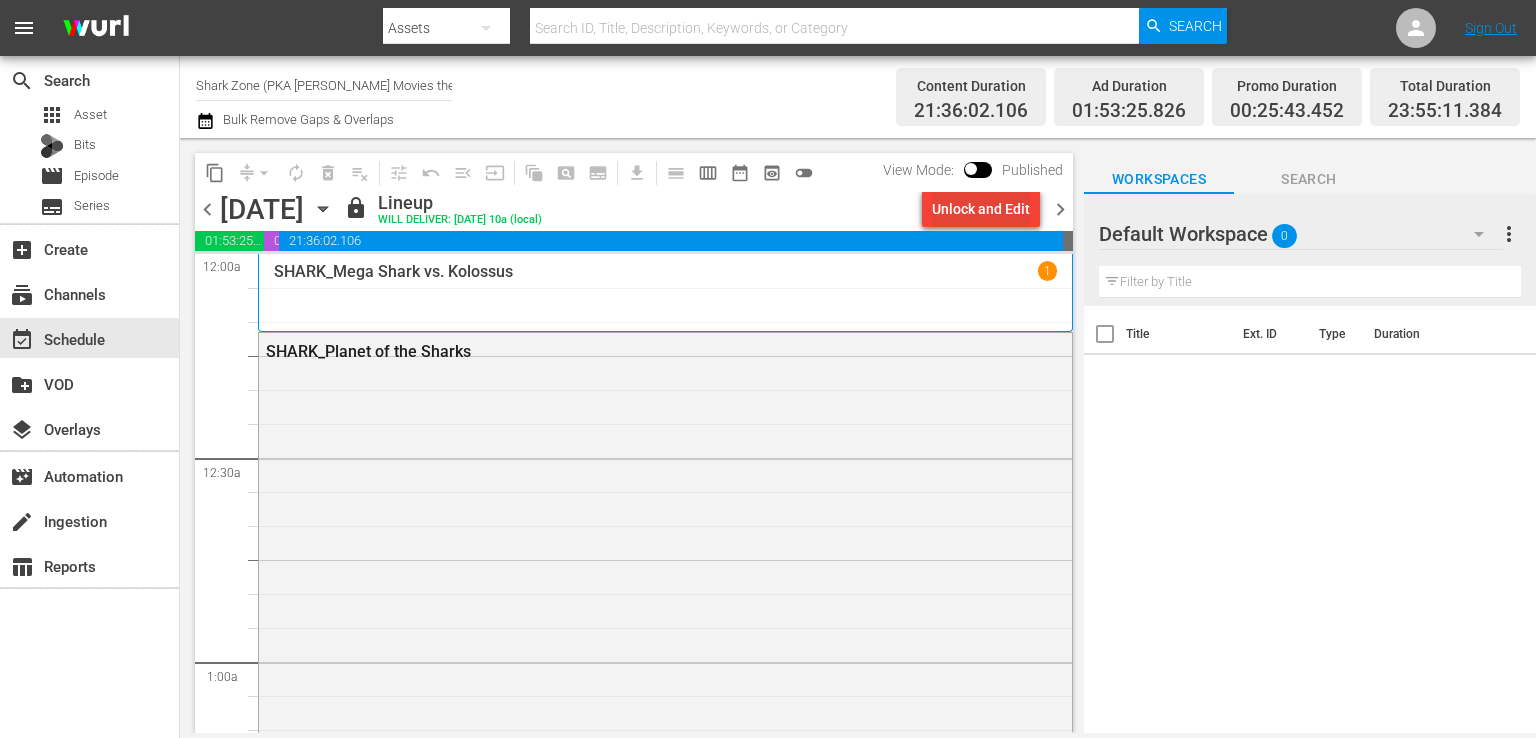 click on "Unlock and Edit" at bounding box center (981, 209) 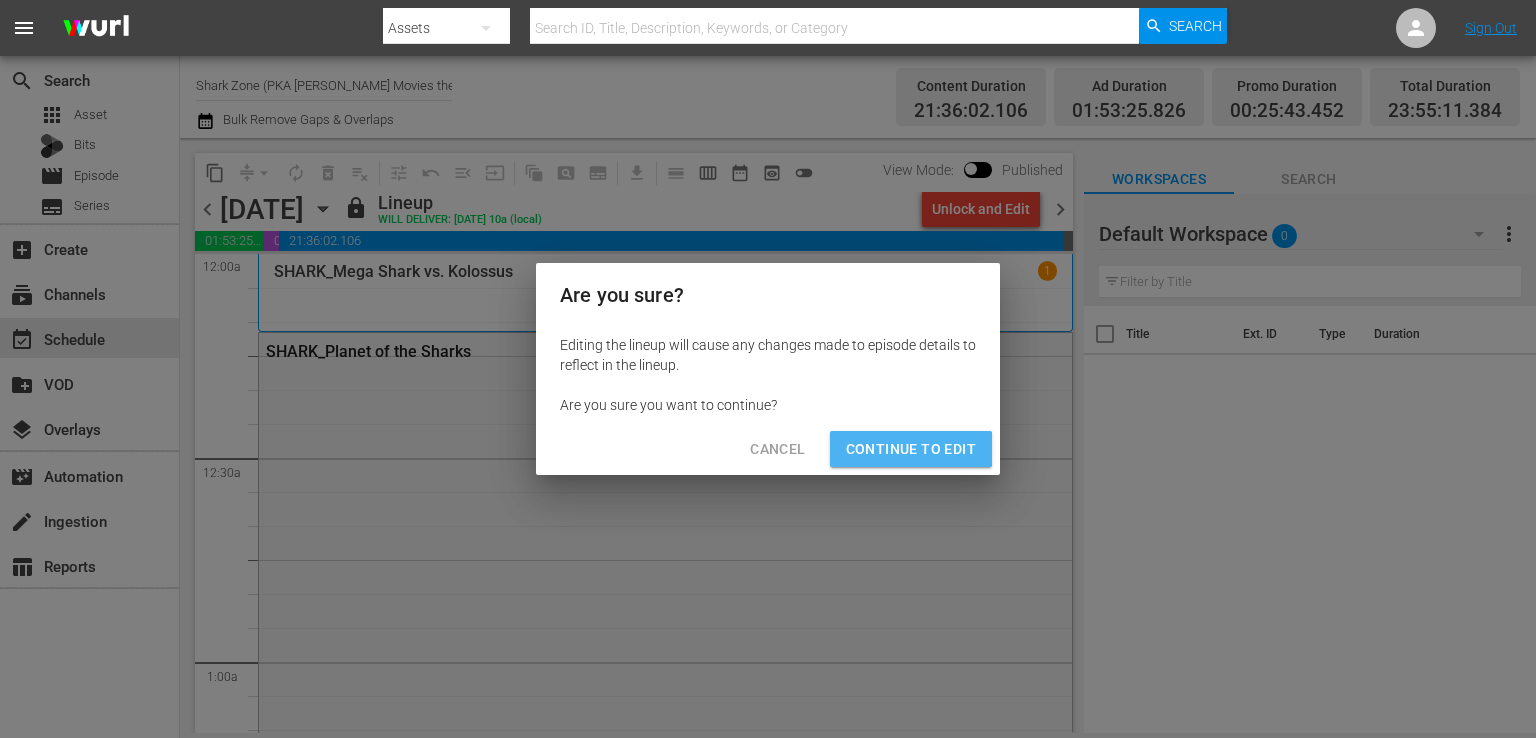 click on "Continue to Edit" at bounding box center [911, 449] 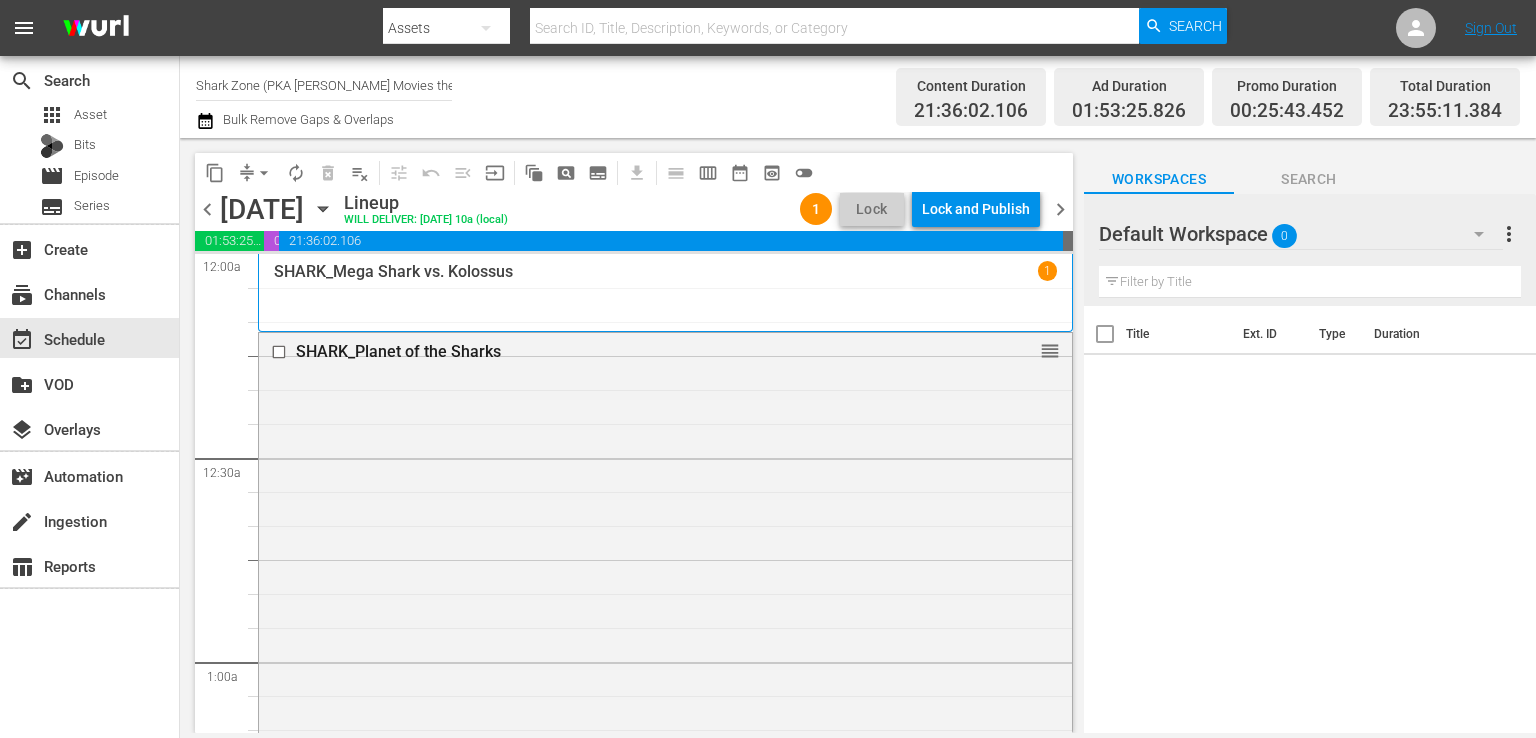 click on "chevron_right" at bounding box center (1060, 209) 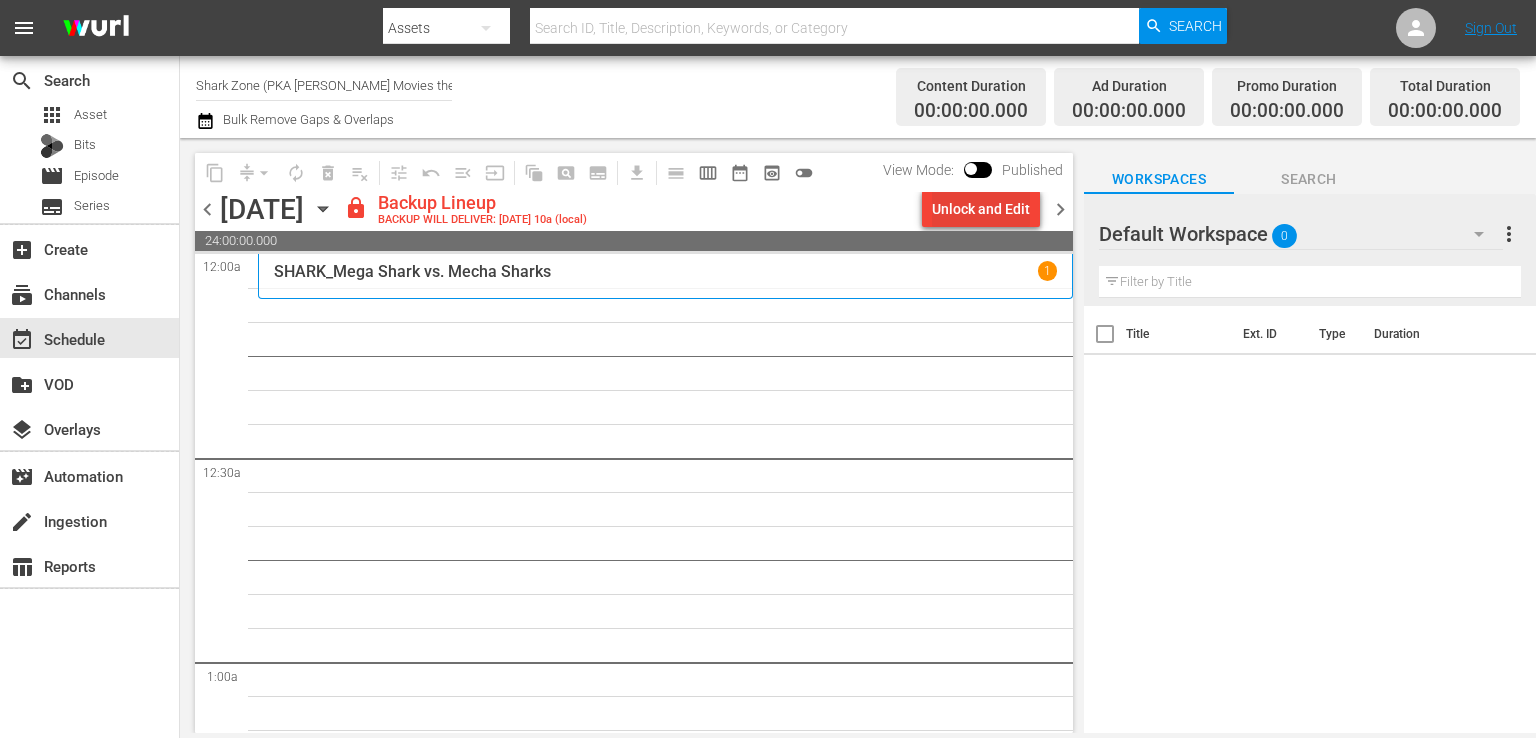 click on "Unlock and Edit" at bounding box center [981, 209] 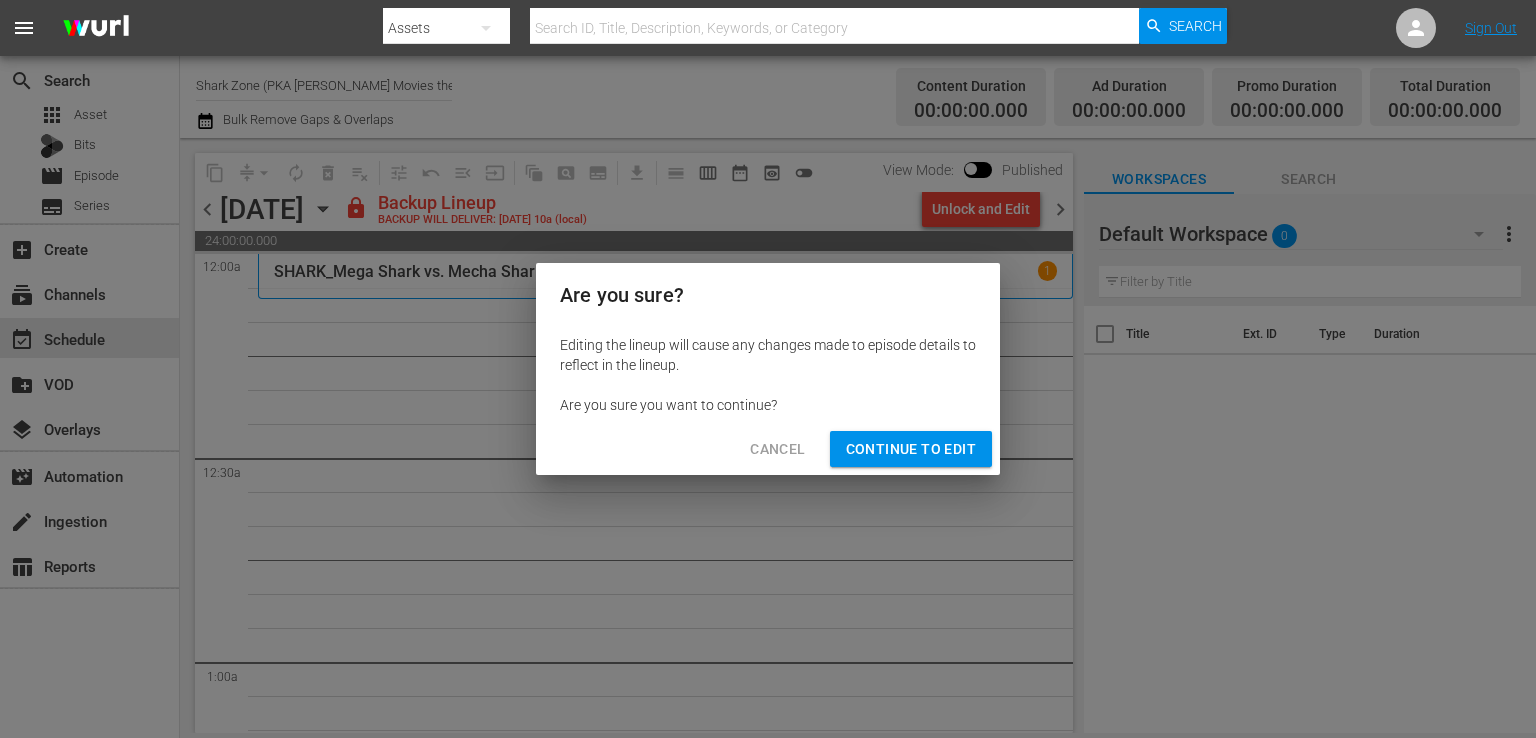 click on "Continue to Edit" at bounding box center (911, 449) 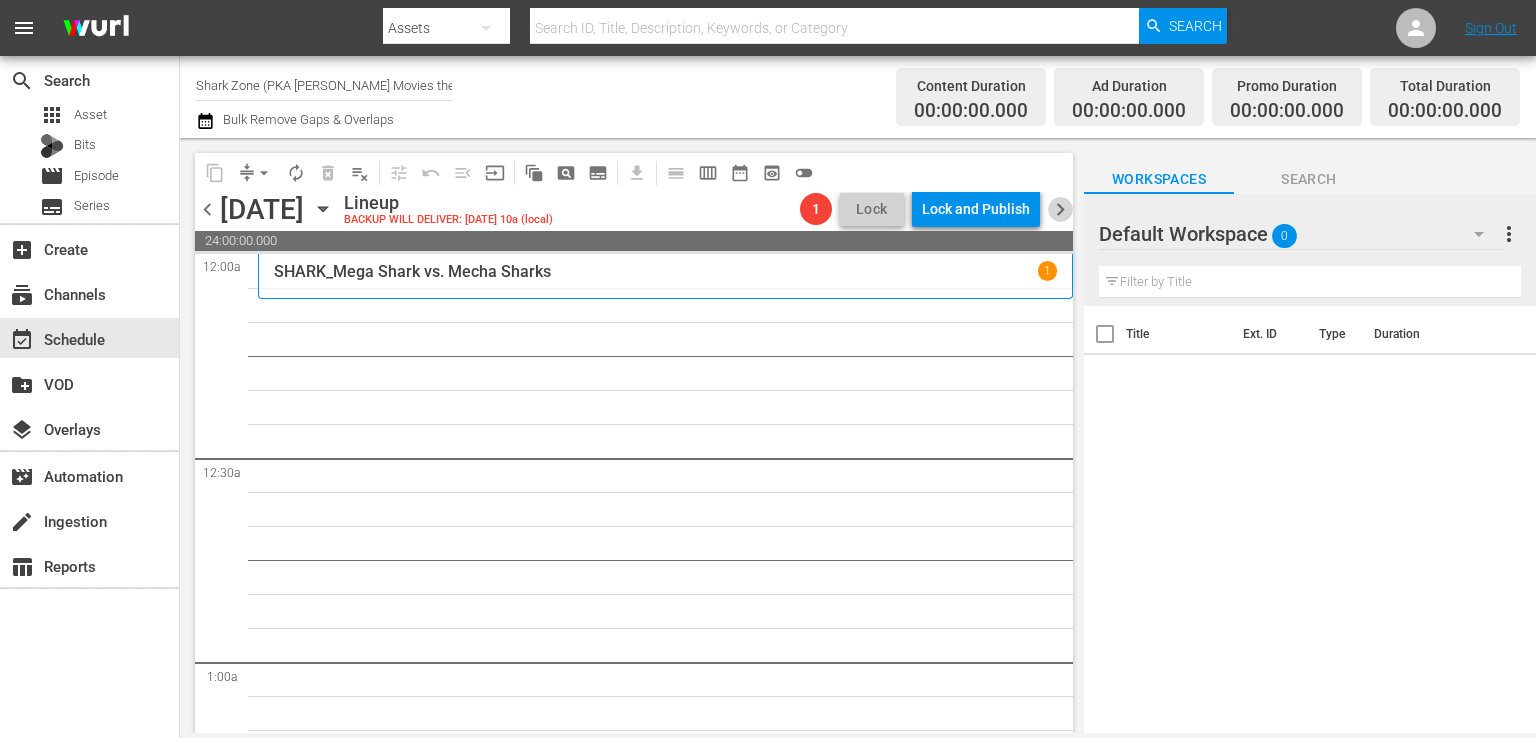click on "chevron_right" at bounding box center (1060, 209) 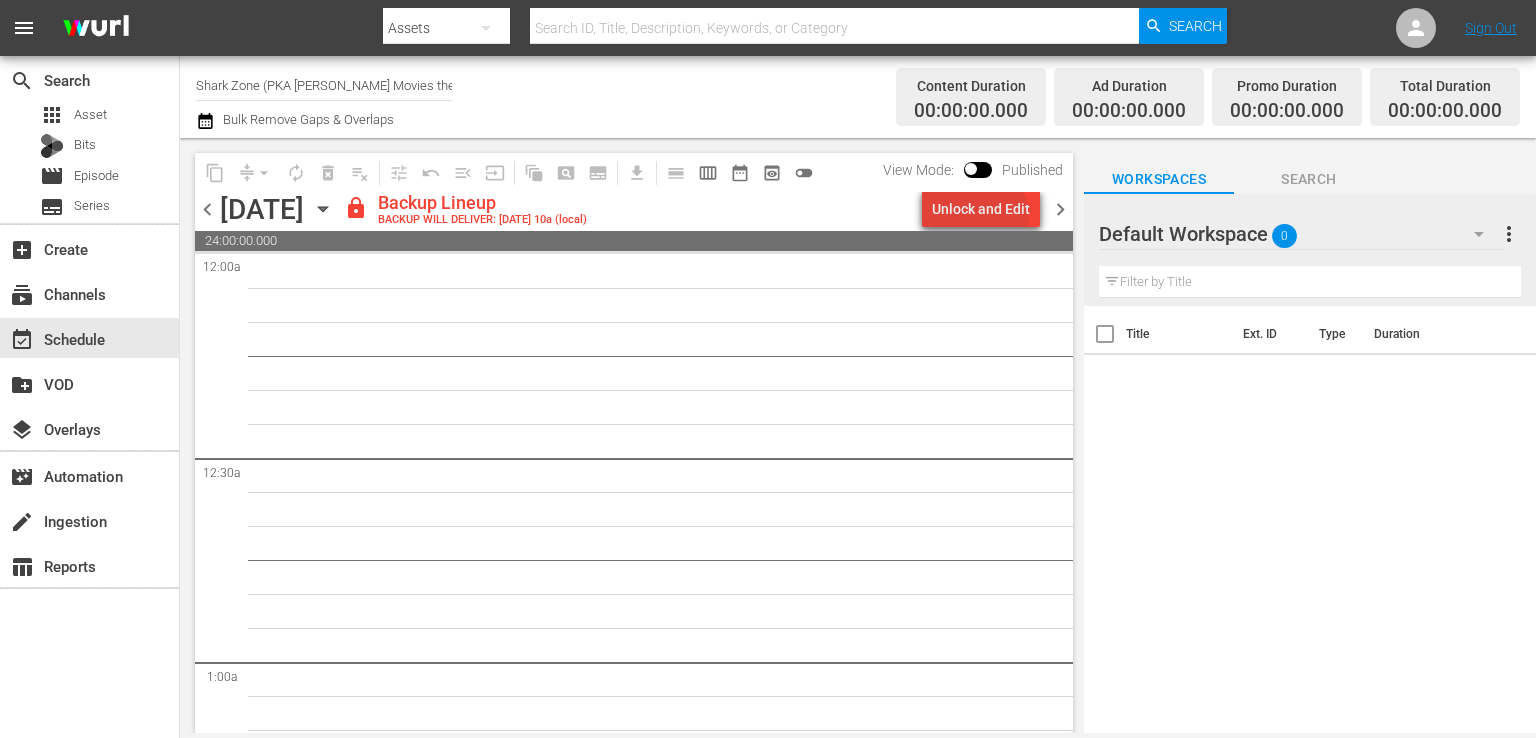 click on "Unlock and Edit" at bounding box center [981, 209] 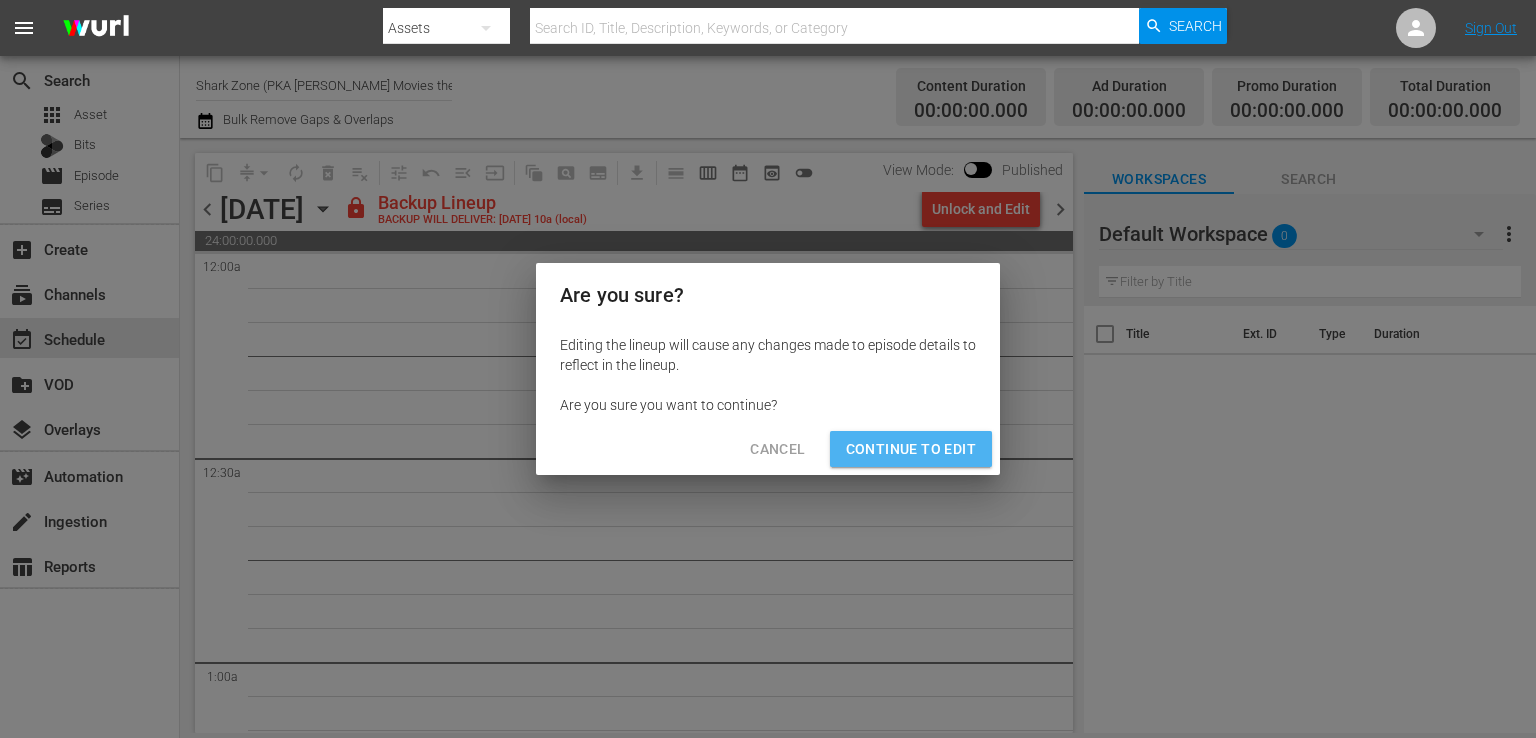 click on "Continue to Edit" at bounding box center (911, 449) 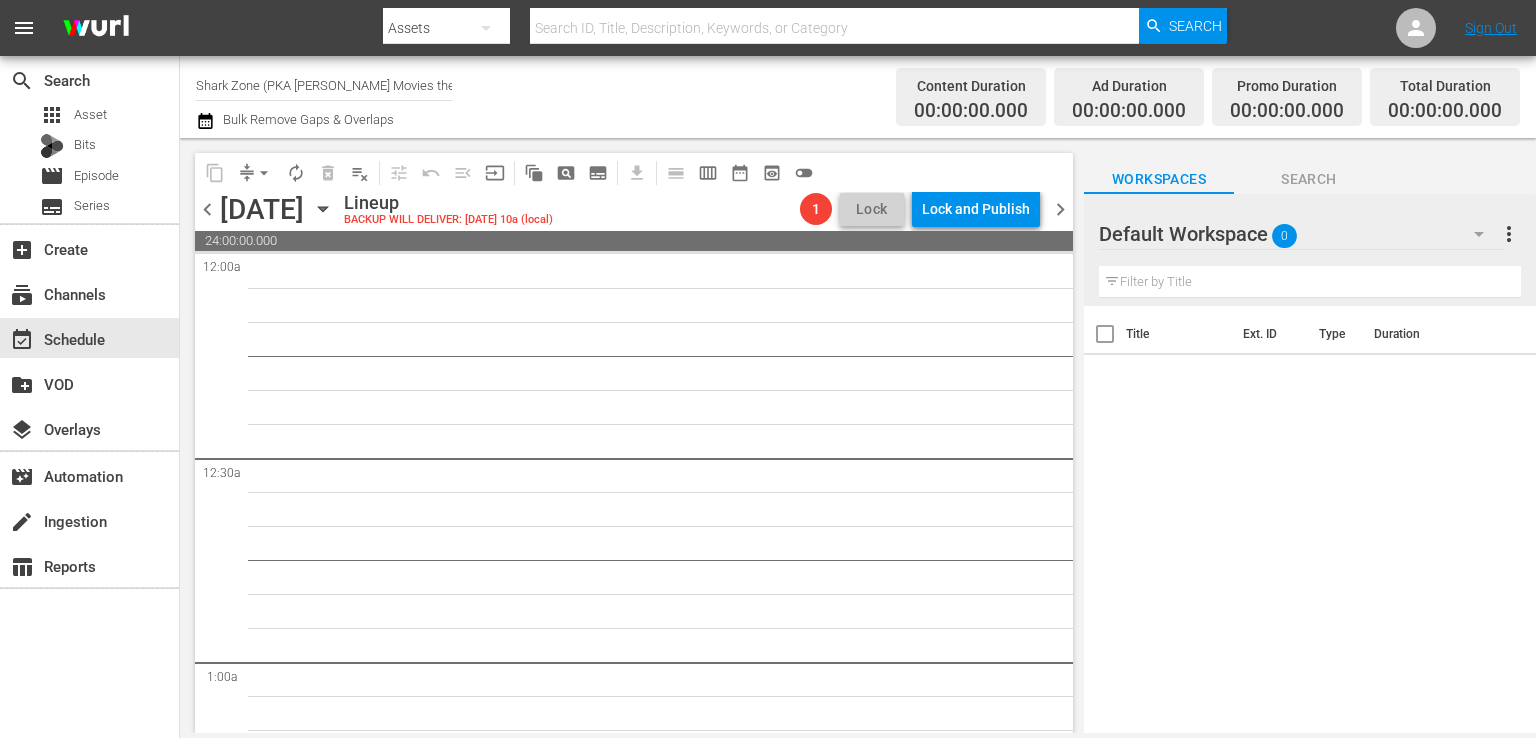 click on "chevron_right" at bounding box center [1060, 209] 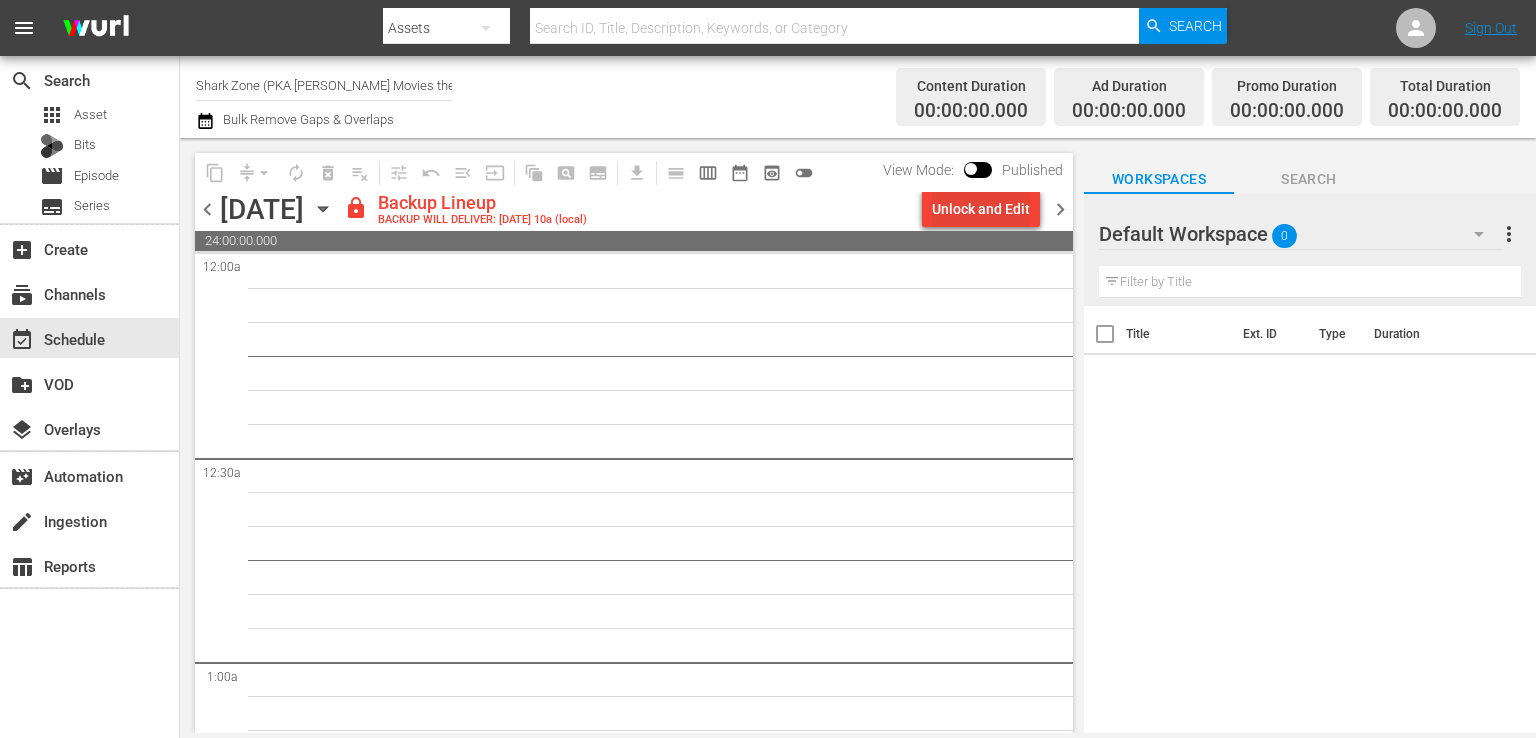 click on "Unlock and Edit" at bounding box center (981, 209) 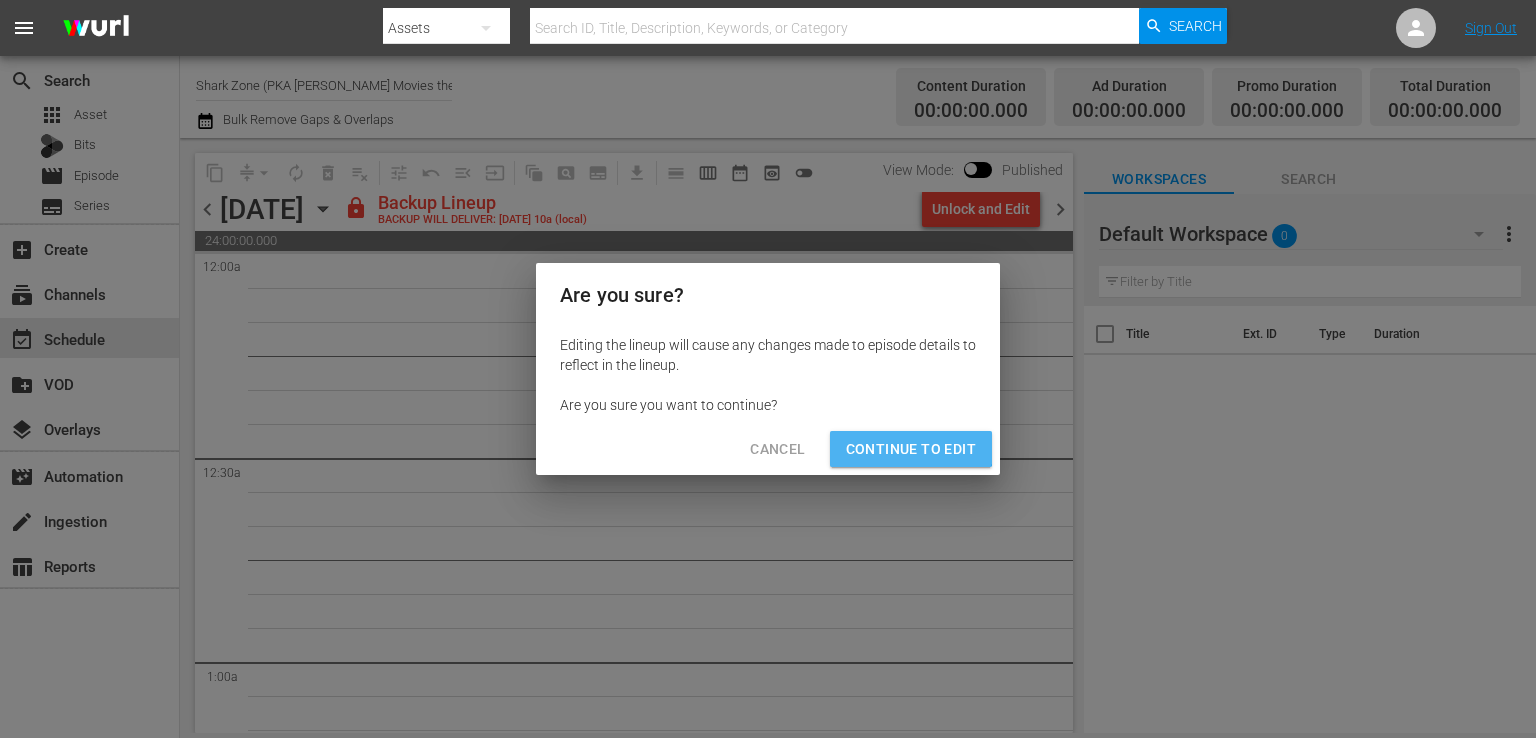 click on "Continue to Edit" at bounding box center (911, 449) 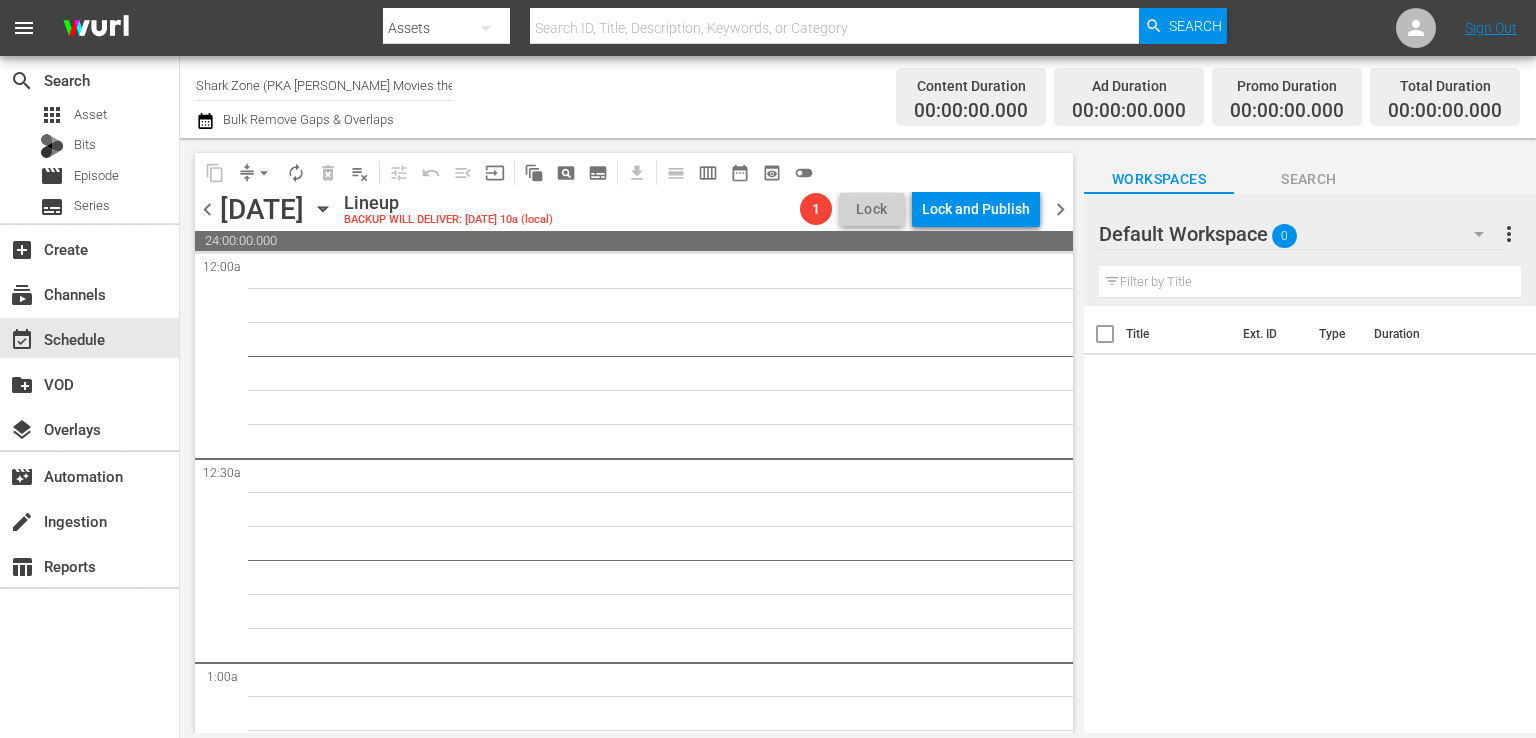 click on "chevron_right" at bounding box center (1060, 209) 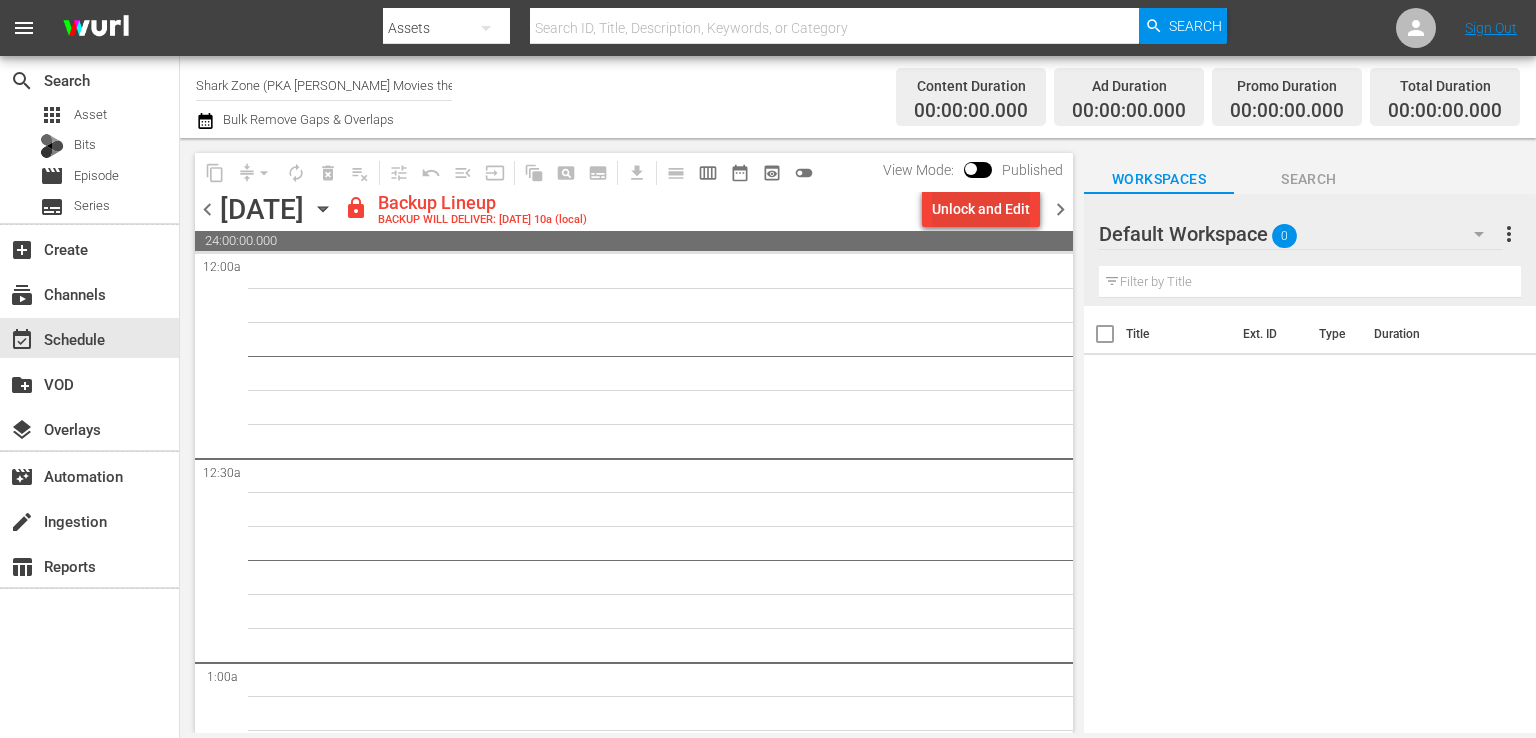 click on "Unlock and Edit" at bounding box center [981, 209] 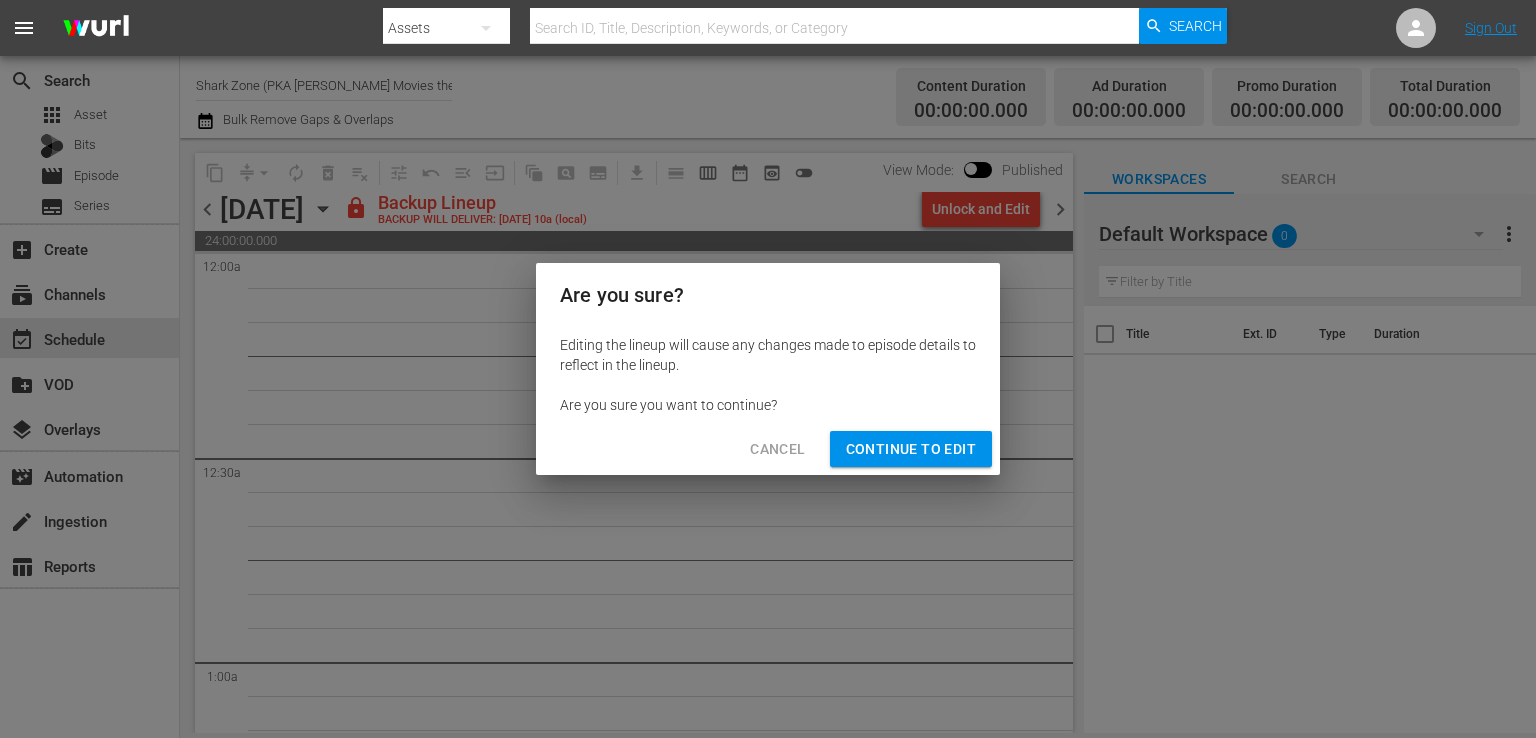 click on "Continue to Edit" at bounding box center (911, 449) 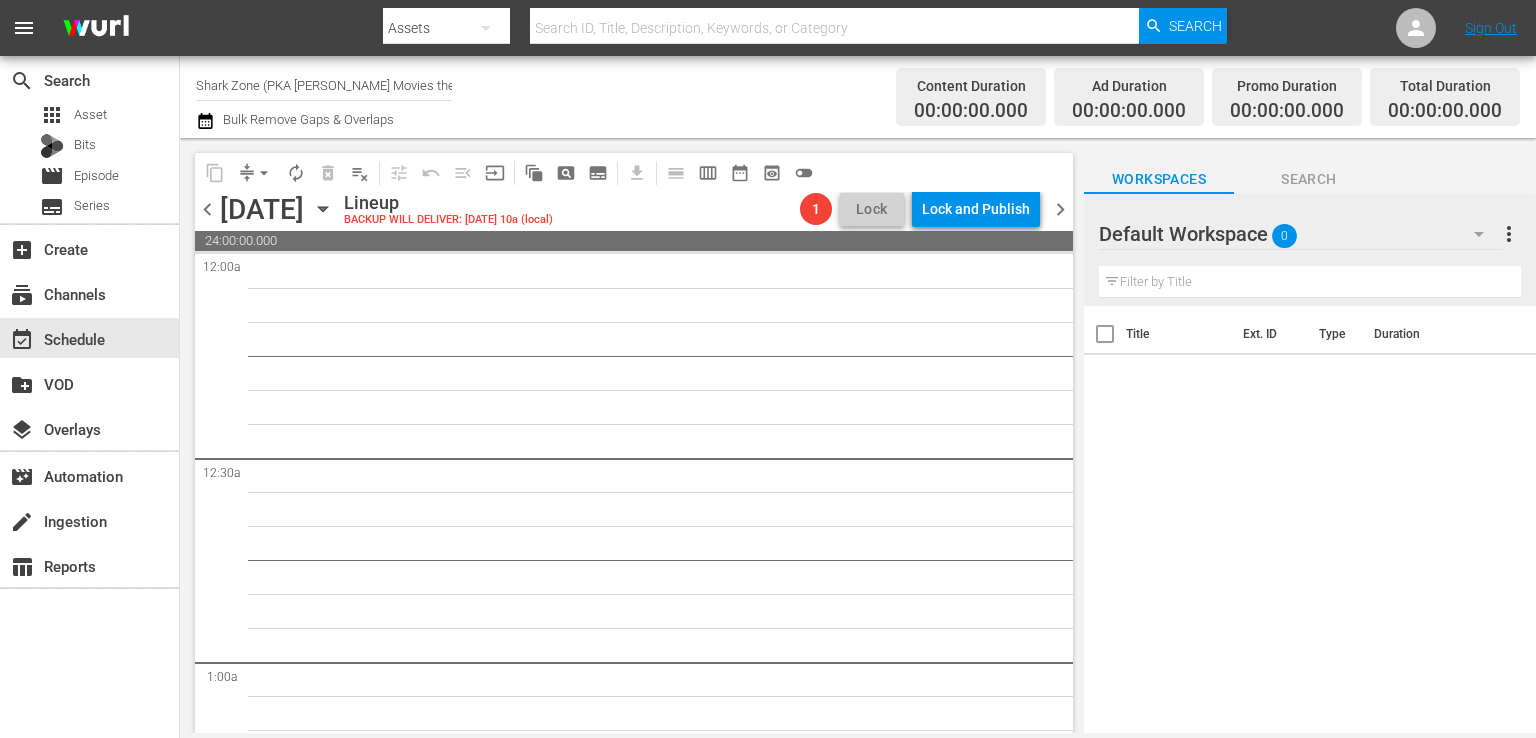 click on "chevron_right" at bounding box center [1060, 209] 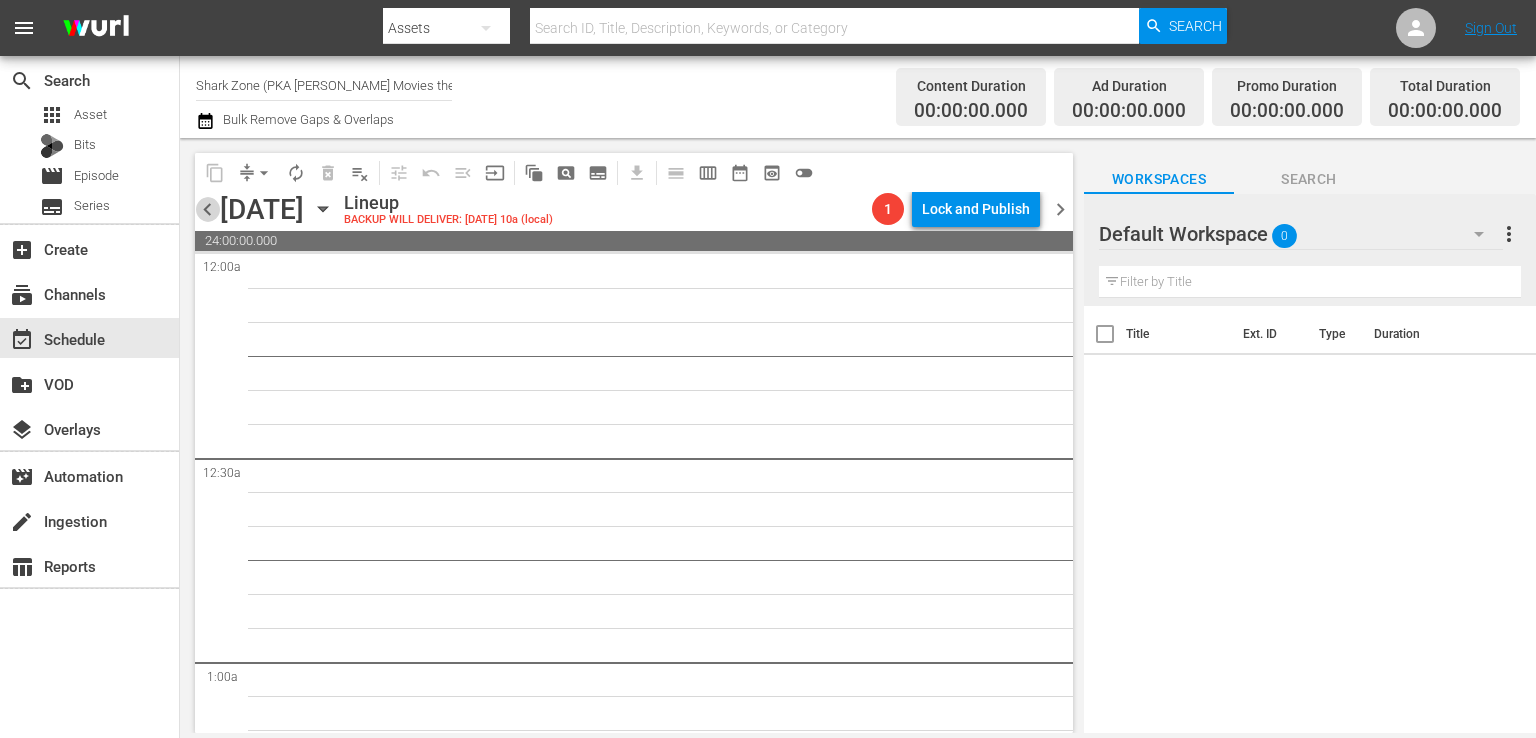 click on "chevron_left" at bounding box center [207, 209] 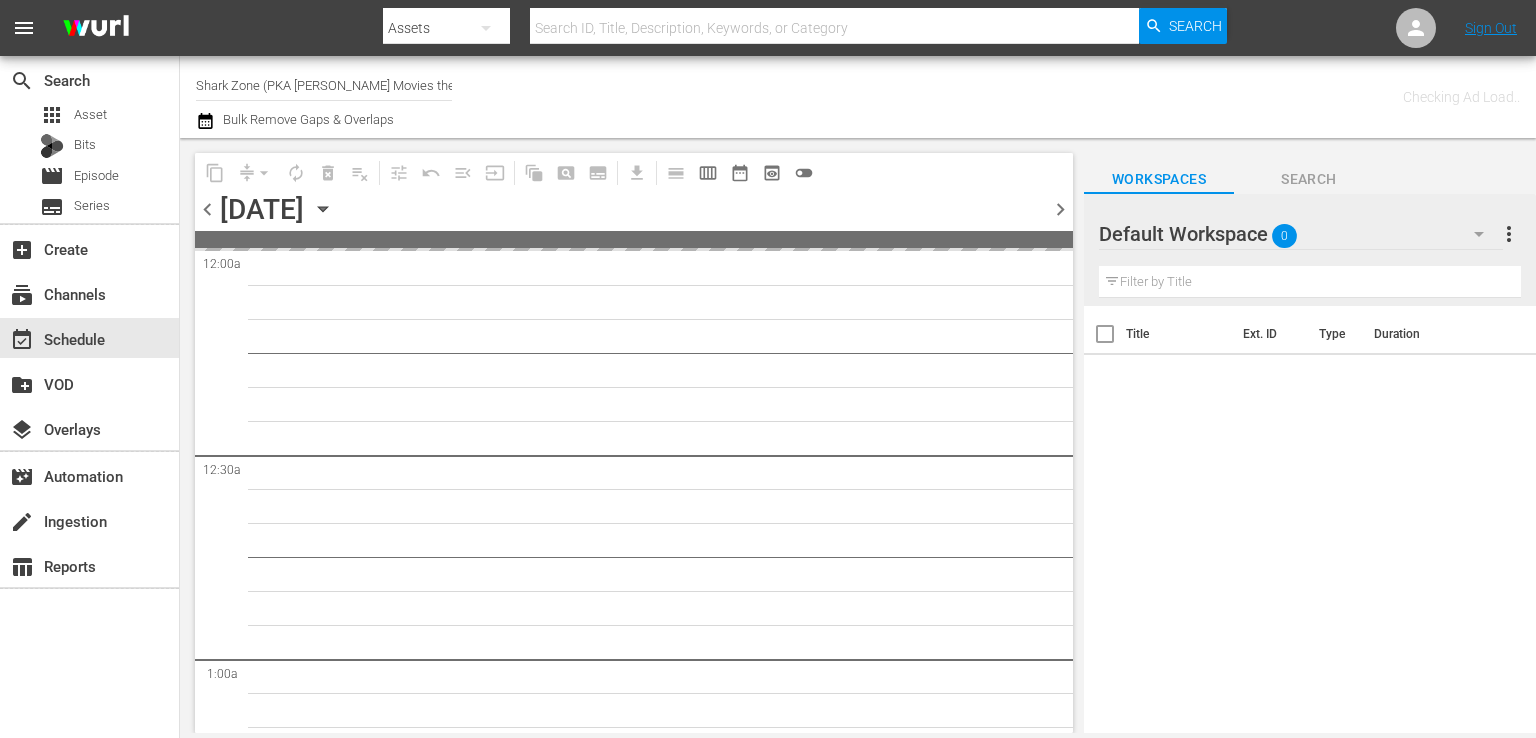 click on "chevron_left" at bounding box center (207, 209) 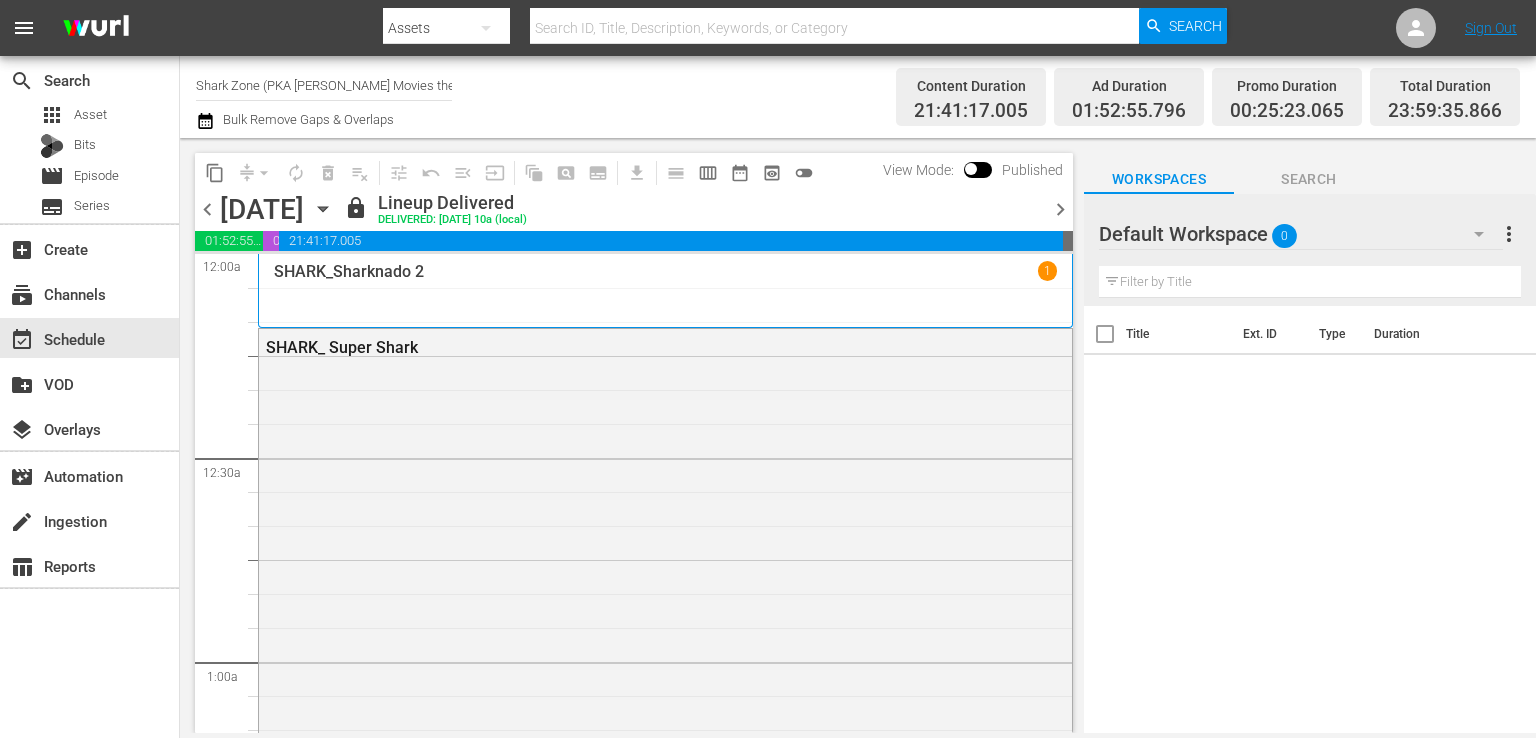 click on "chevron_right" at bounding box center (1060, 209) 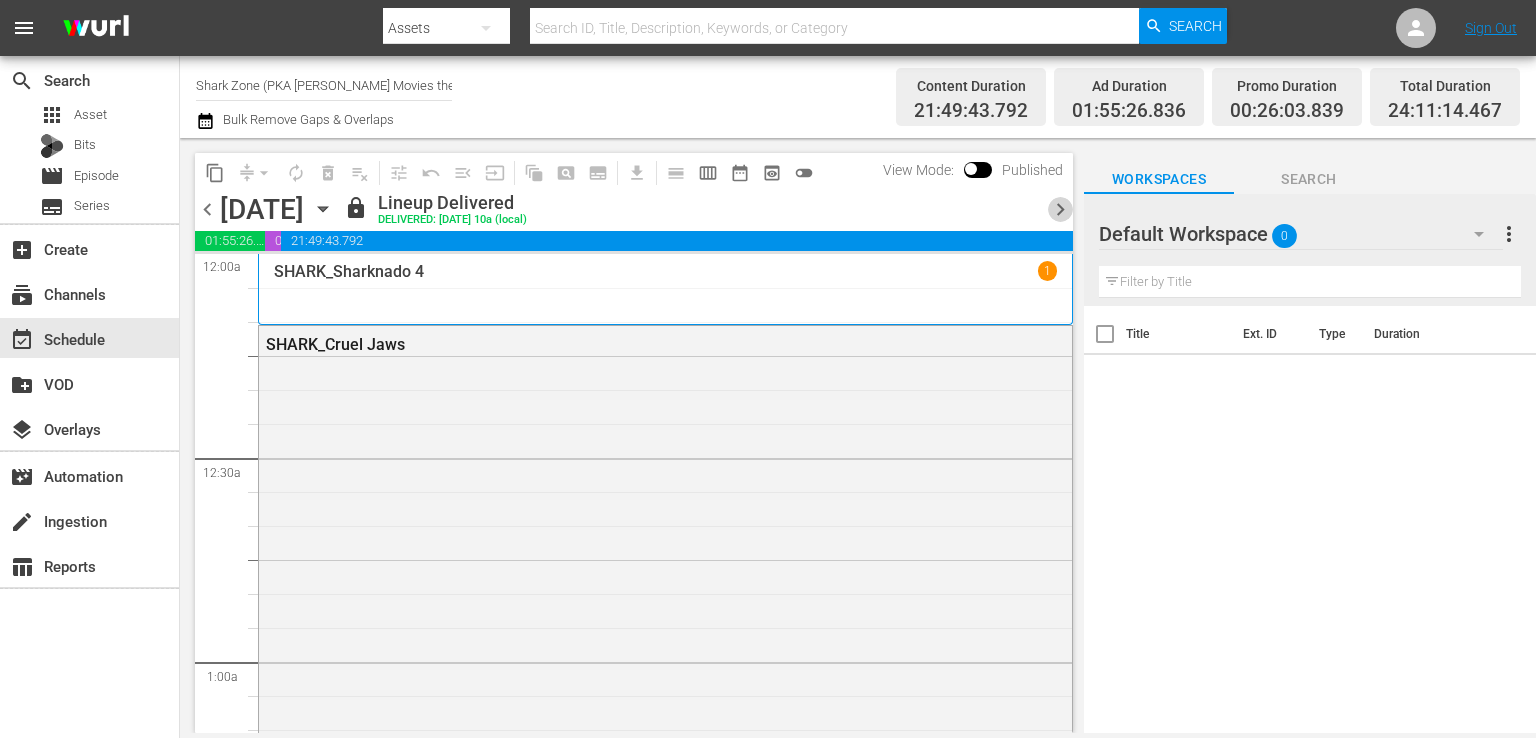 click on "chevron_right" at bounding box center (1060, 209) 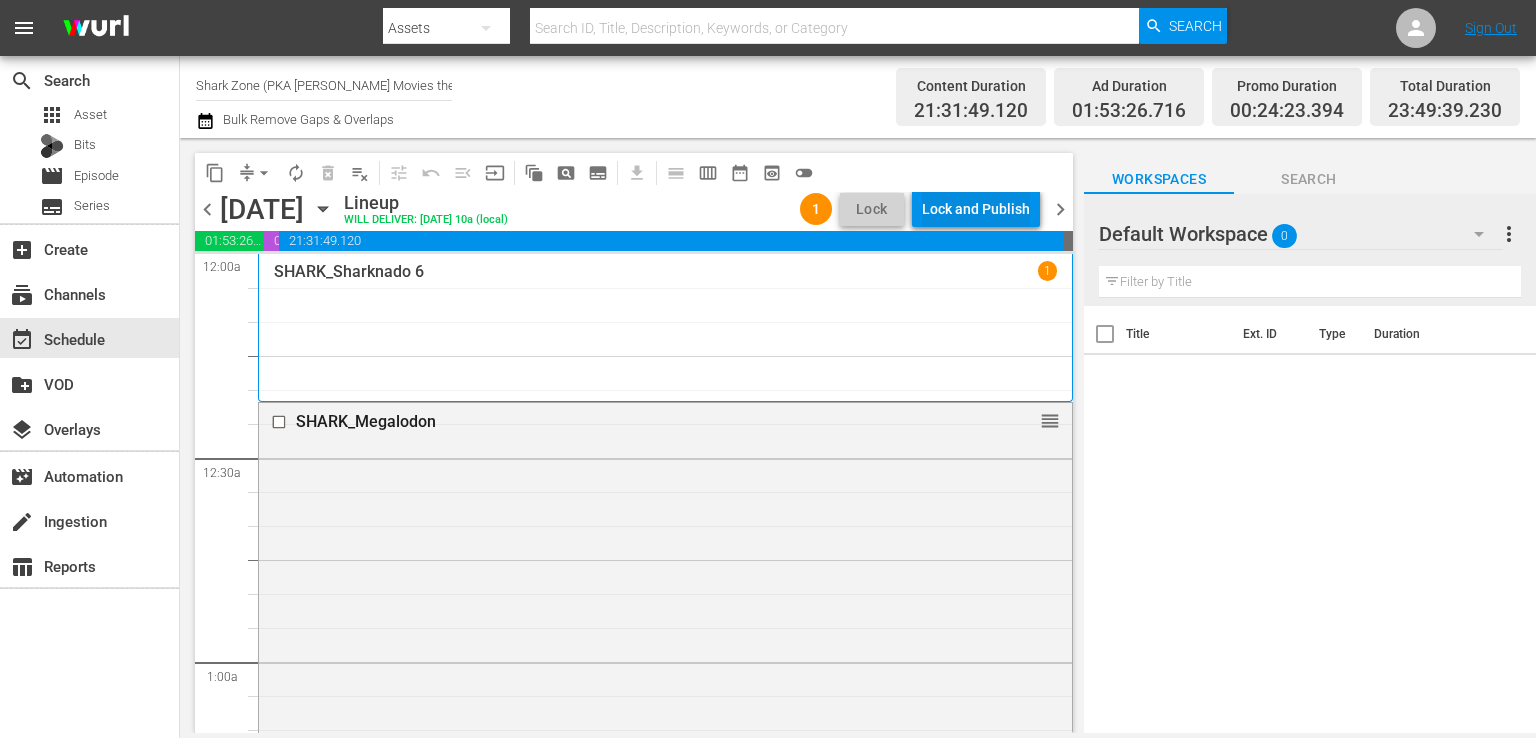 click on "Lock and Publish" at bounding box center (976, 209) 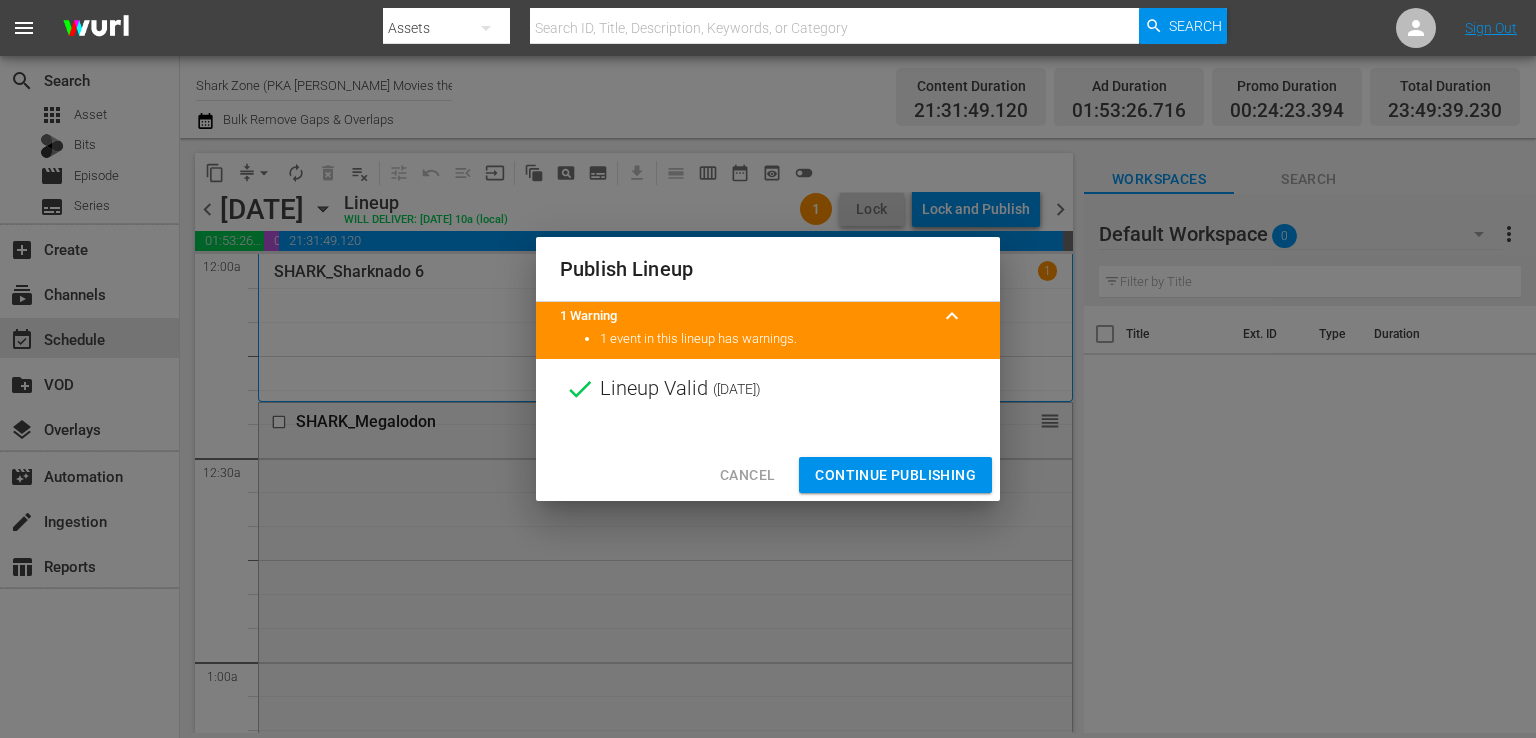 click on "Continue Publishing" at bounding box center (895, 475) 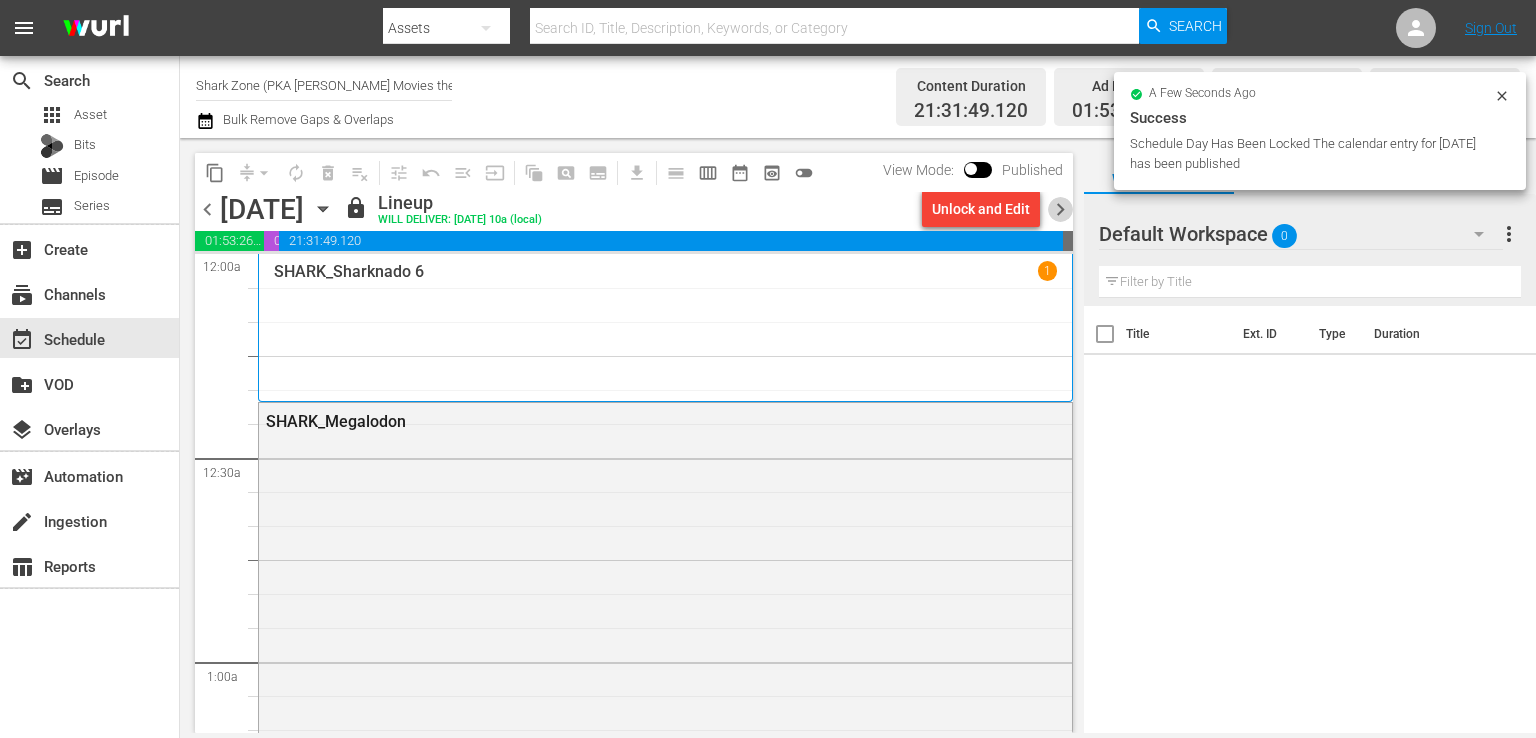 click on "chevron_right" at bounding box center (1060, 209) 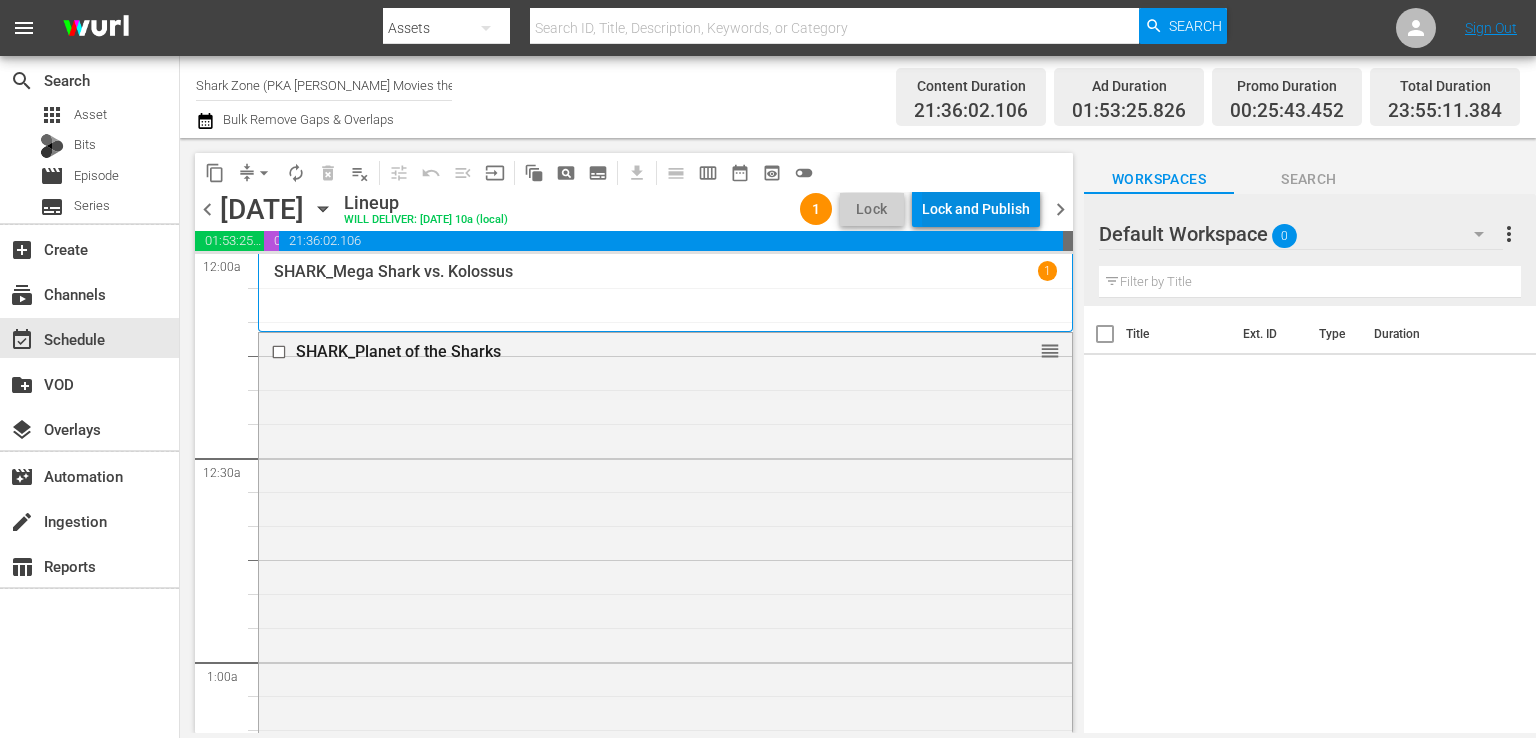 click on "Lock and Publish" at bounding box center [976, 209] 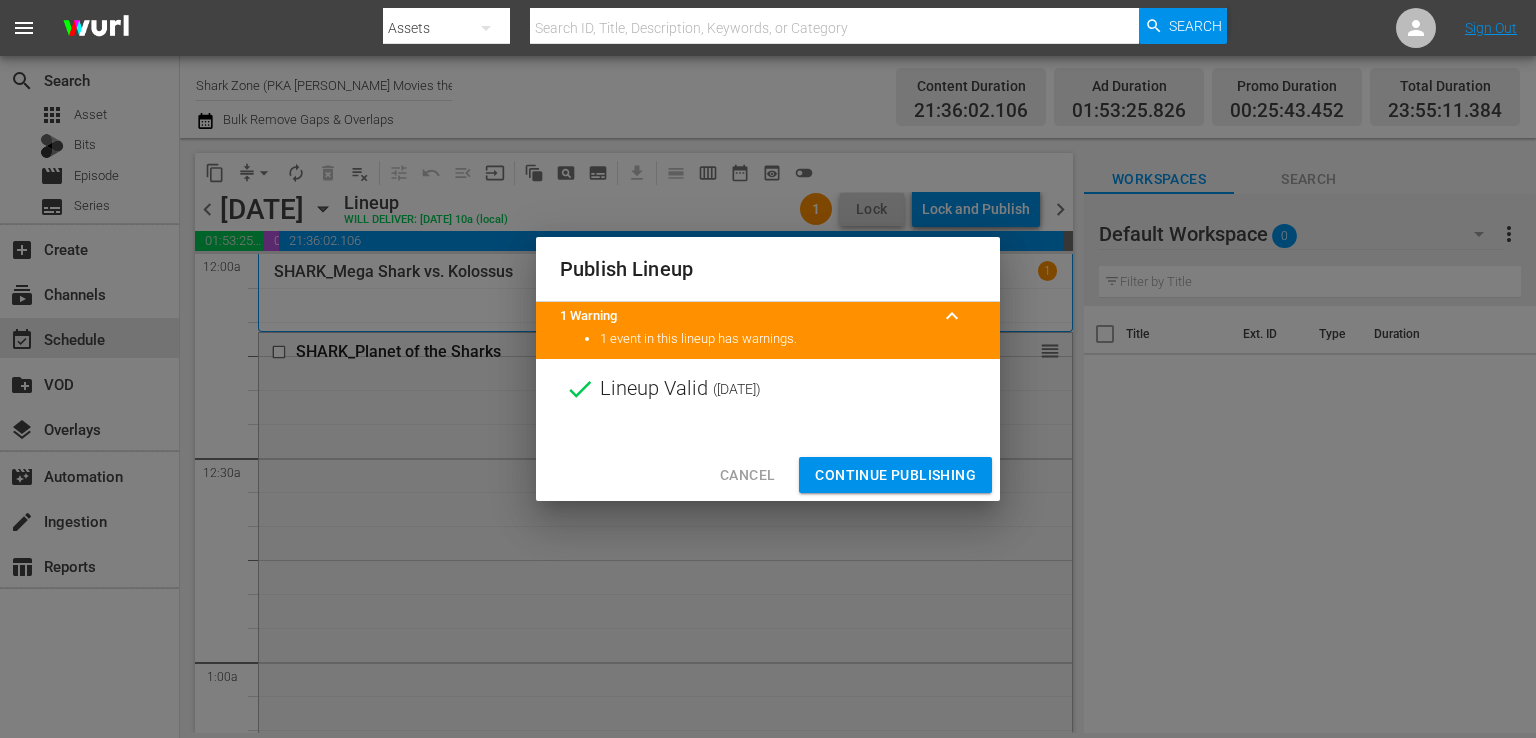 click on "Continue Publishing" at bounding box center [895, 475] 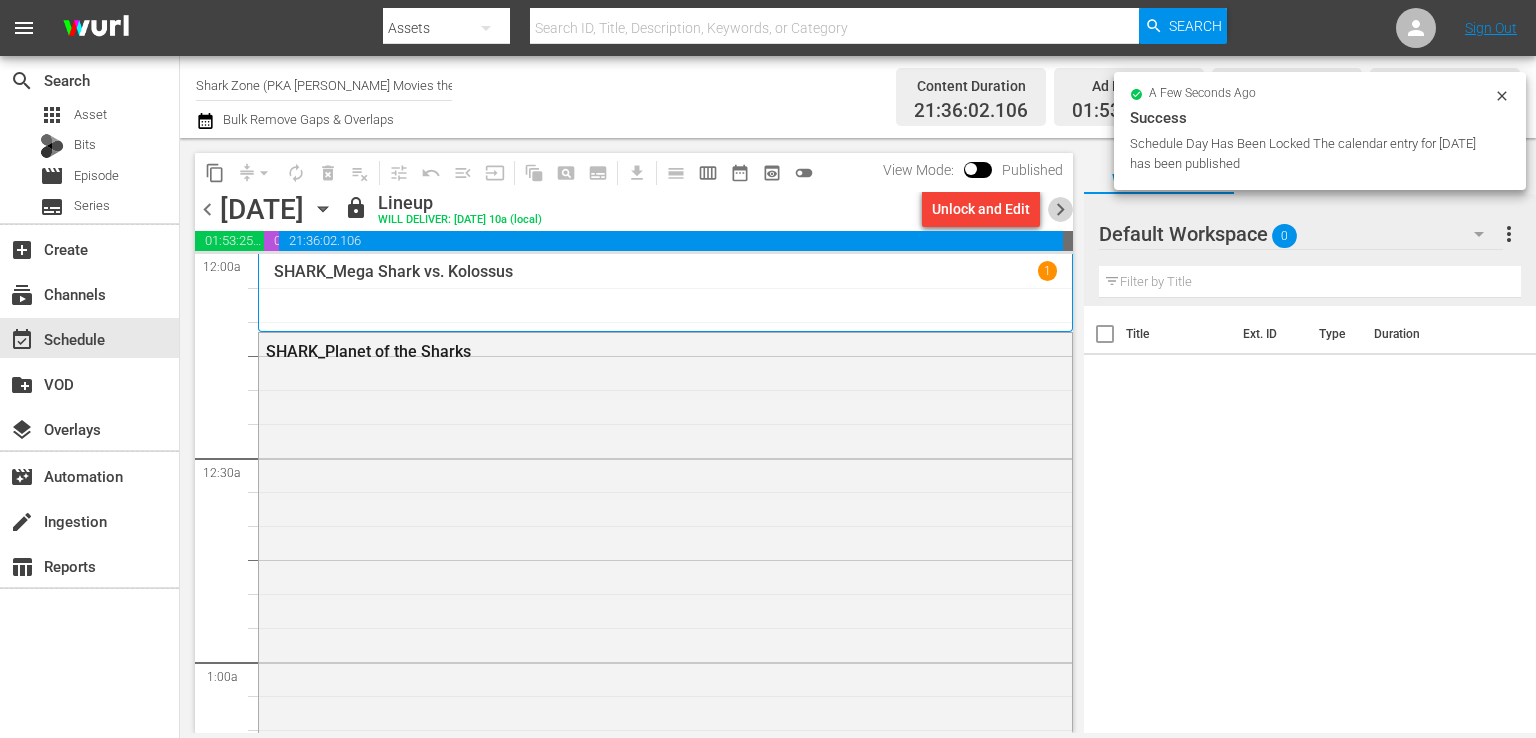 click on "chevron_right" at bounding box center [1060, 209] 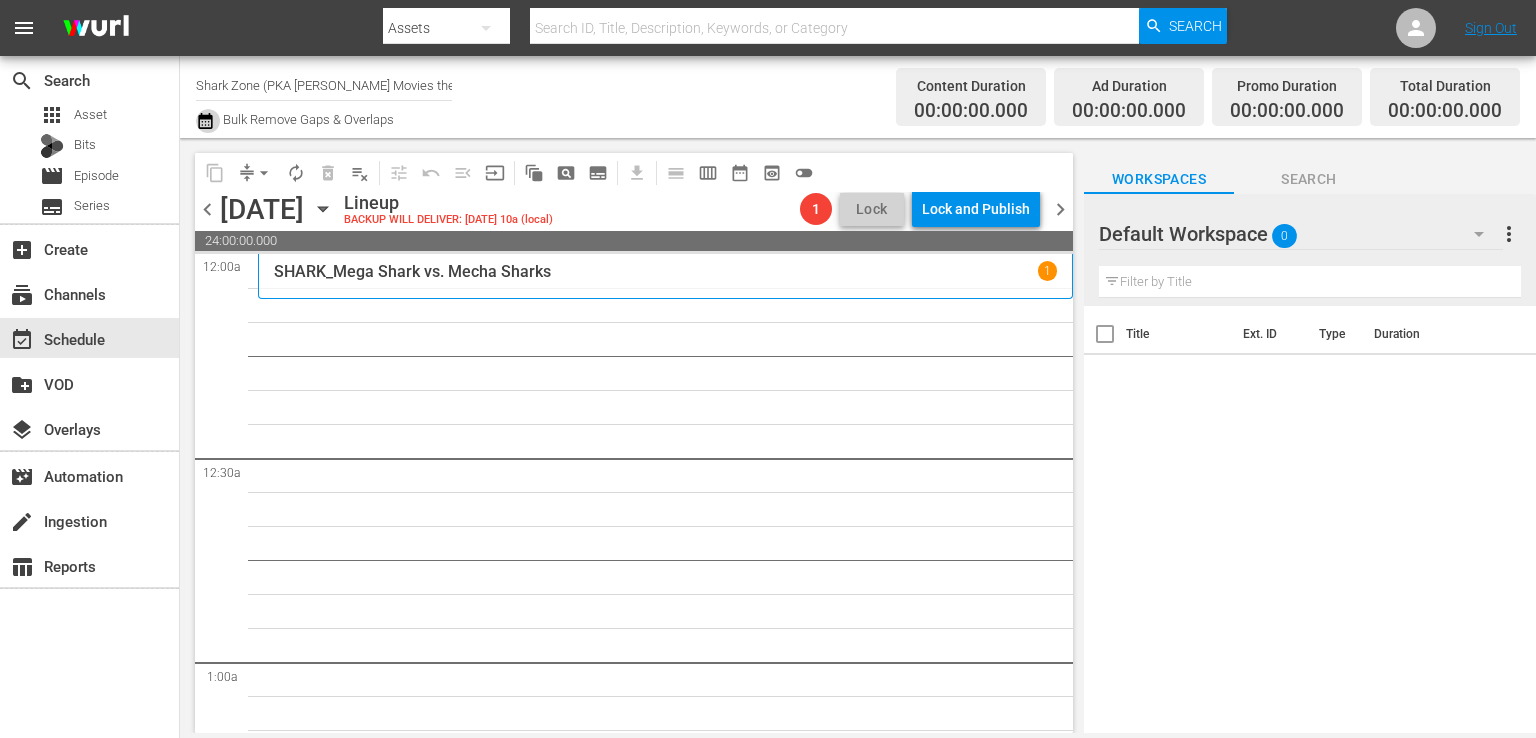 click 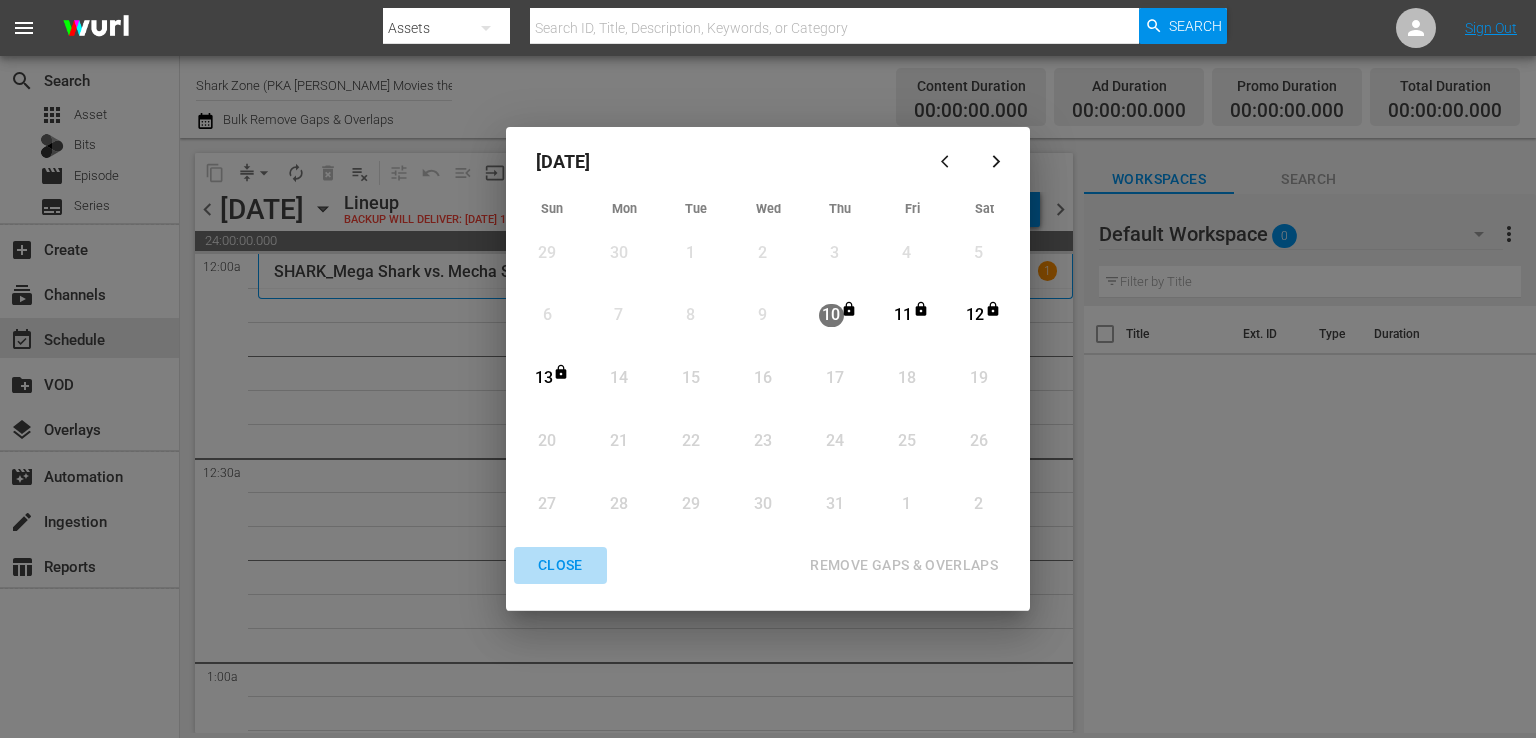 click on "CLOSE" at bounding box center [560, 565] 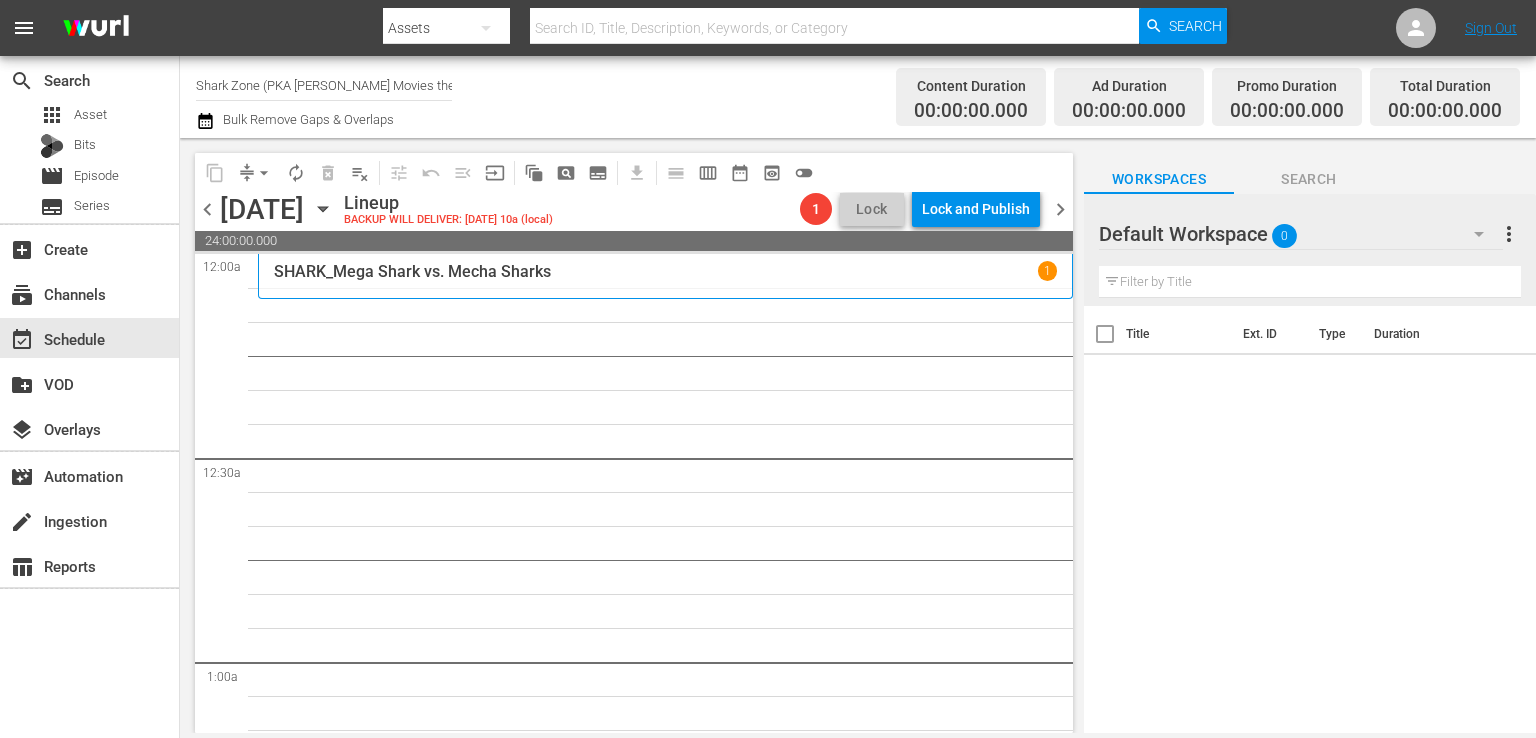 click on "Shark Zone (PKA [PERSON_NAME] Movies then DinoMonsters Movies then CineAliens)" at bounding box center (324, 85) 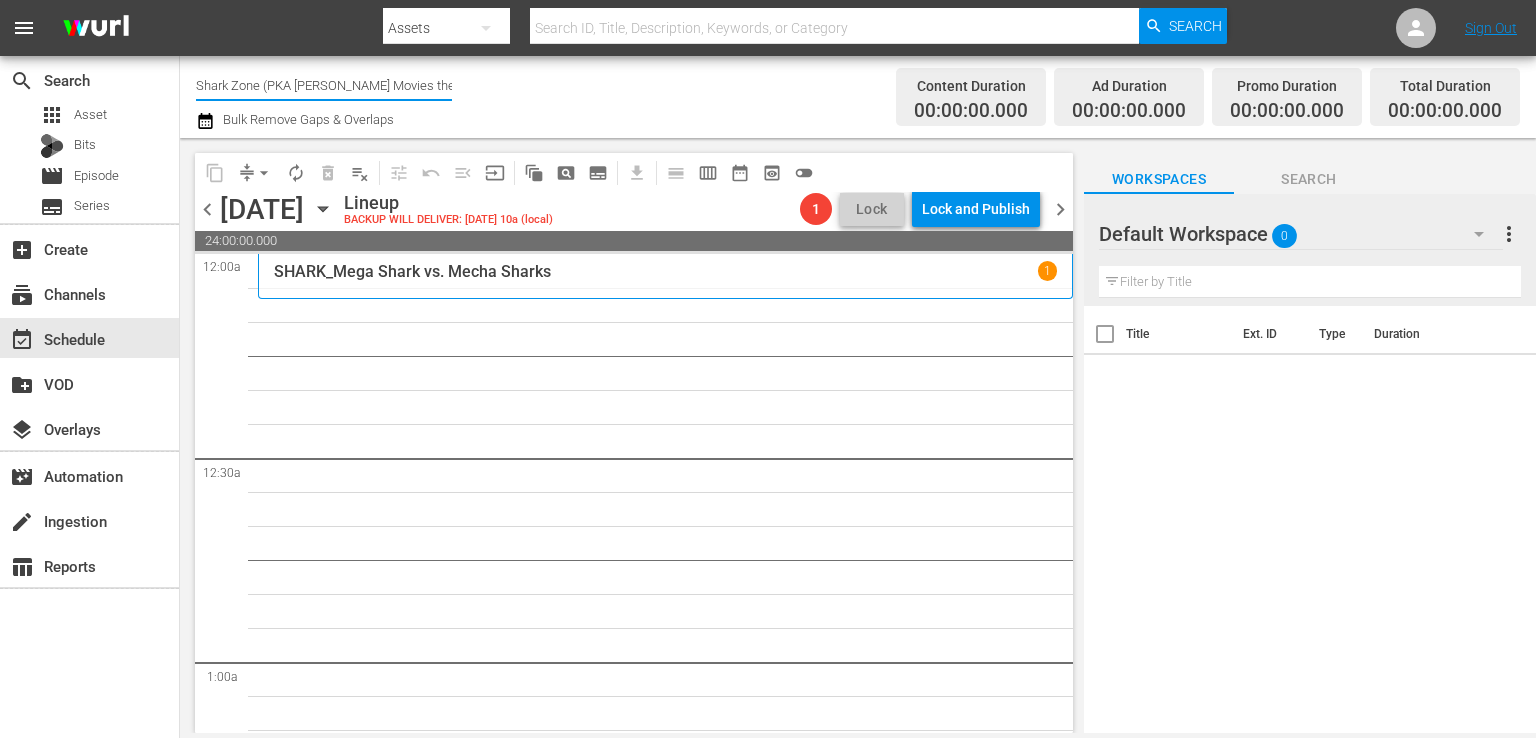 click on "Shark Zone (PKA [PERSON_NAME] Movies then DinoMonsters Movies then CineAliens)" at bounding box center (324, 85) 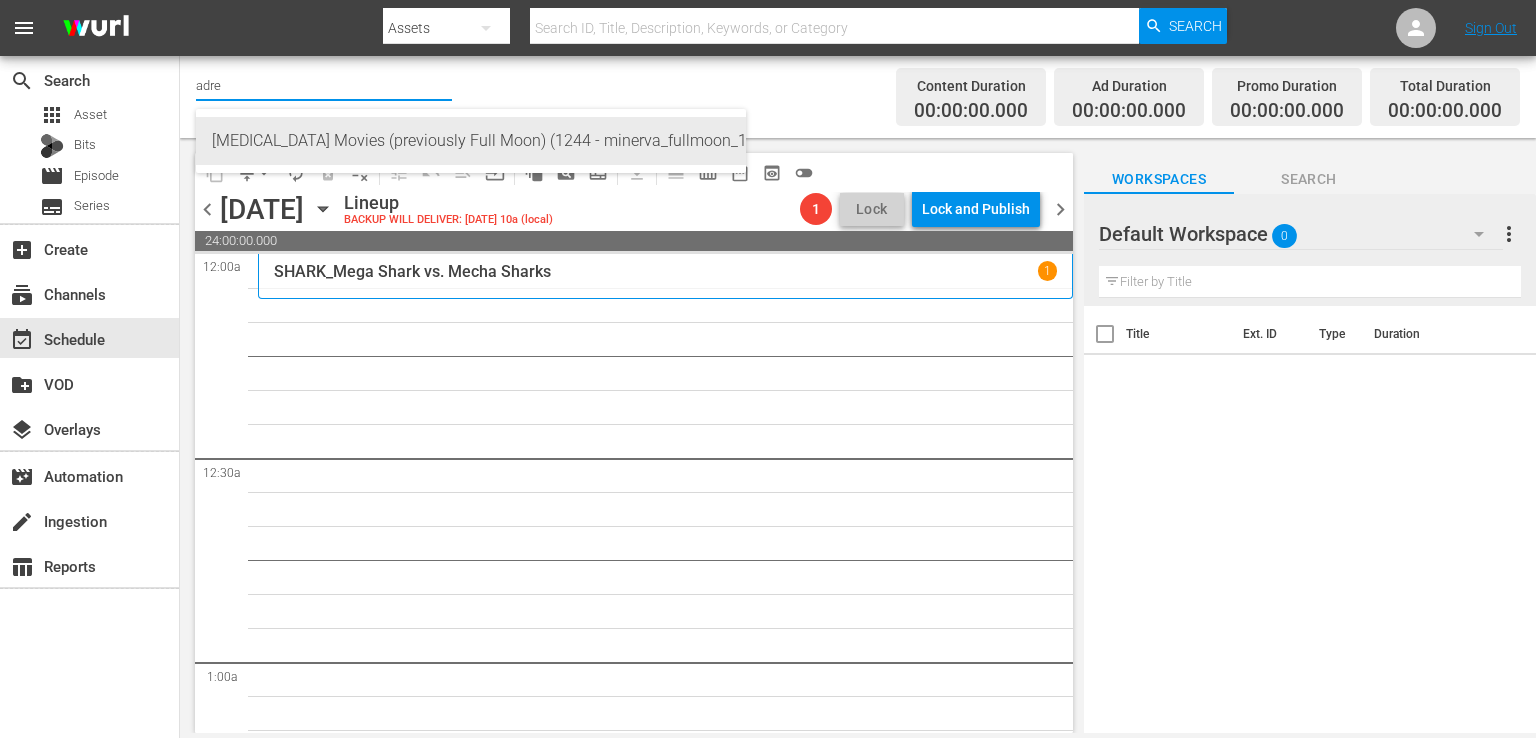 click on "[MEDICAL_DATA] Movies (previously Full Moon) (1244 - minerva_fullmoon_1)" at bounding box center [471, 141] 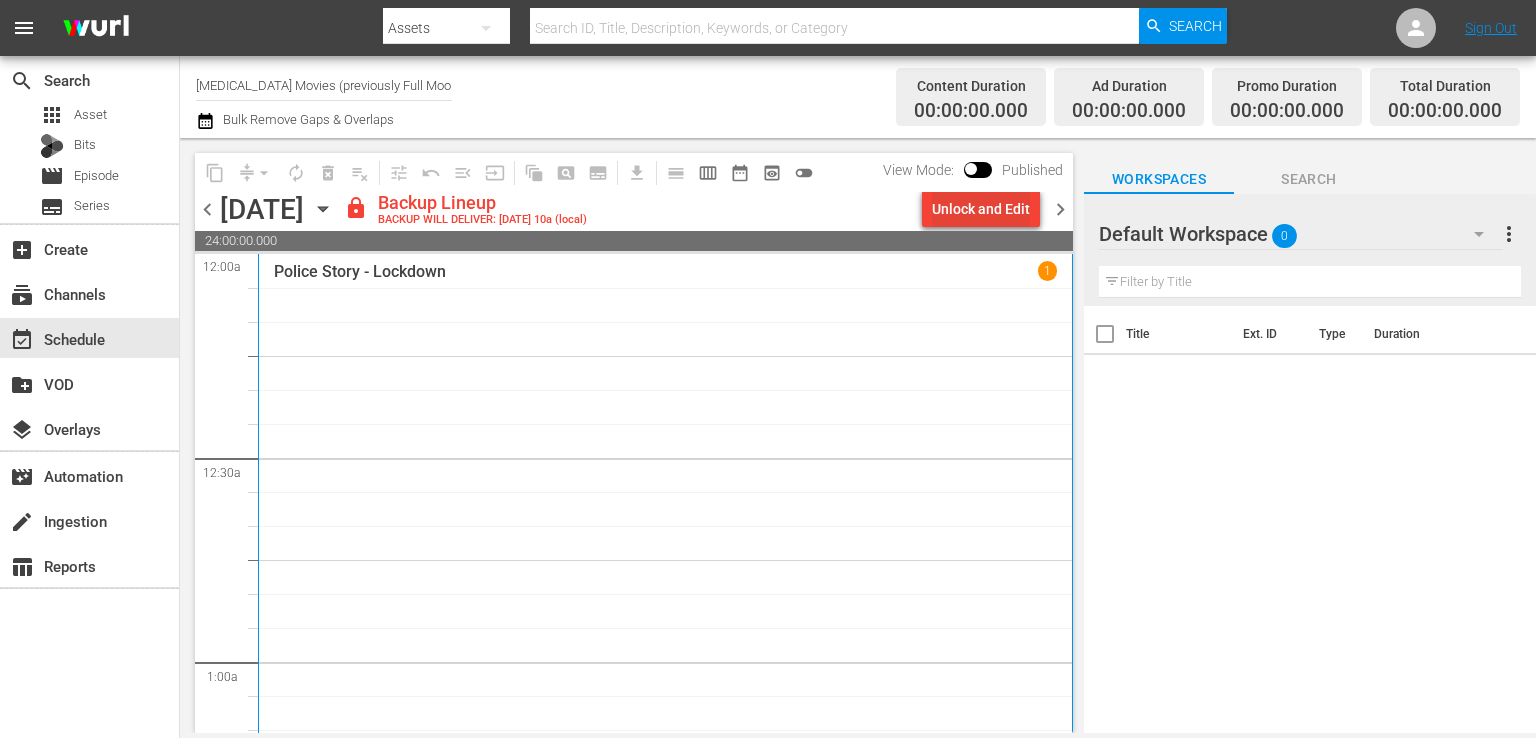 click on "Unlock and Edit" at bounding box center (981, 209) 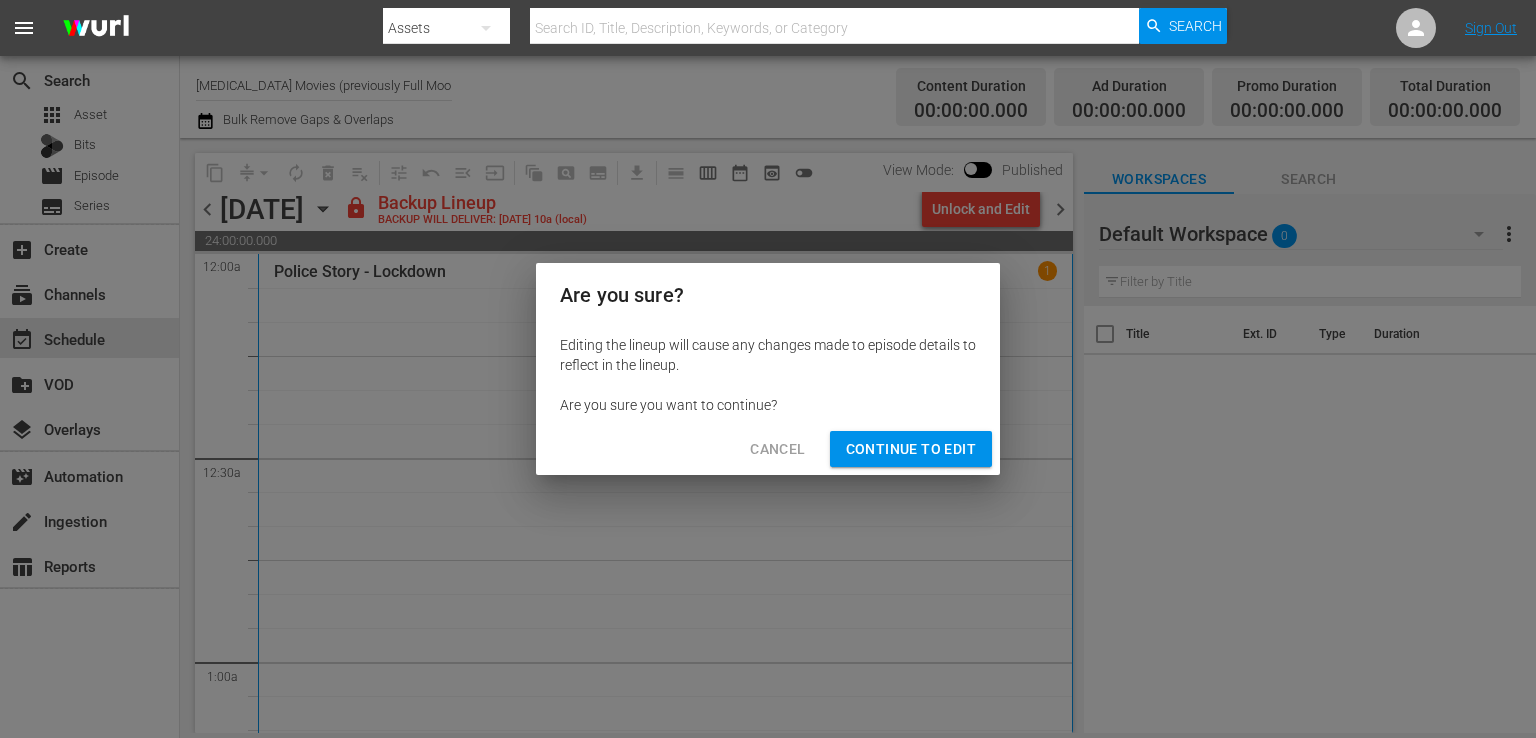 click on "Cancel" at bounding box center [777, 449] 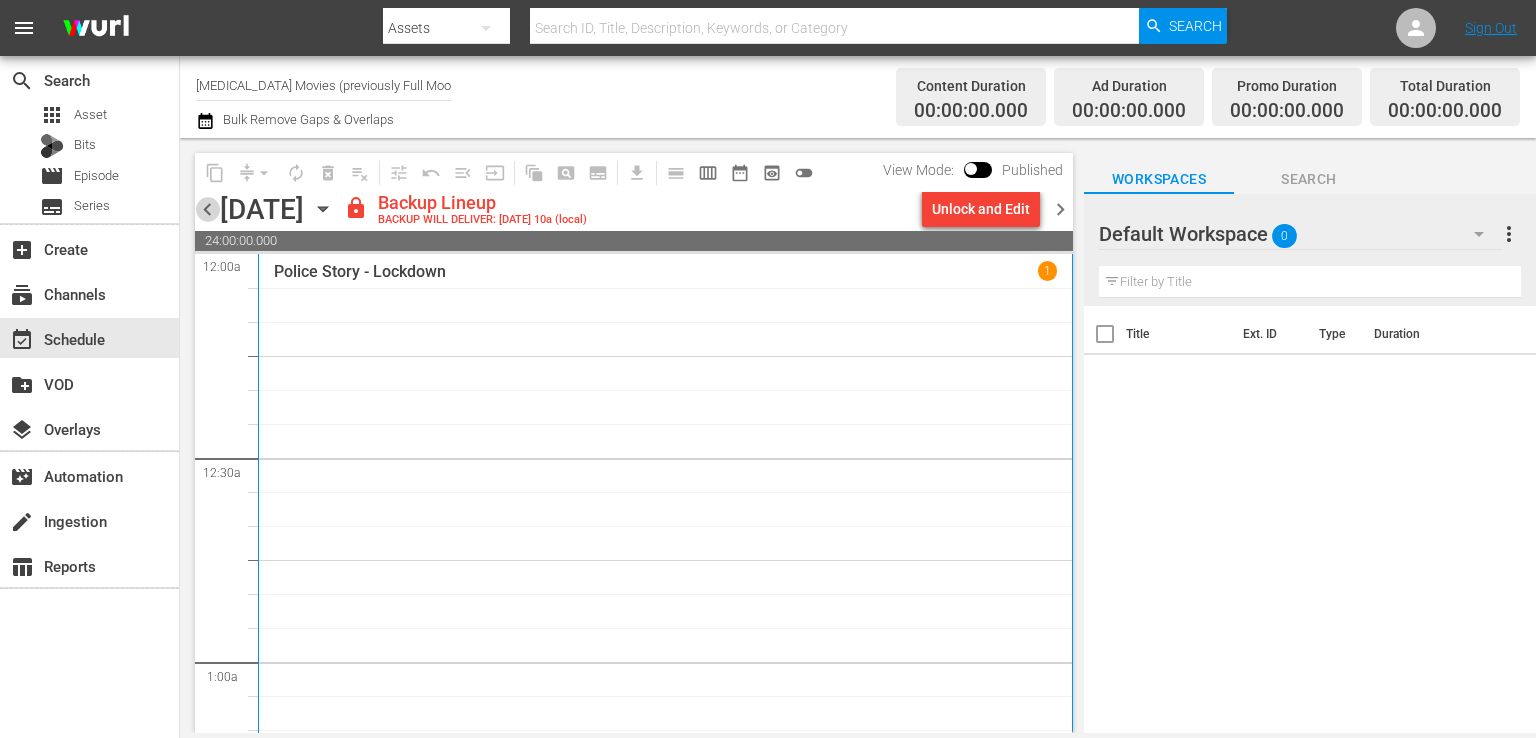click on "chevron_left" at bounding box center [207, 209] 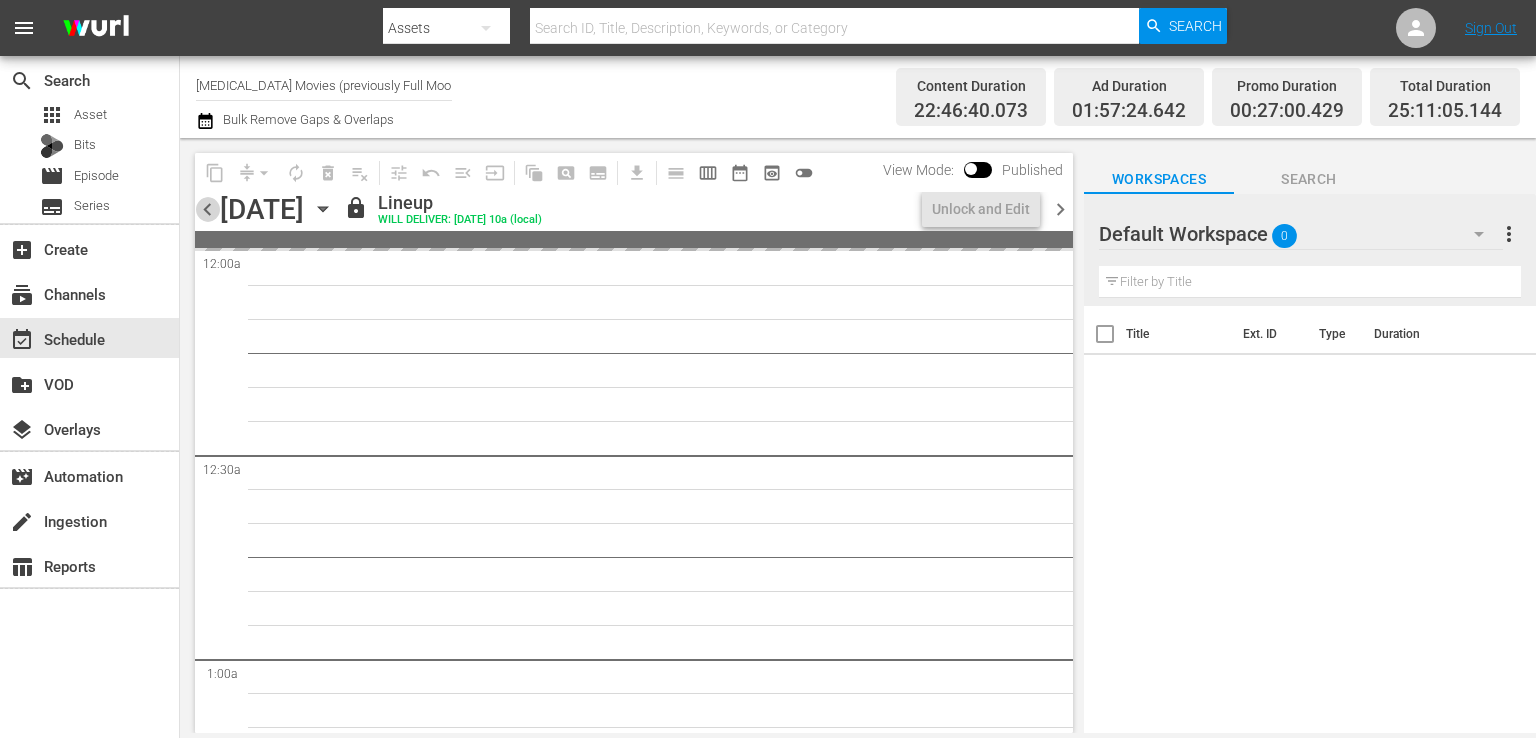 click on "chevron_left" at bounding box center [207, 209] 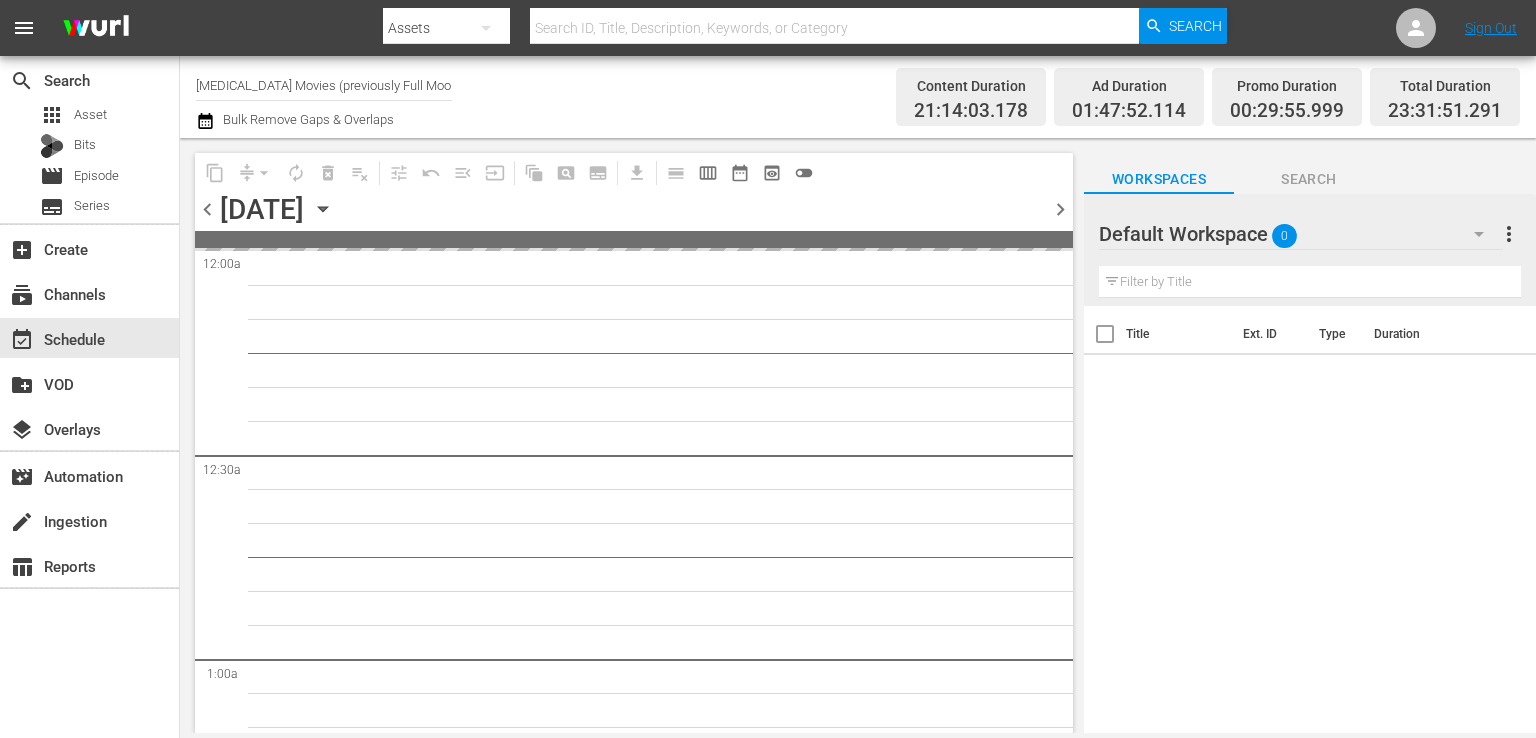 click on "chevron_left" at bounding box center [207, 209] 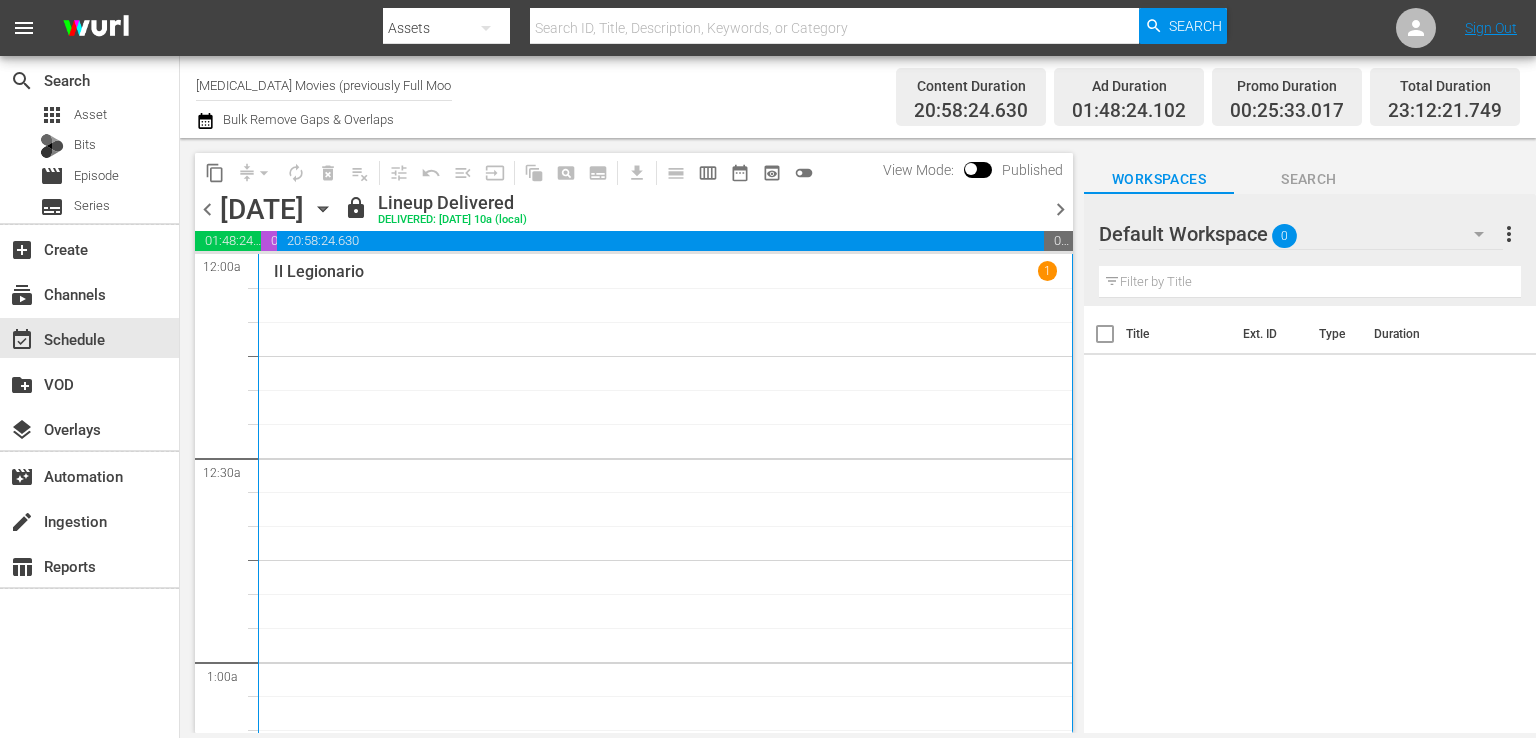 click on "chevron_left" at bounding box center [207, 209] 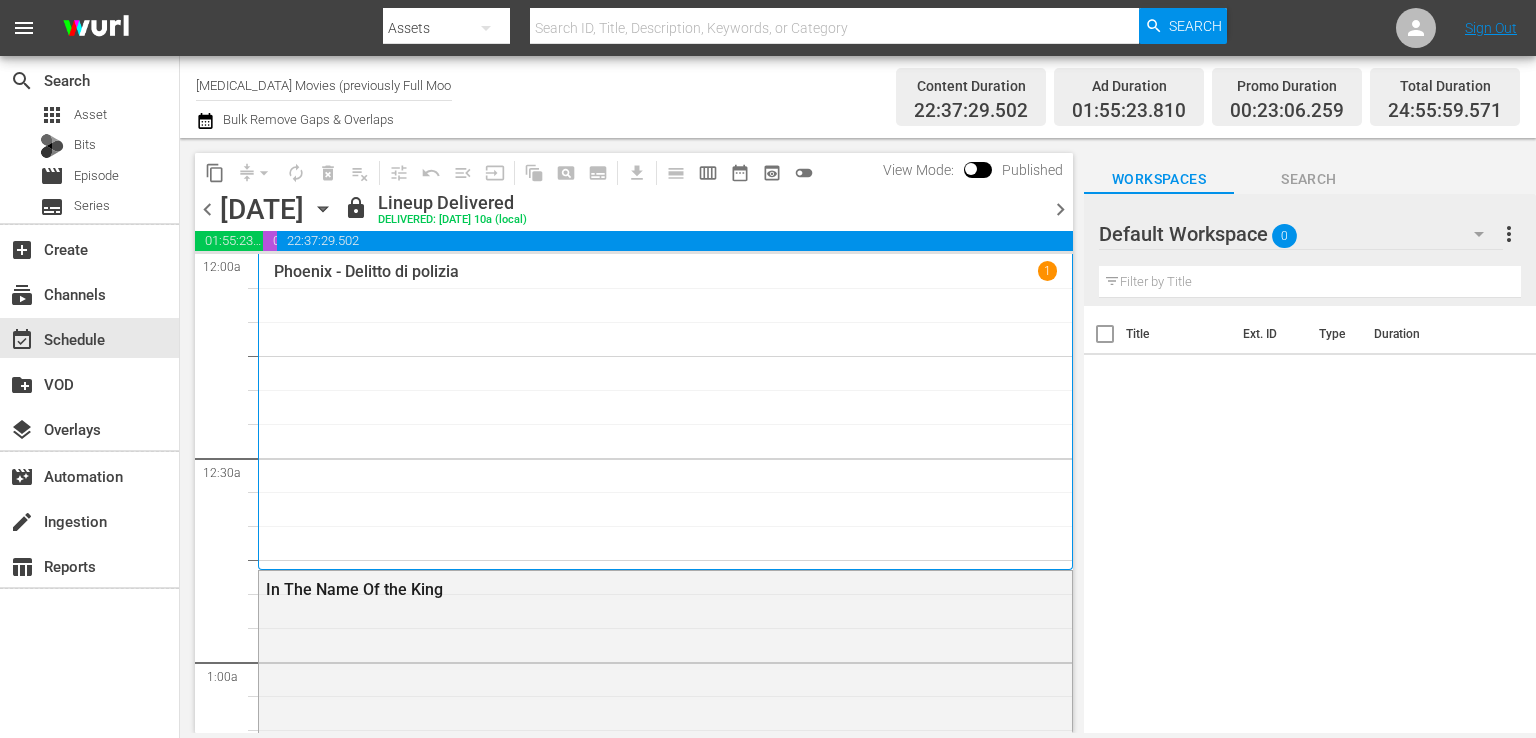 click on "chevron_right" at bounding box center (1060, 209) 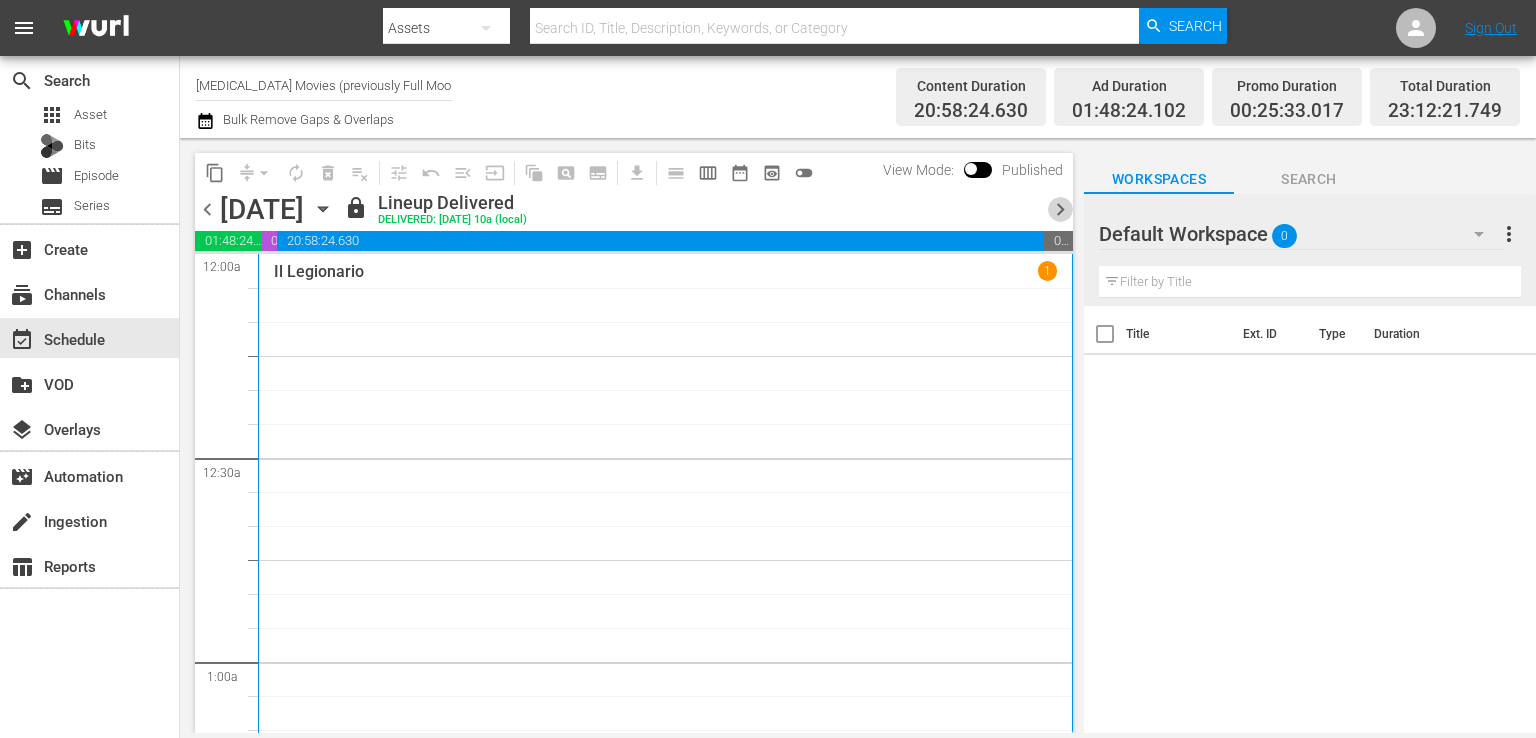 click on "chevron_right" at bounding box center (1060, 209) 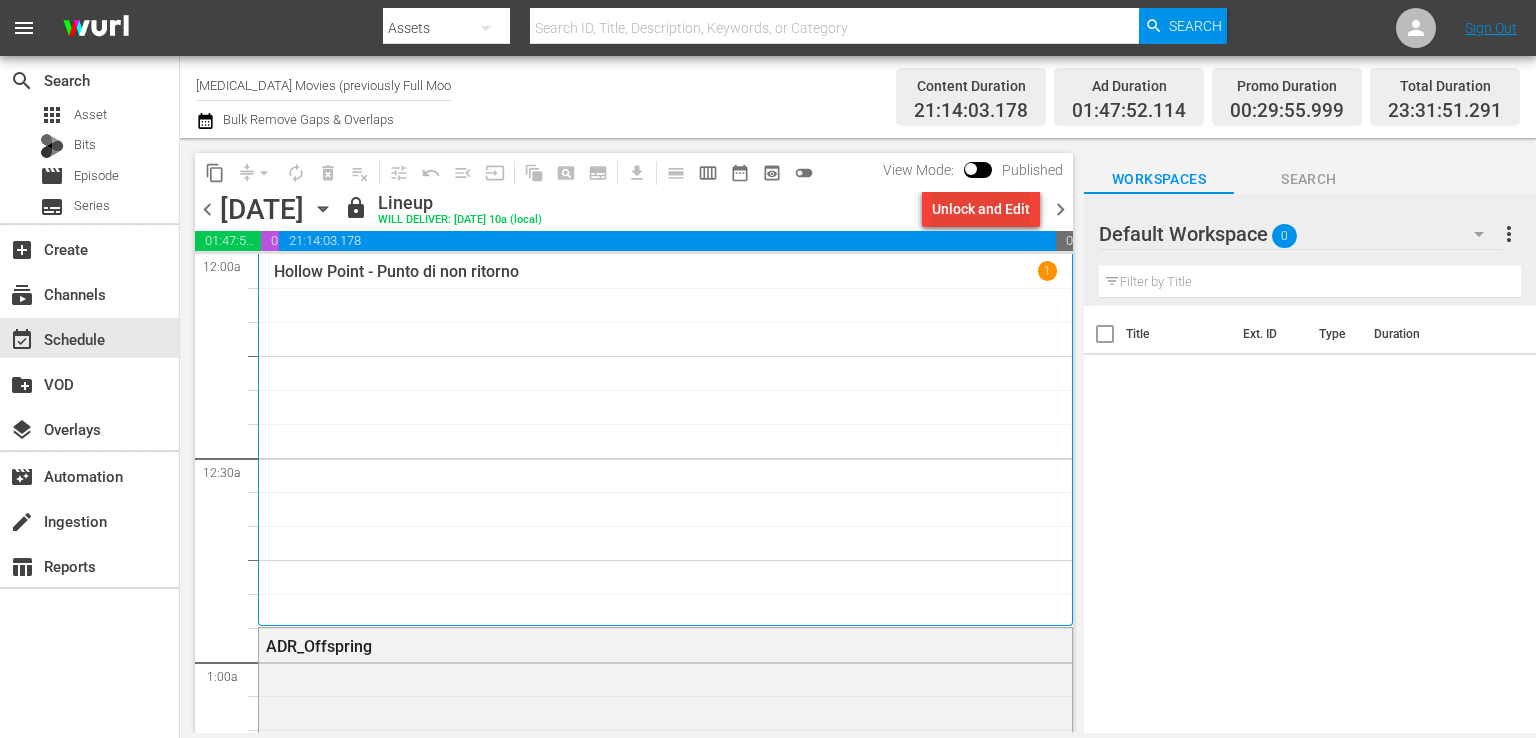 click on "Unlock and Edit" at bounding box center (981, 209) 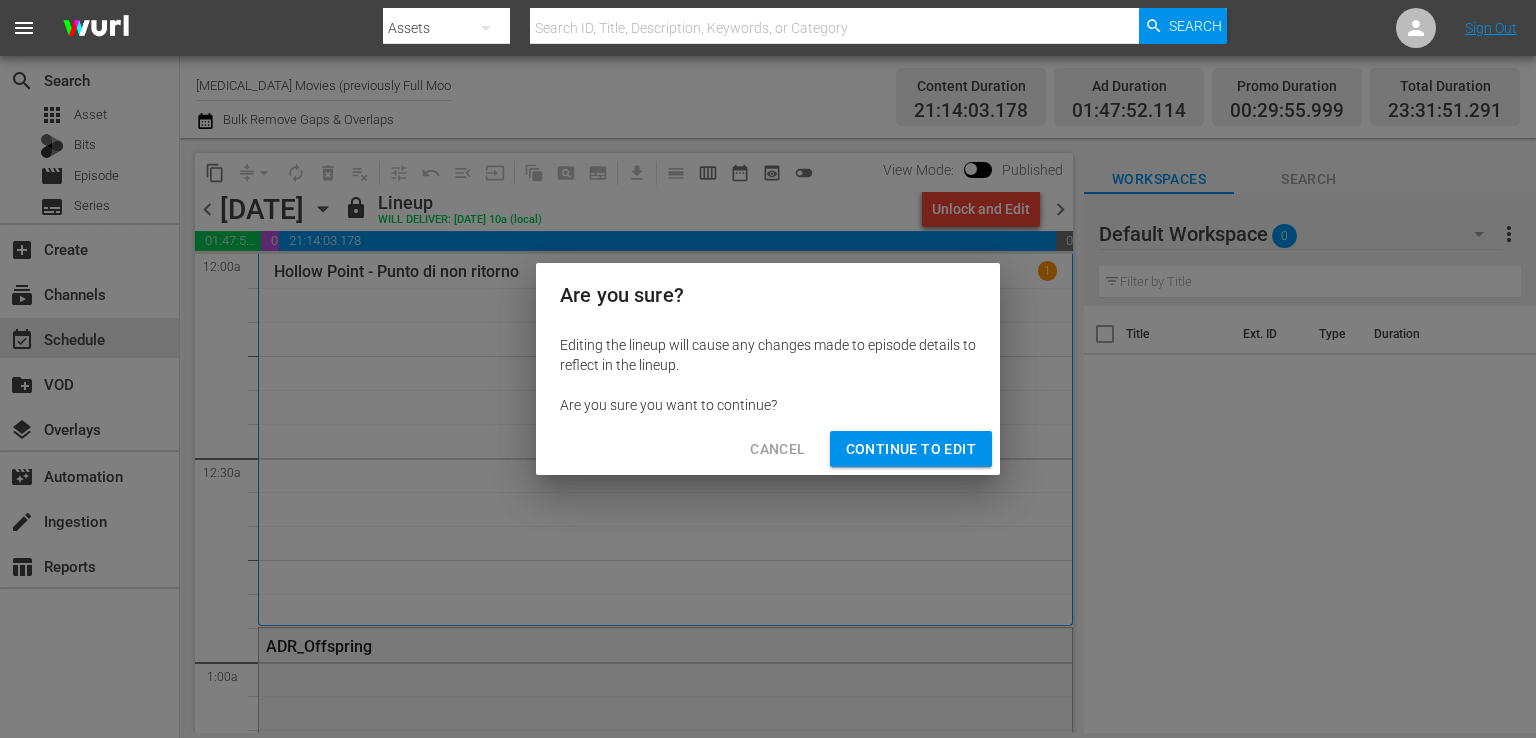 click on "Continue to Edit" at bounding box center (911, 449) 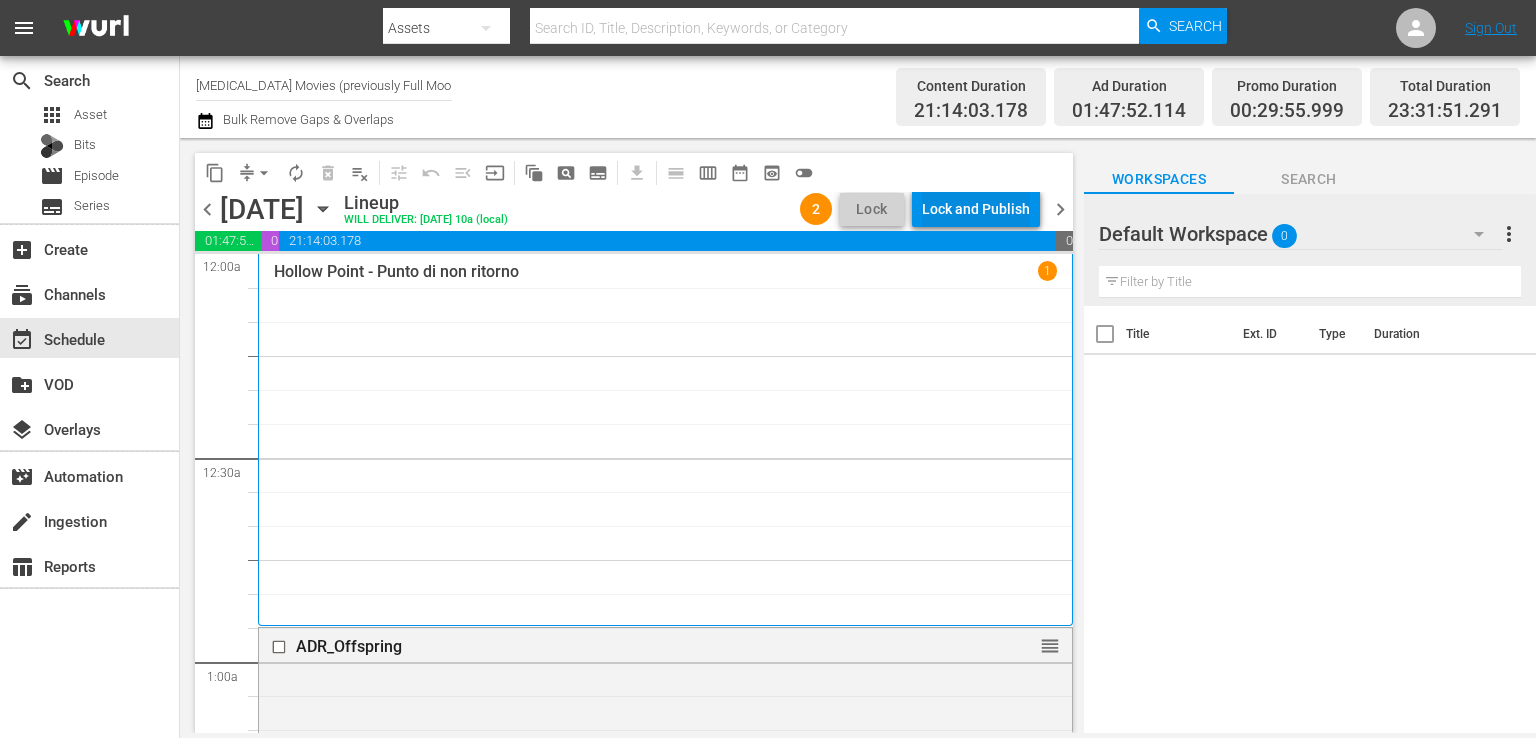 click on "Lock and Publish" at bounding box center [976, 209] 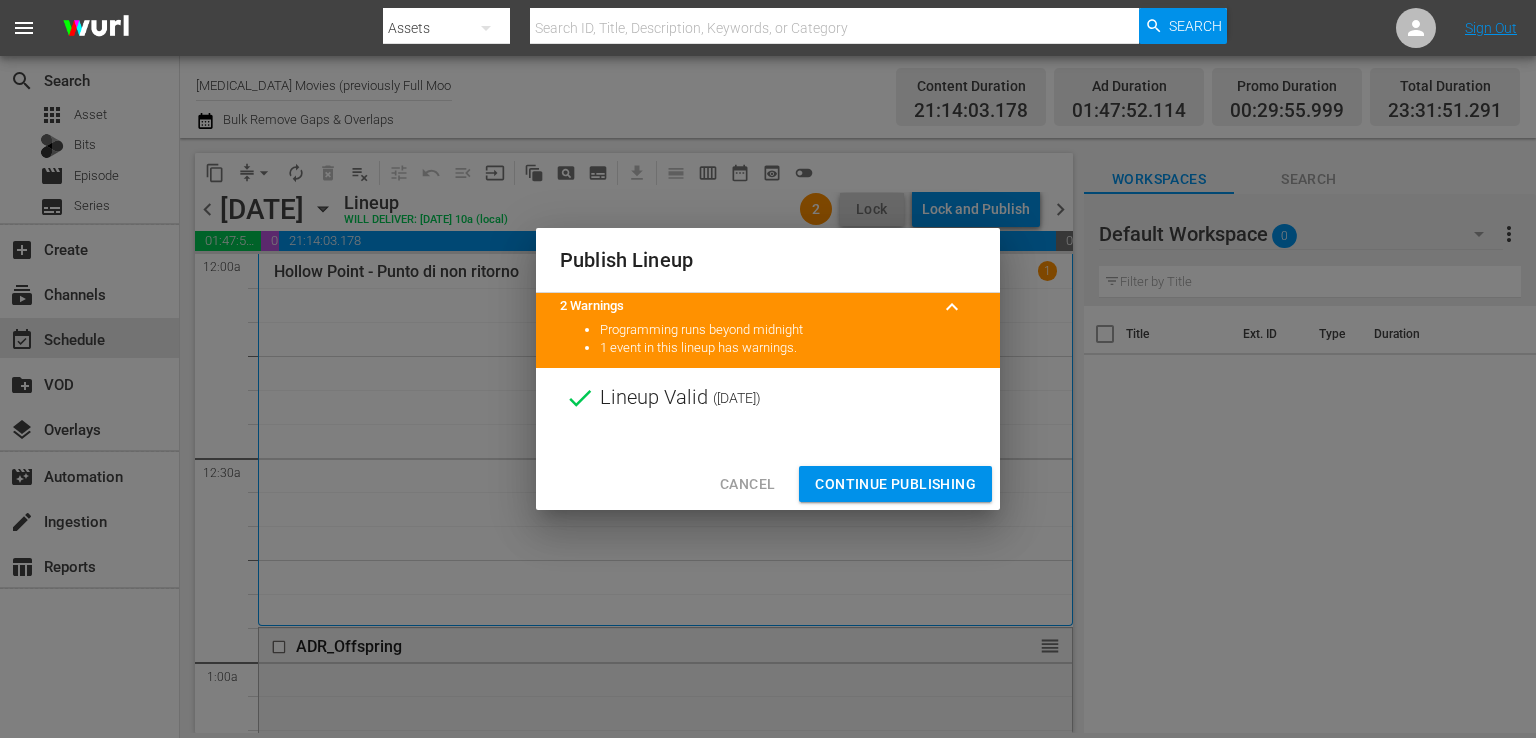 click on "Continue Publishing" at bounding box center (895, 484) 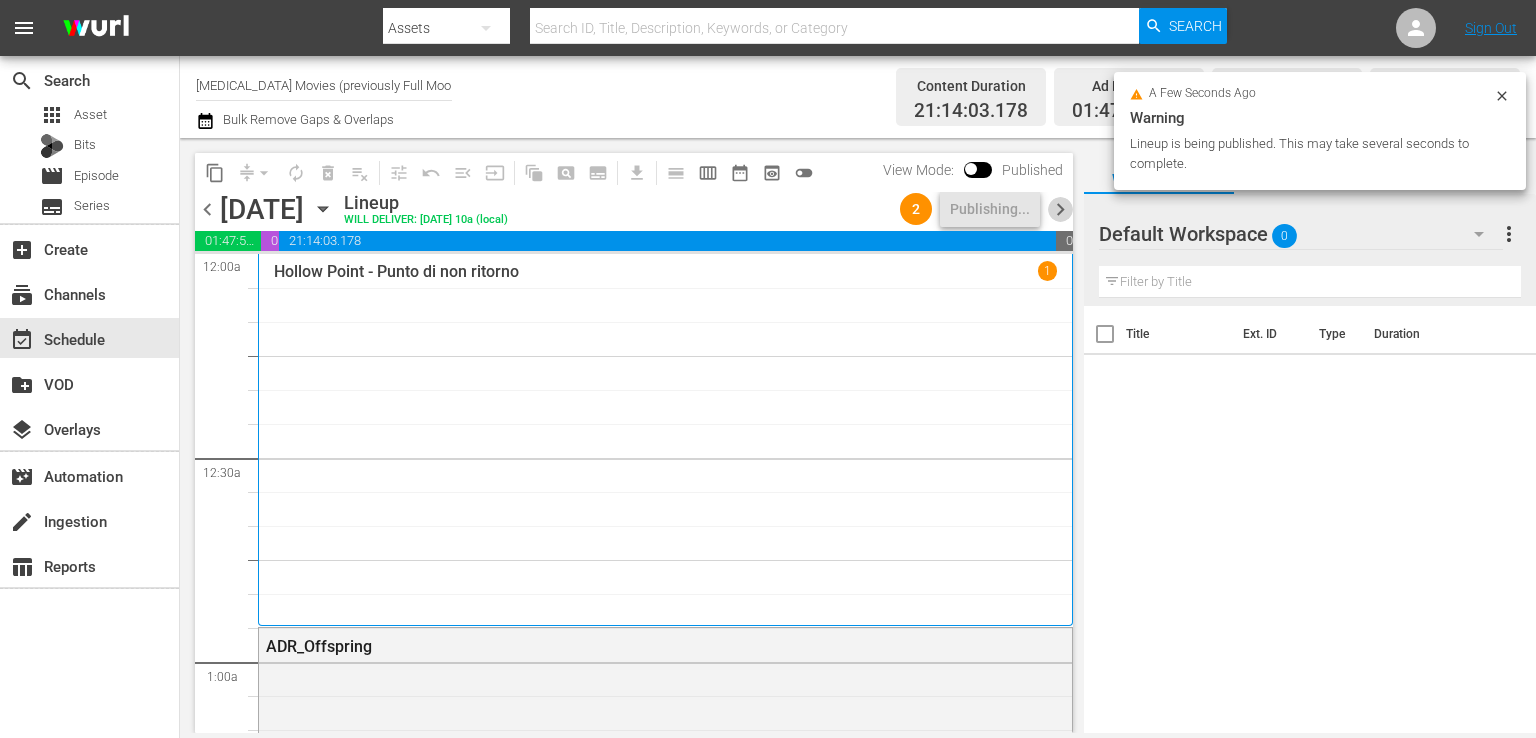 click on "chevron_right" at bounding box center [1060, 209] 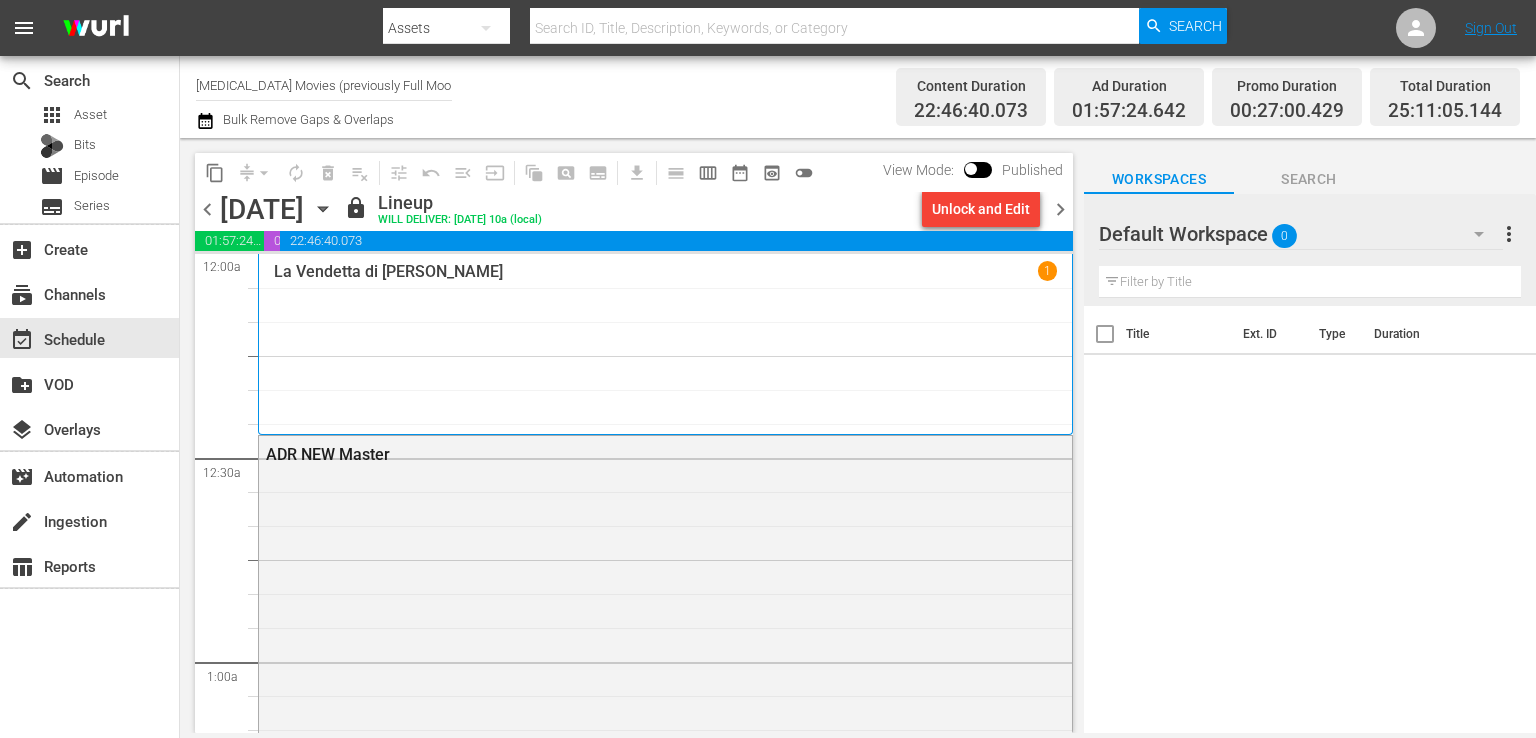 click on "Unlock and Edit" at bounding box center (981, 209) 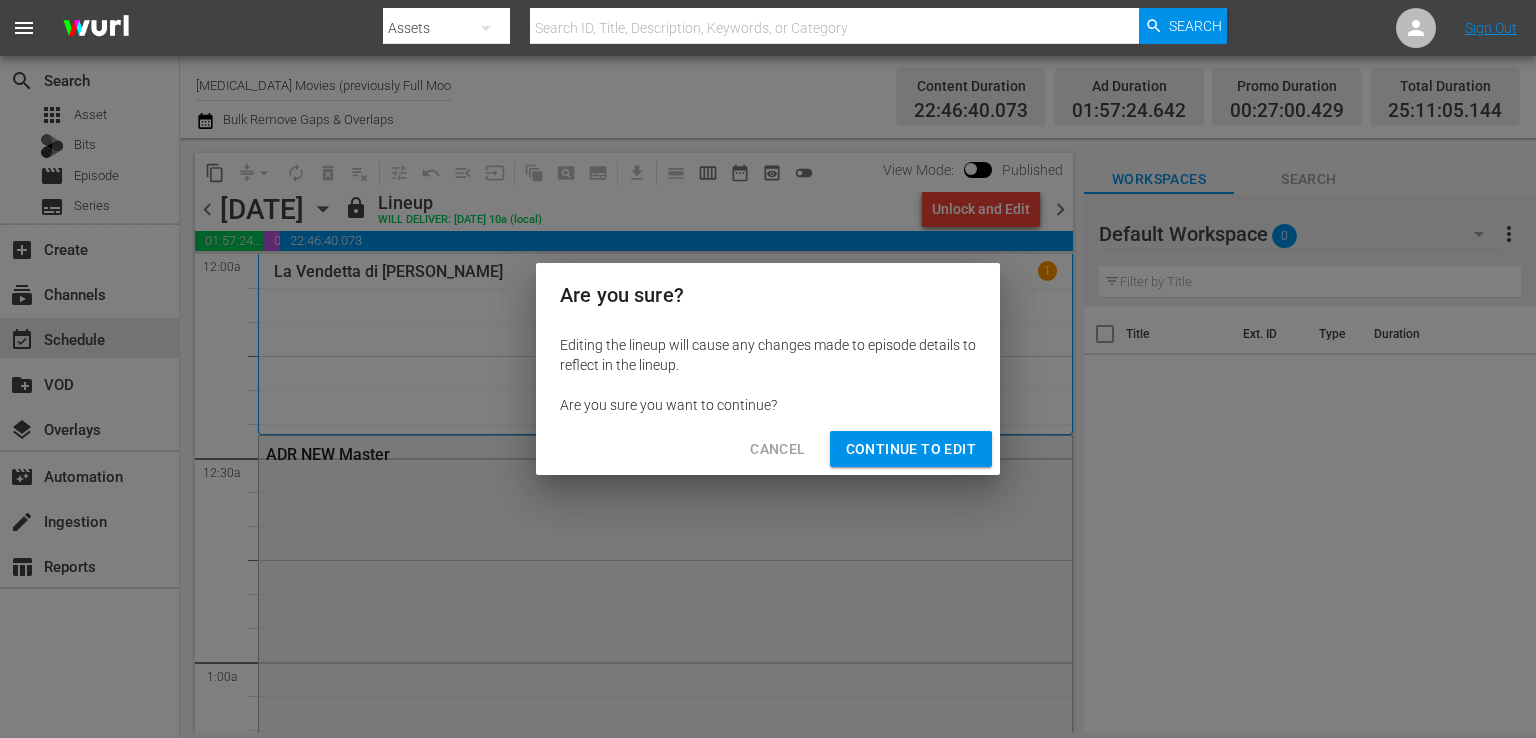 click on "Continue to Edit" at bounding box center [911, 449] 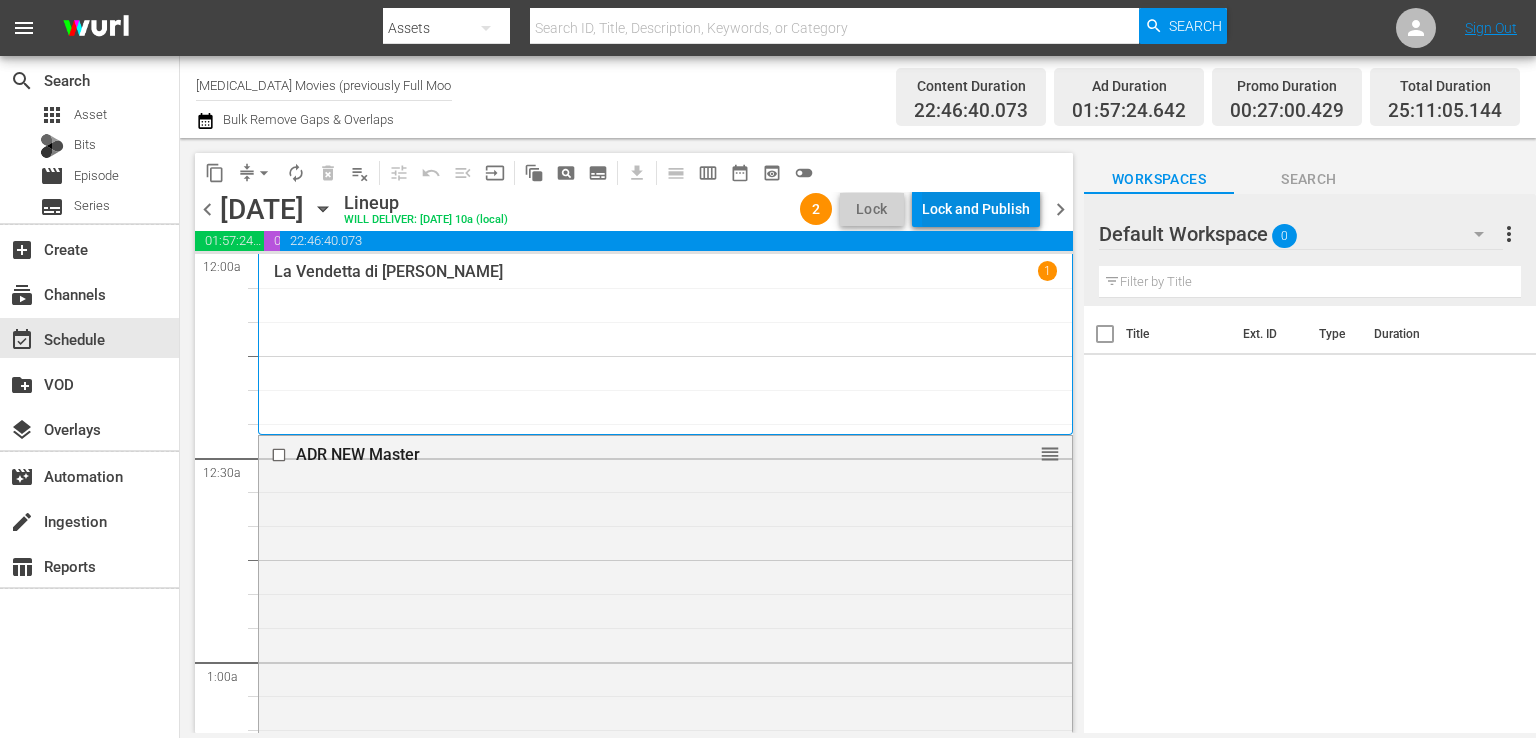 click on "Lock and Publish" at bounding box center [976, 209] 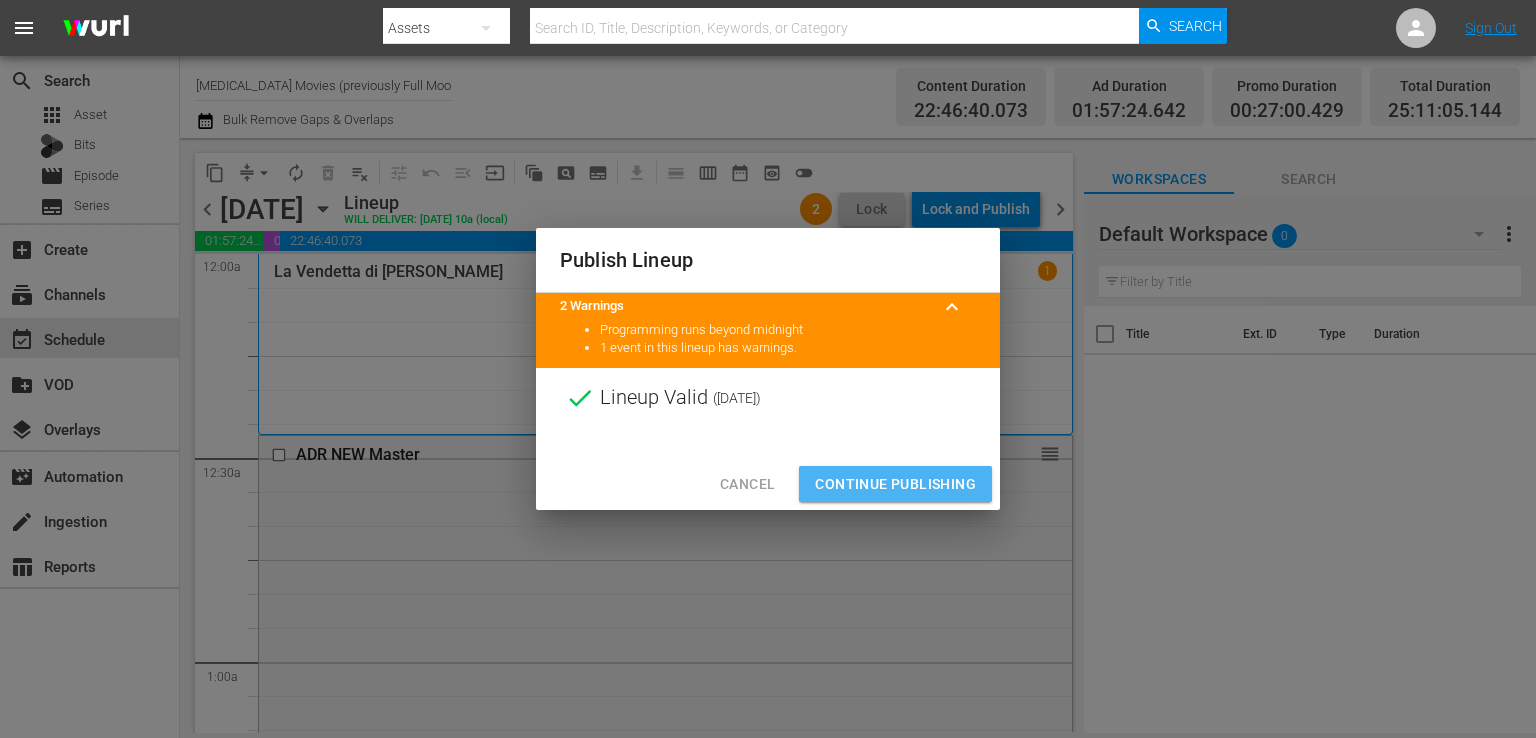 click on "Continue Publishing" at bounding box center [895, 484] 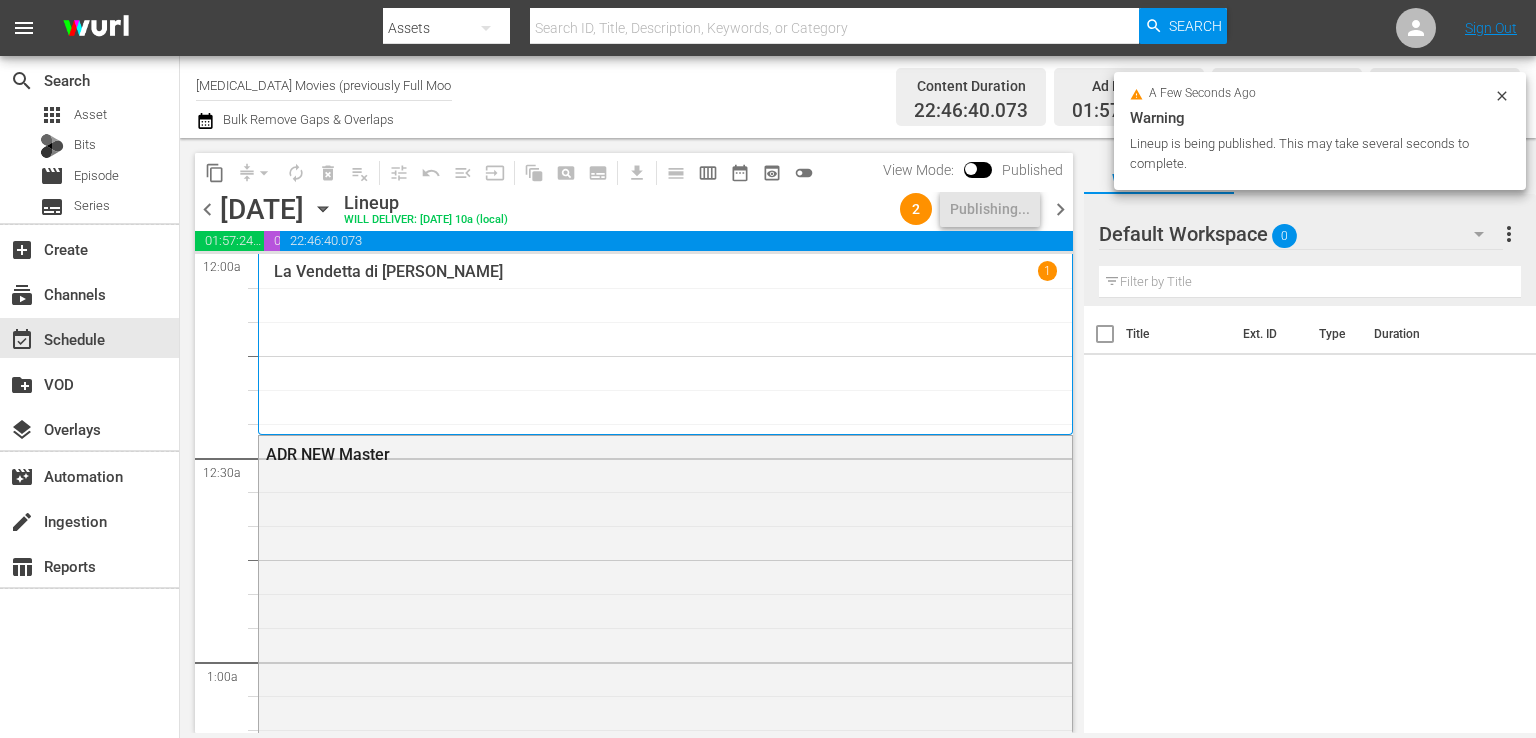 click on "chevron_right" at bounding box center [1060, 209] 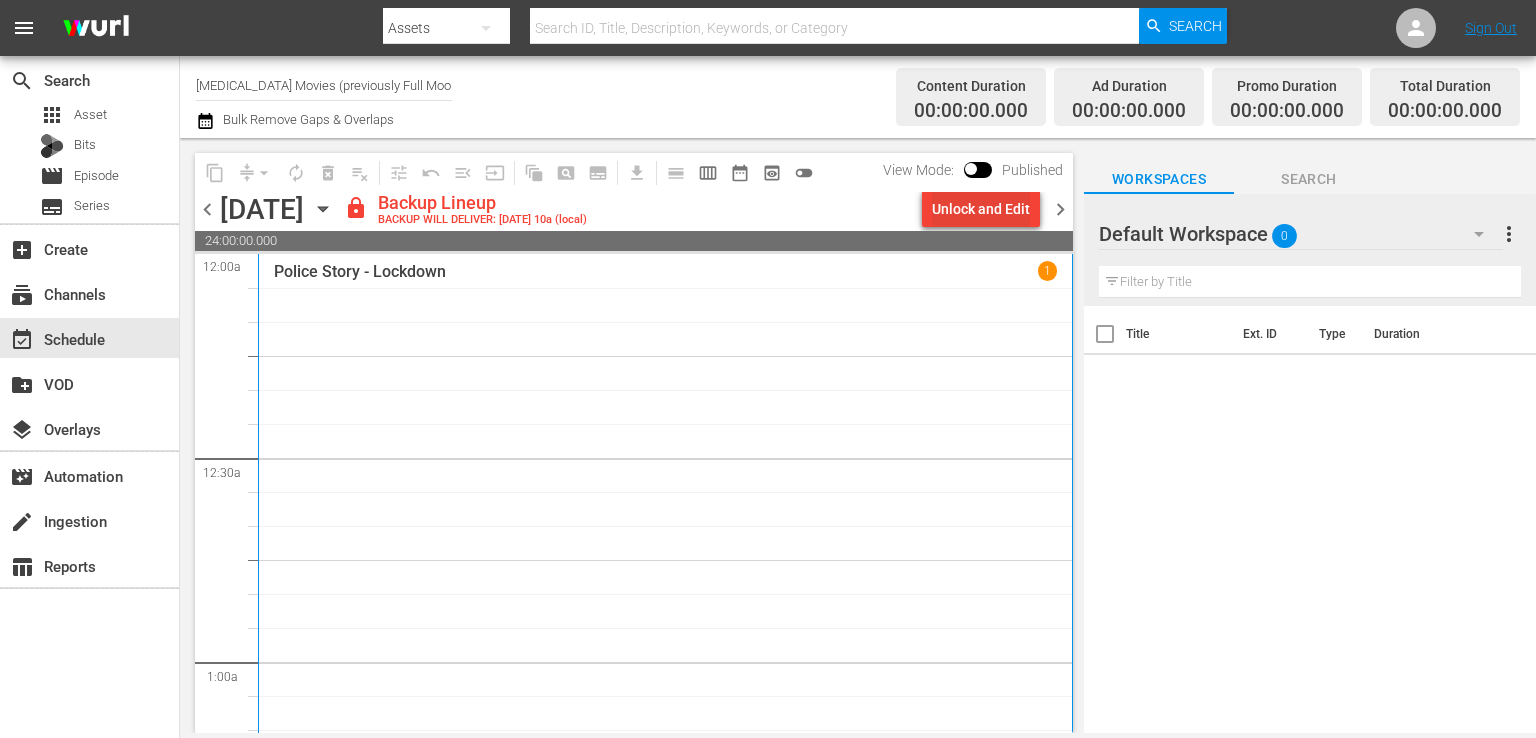 click on "Unlock and Edit" at bounding box center (981, 209) 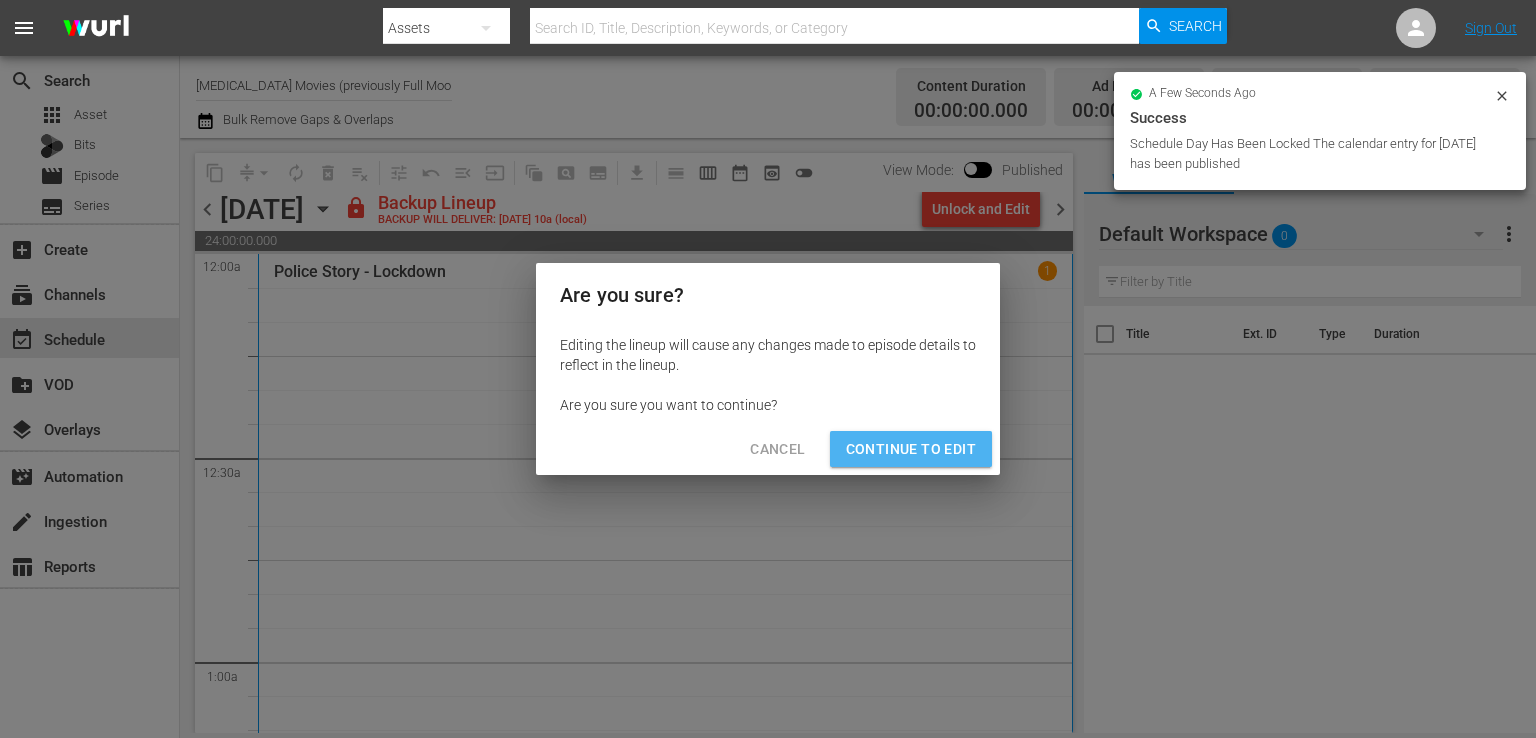 click on "Continue to Edit" at bounding box center [911, 449] 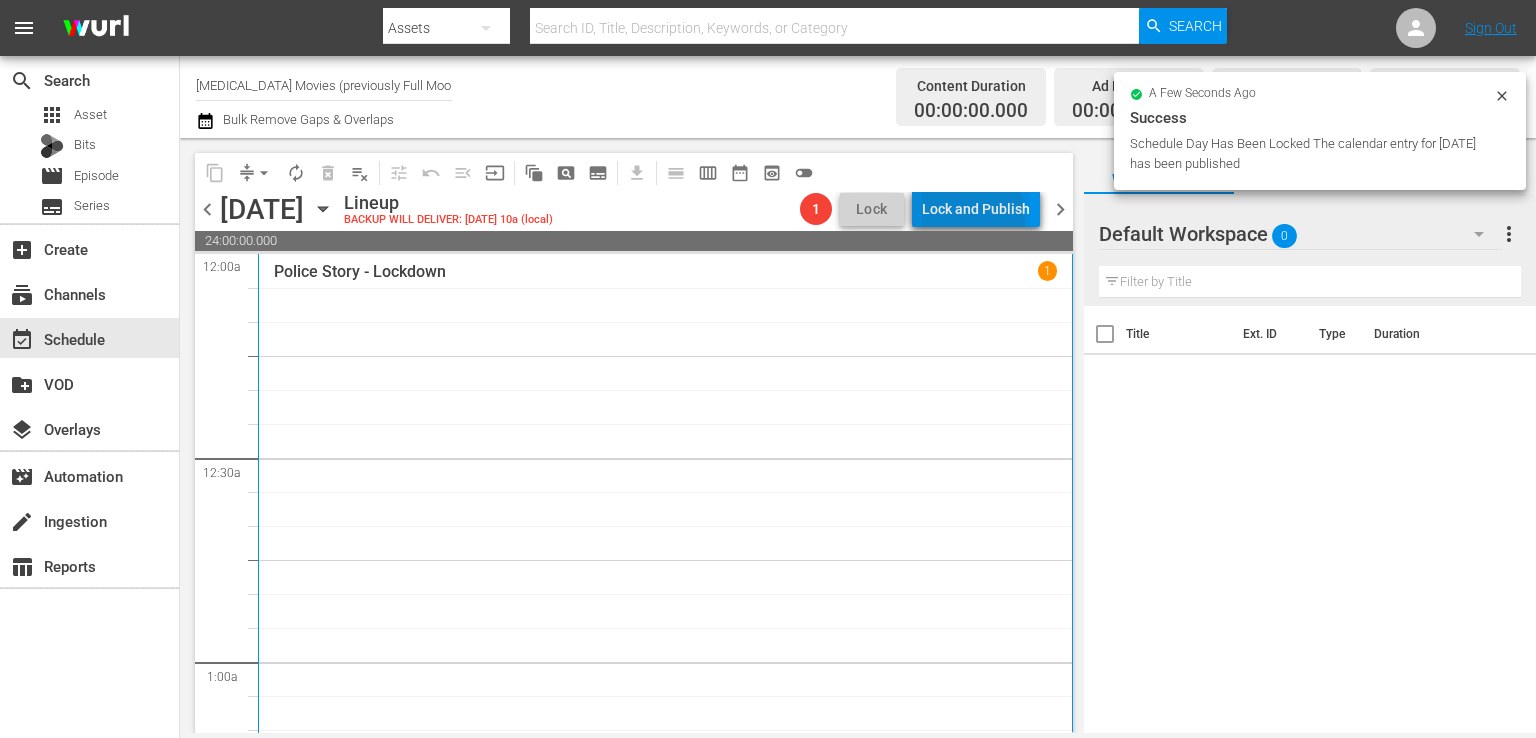 click on "Lock and Publish" at bounding box center [976, 209] 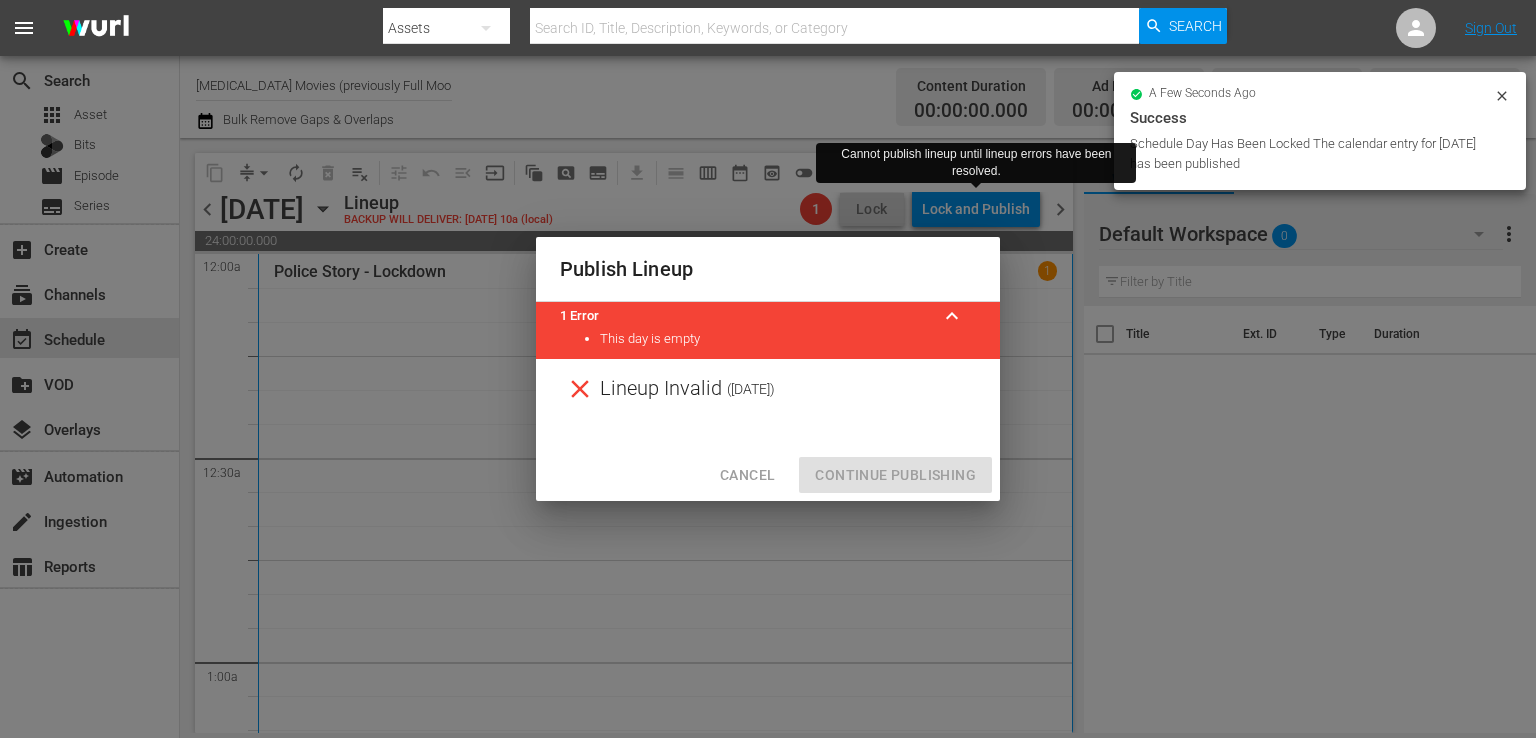 click on "Cancel" at bounding box center (747, 475) 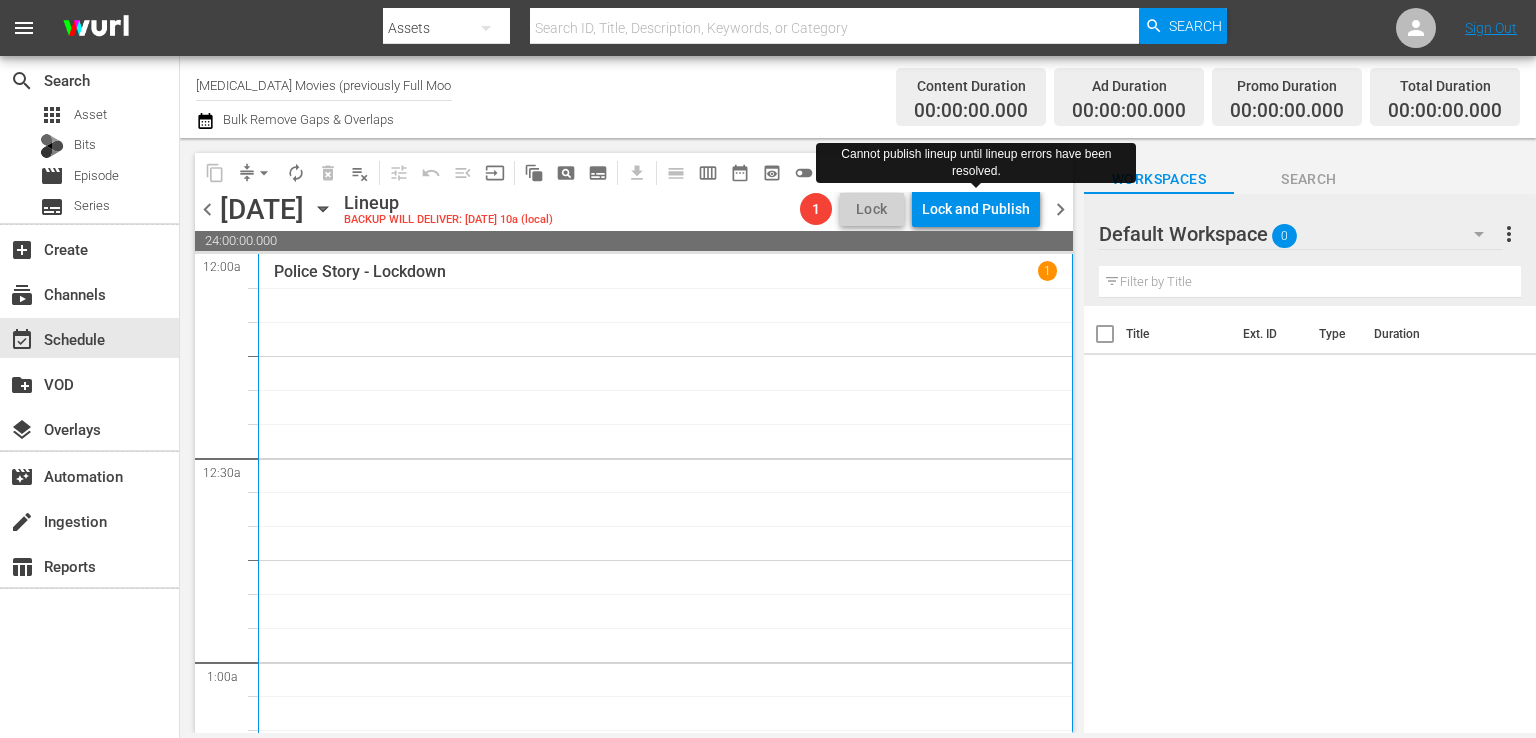 click on "chevron_left" at bounding box center (207, 209) 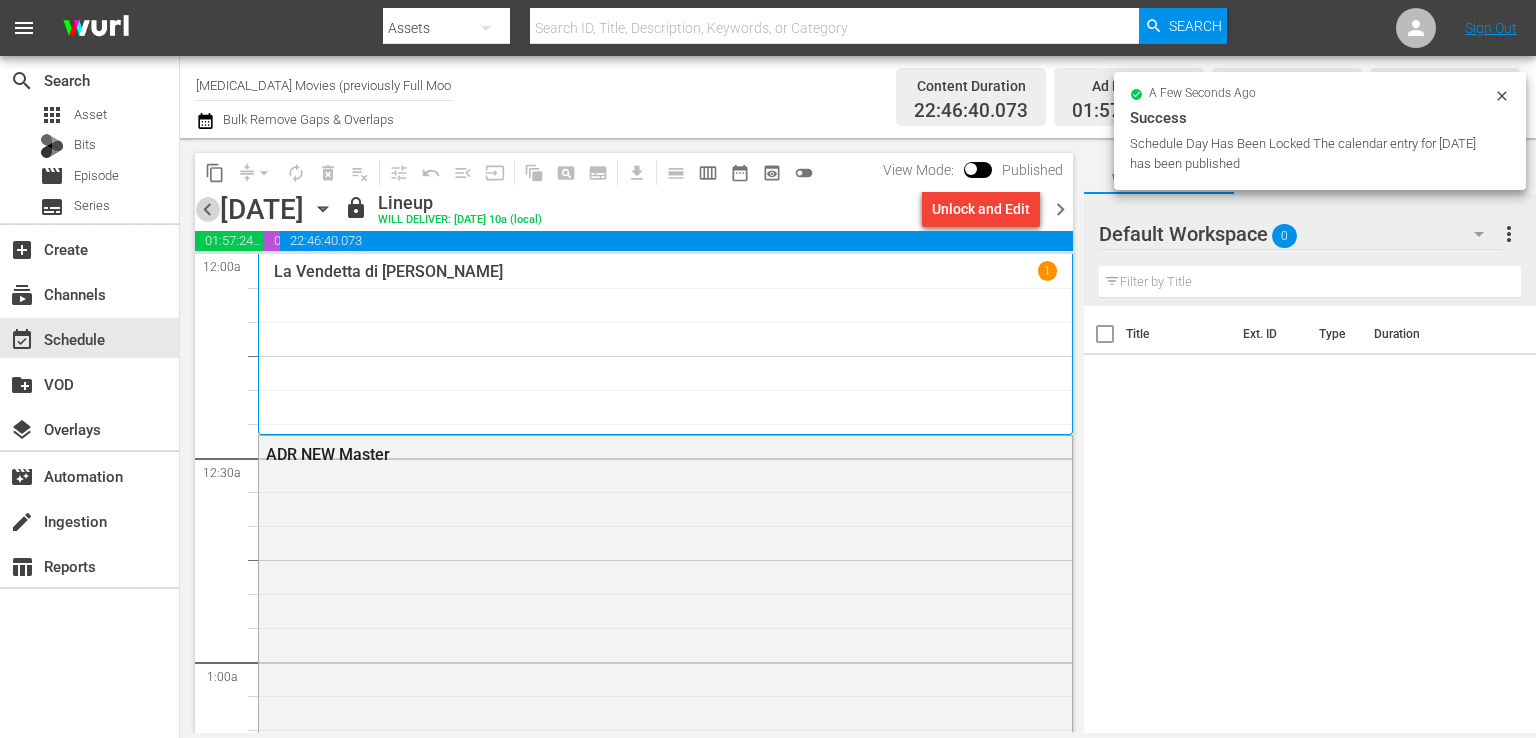 click on "chevron_left" at bounding box center [207, 209] 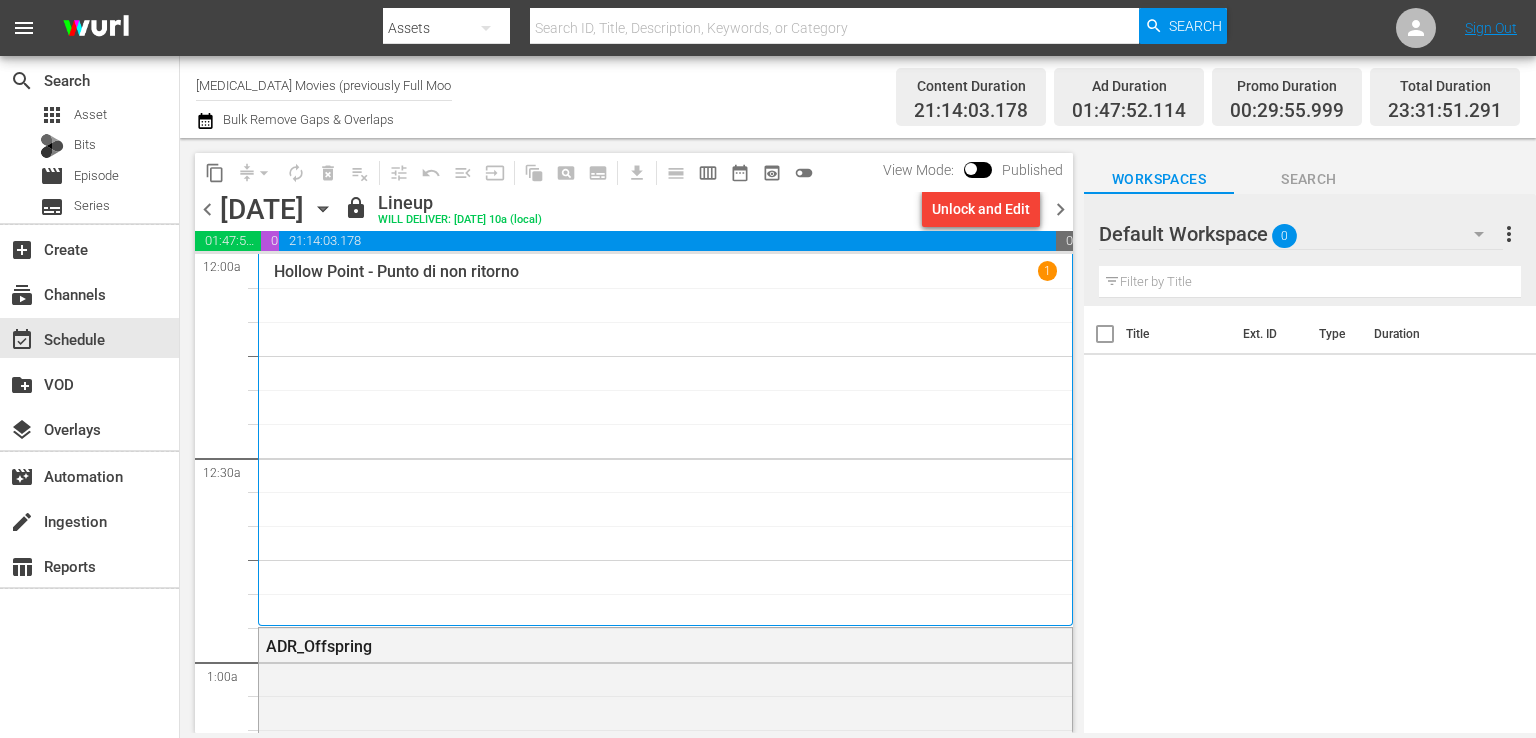 click on "chevron_left" at bounding box center [207, 209] 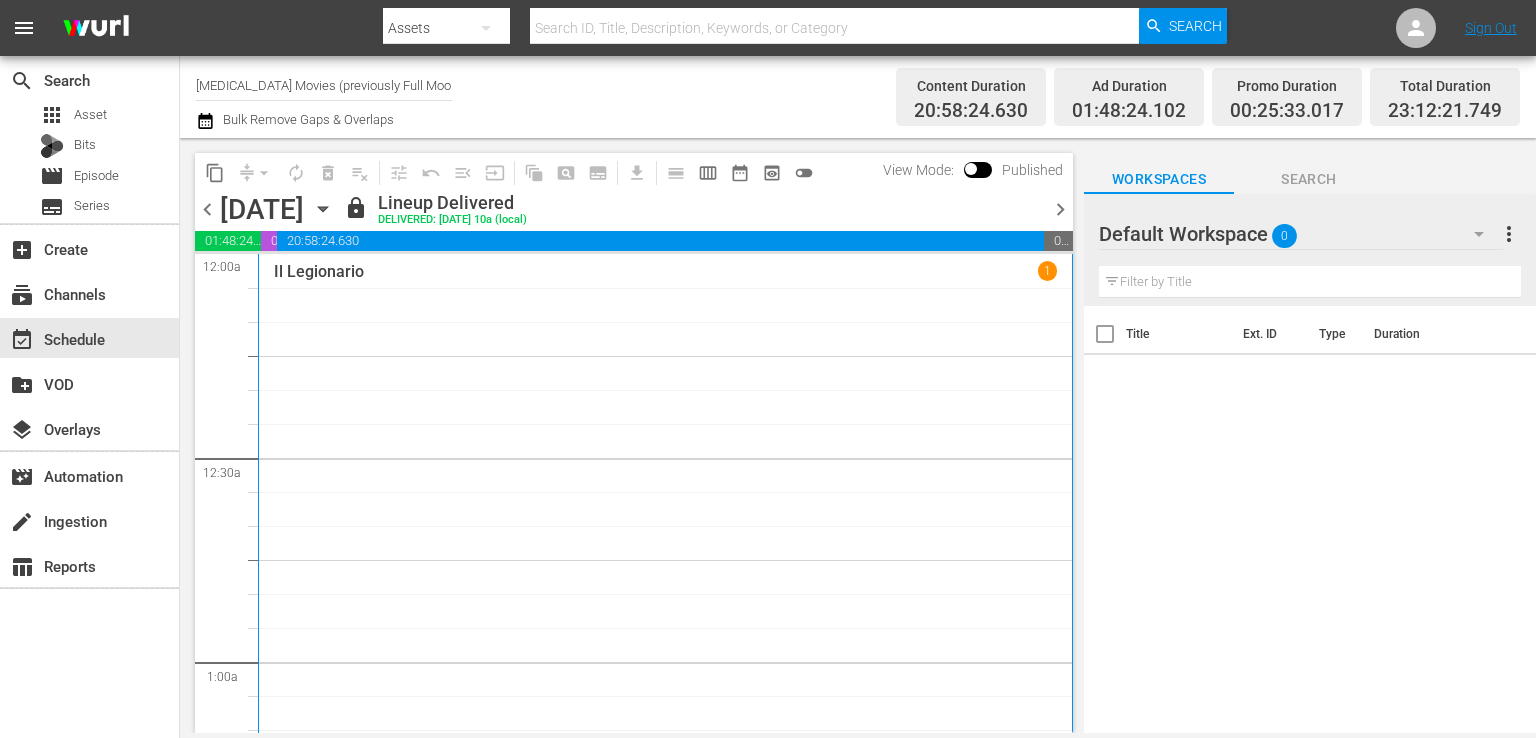 click on "[MEDICAL_DATA] Movies (previously Full Moon) (1244)" at bounding box center [324, 85] 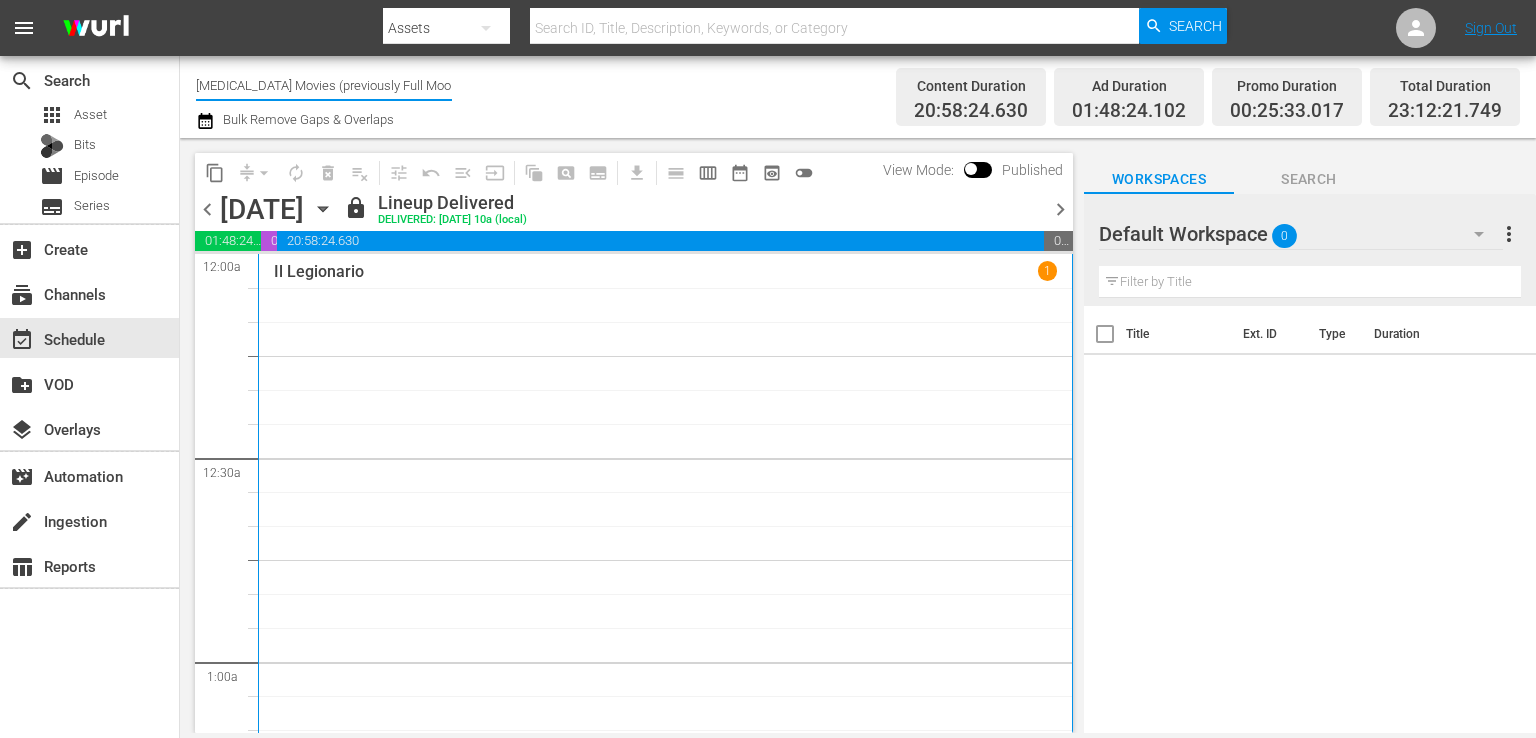 click on "[MEDICAL_DATA] Movies (previously Full Moon) (1244)" at bounding box center [324, 85] 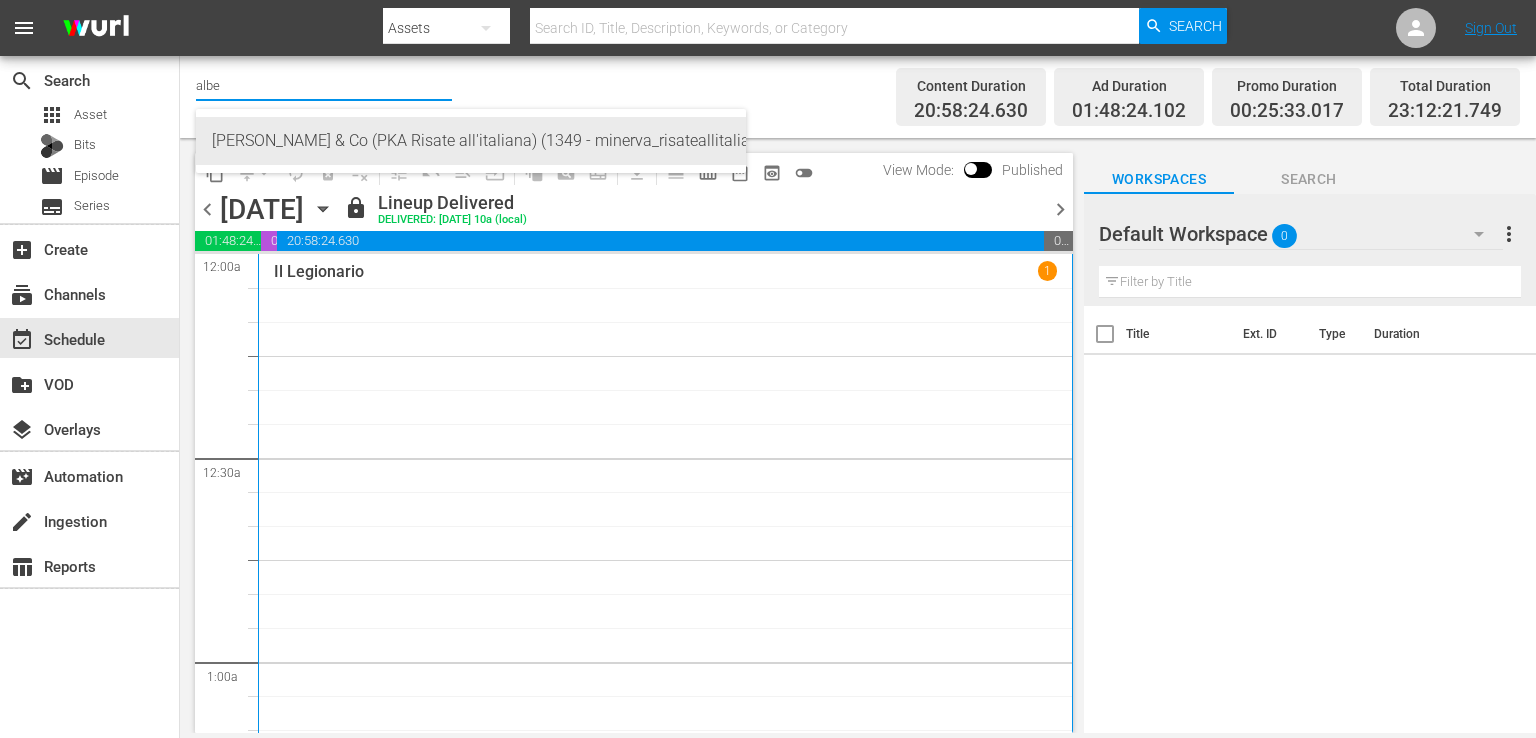 click on "[PERSON_NAME] & Co (PKA Risate all'italiana) (1349 - minerva_risateallitaliana_1)" at bounding box center [471, 141] 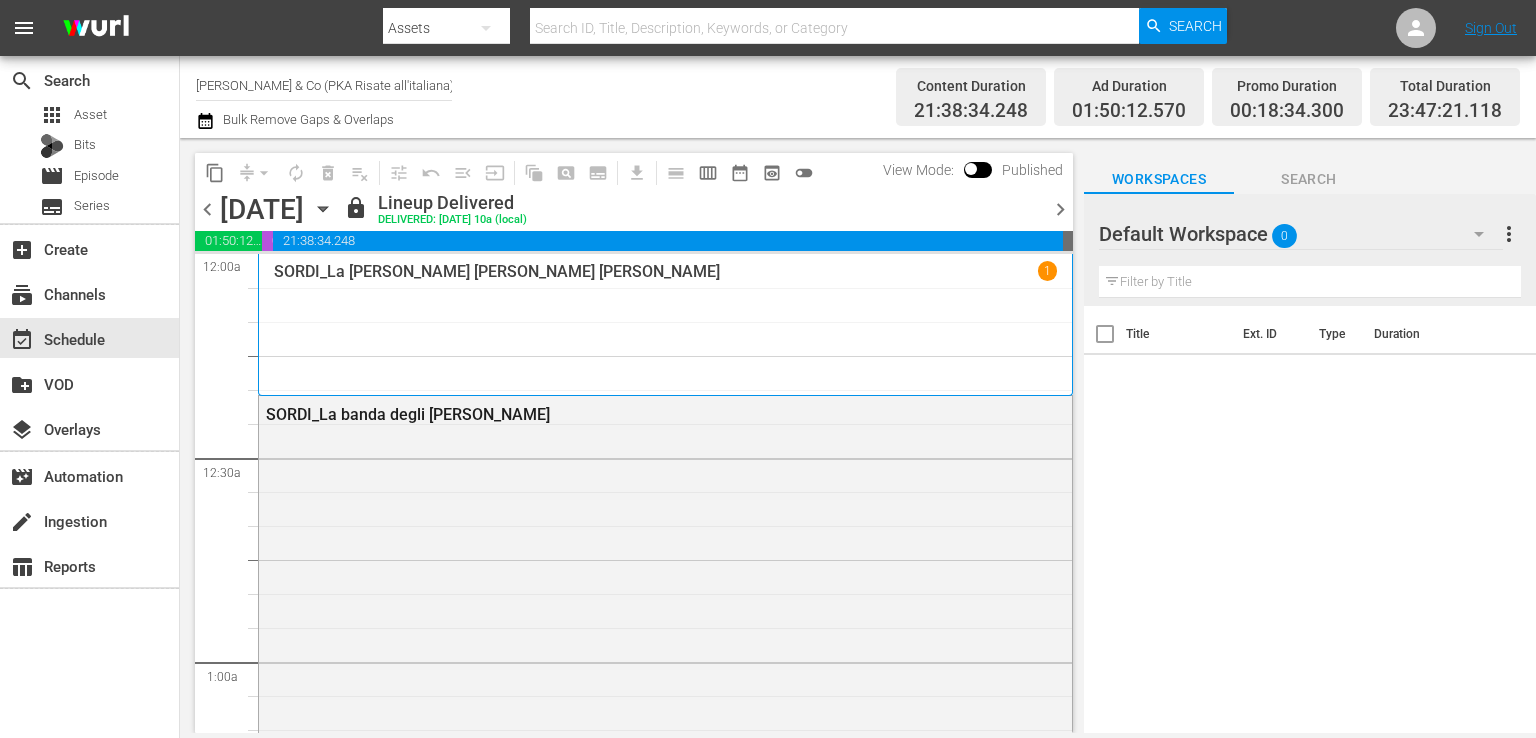 click on "chevron_right" at bounding box center [1060, 209] 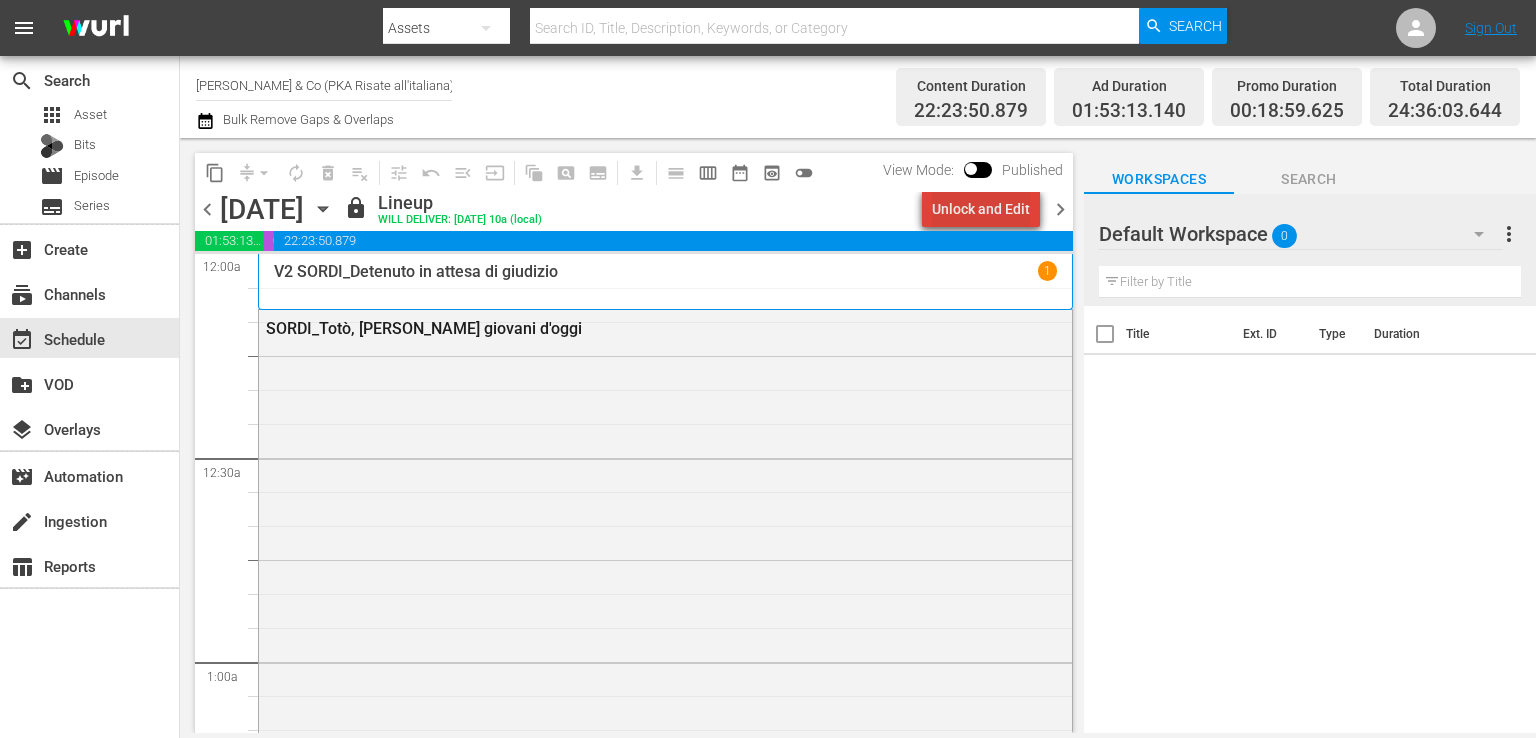 click on "Unlock and Edit" at bounding box center [981, 209] 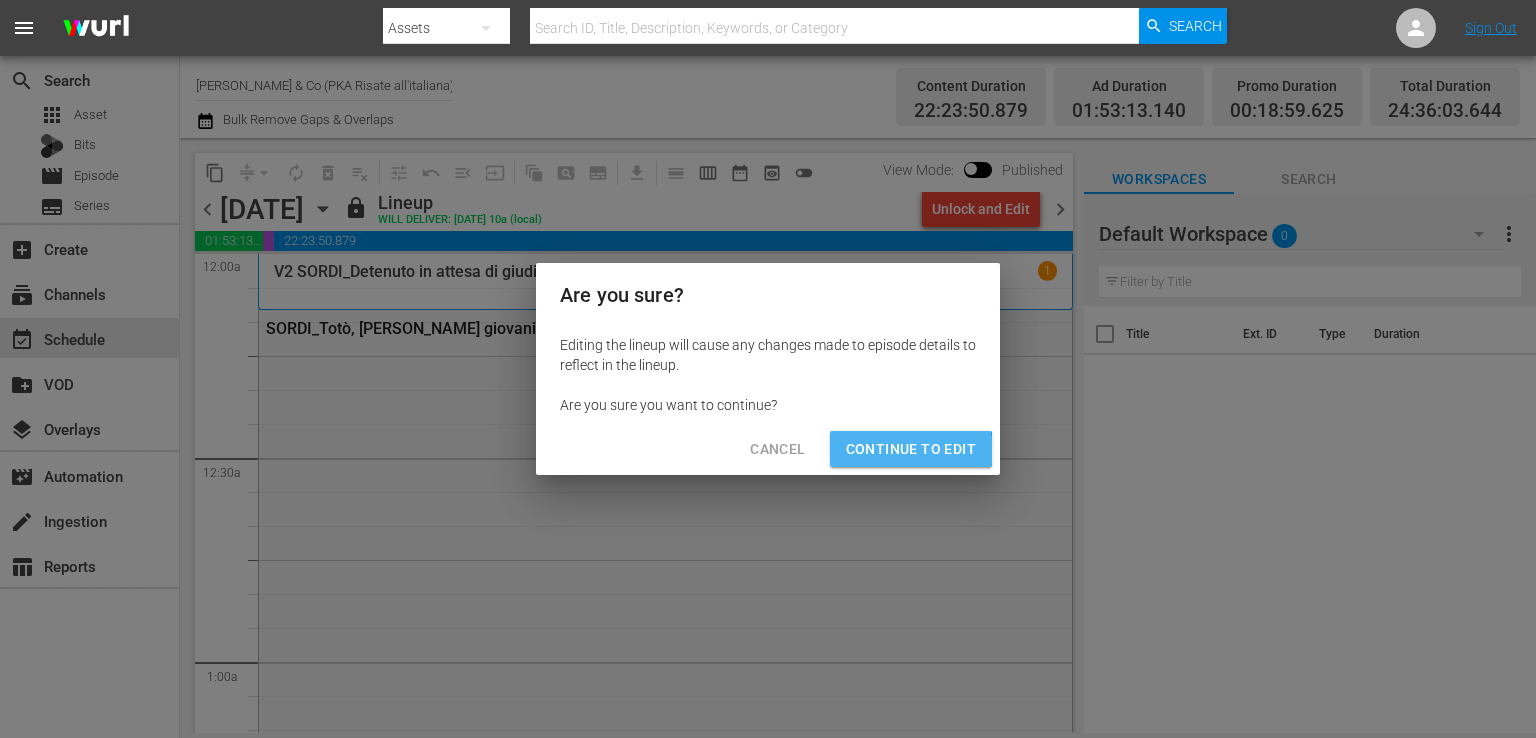 click on "Continue to Edit" at bounding box center (911, 449) 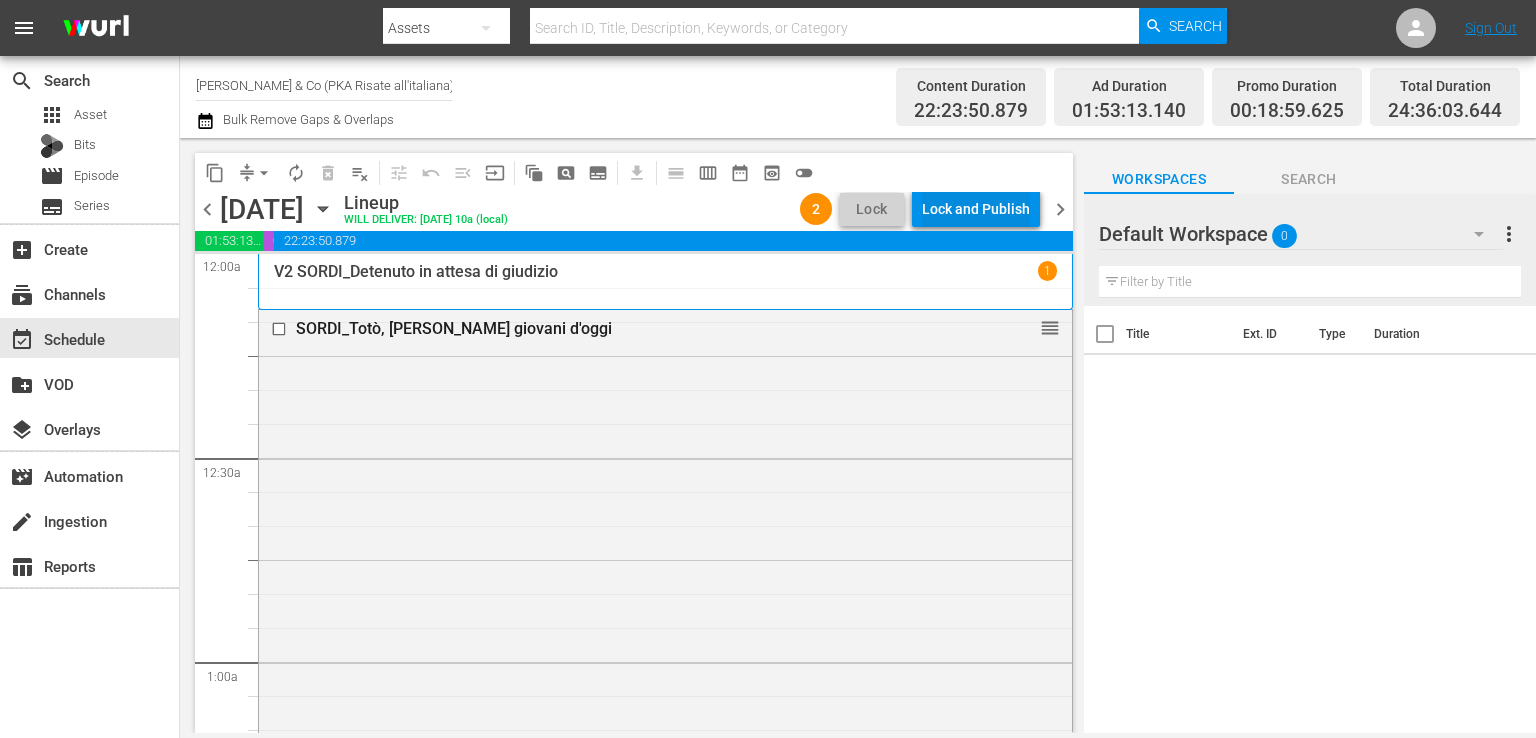 click on "Lock and Publish" at bounding box center (976, 209) 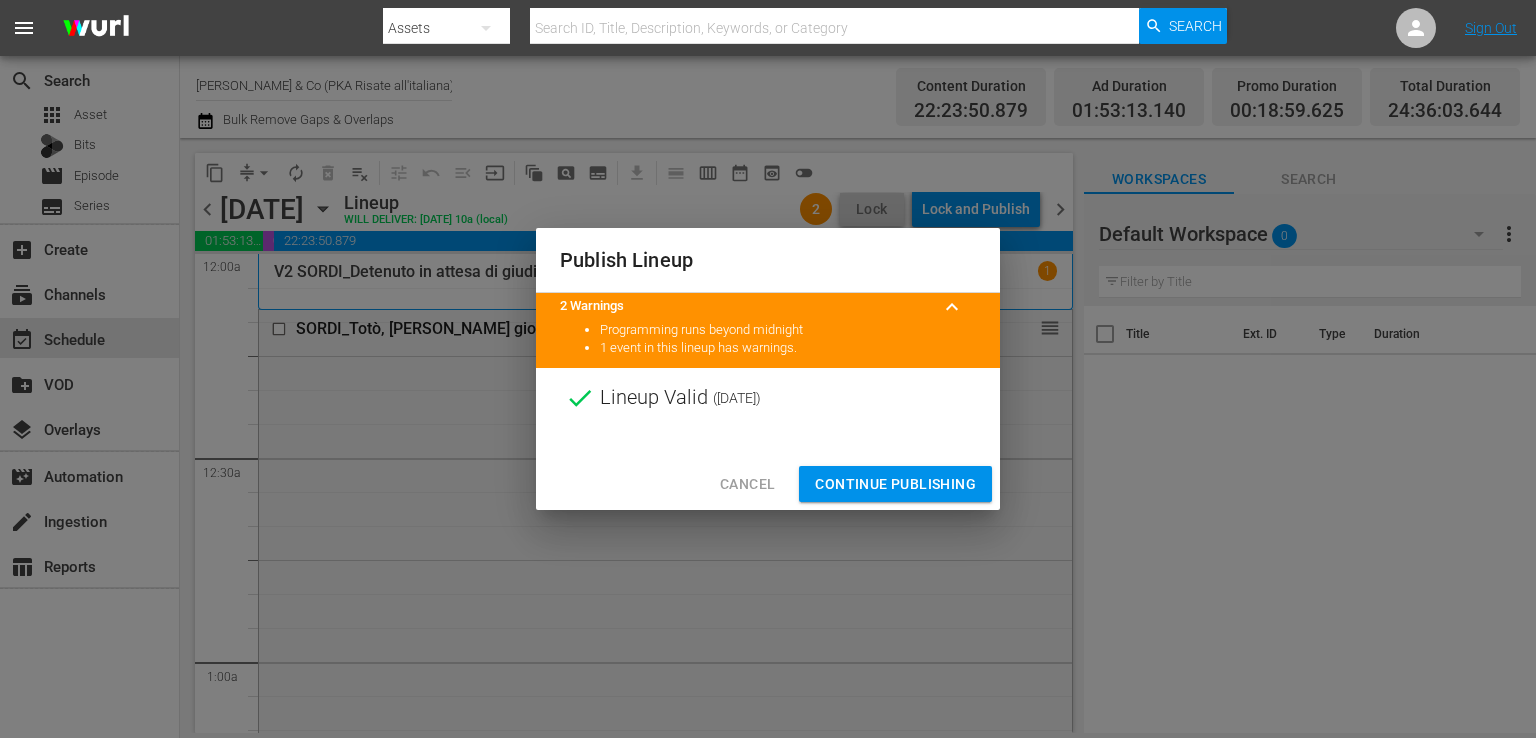 click on "Continue Publishing" at bounding box center (895, 484) 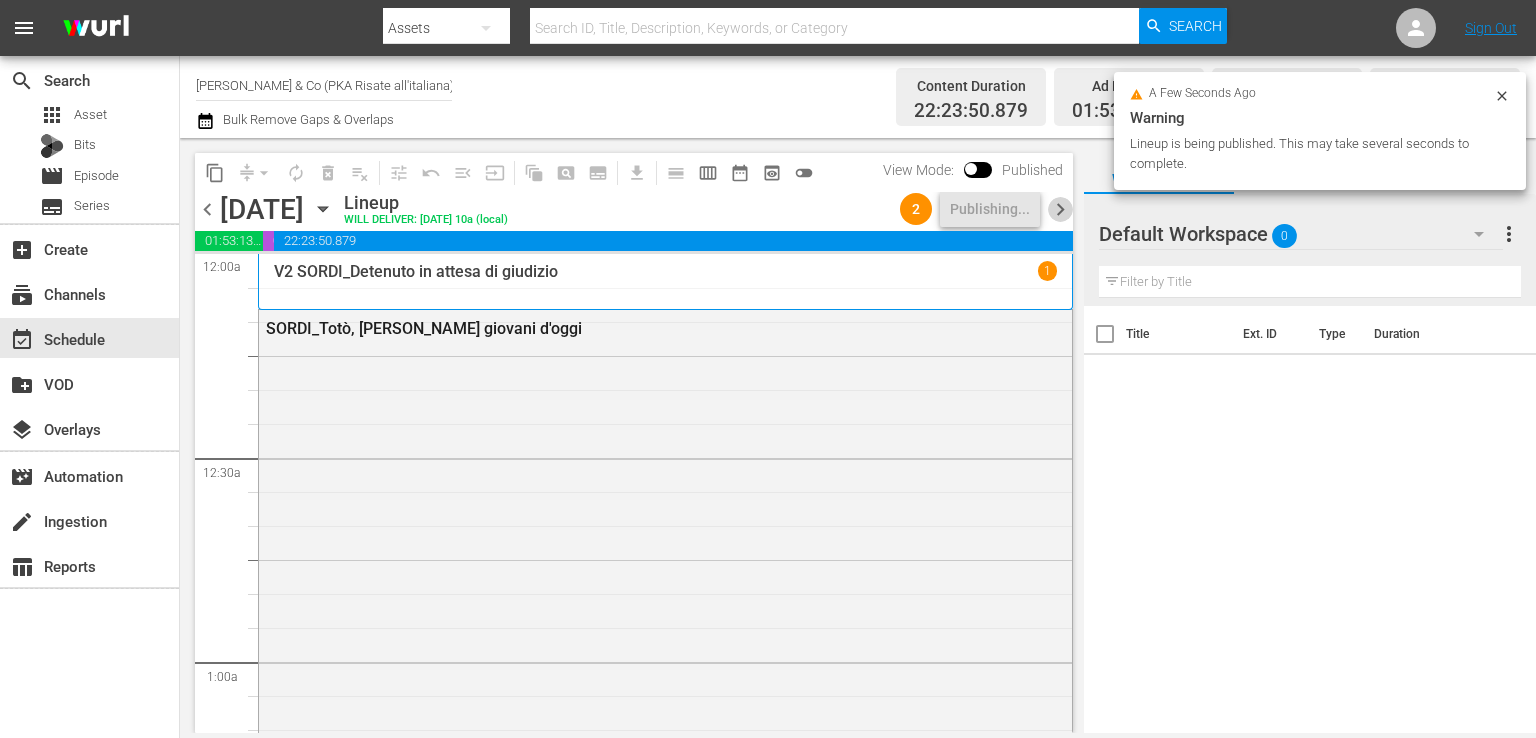 click on "chevron_right" at bounding box center (1060, 209) 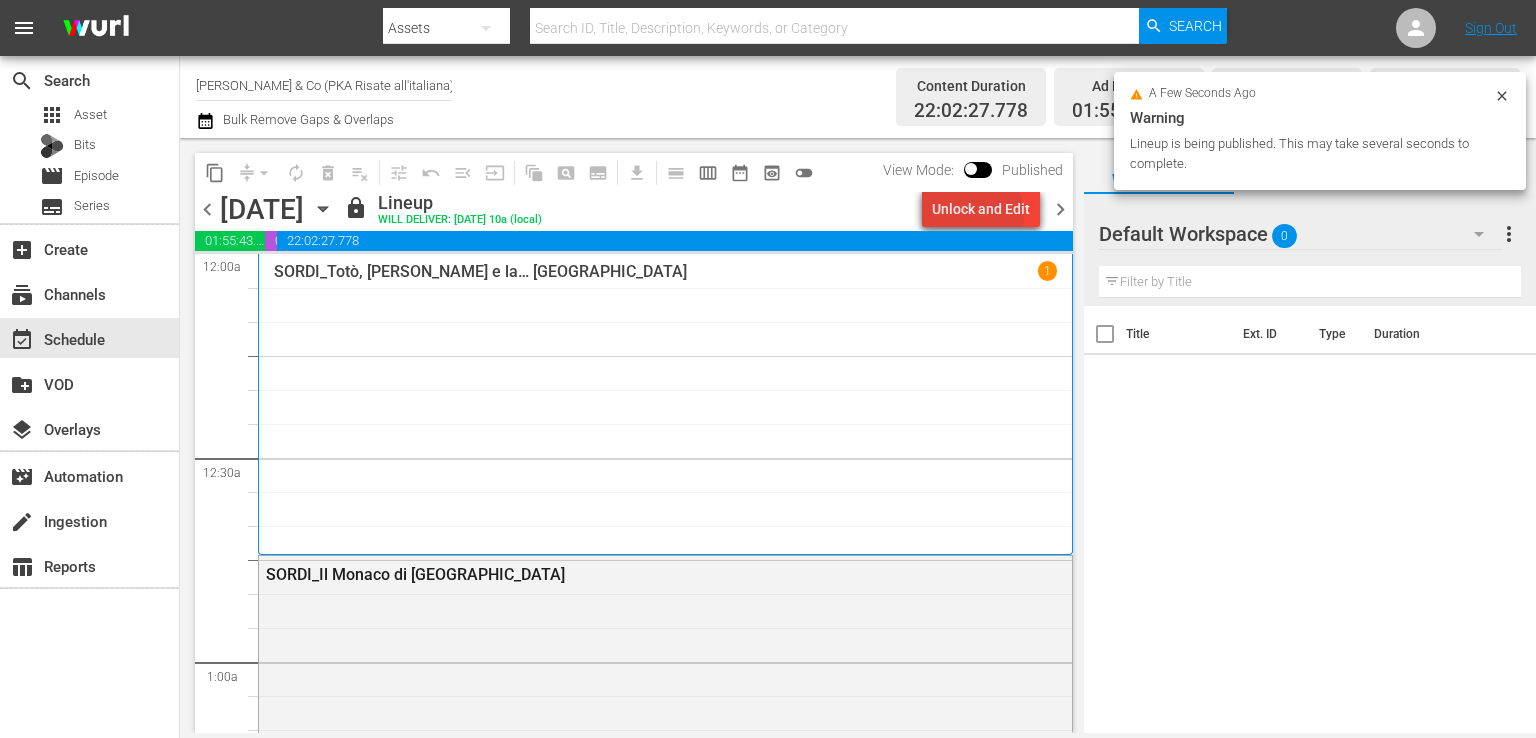 click on "Unlock and Edit" at bounding box center [981, 209] 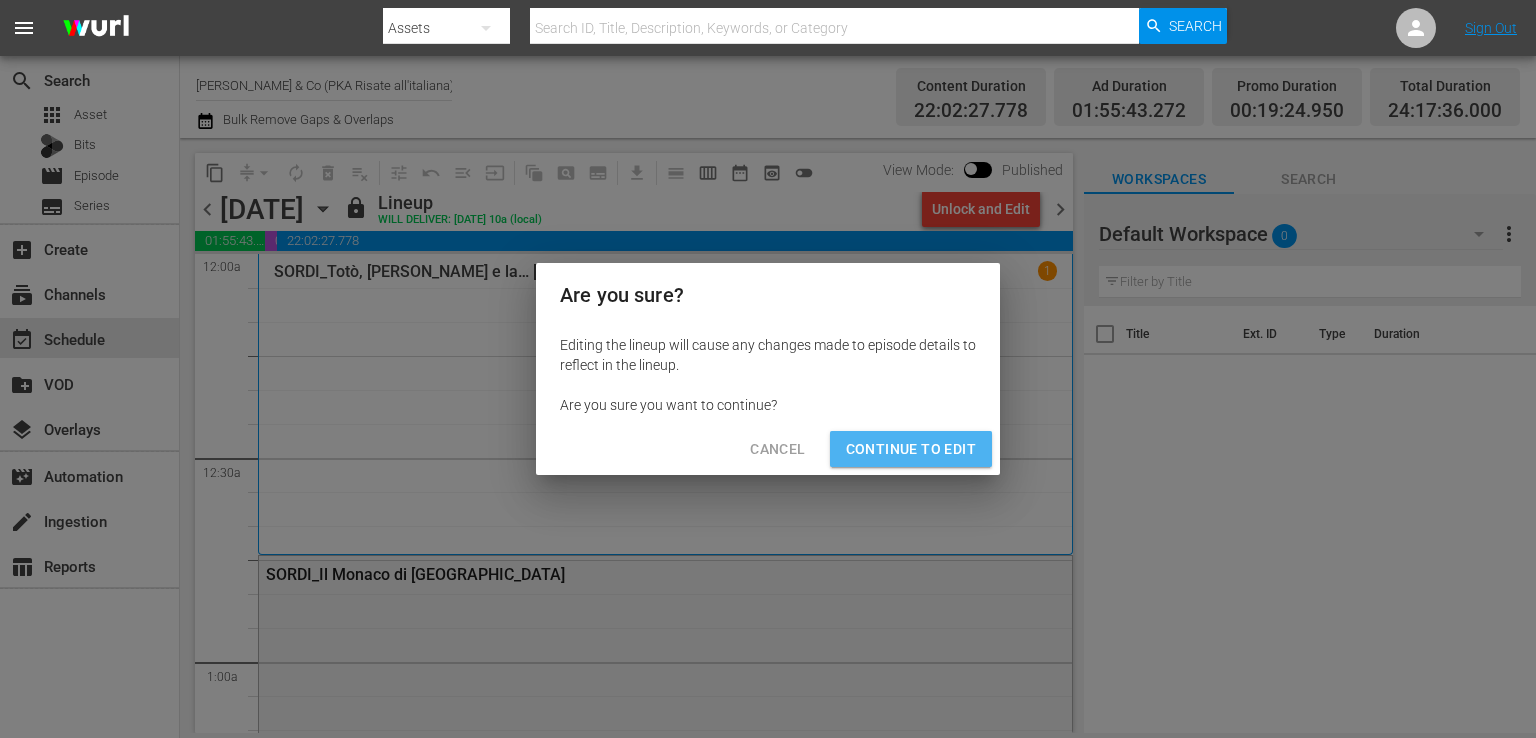 click on "Continue to Edit" at bounding box center (911, 449) 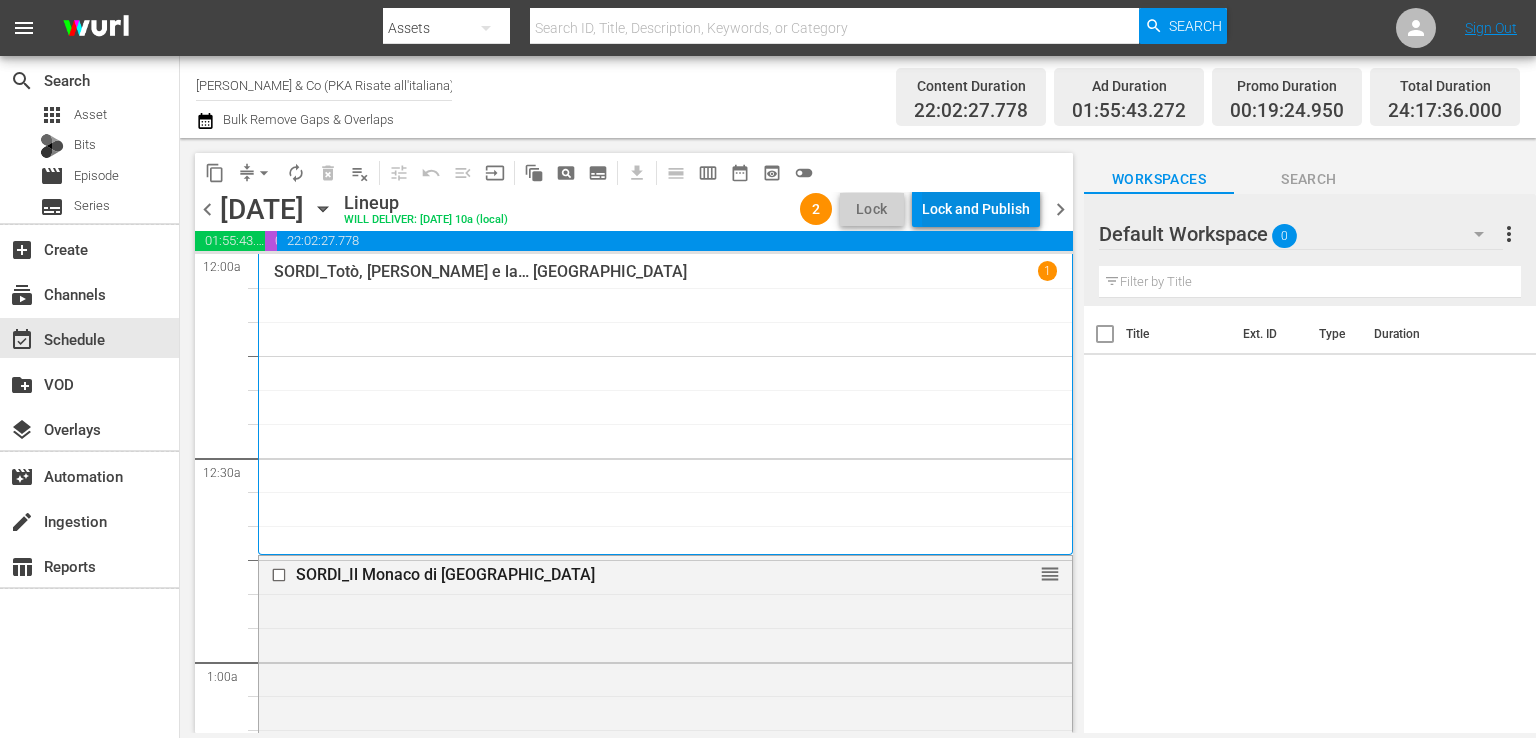 click on "Lock and Publish" at bounding box center (976, 209) 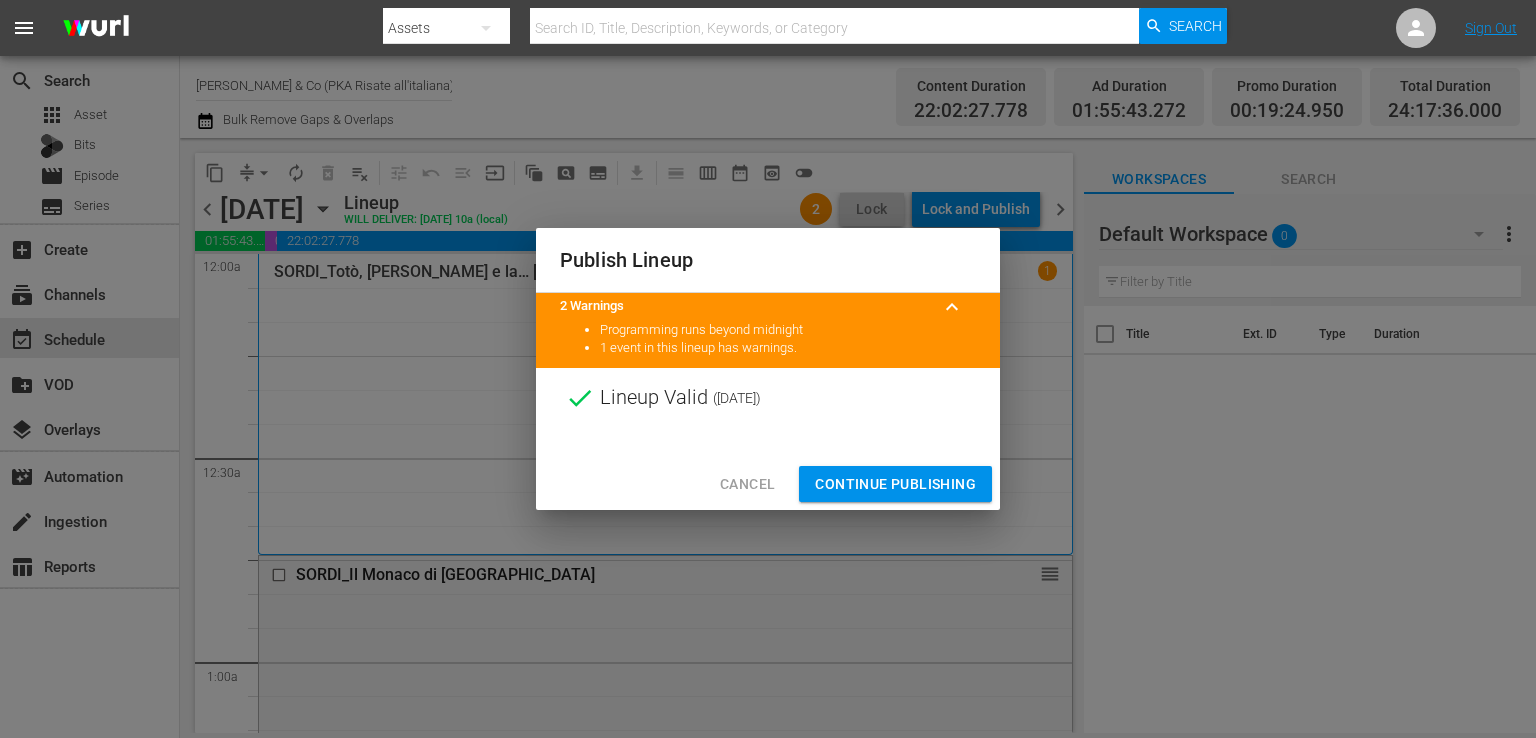 click on "Continue Publishing" at bounding box center (895, 484) 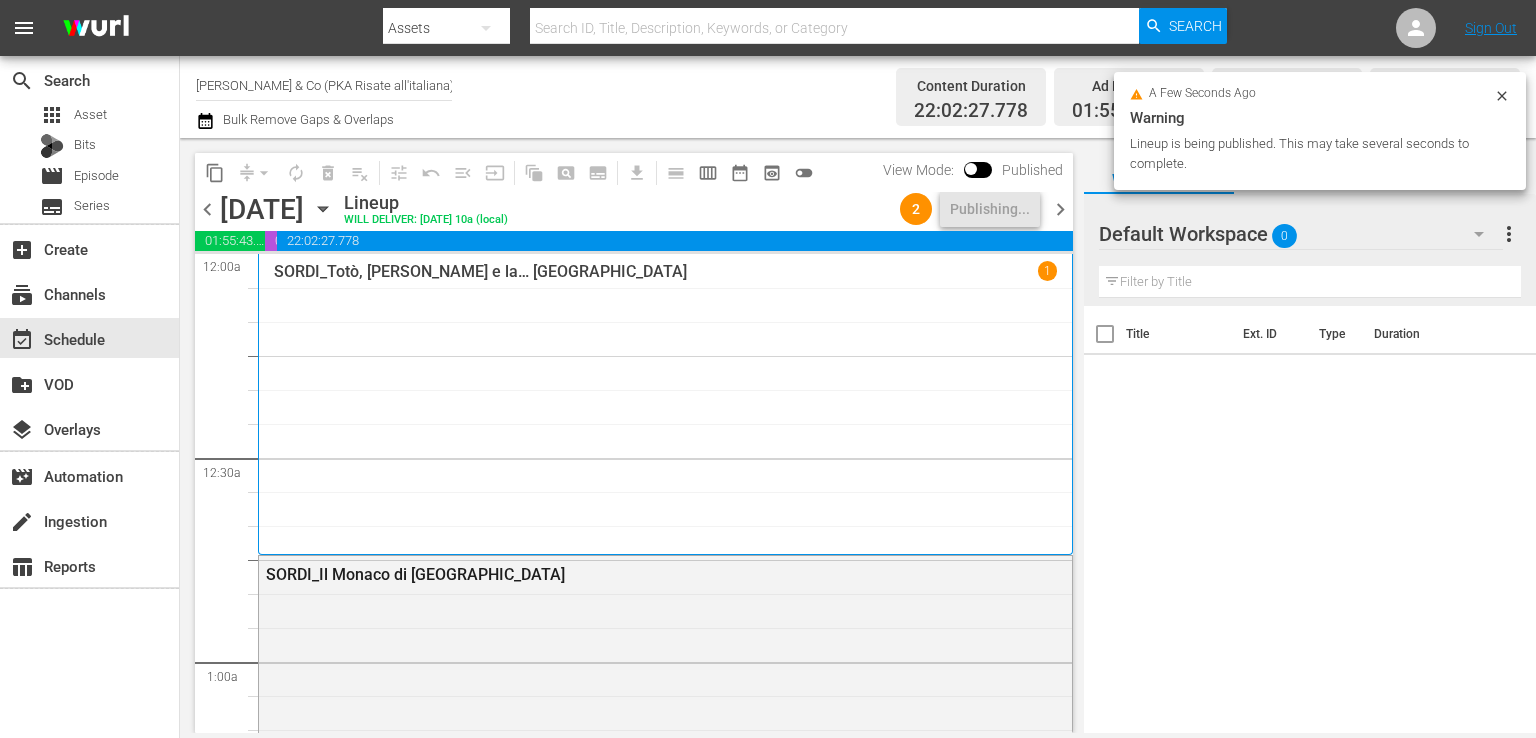 click on "chevron_right" at bounding box center (1060, 209) 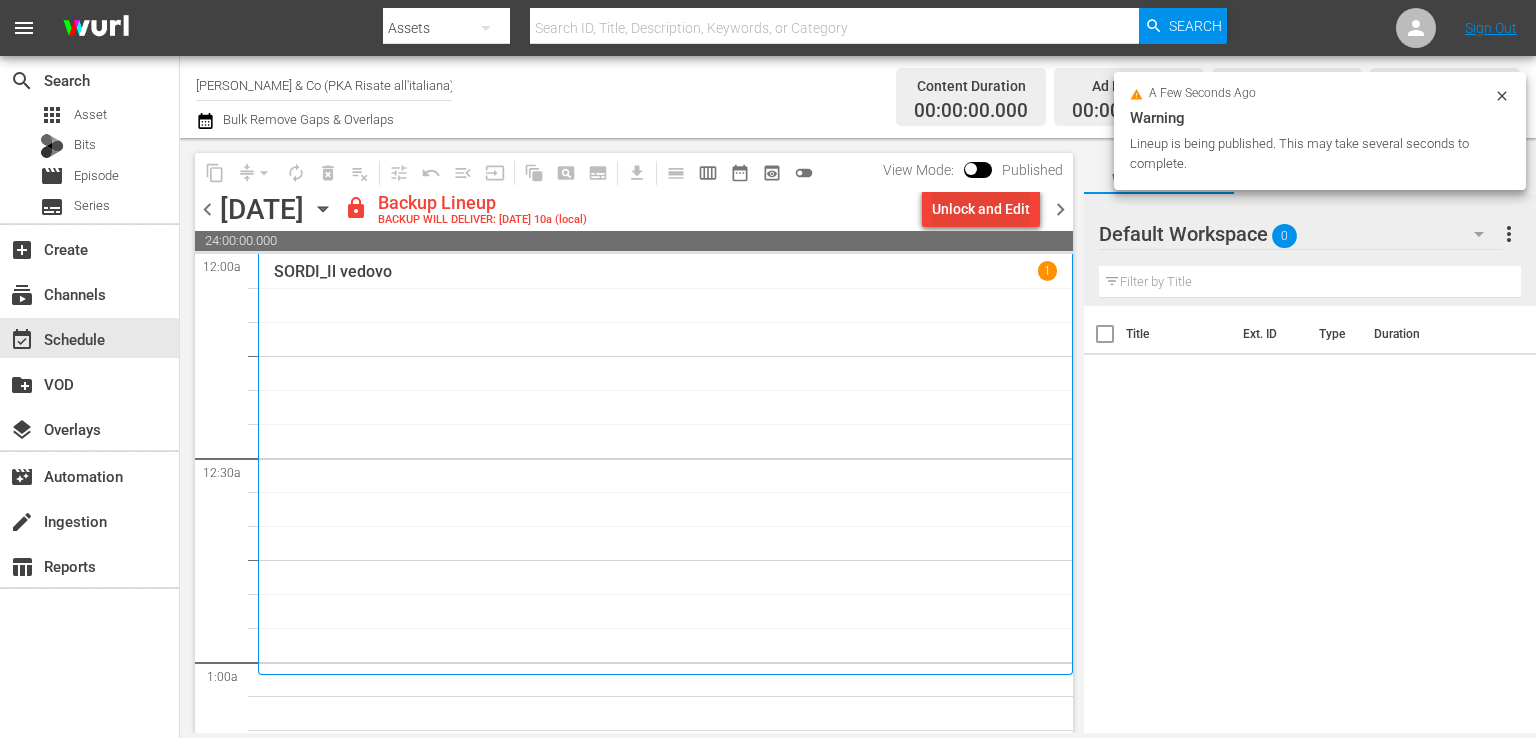click on "Unlock and Edit" at bounding box center (981, 209) 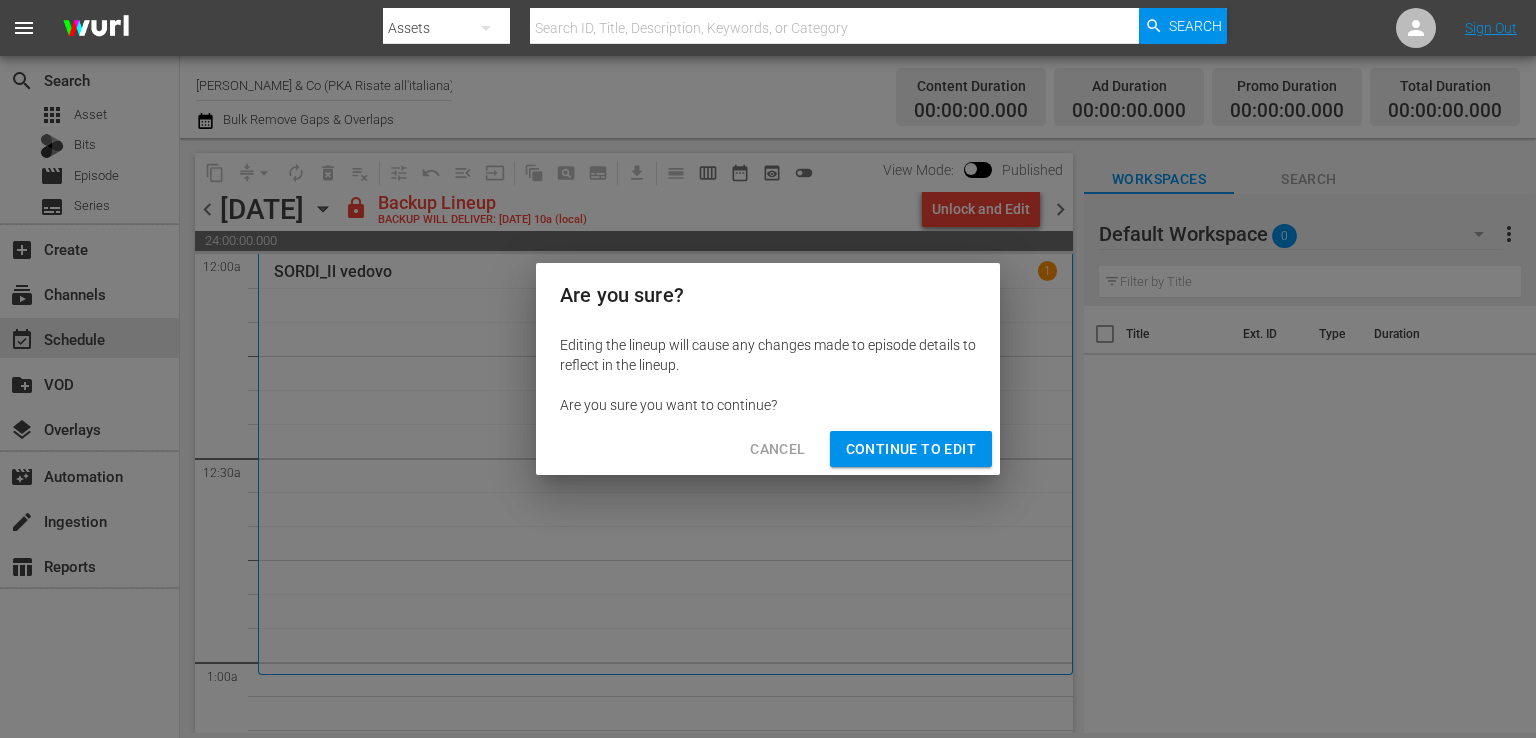 click on "Continue to Edit" at bounding box center (911, 449) 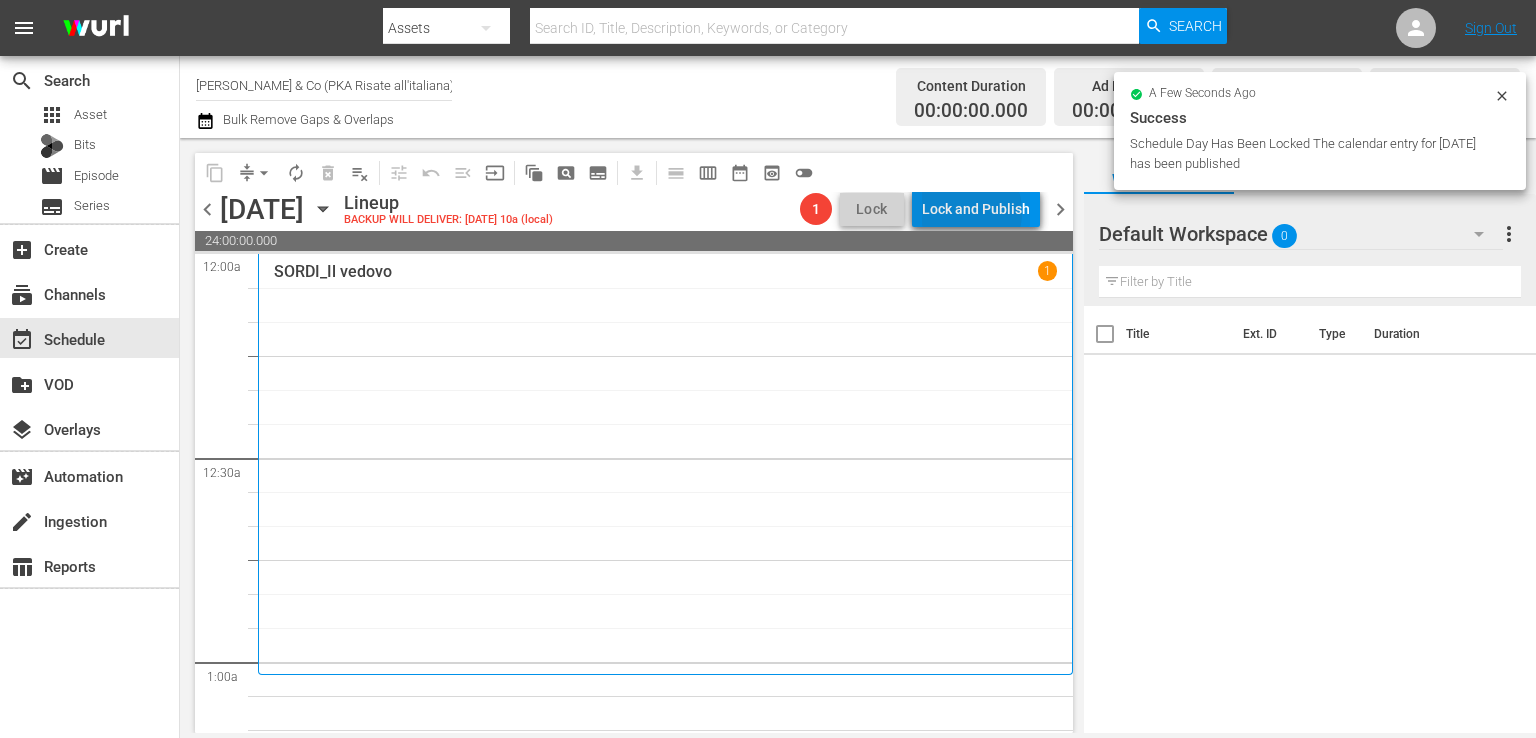 click on "Lock and Publish" at bounding box center [976, 209] 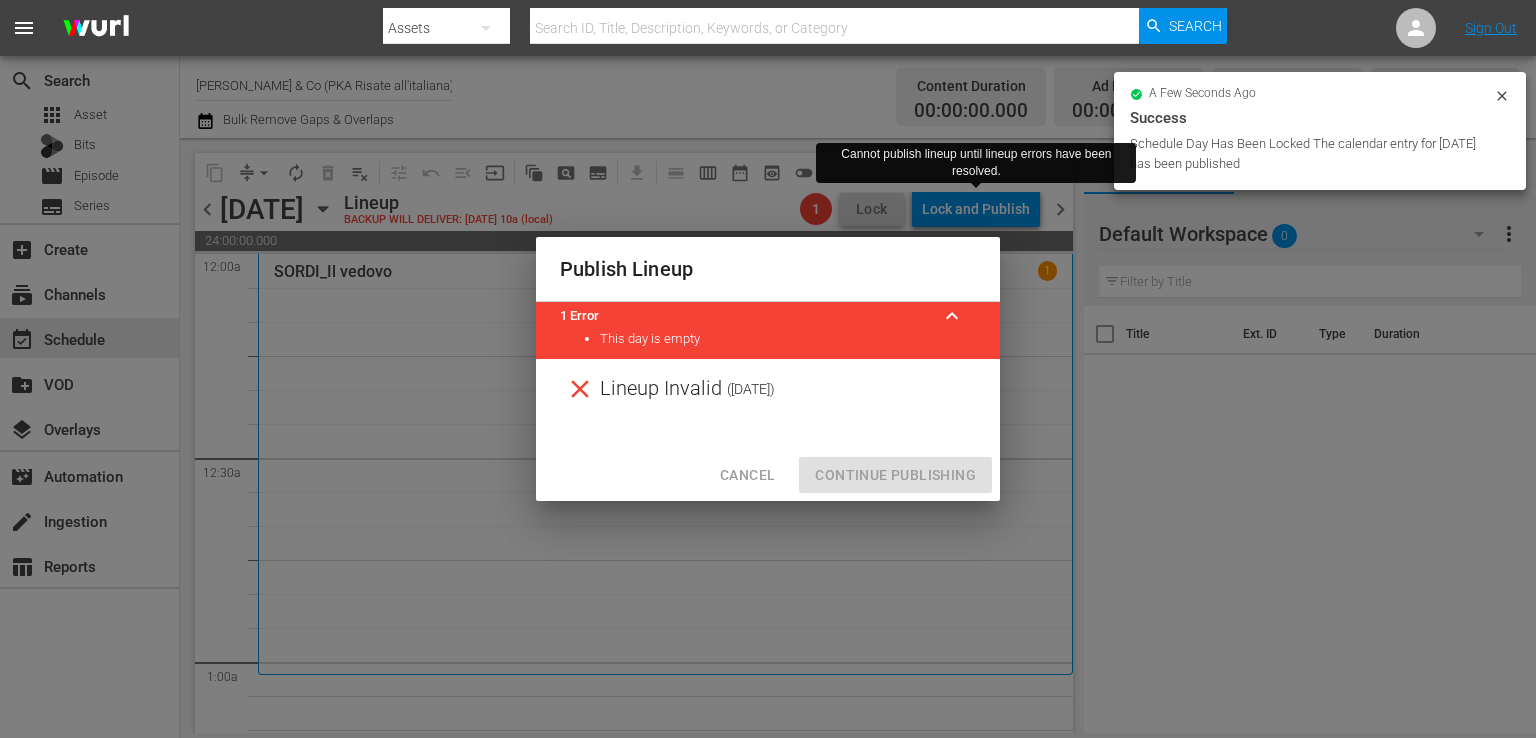 click on "Cancel" at bounding box center (747, 475) 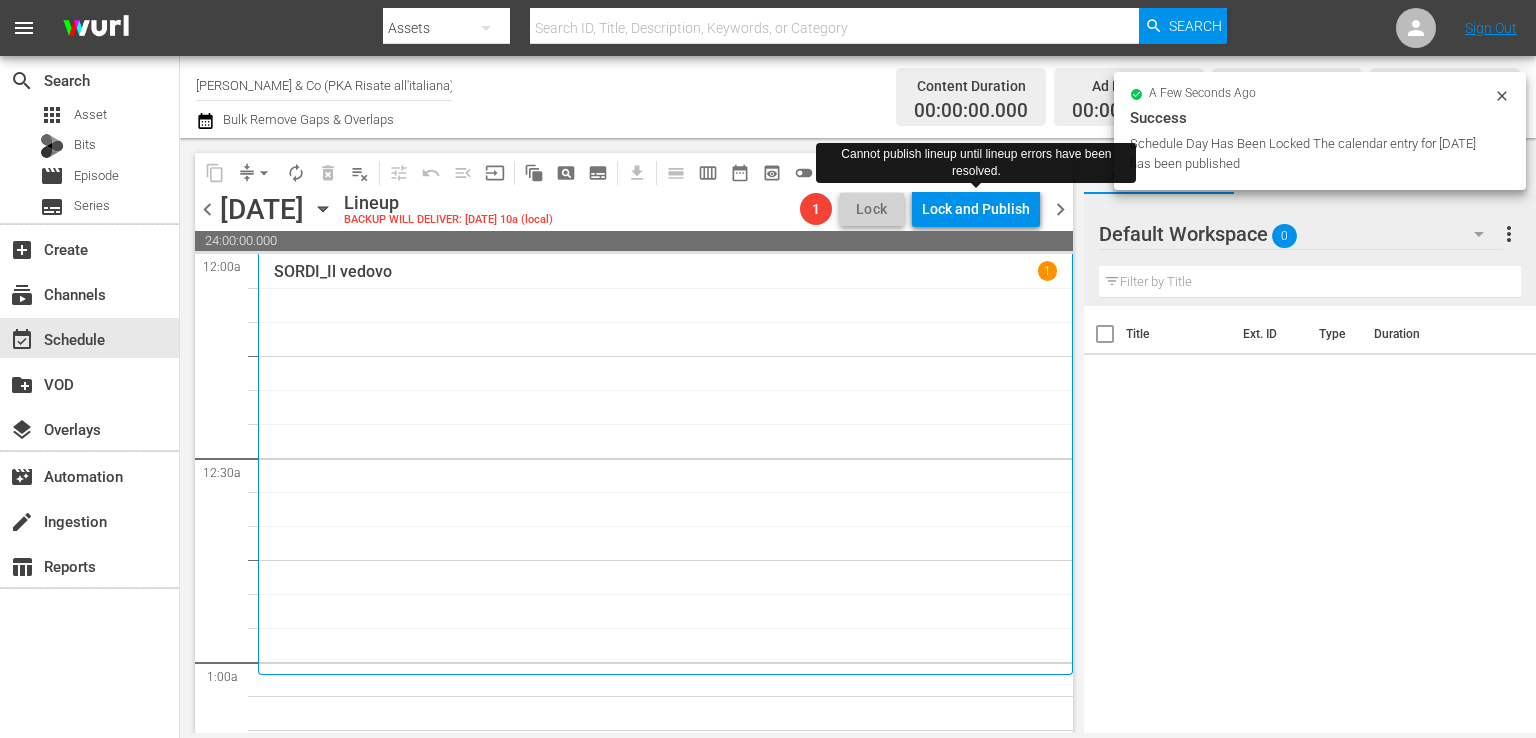 click on "chevron_left" at bounding box center (207, 209) 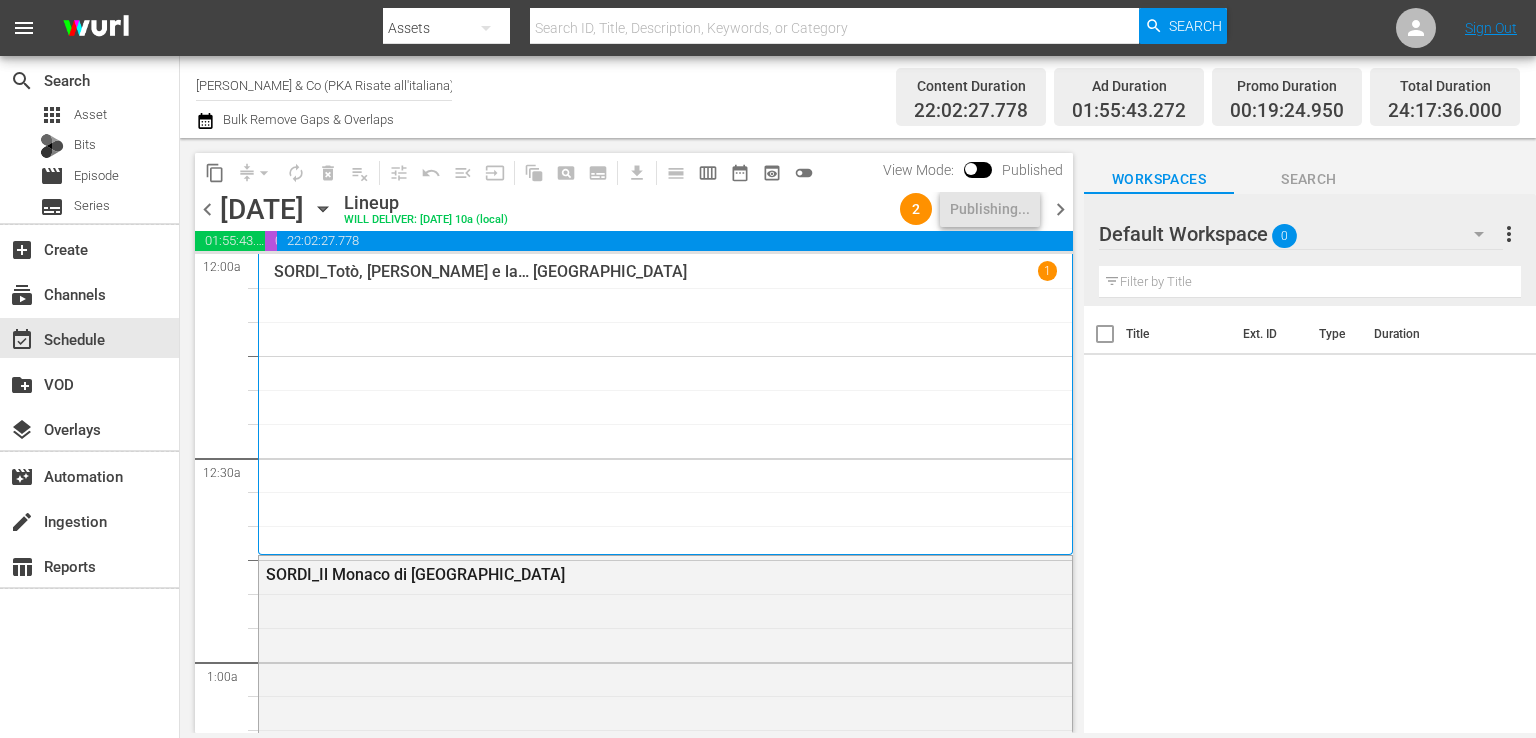 click on "chevron_left" at bounding box center (207, 209) 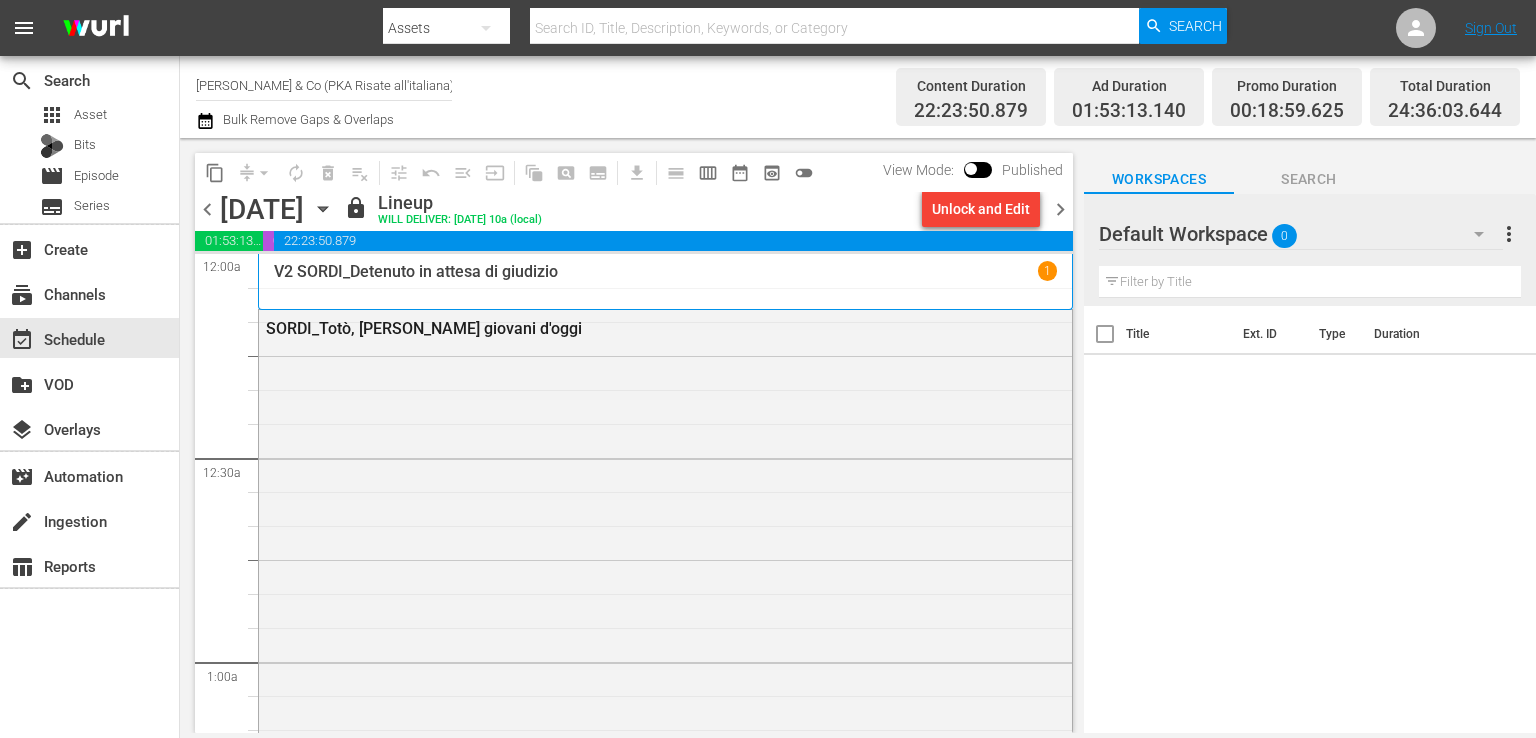 click on "chevron_left" at bounding box center [207, 209] 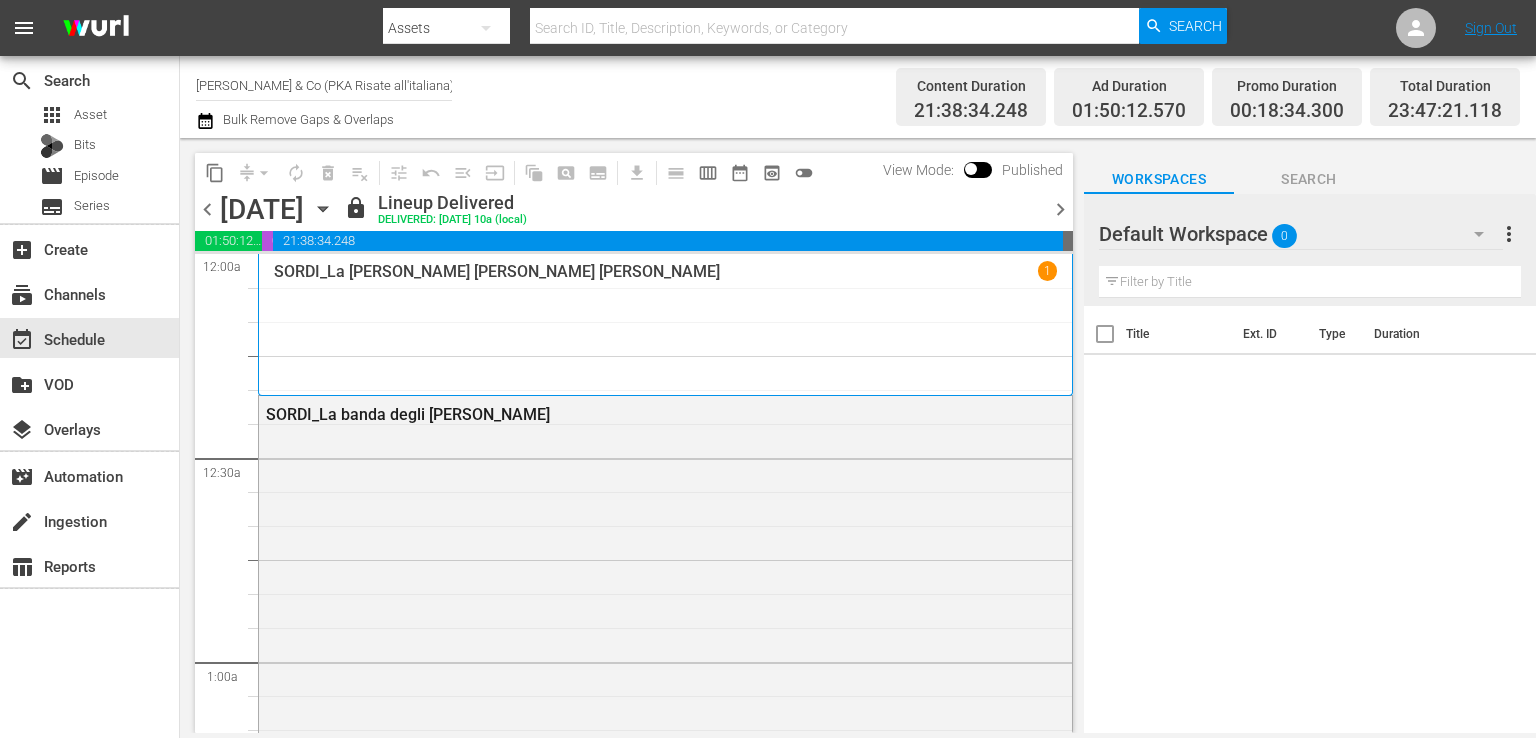 click on "chevron_right" at bounding box center [1060, 209] 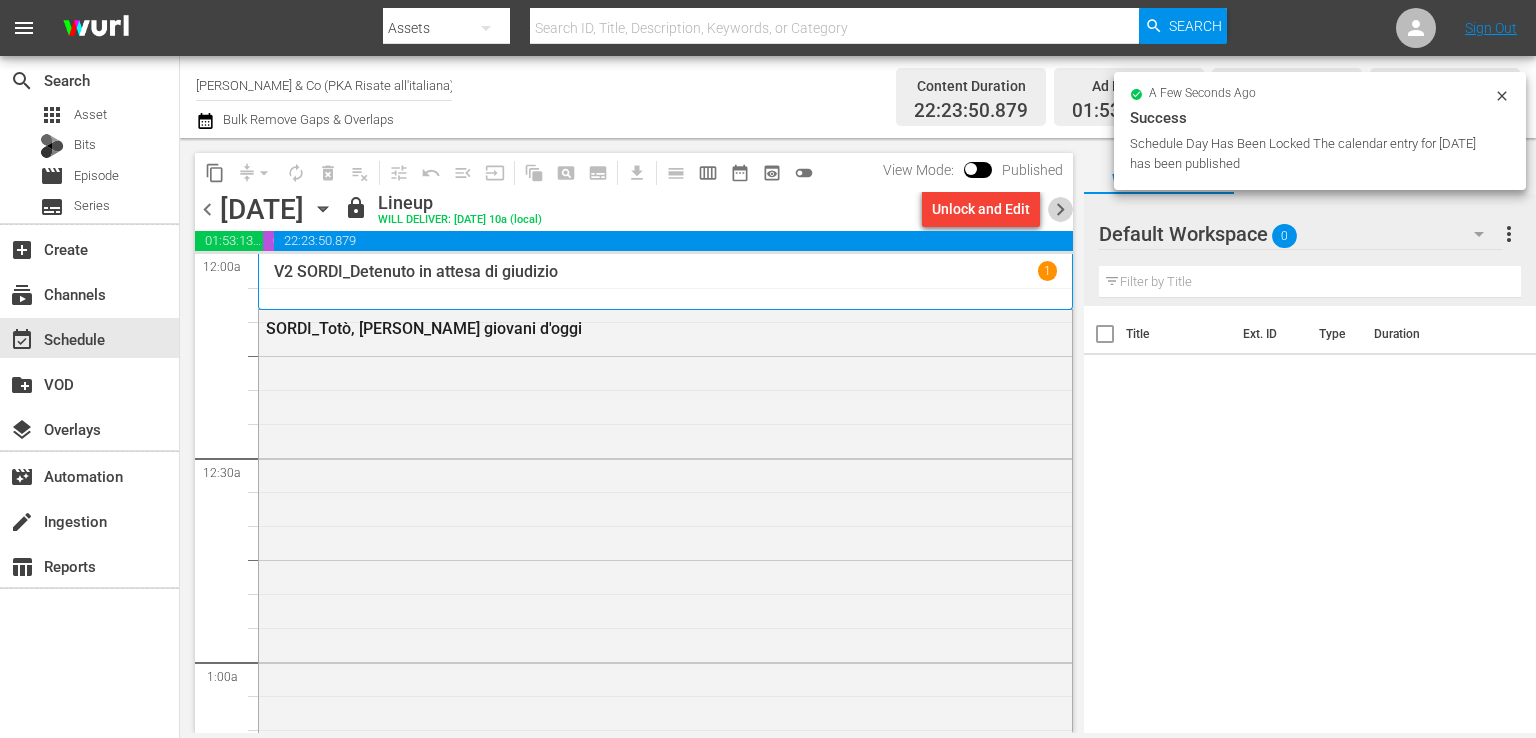 click on "chevron_right" at bounding box center (1060, 209) 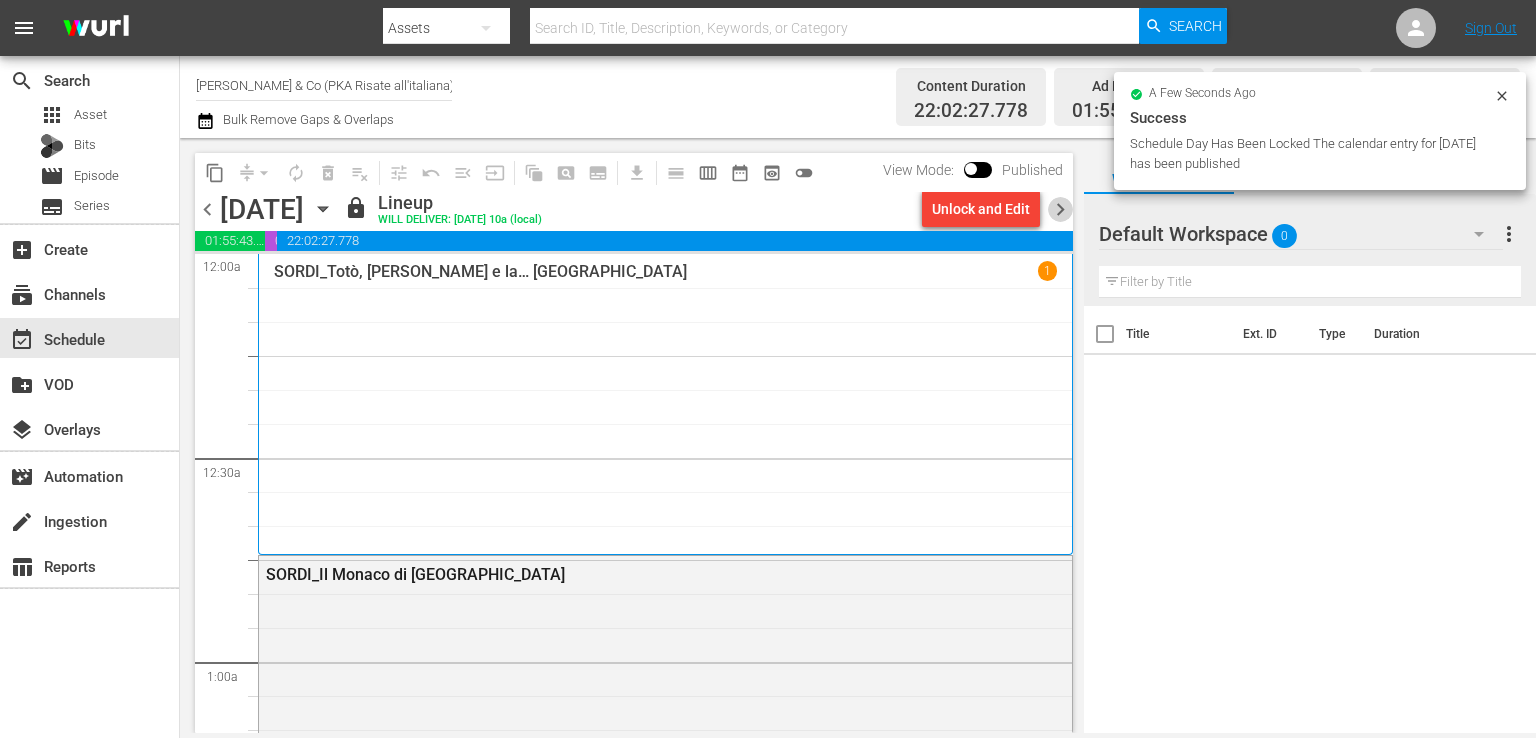 click on "chevron_right" at bounding box center (1060, 209) 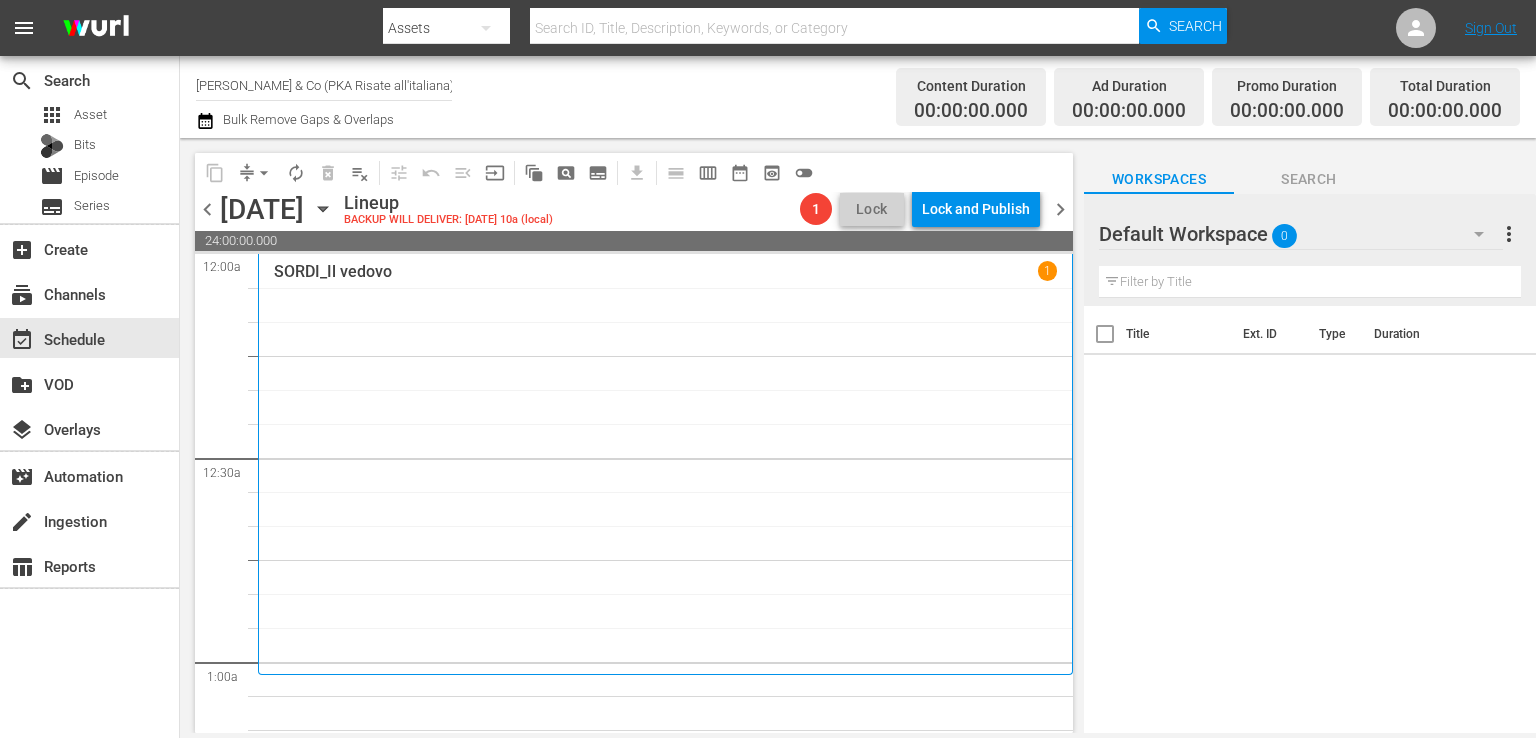 click on "[PERSON_NAME] & Co (PKA Risate all'italiana) (1349)" at bounding box center (324, 85) 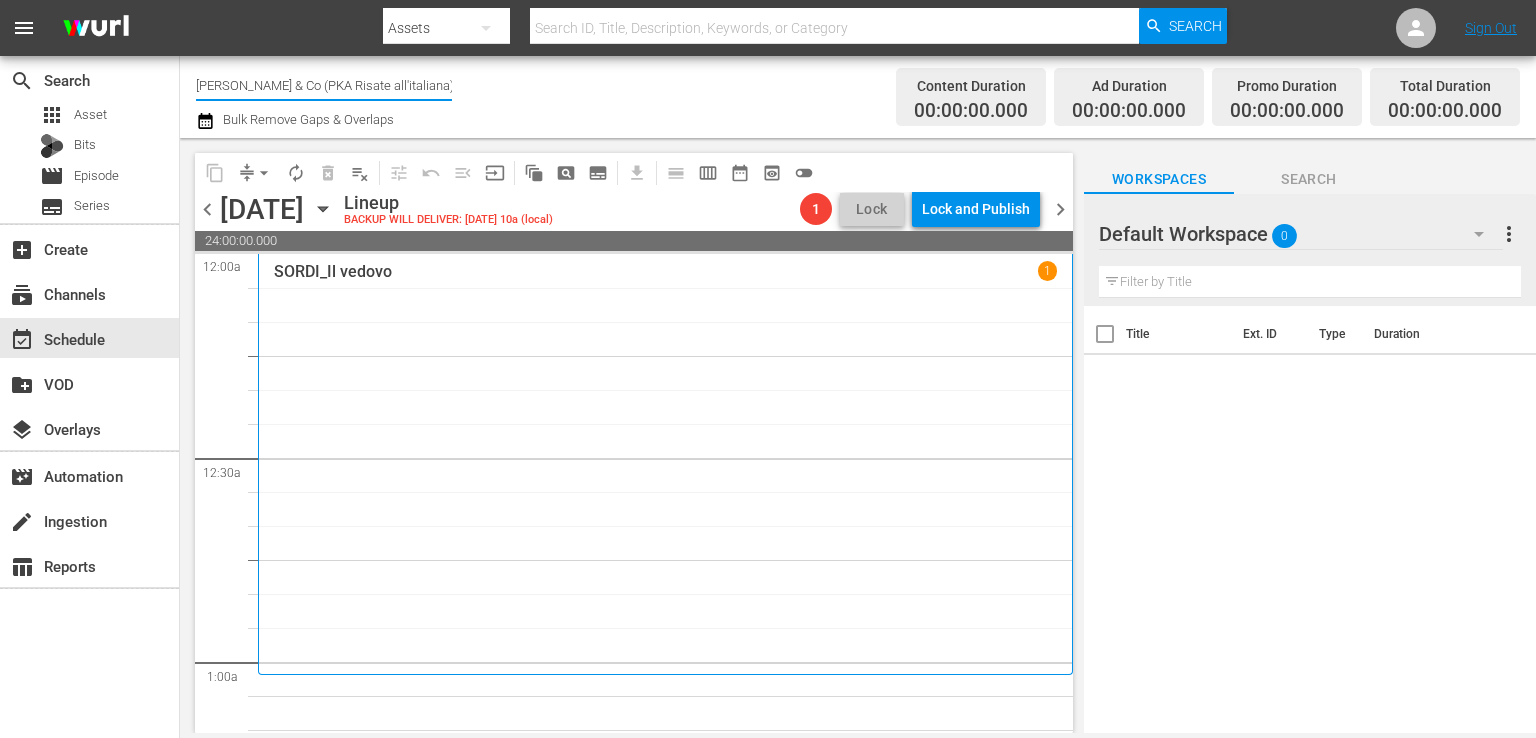 click on "[PERSON_NAME] & Co (PKA Risate all'italiana) (1349)" at bounding box center [324, 85] 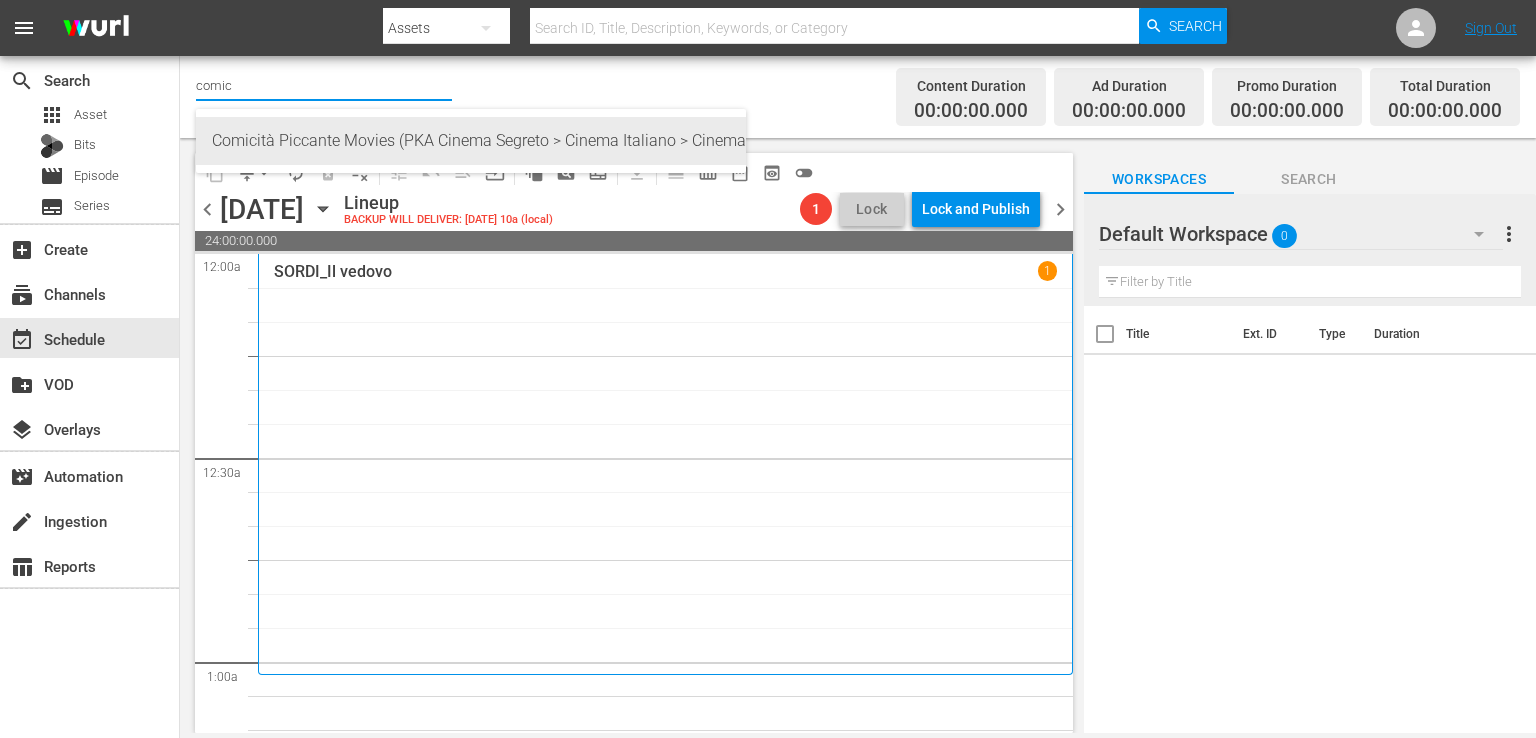 click on "Comicità Piccante Movies (PKA Cinema Segreto > Cinema Italiano > Cinema Poliziottesco) (608 - minerva_cinemasegreto_1)" at bounding box center [471, 141] 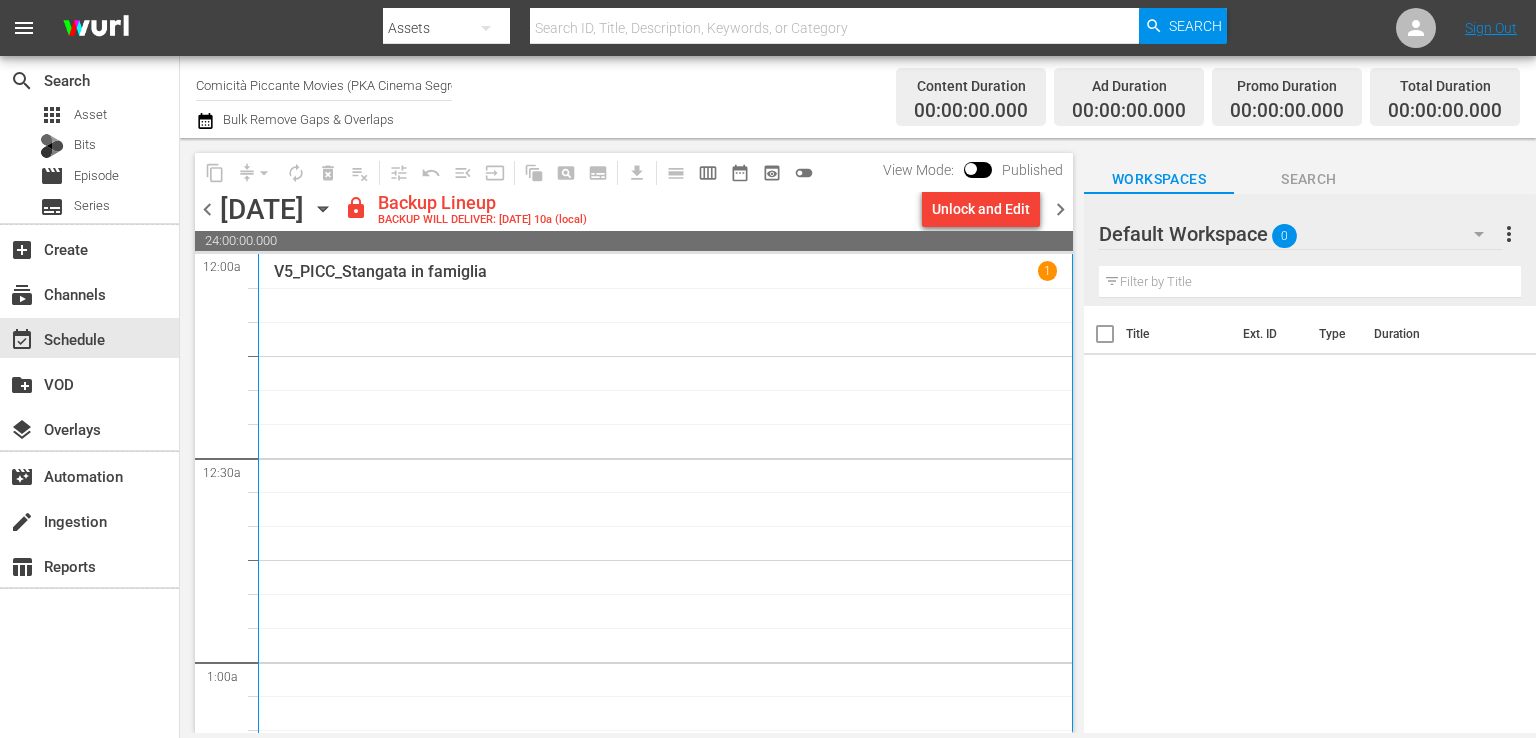 click on "chevron_left" at bounding box center [207, 209] 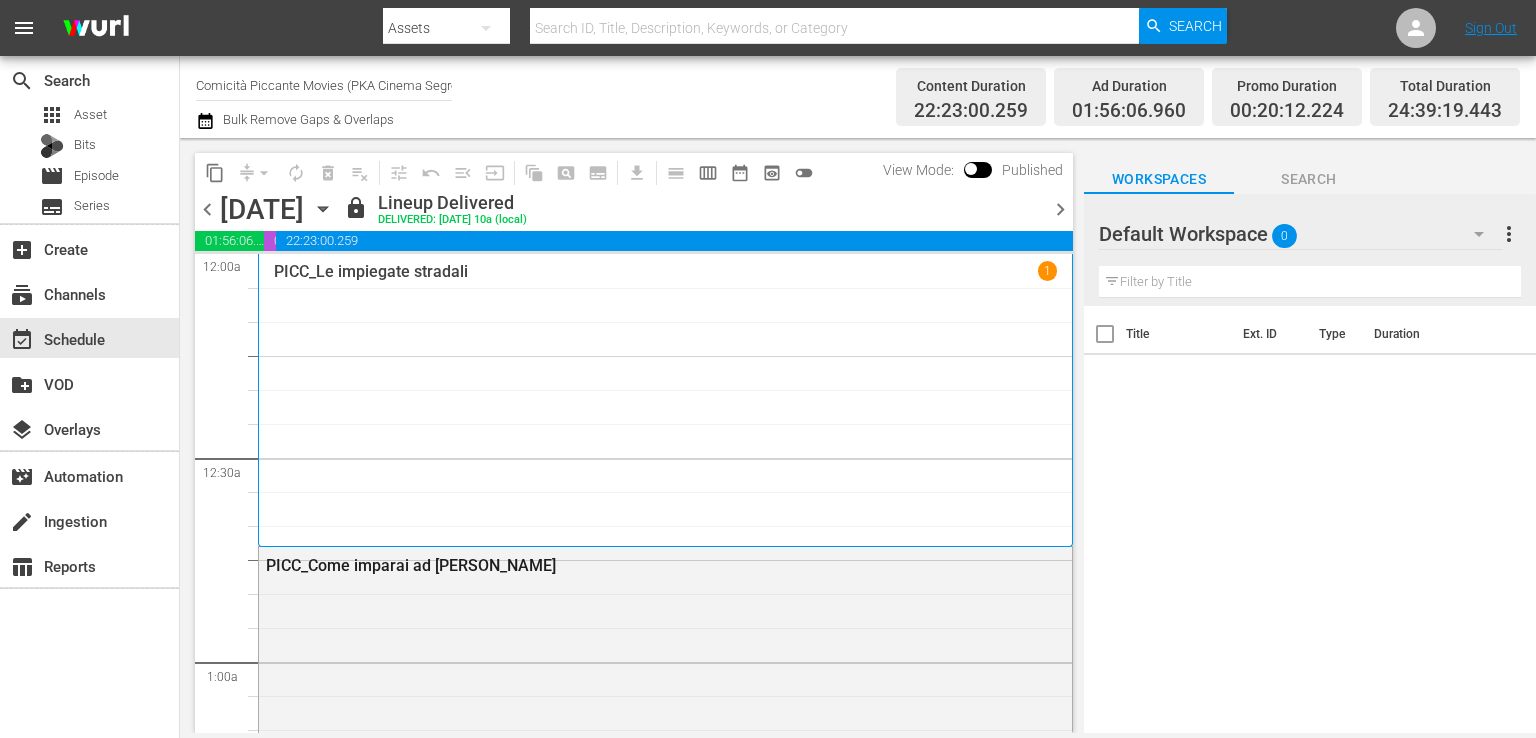 click on "chevron_right" at bounding box center [1060, 209] 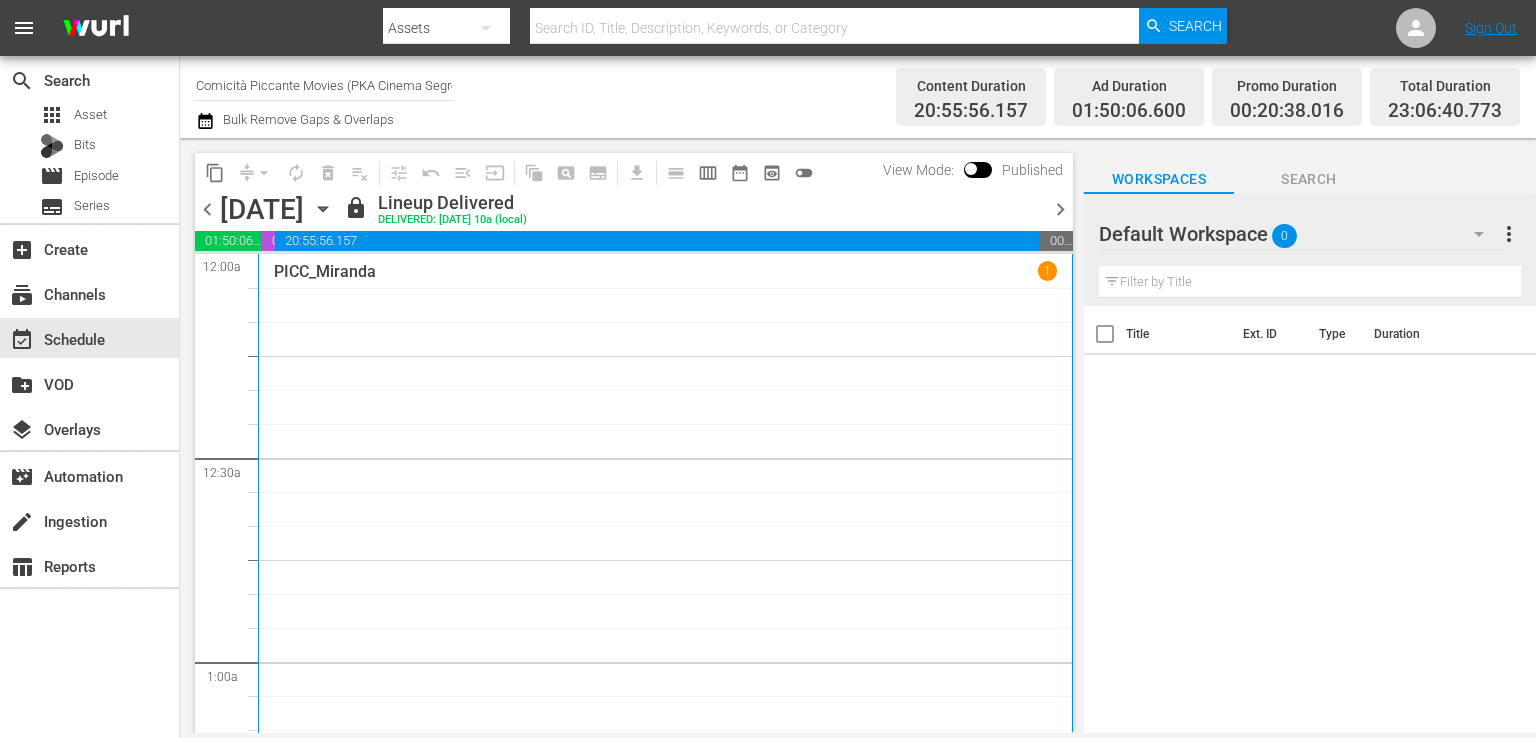click on "chevron_right" at bounding box center (1060, 209) 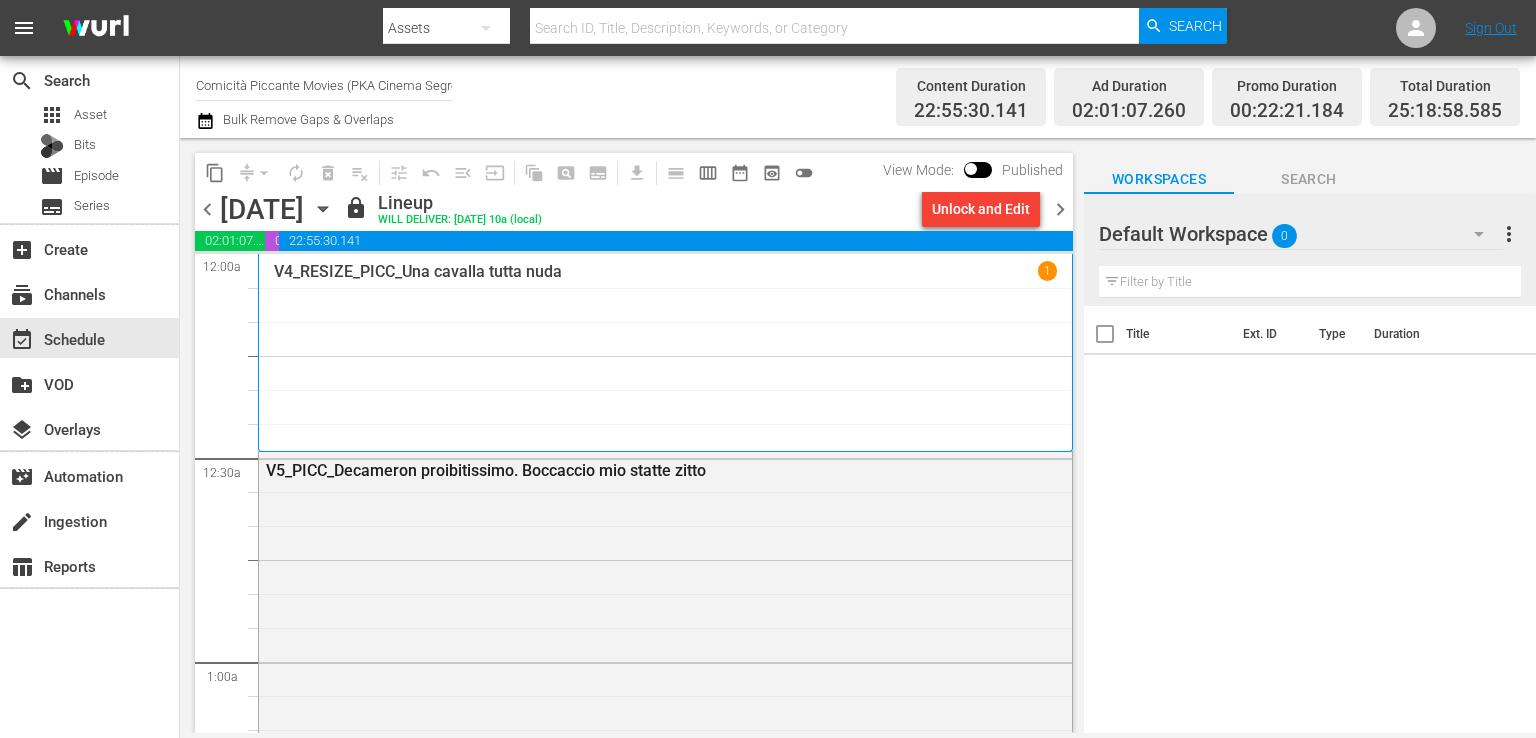 click on "Unlock and Edit" at bounding box center (981, 209) 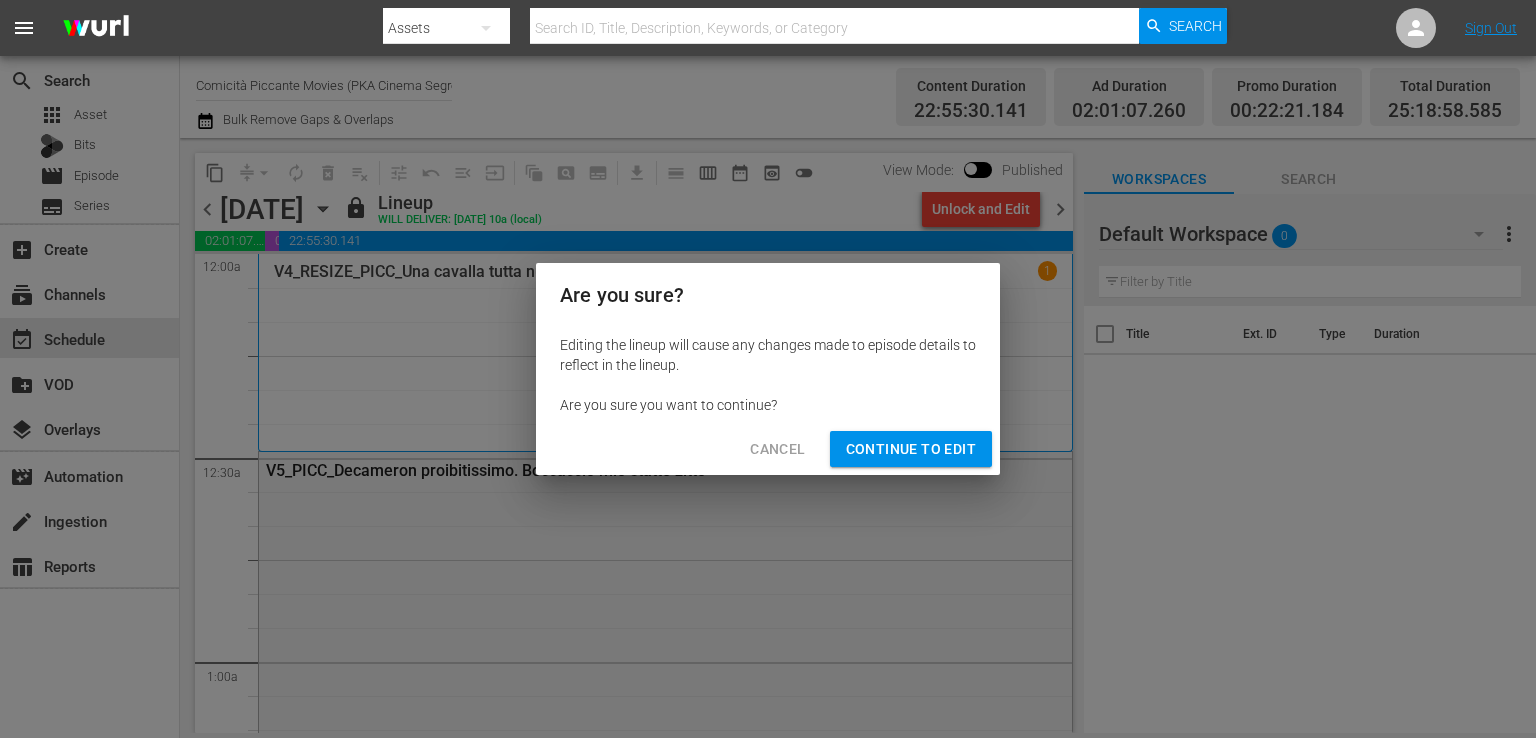click on "Continue to Edit" at bounding box center (911, 449) 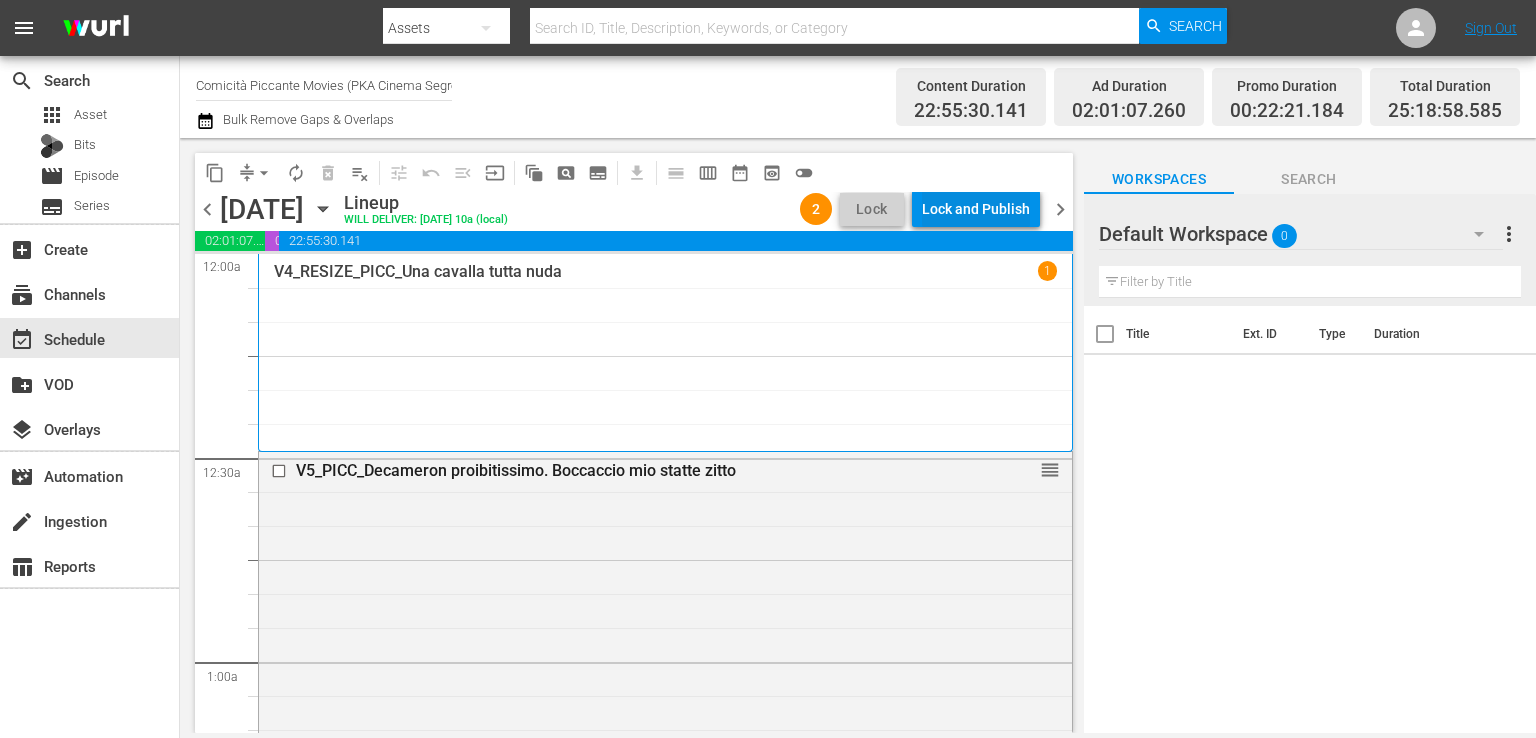click on "Lock and Publish" at bounding box center (976, 209) 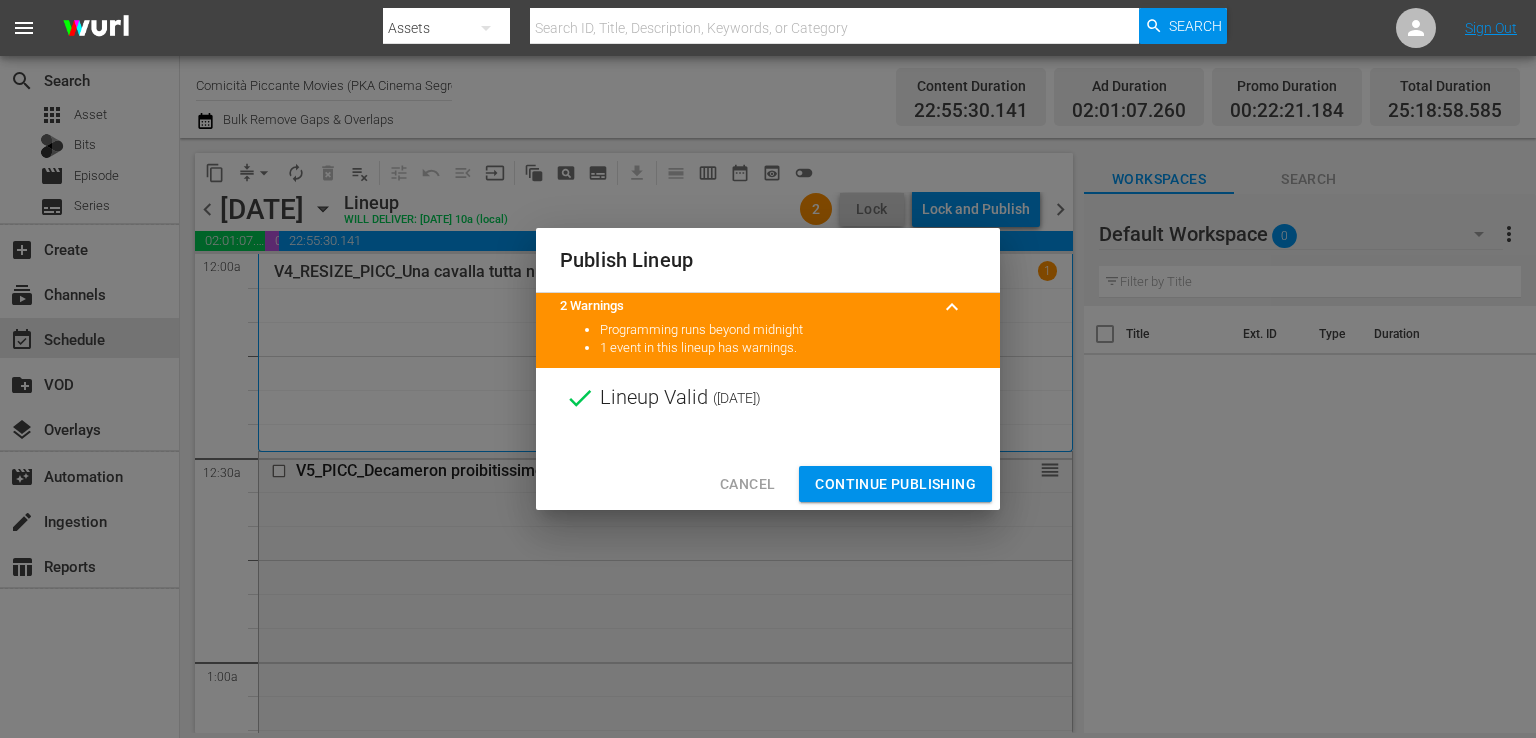 click on "Continue Publishing" at bounding box center (895, 484) 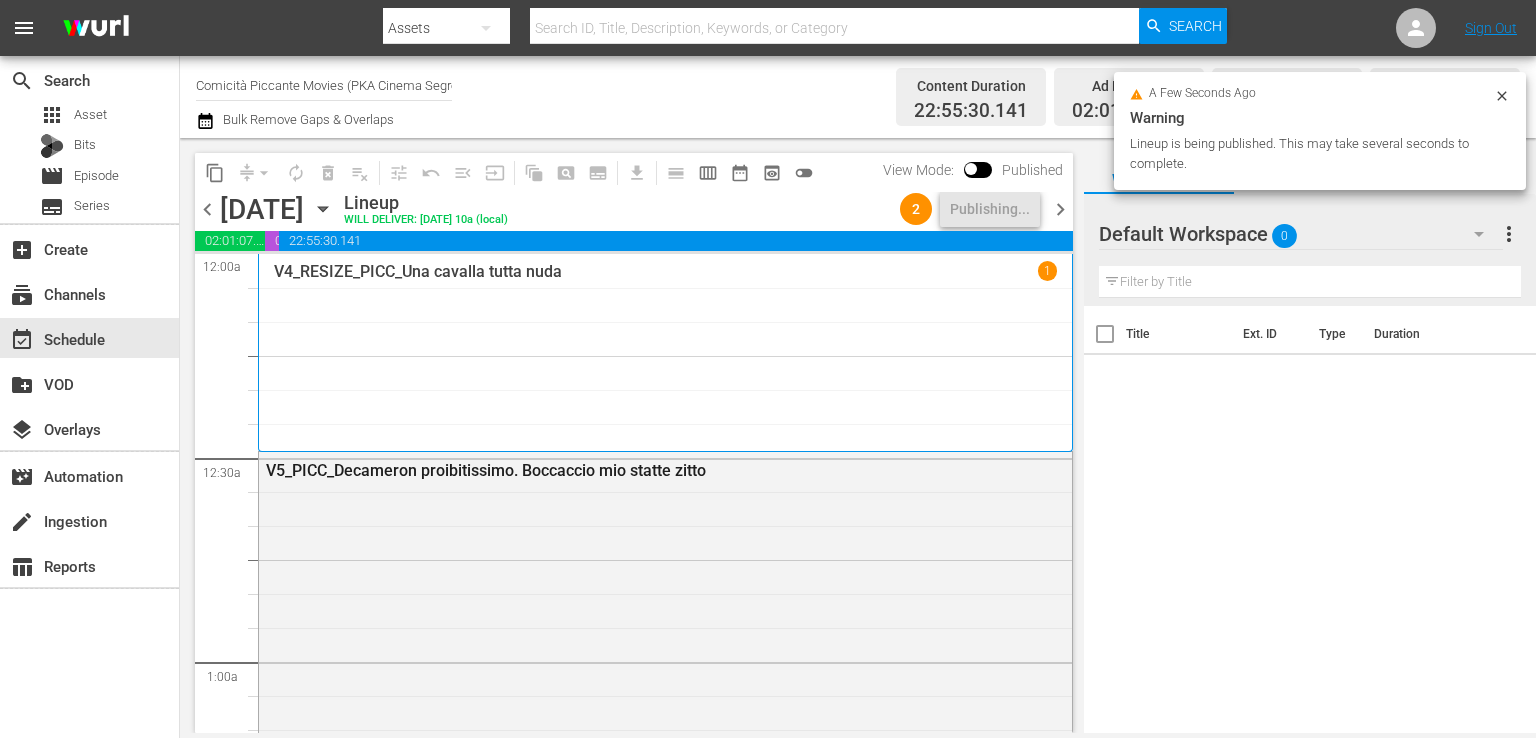 click on "chevron_right" at bounding box center [1060, 209] 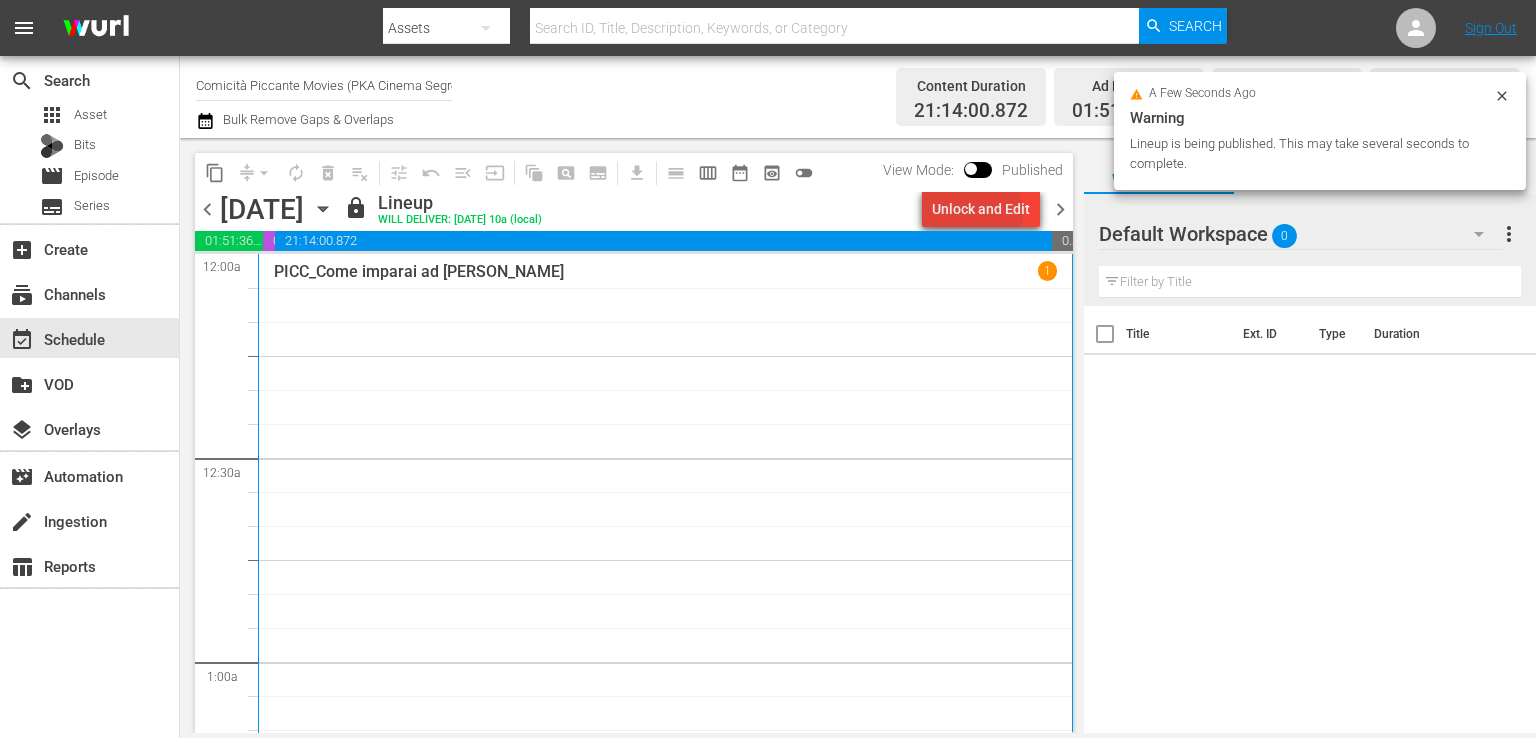 click on "Unlock and Edit" at bounding box center (981, 209) 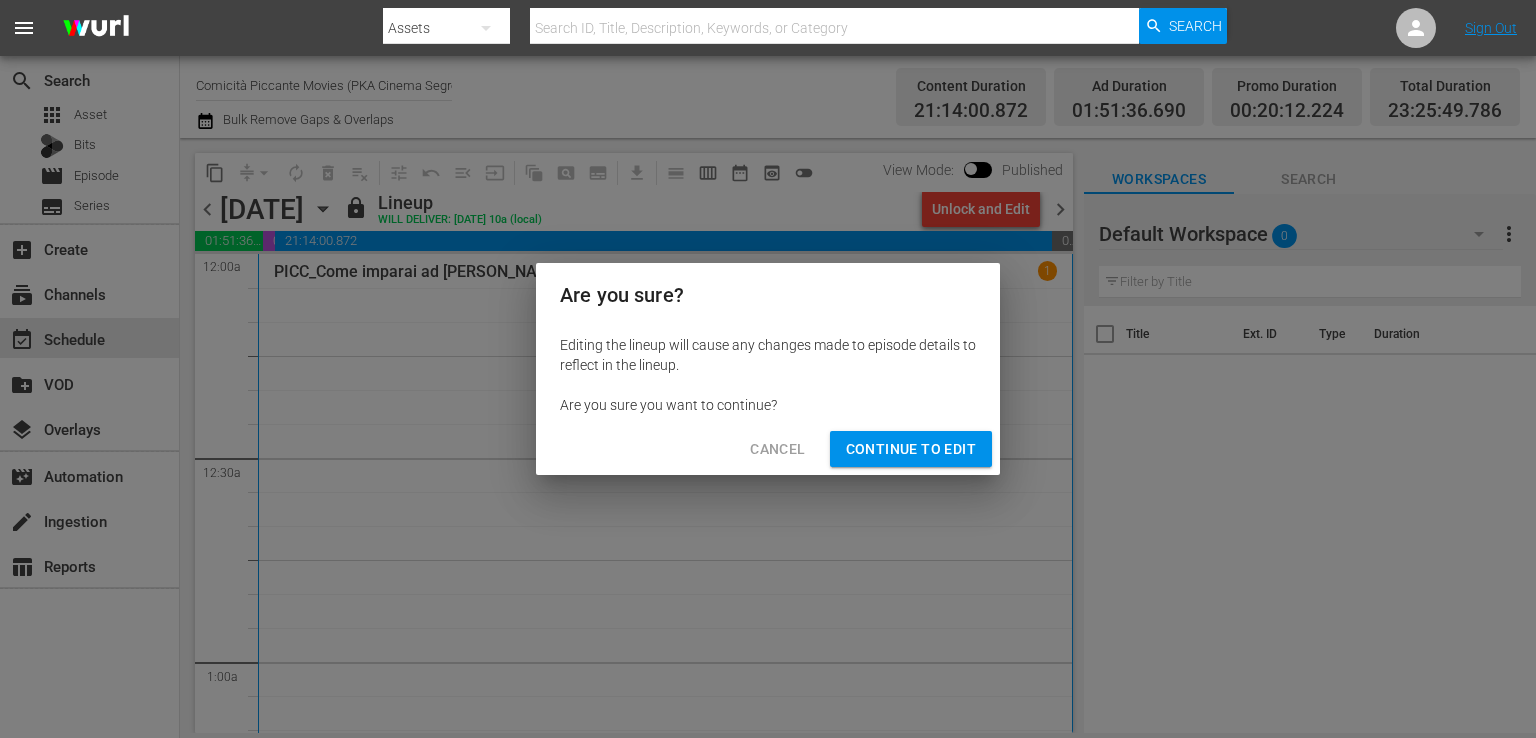 click on "Continue to Edit" at bounding box center (911, 449) 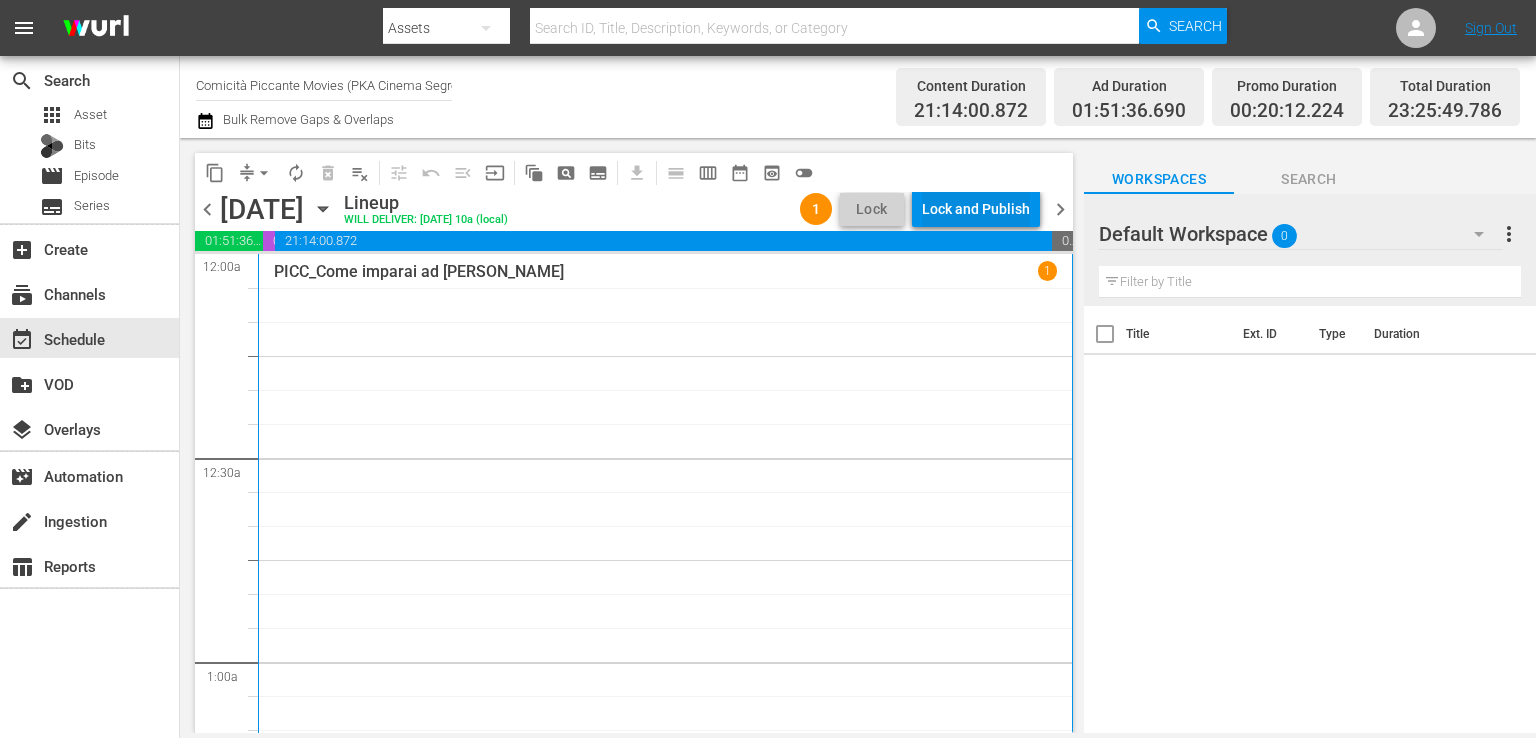 click on "Lock and Publish" at bounding box center [976, 209] 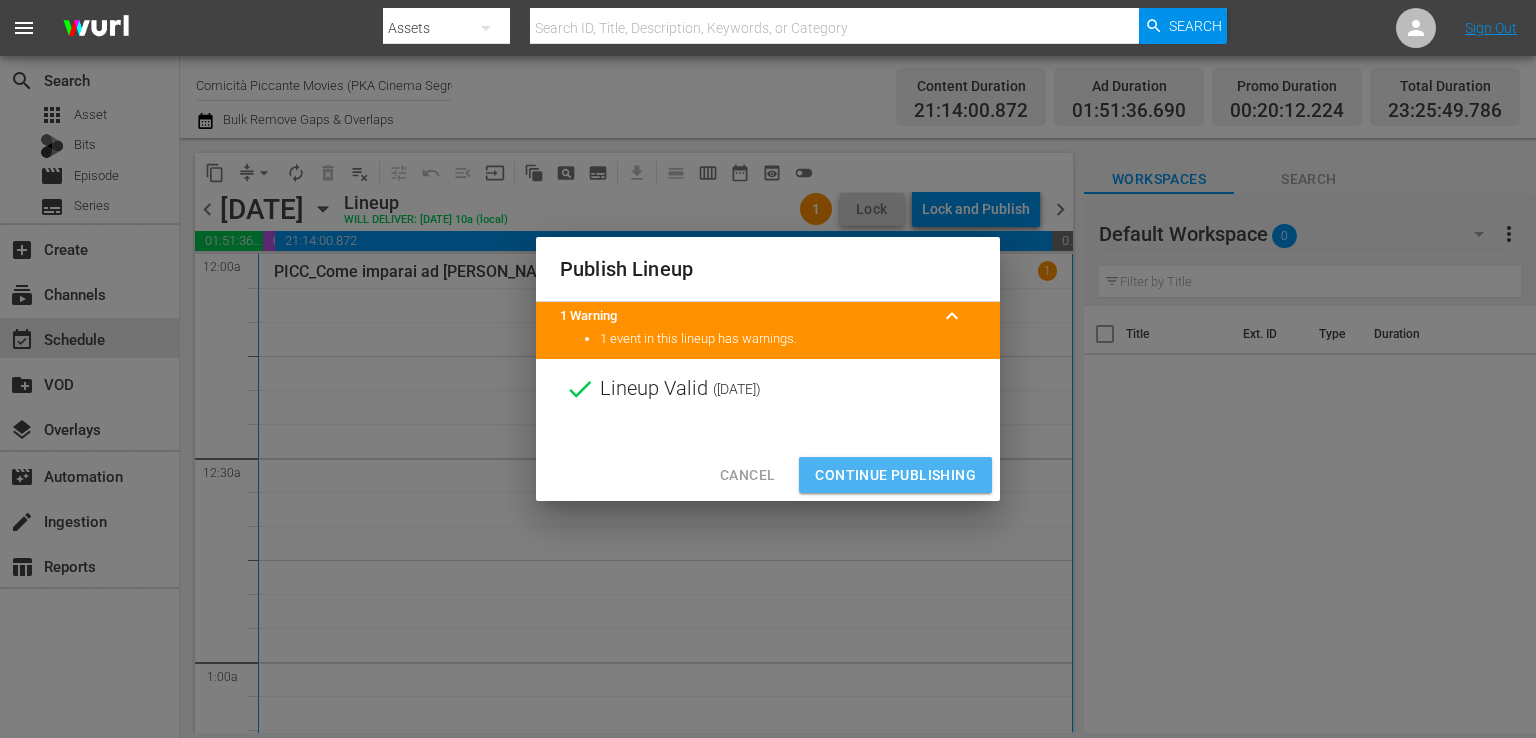 click on "Continue Publishing" at bounding box center (895, 475) 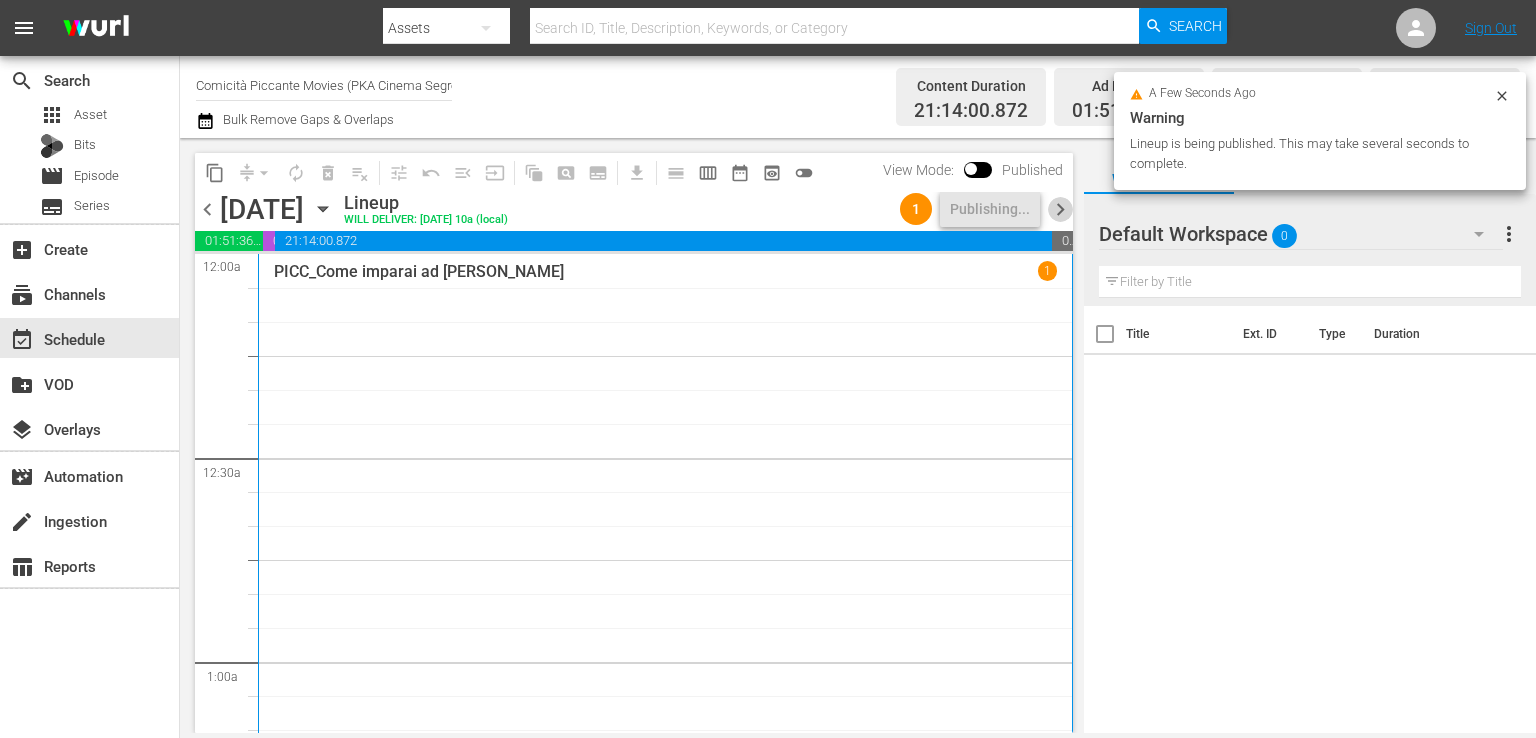 click on "chevron_right" at bounding box center [1060, 209] 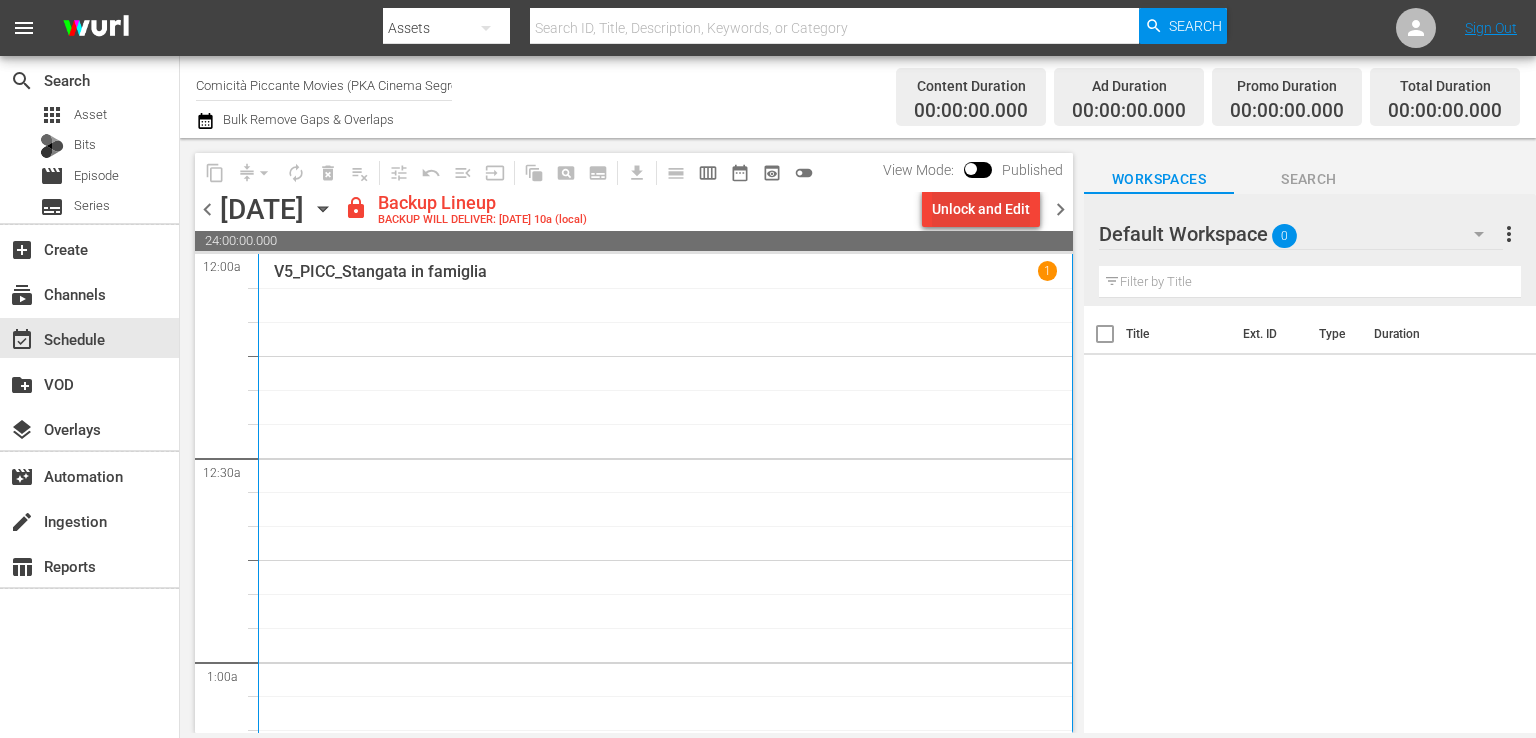 click on "Unlock and Edit" at bounding box center (981, 209) 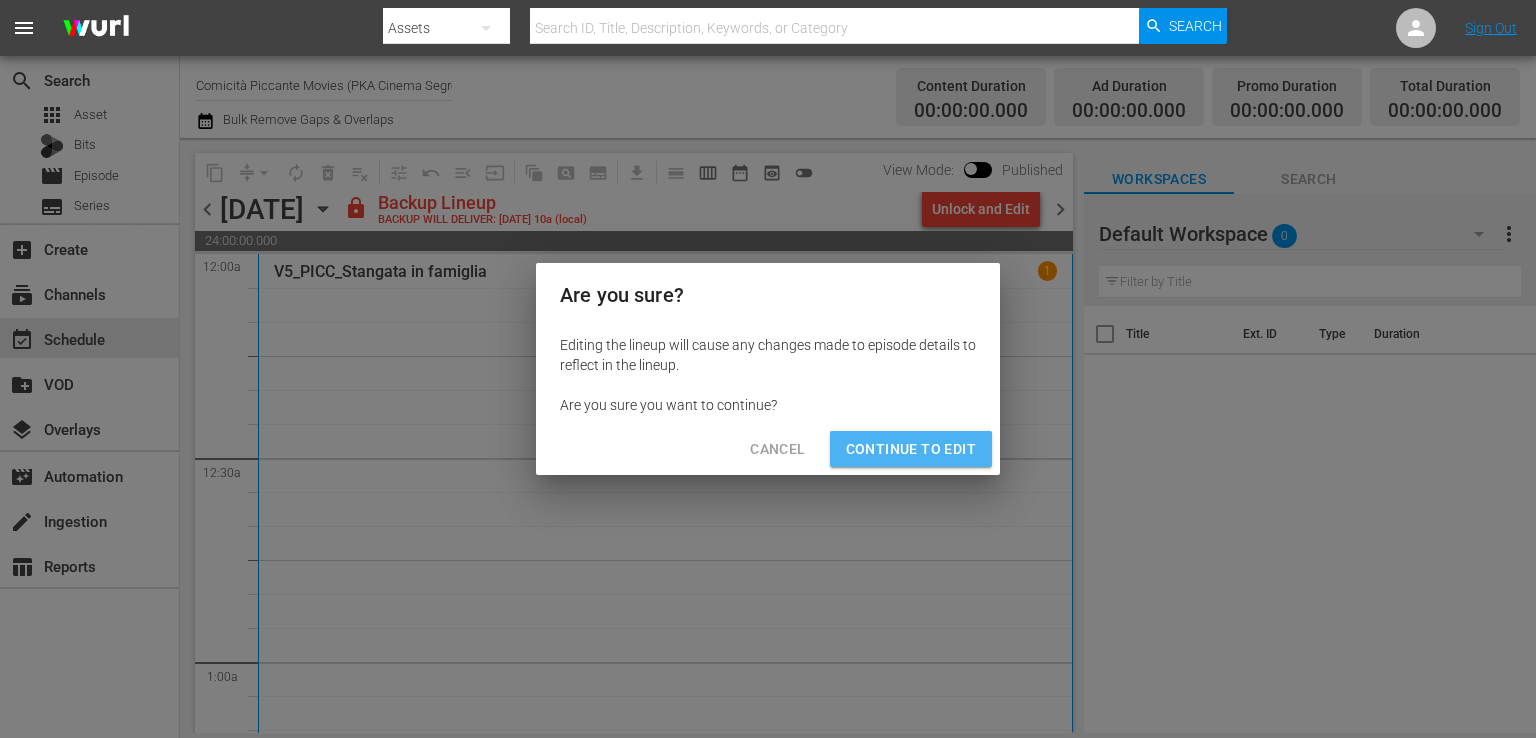 click on "Continue to Edit" at bounding box center (911, 449) 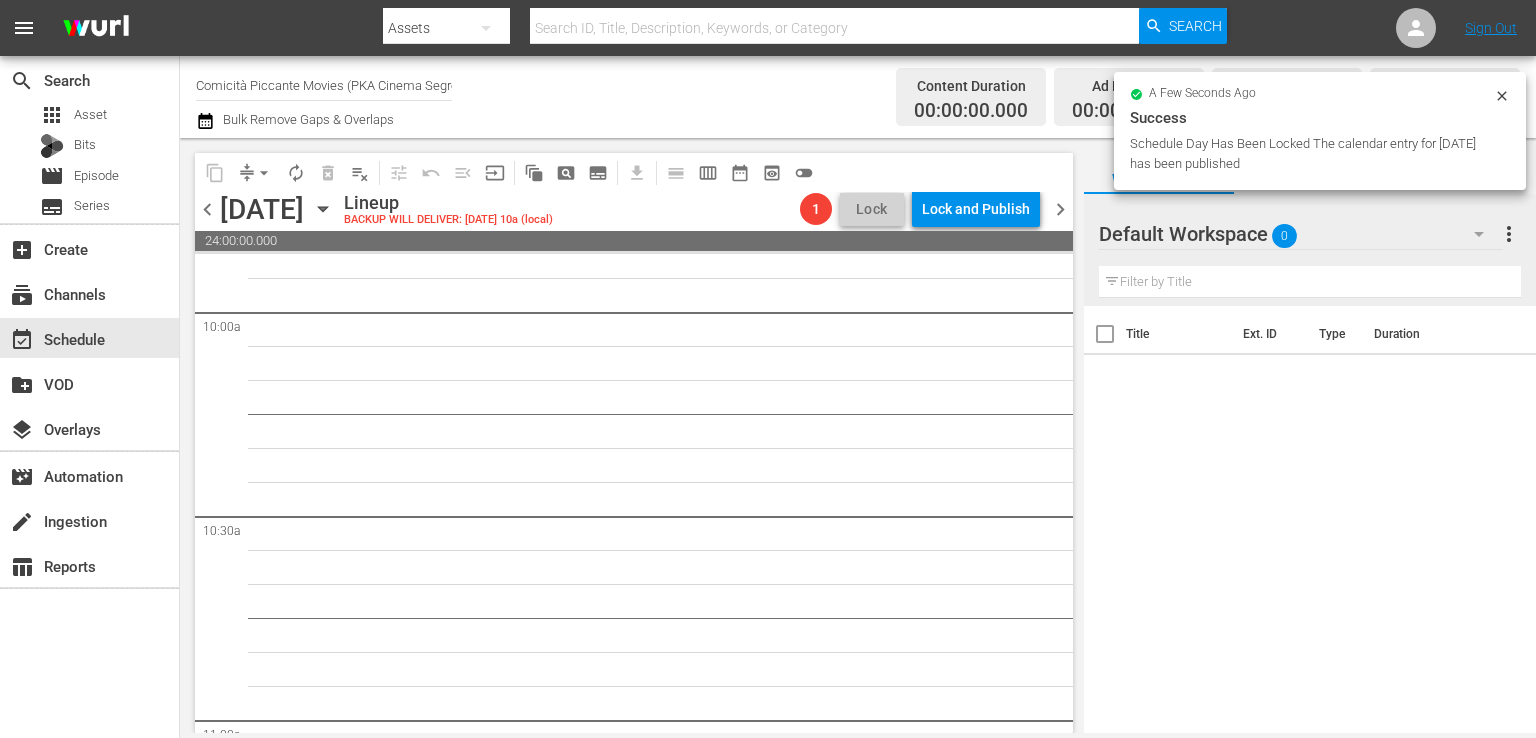 scroll, scrollTop: 0, scrollLeft: 0, axis: both 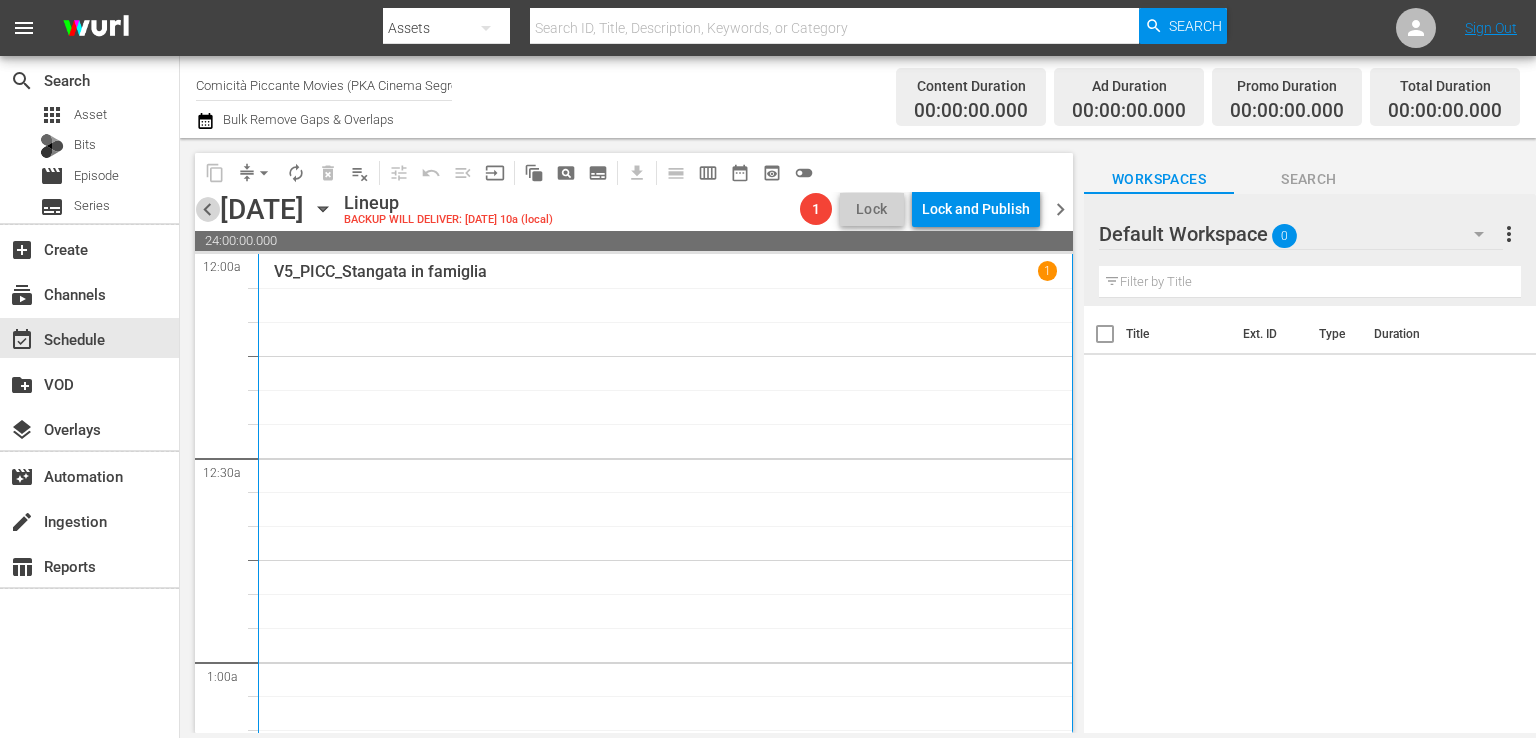 click on "chevron_left" at bounding box center [207, 209] 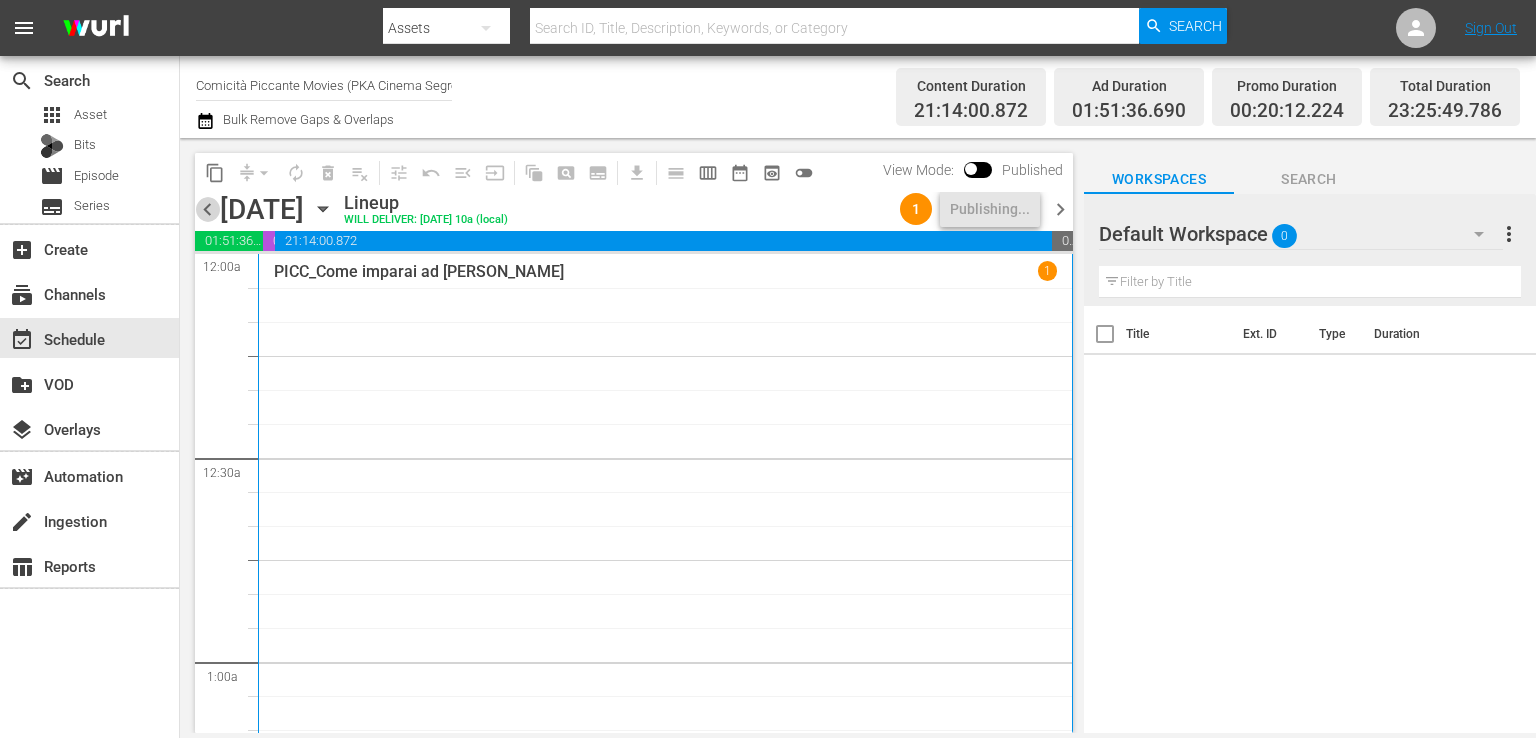click on "chevron_left" at bounding box center (207, 209) 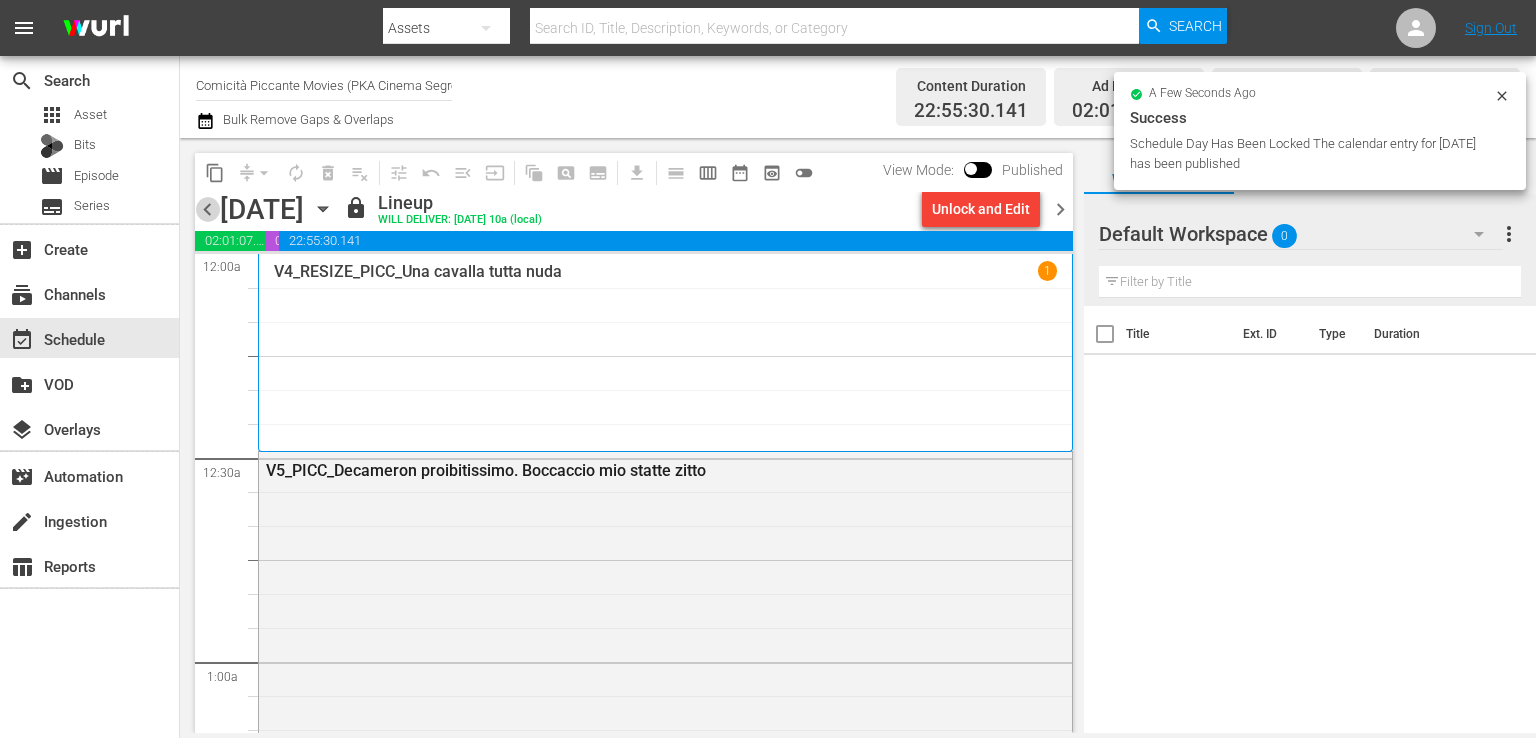 click on "chevron_left" at bounding box center (207, 209) 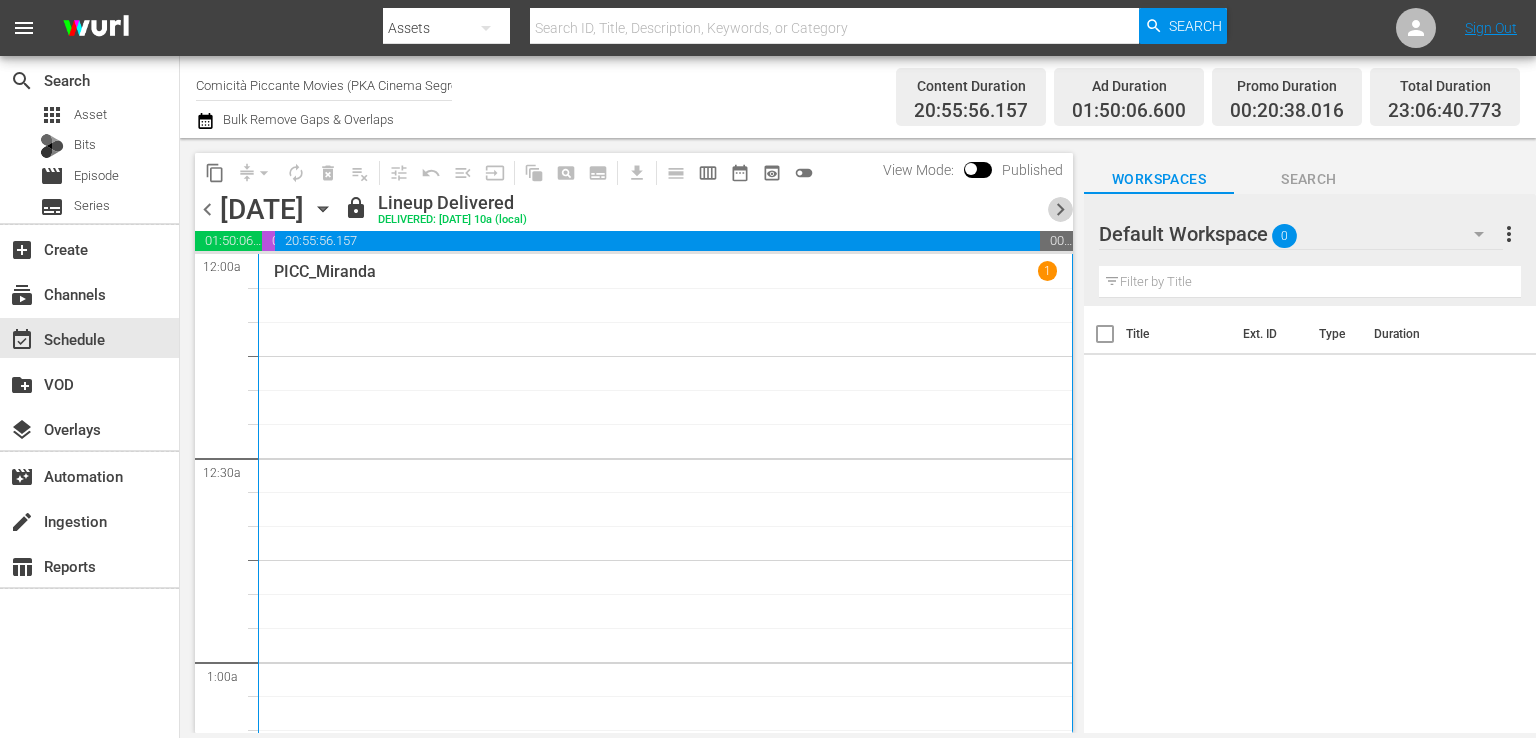 click on "chevron_right" at bounding box center (1060, 209) 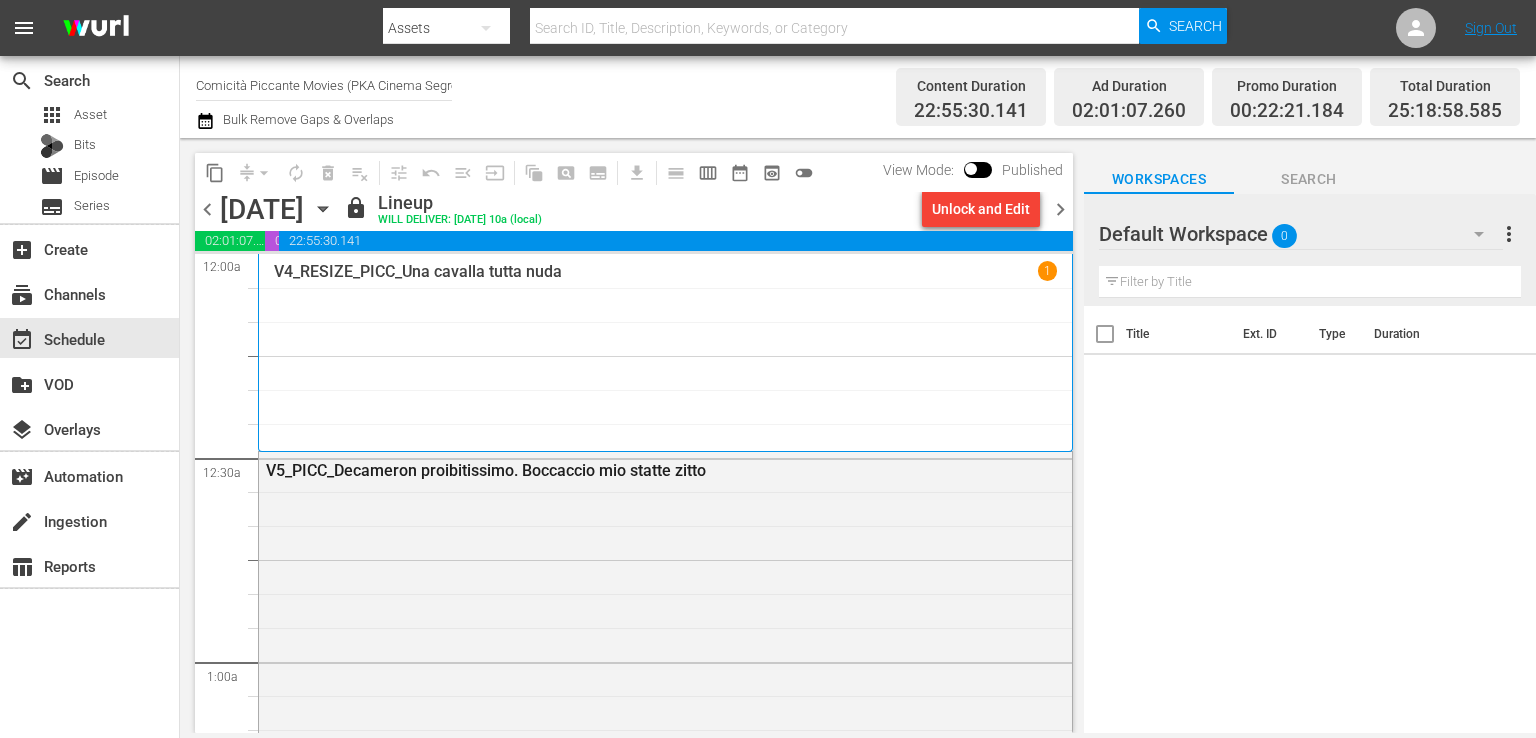 click on "chevron_right" at bounding box center (1060, 209) 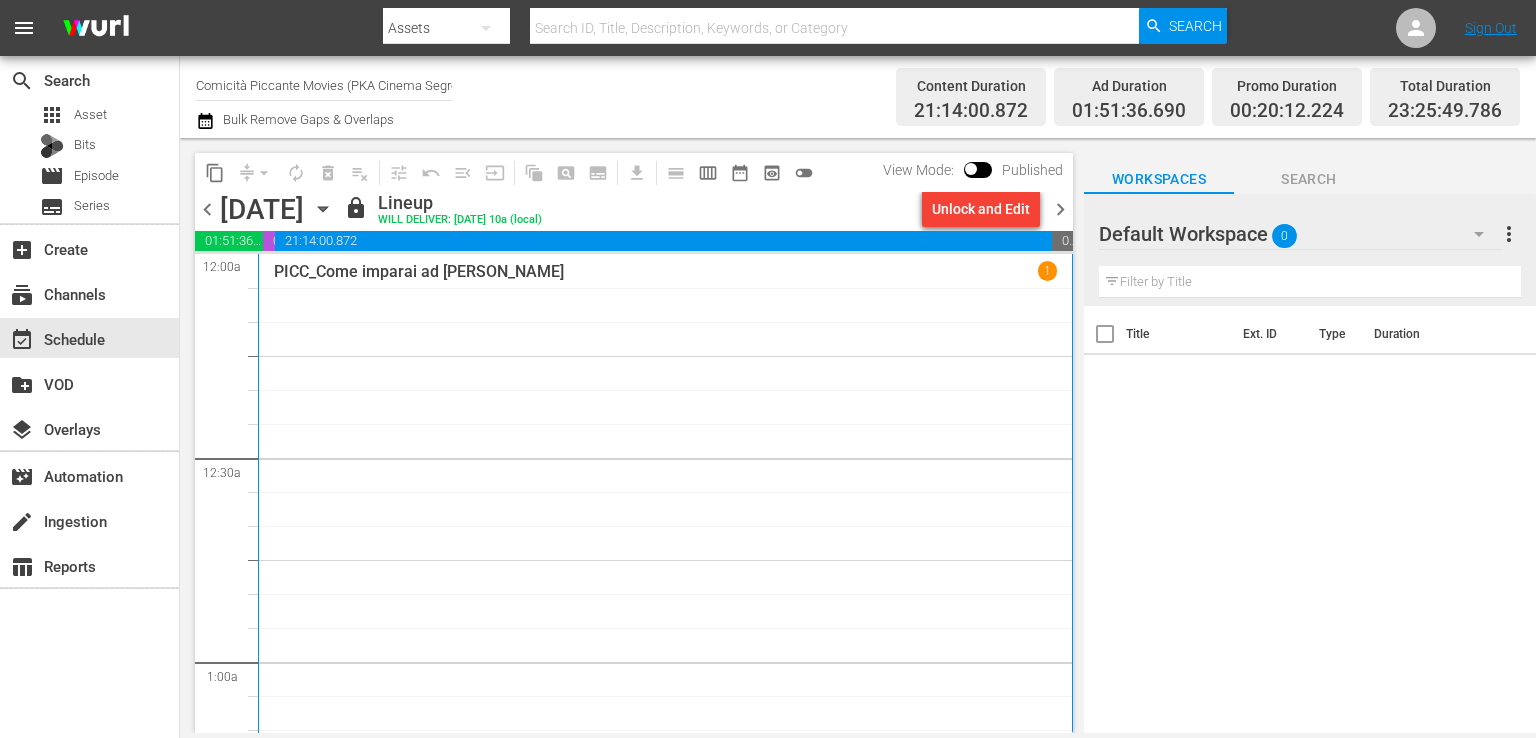 click on "chevron_right" at bounding box center [1060, 209] 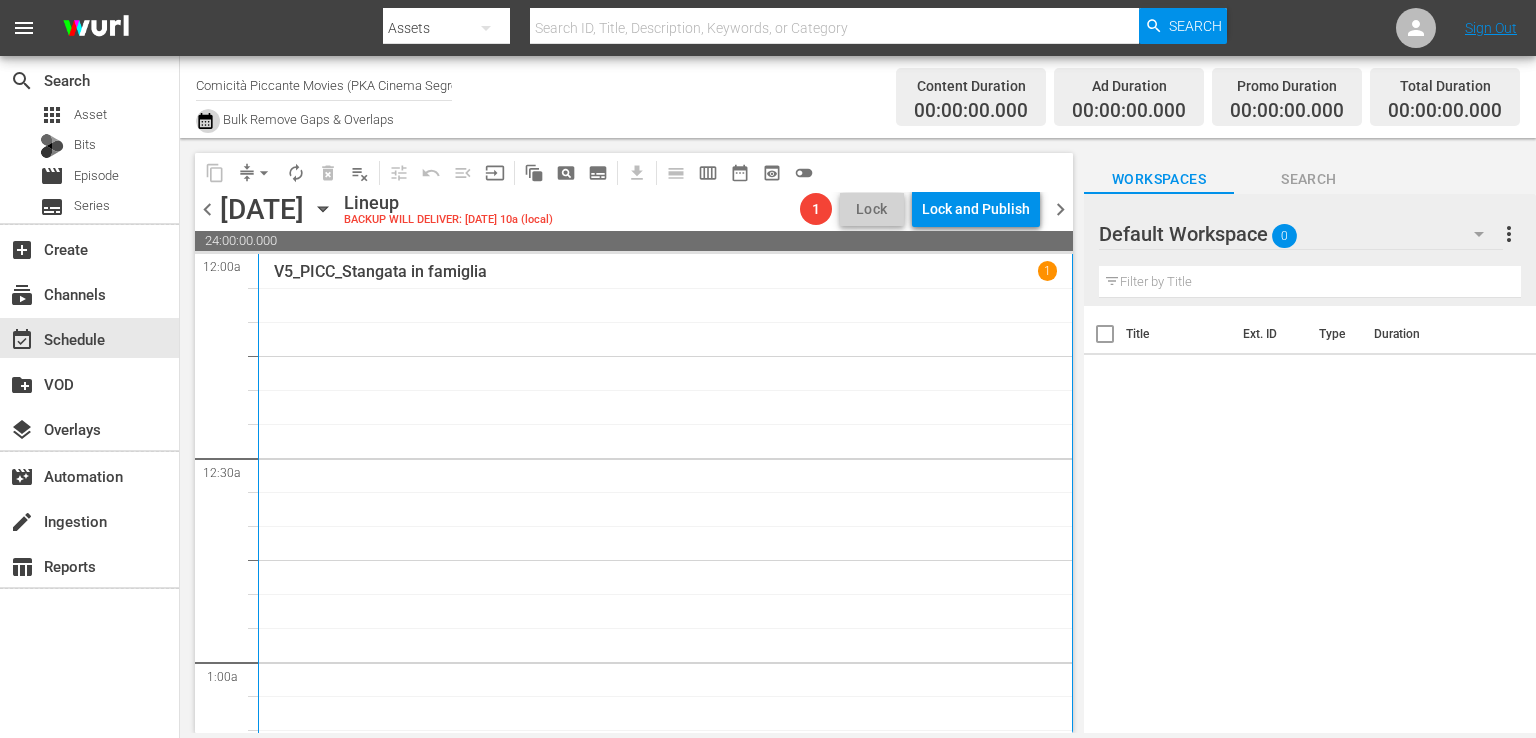 click 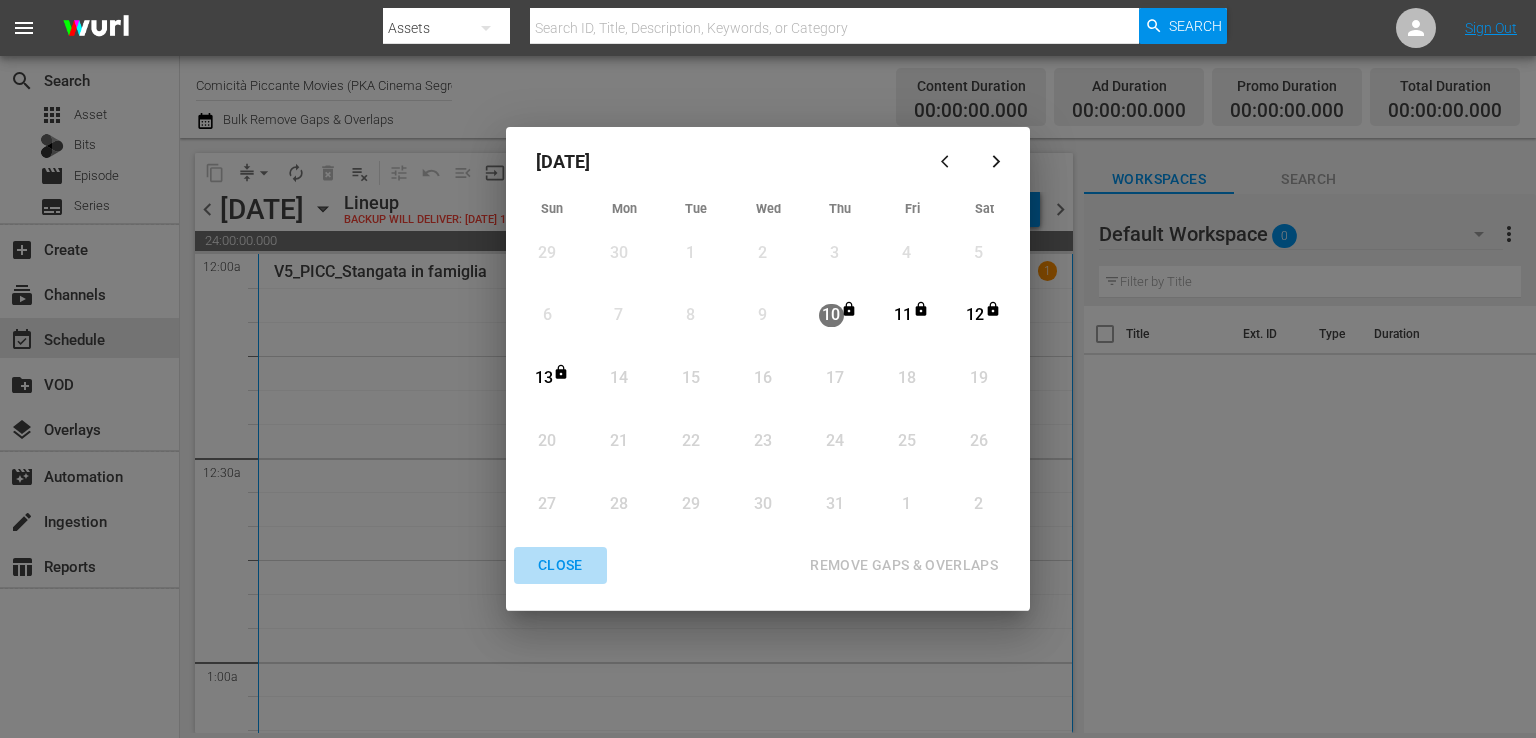 click on "CLOSE" at bounding box center [560, 565] 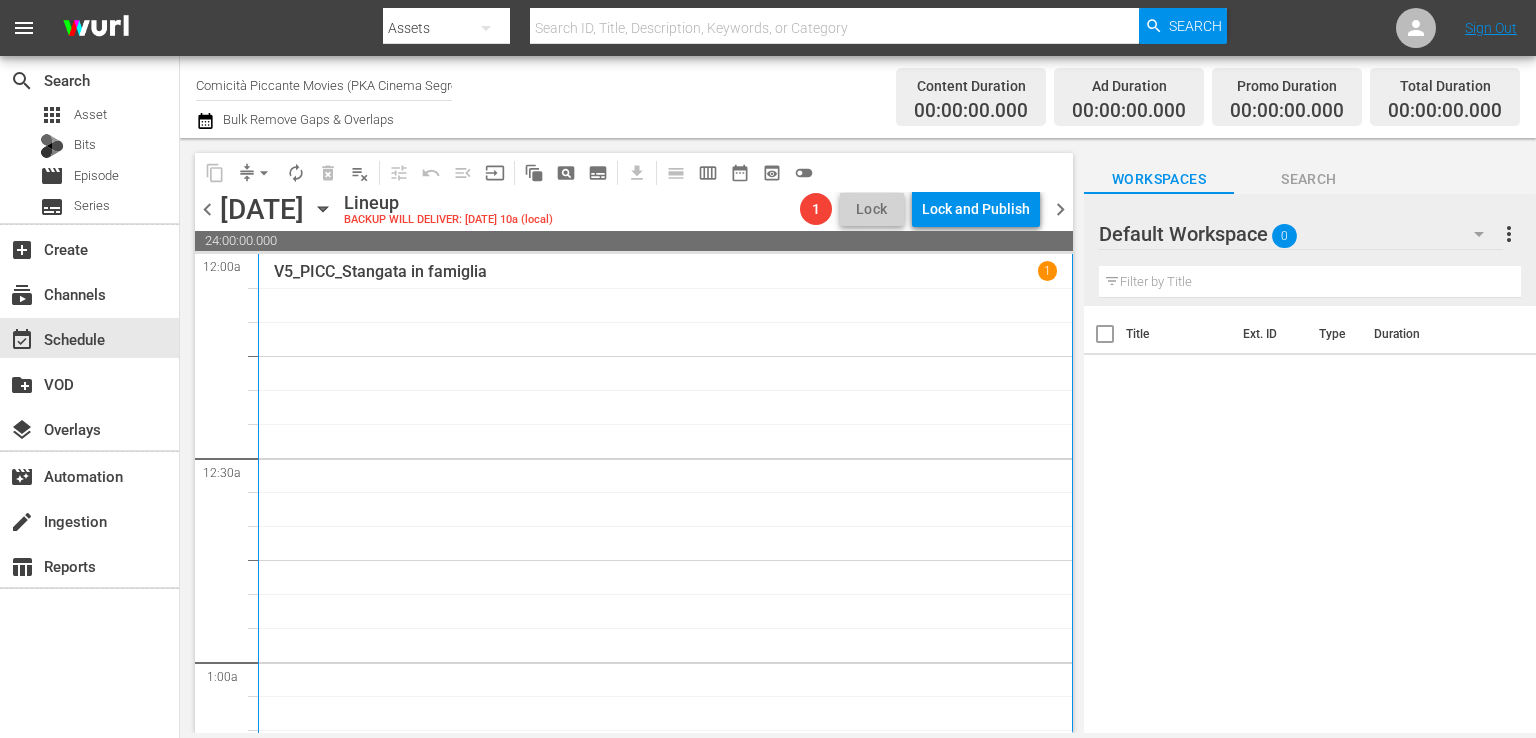 click on "Comicità Piccante Movies (PKA Cinema Segreto > Cinema Italiano > Cinema Poliziottesco) (608)" at bounding box center [324, 85] 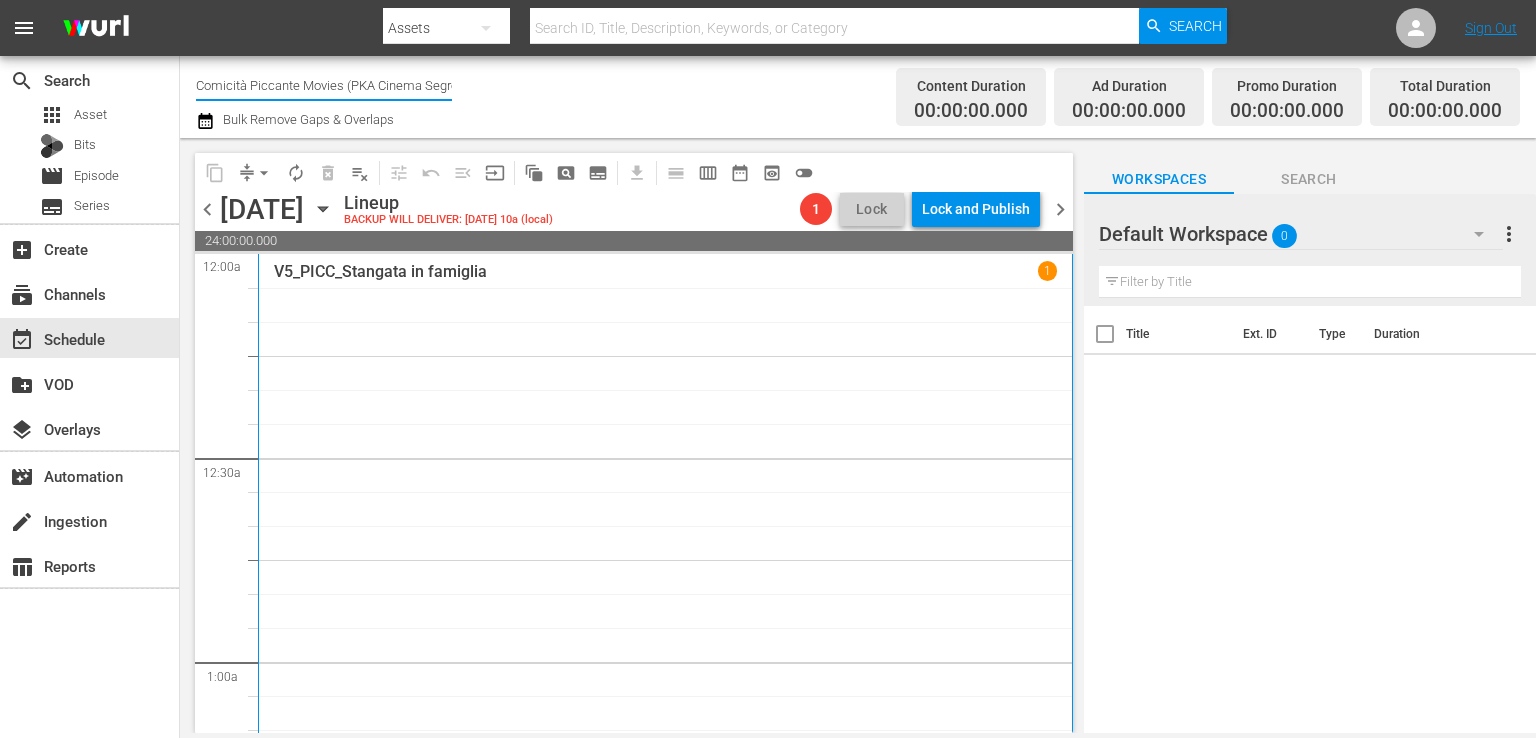 click on "Comicità Piccante Movies (PKA Cinema Segreto > Cinema Italiano > Cinema Poliziottesco) (608)" at bounding box center (324, 85) 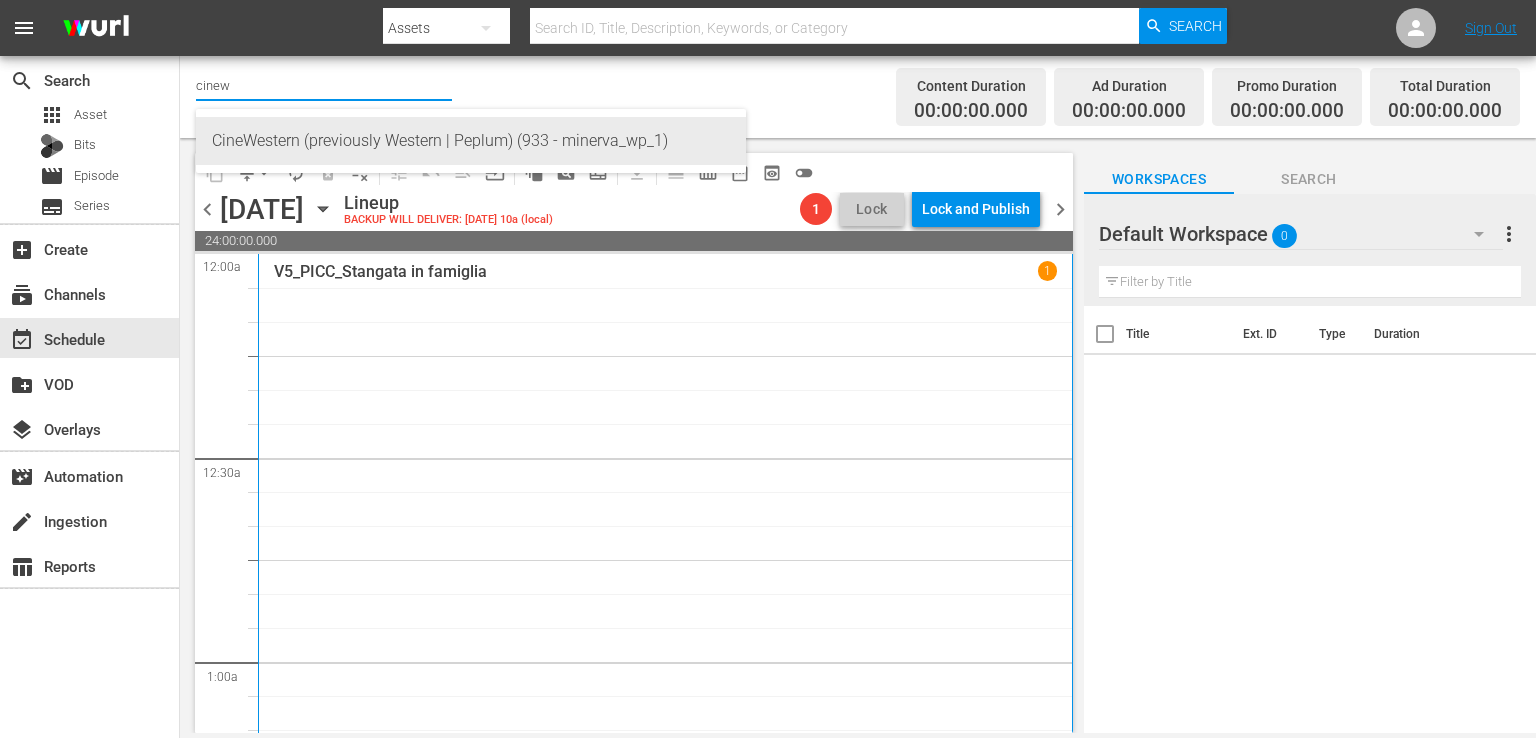 click on "CineWestern (previously Western | Peplum) (933 - minerva_wp_1)" at bounding box center [471, 141] 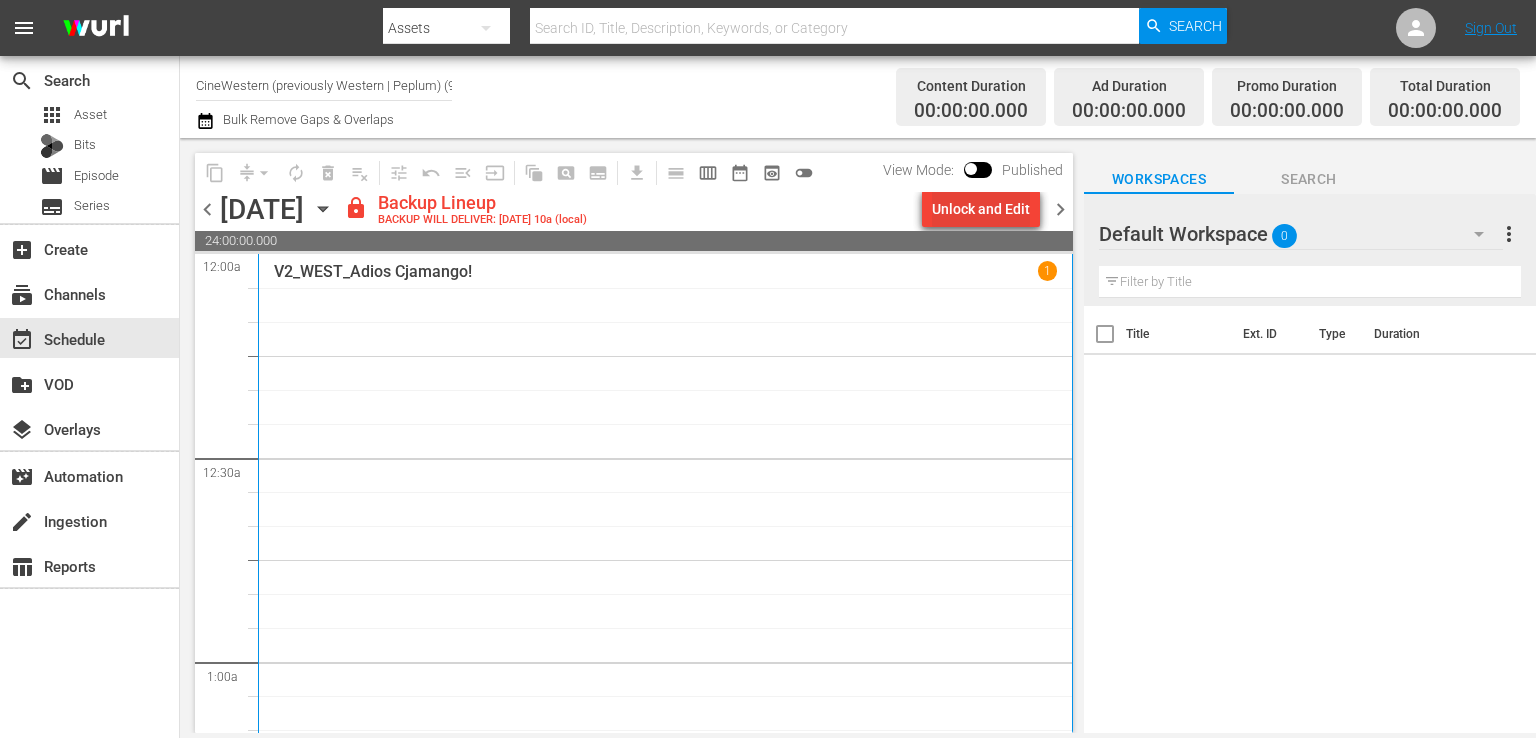 click on "Unlock and Edit" at bounding box center (981, 209) 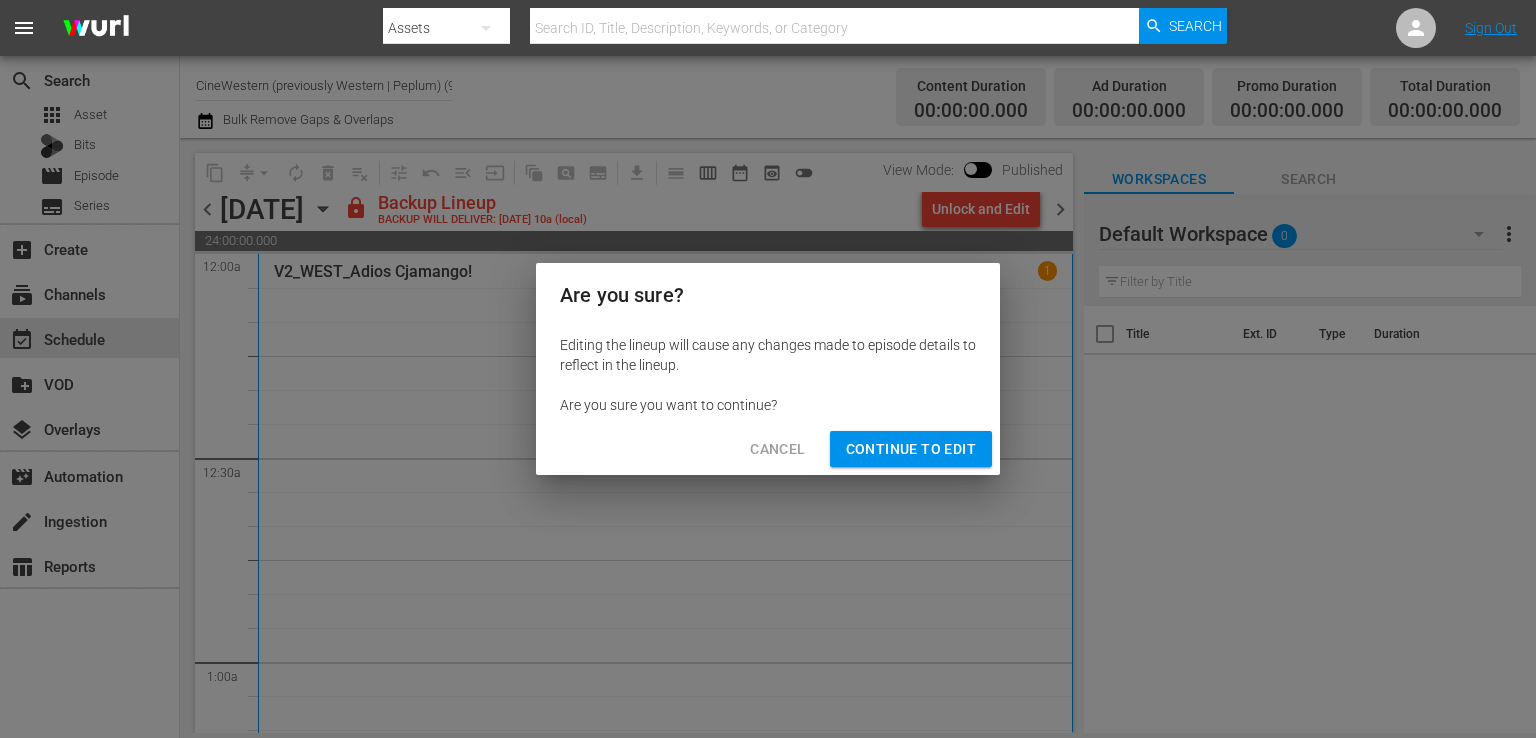 click on "Continue to Edit" at bounding box center [911, 449] 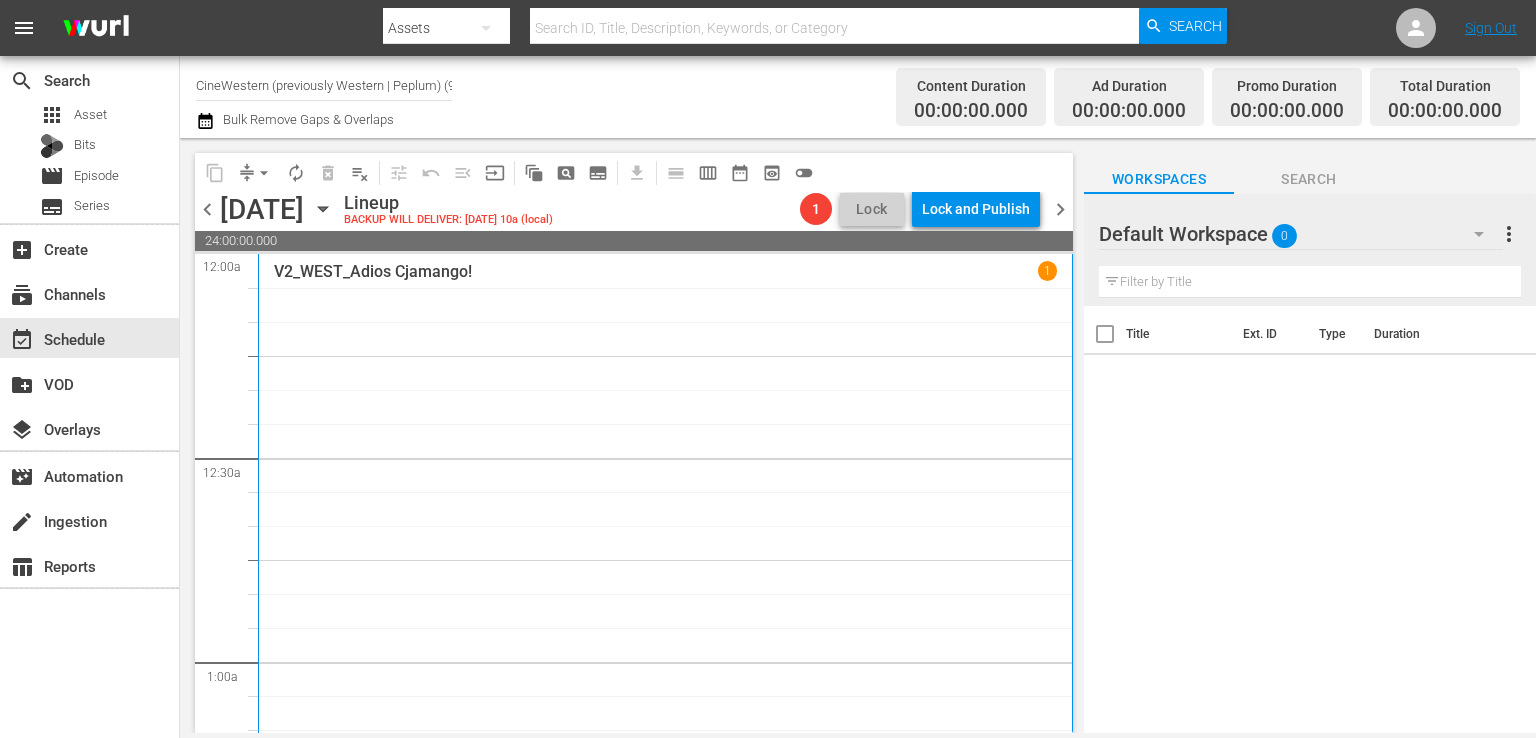 click on "chevron_left" at bounding box center (207, 209) 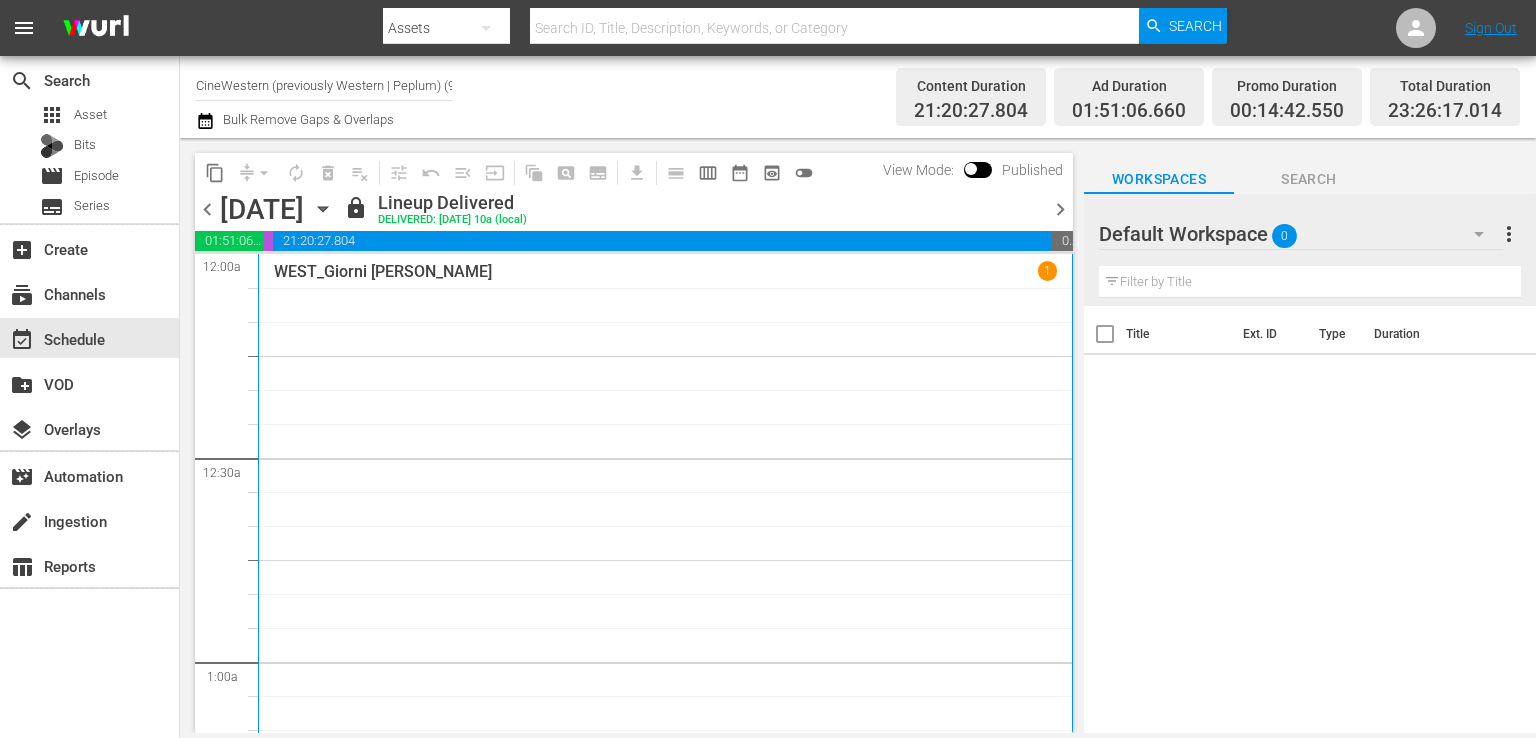 click on "chevron_right" at bounding box center (1060, 209) 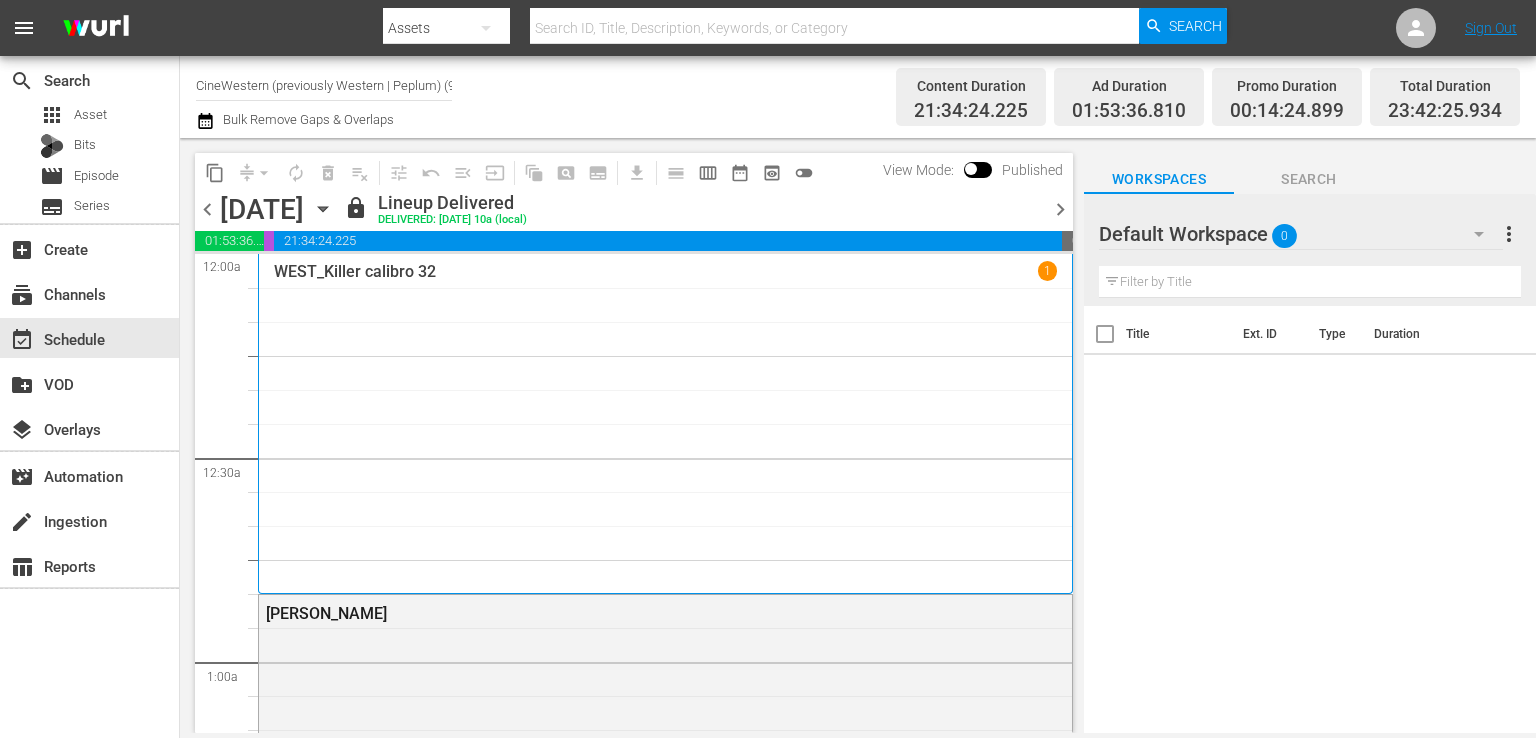 click on "chevron_right" at bounding box center [1060, 209] 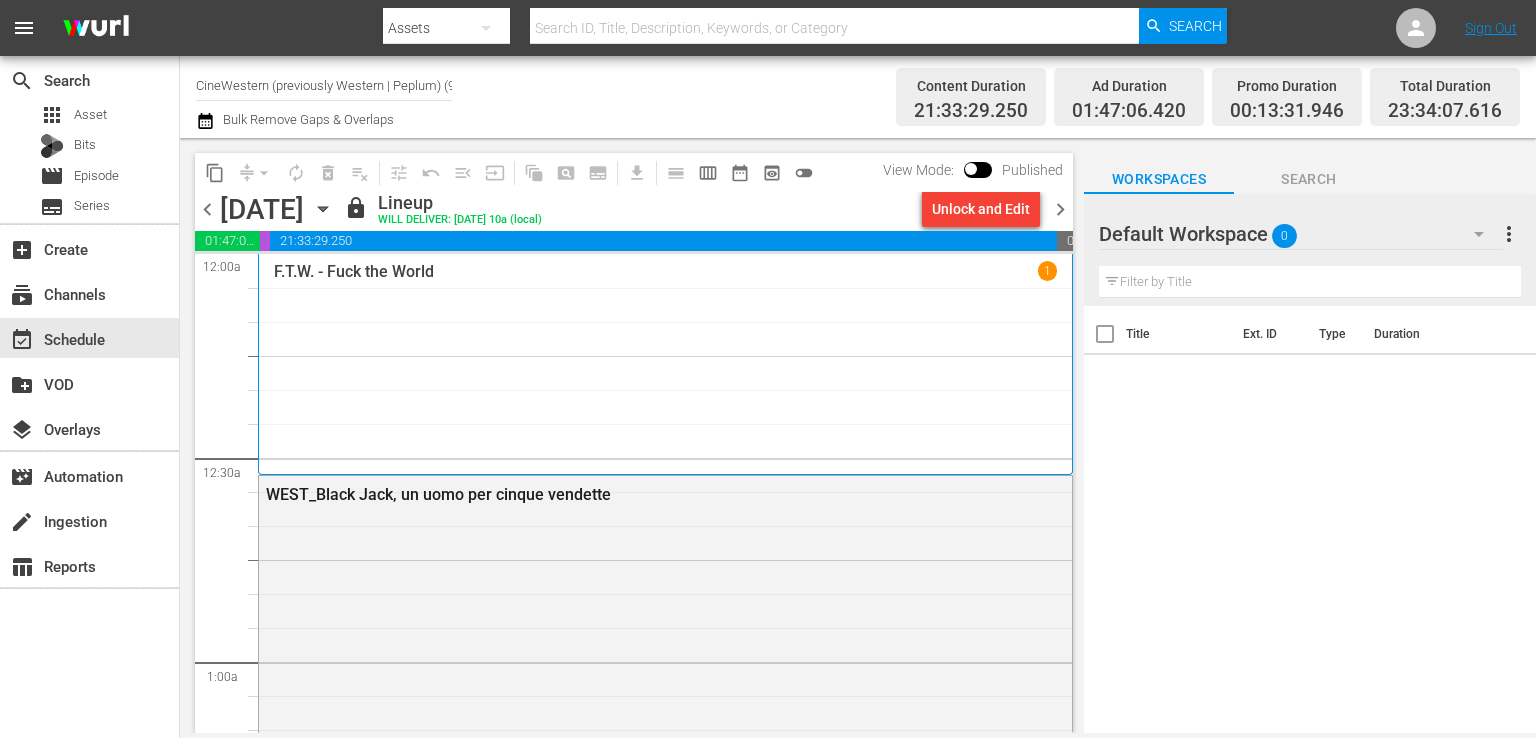 click on "Unlock and Edit" at bounding box center (981, 209) 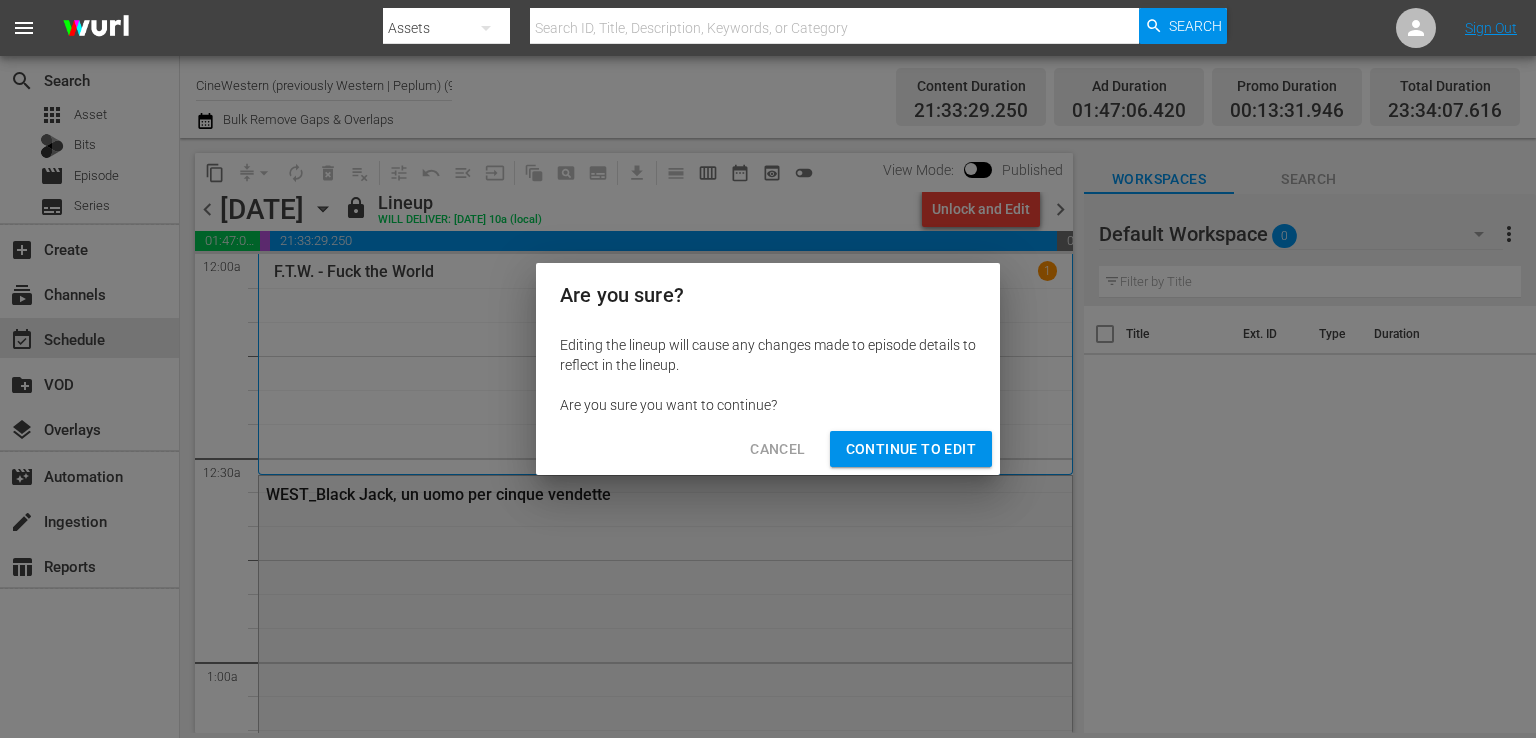 click on "Continue to Edit" at bounding box center [911, 449] 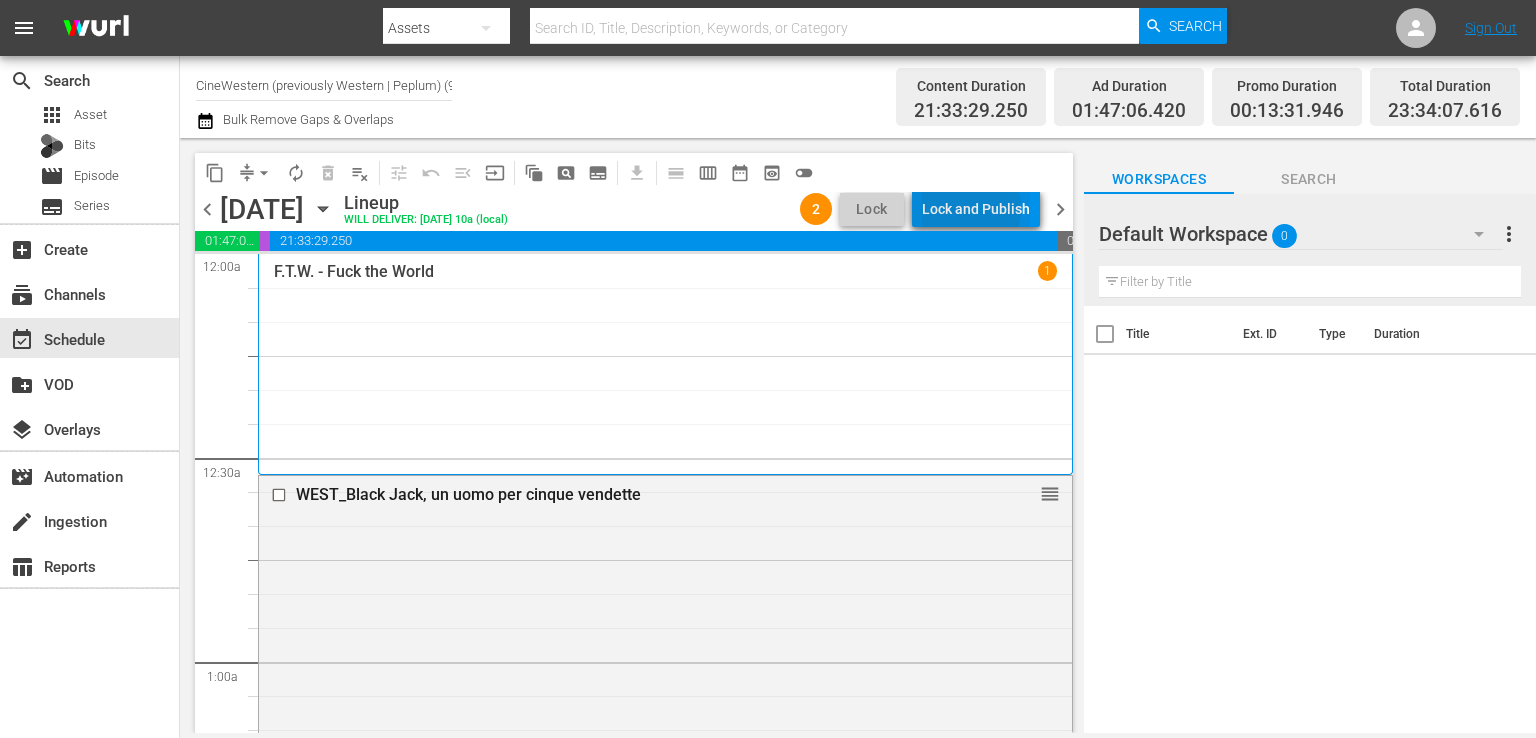 click on "Lock and Publish" at bounding box center [976, 209] 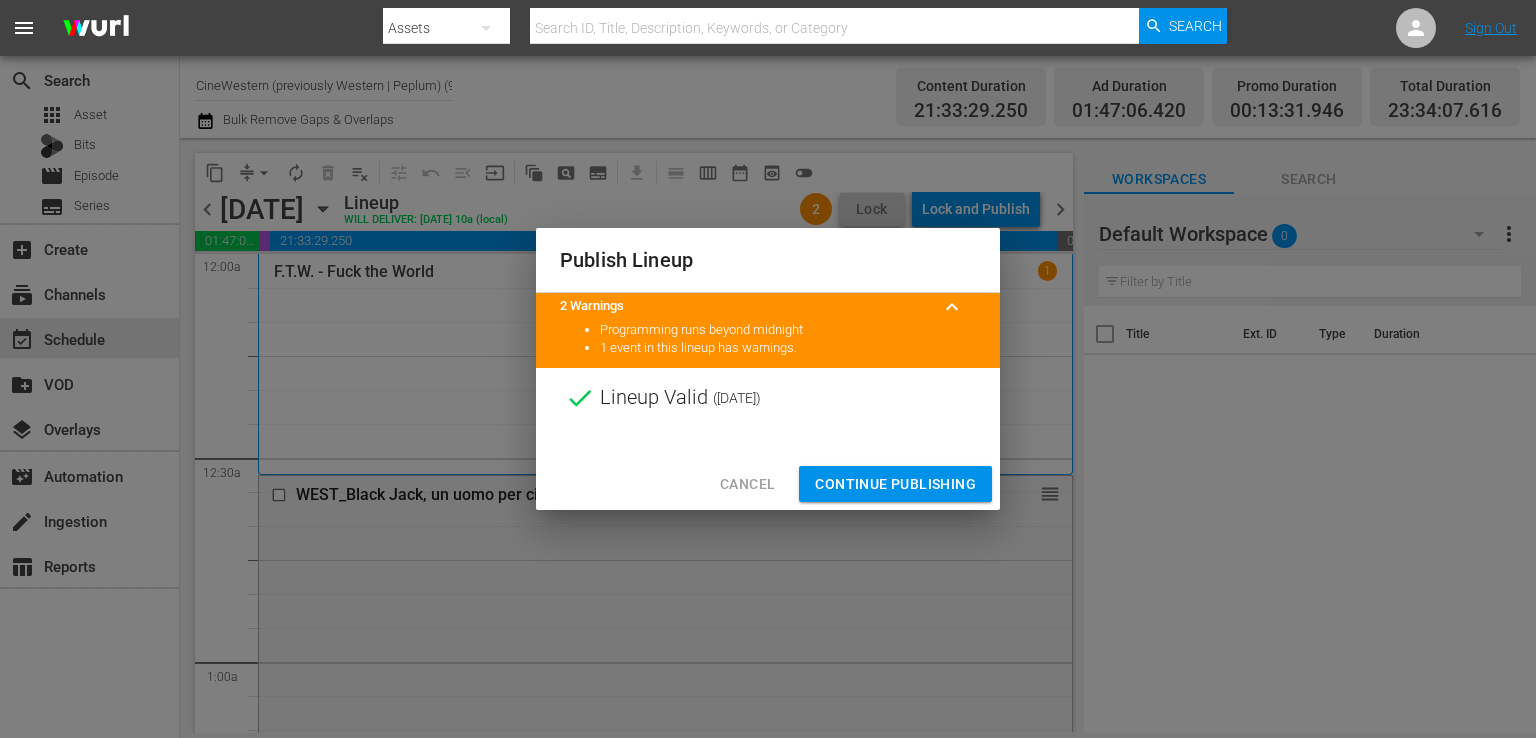 click on "Continue Publishing" at bounding box center (895, 484) 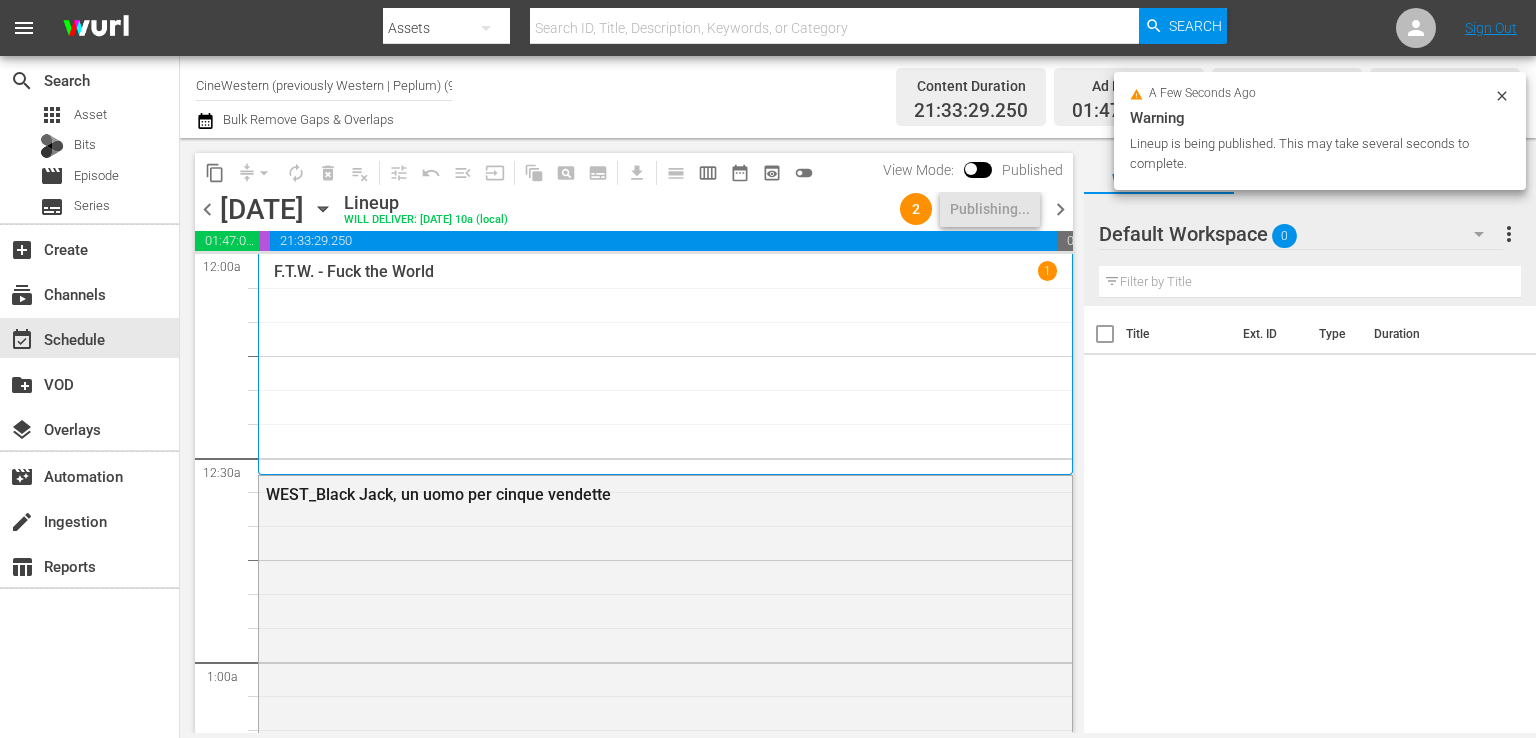 click on "chevron_right" at bounding box center (1060, 209) 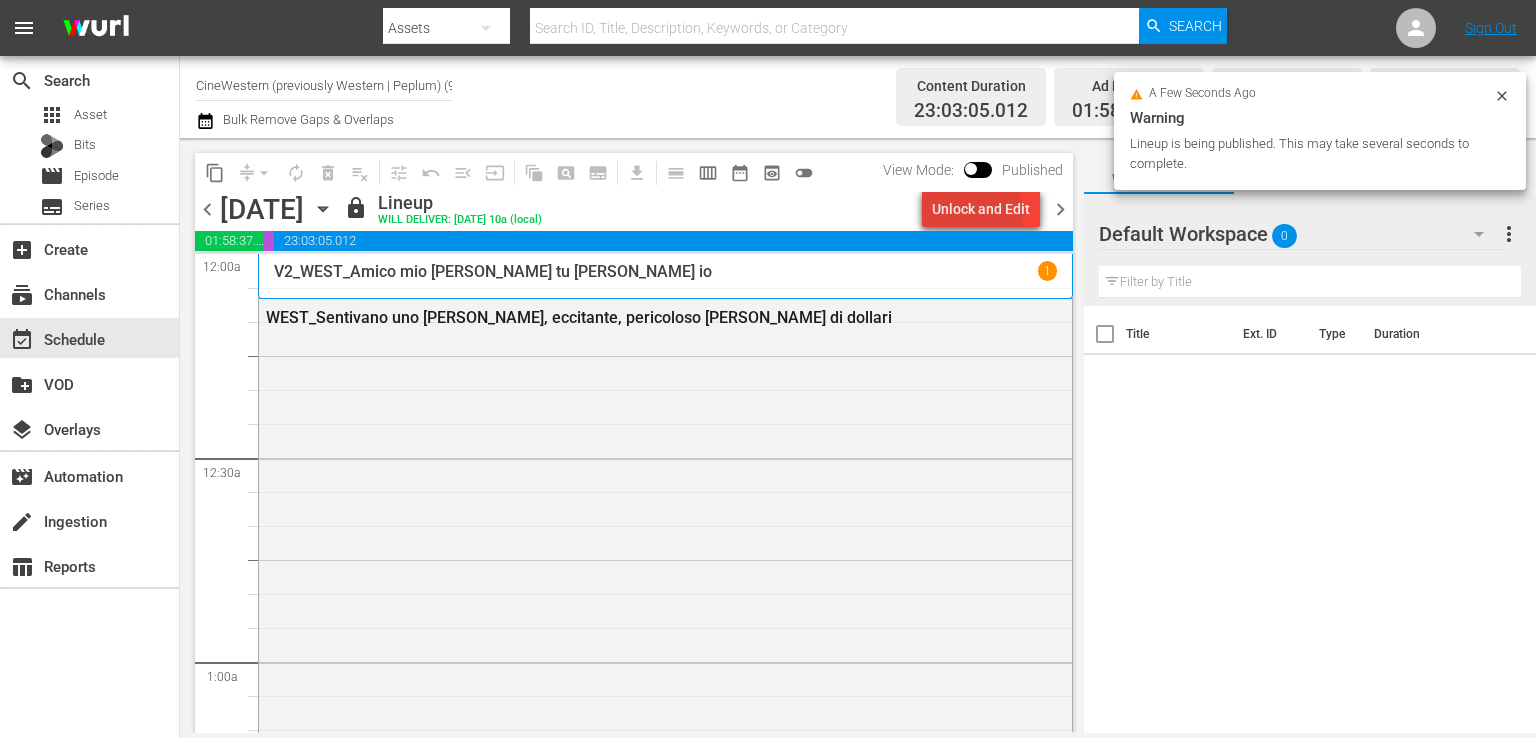 click on "Unlock and Edit" at bounding box center (981, 209) 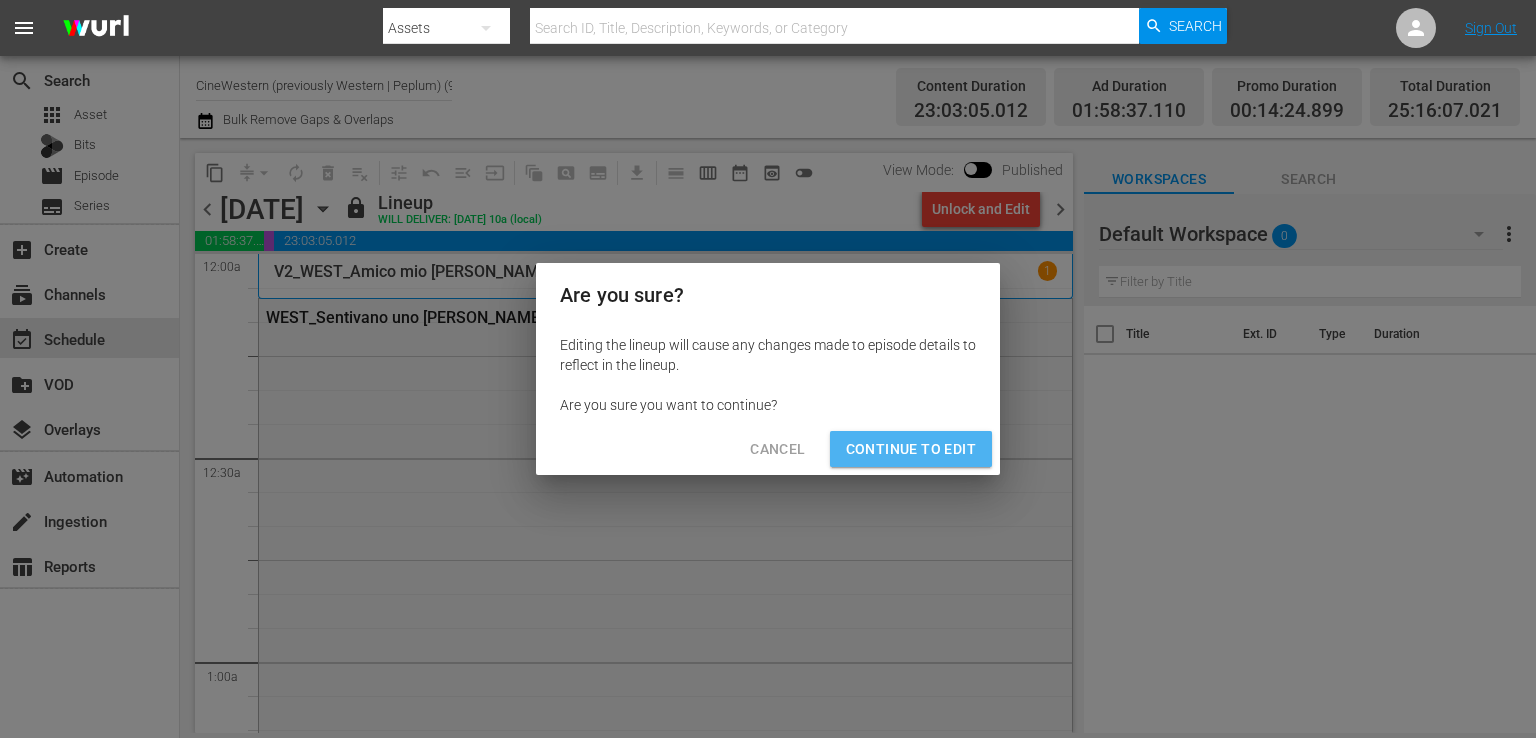 click on "Continue to Edit" at bounding box center [911, 449] 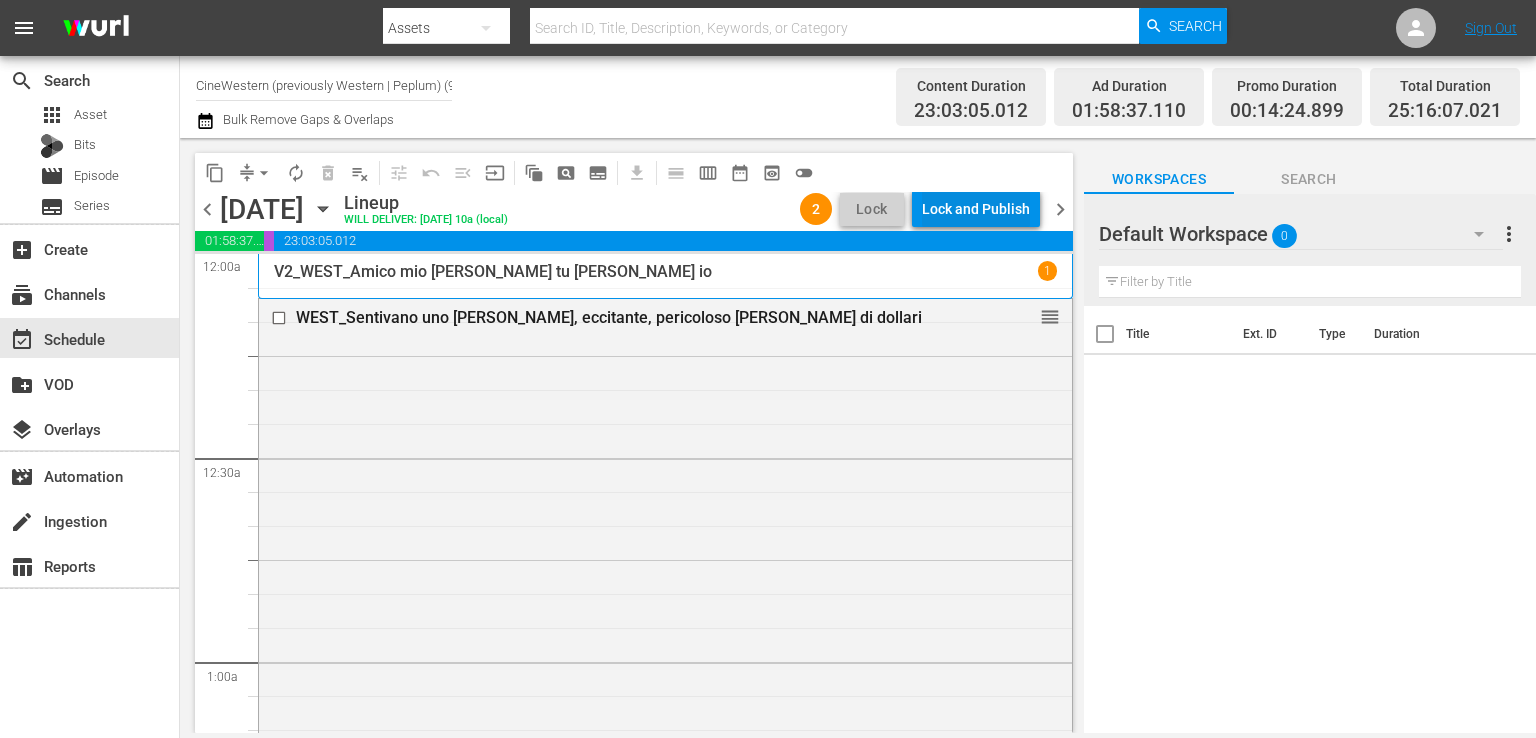 click on "Lock and Publish" at bounding box center (976, 209) 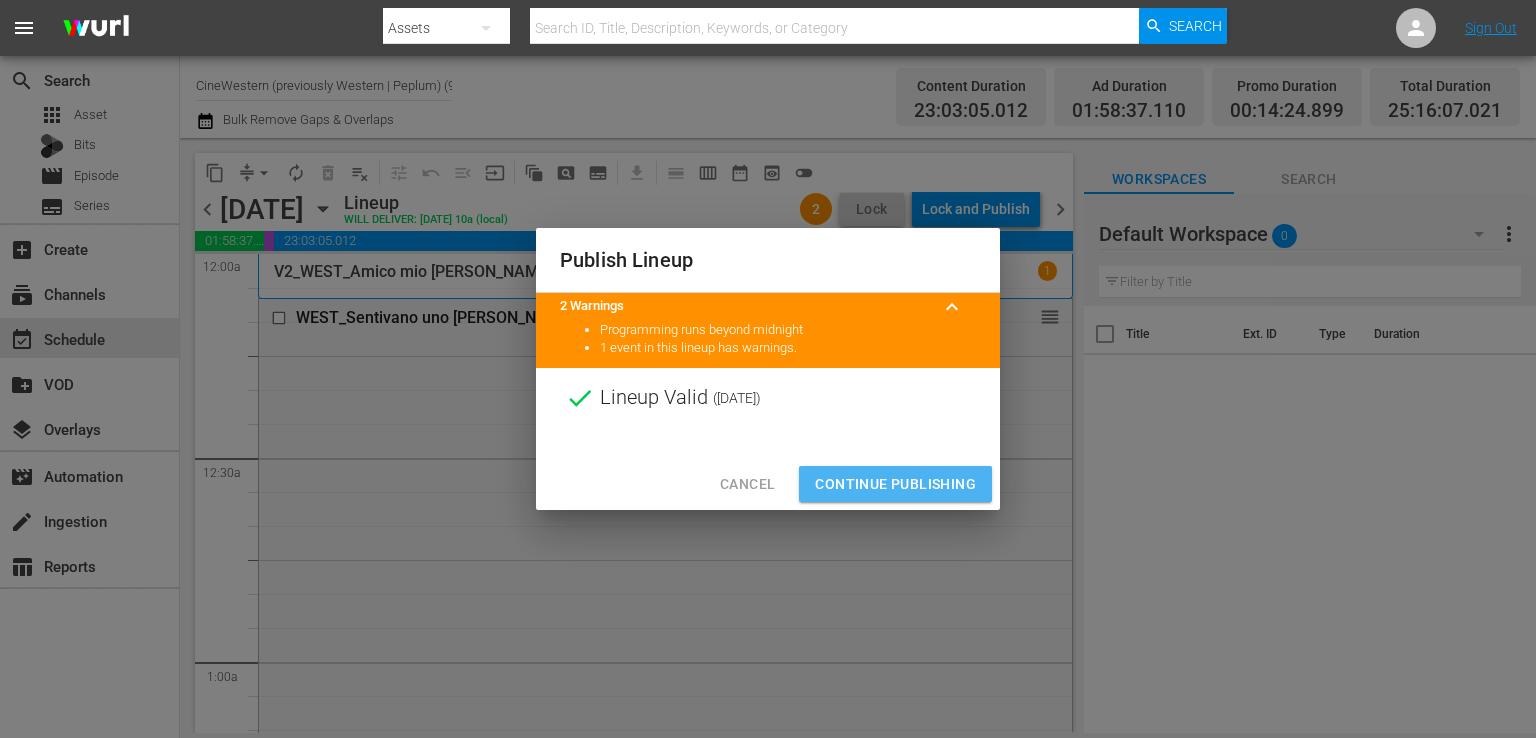 click on "Continue Publishing" at bounding box center [895, 484] 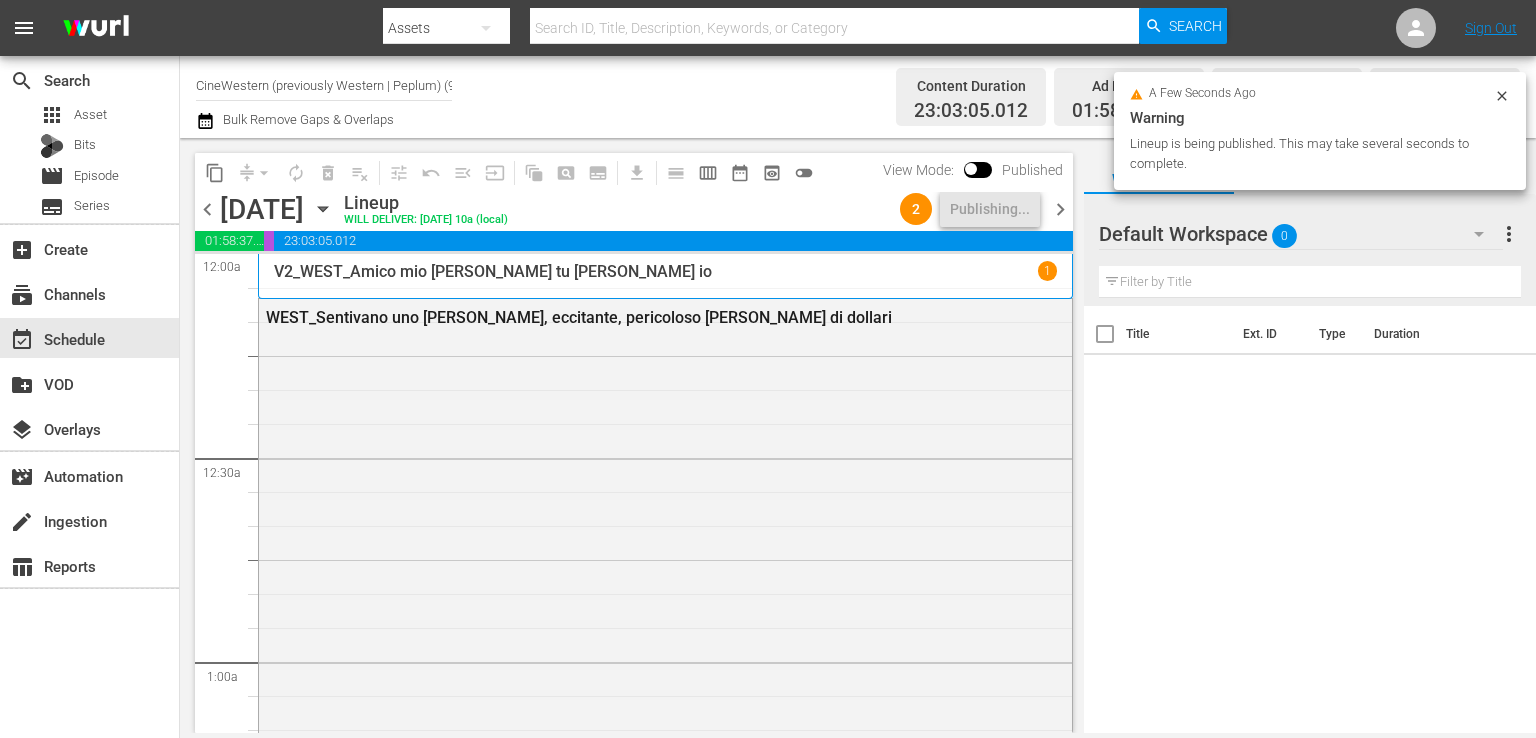 click on "chevron_right" at bounding box center (1060, 209) 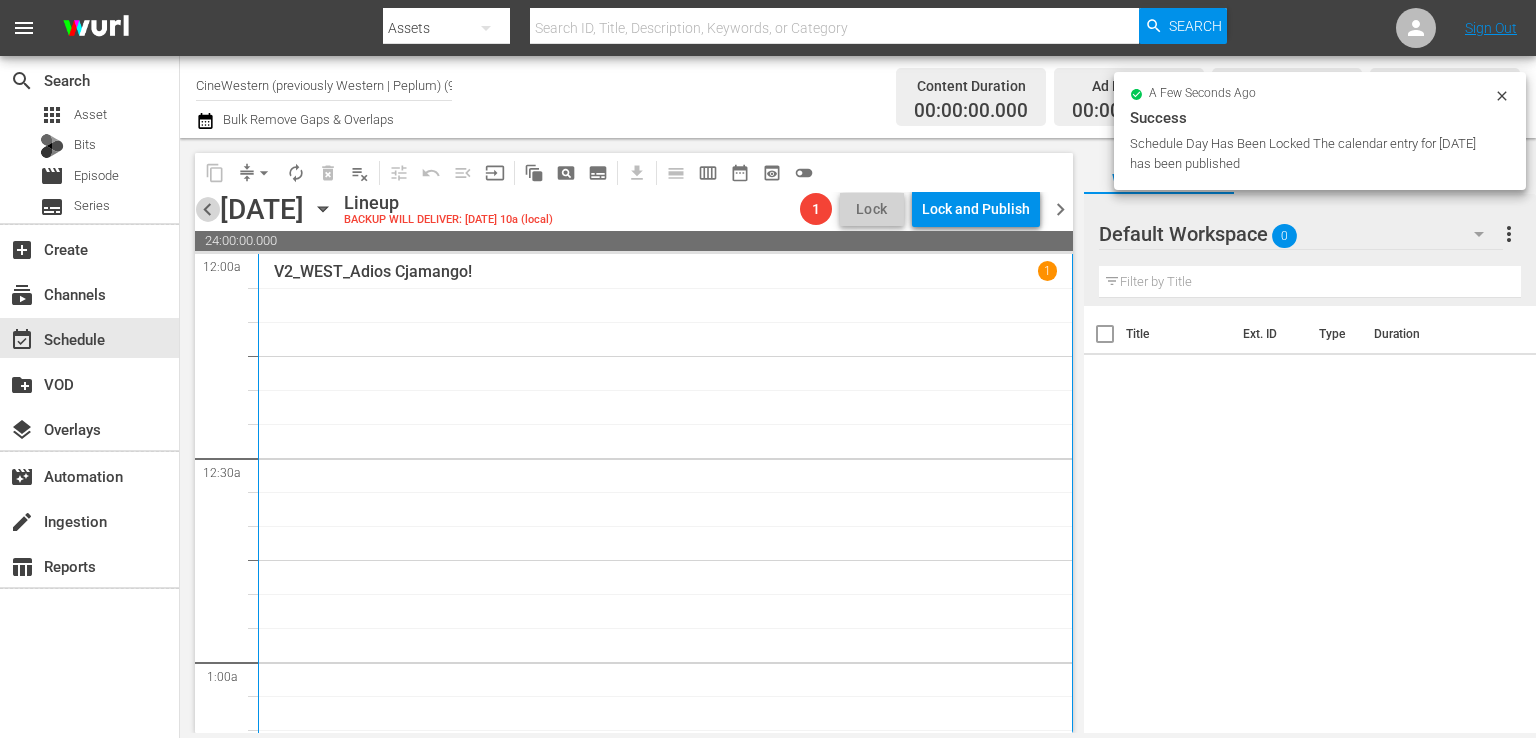 click on "chevron_left" at bounding box center [207, 209] 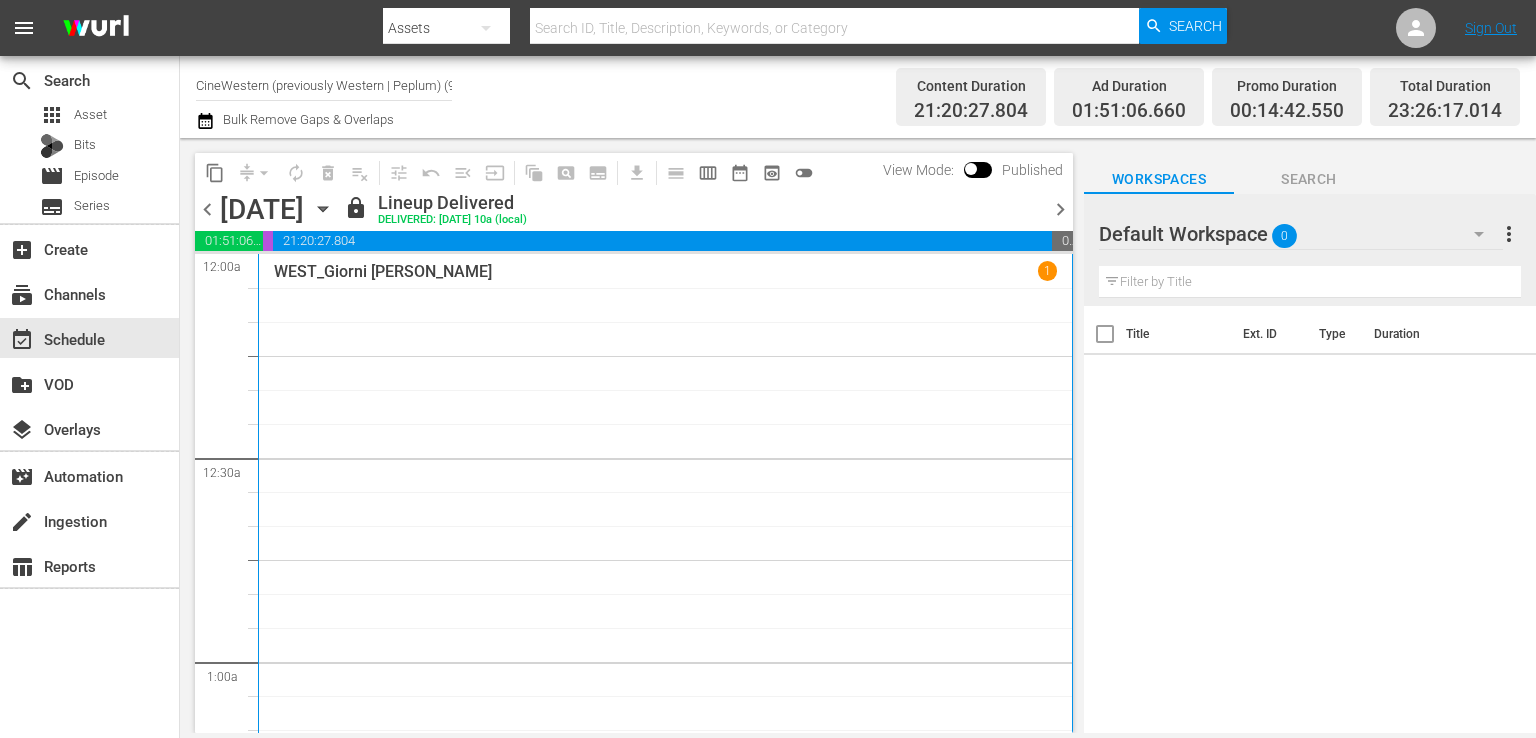 click on "chevron_right" at bounding box center [1060, 209] 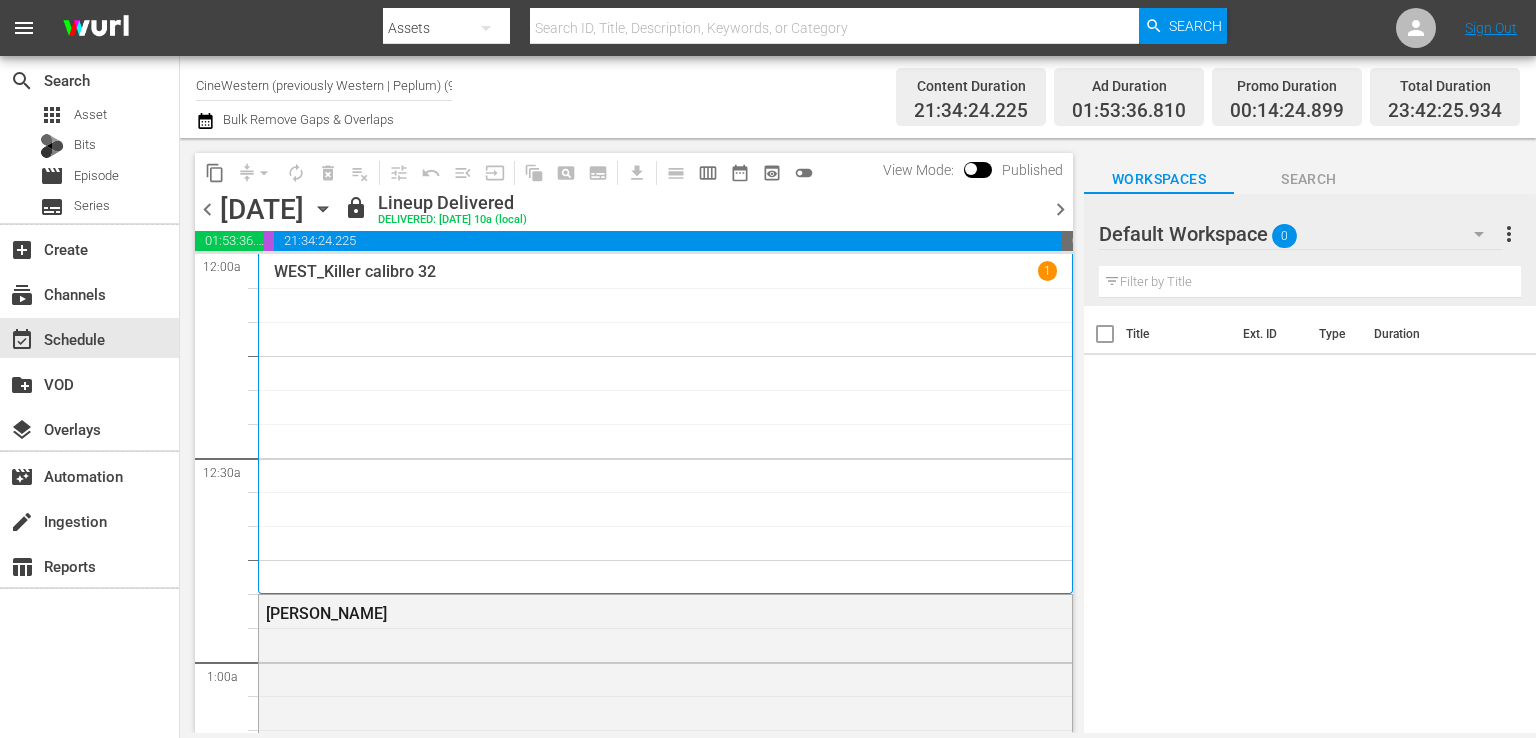 click on "chevron_right" at bounding box center [1060, 209] 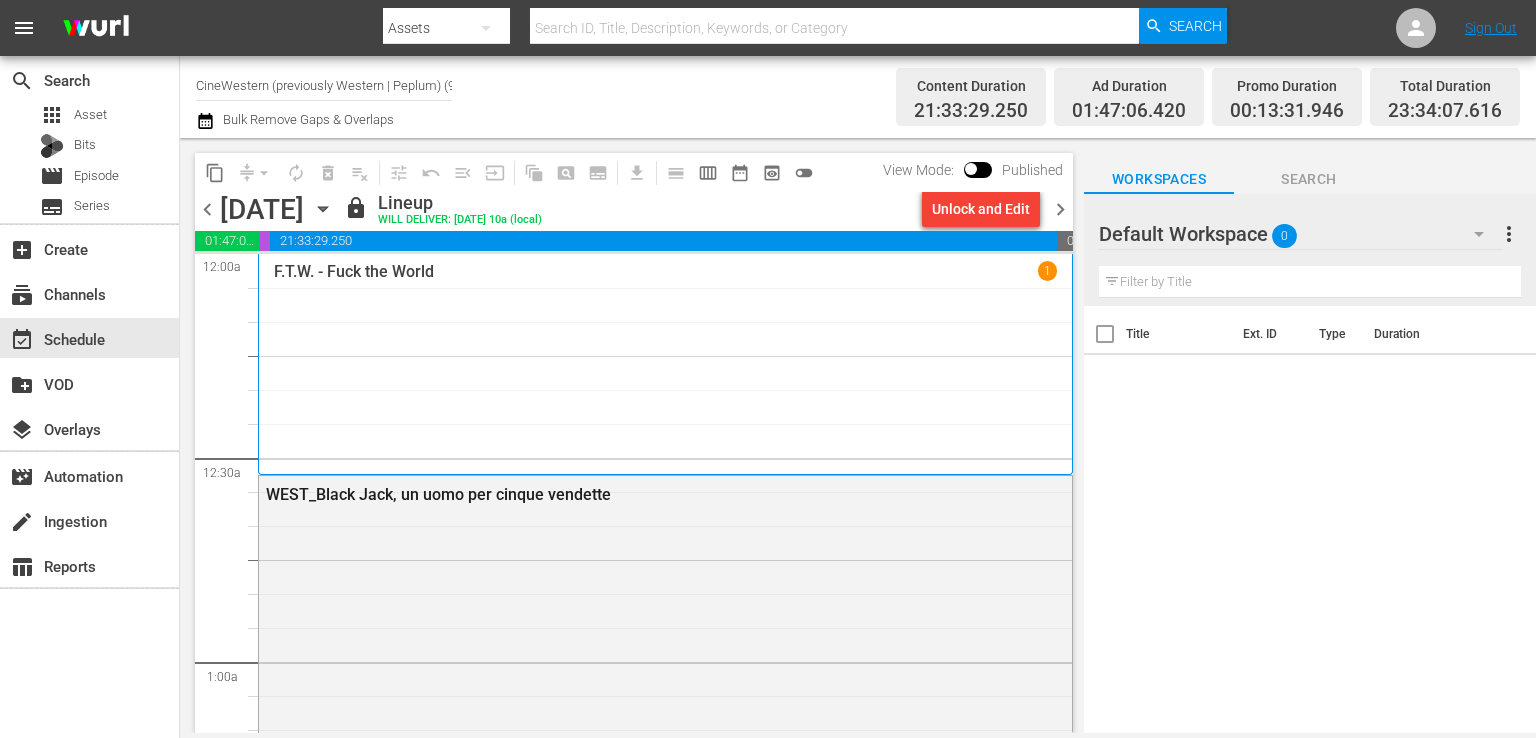 click on "chevron_right" at bounding box center (1060, 209) 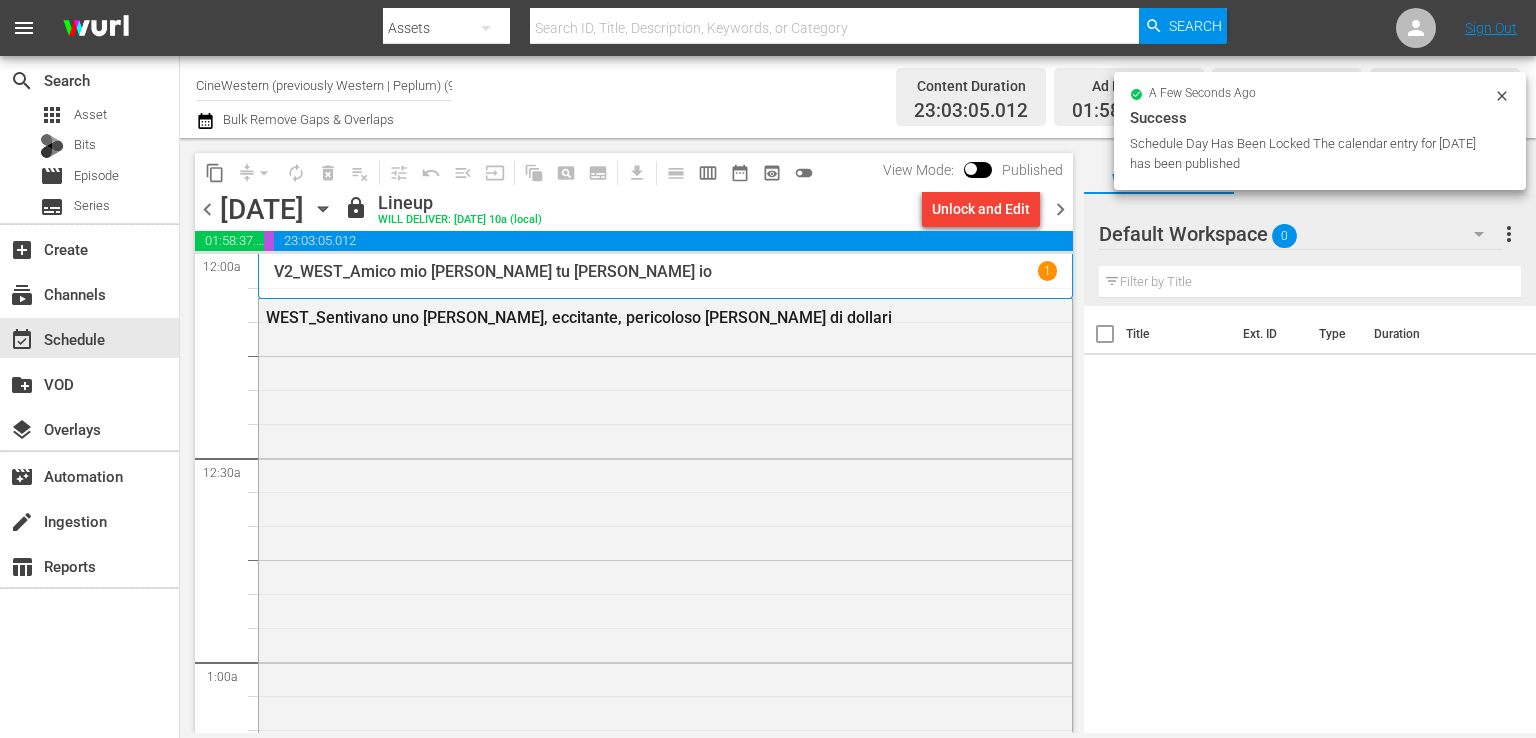 click on "chevron_right" at bounding box center (1060, 209) 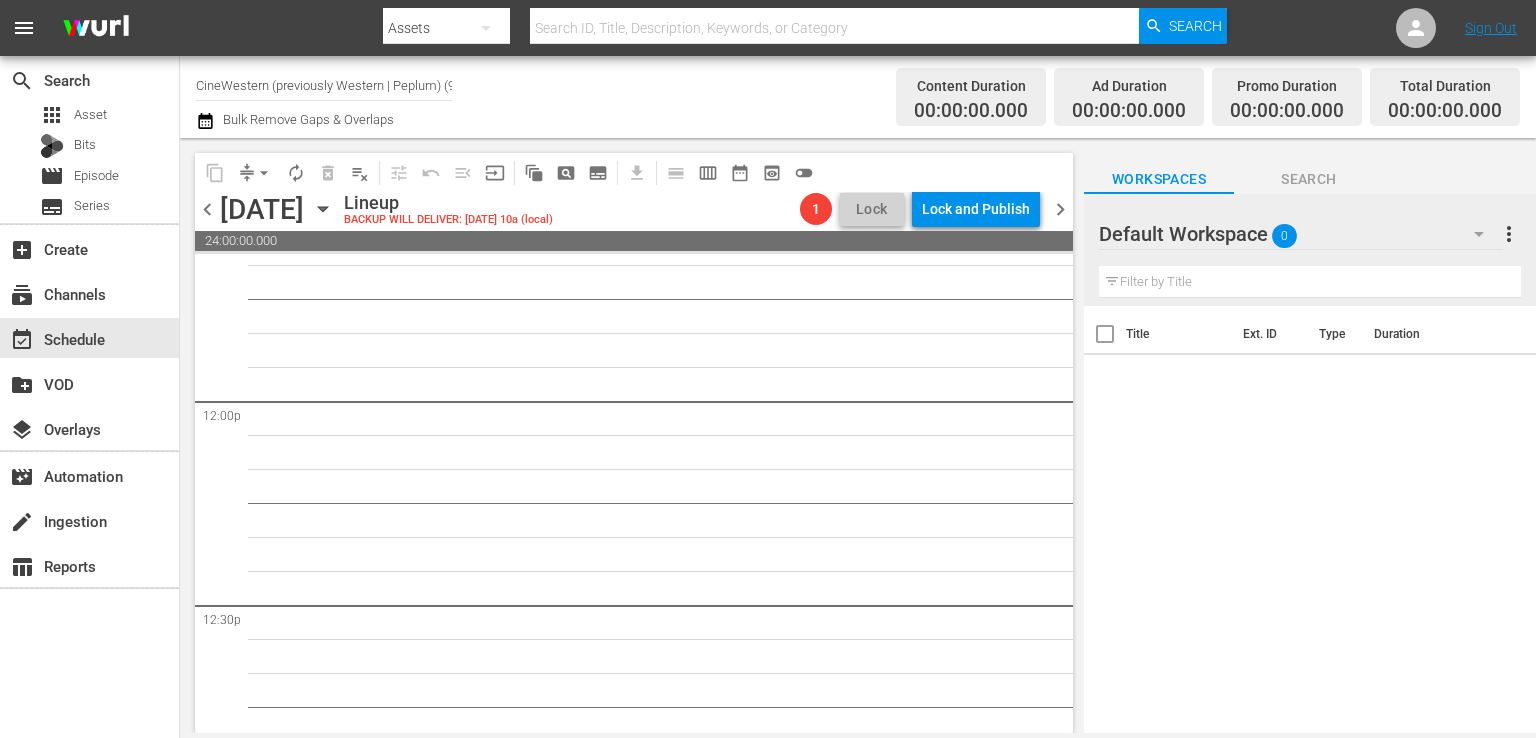 scroll, scrollTop: 4927, scrollLeft: 0, axis: vertical 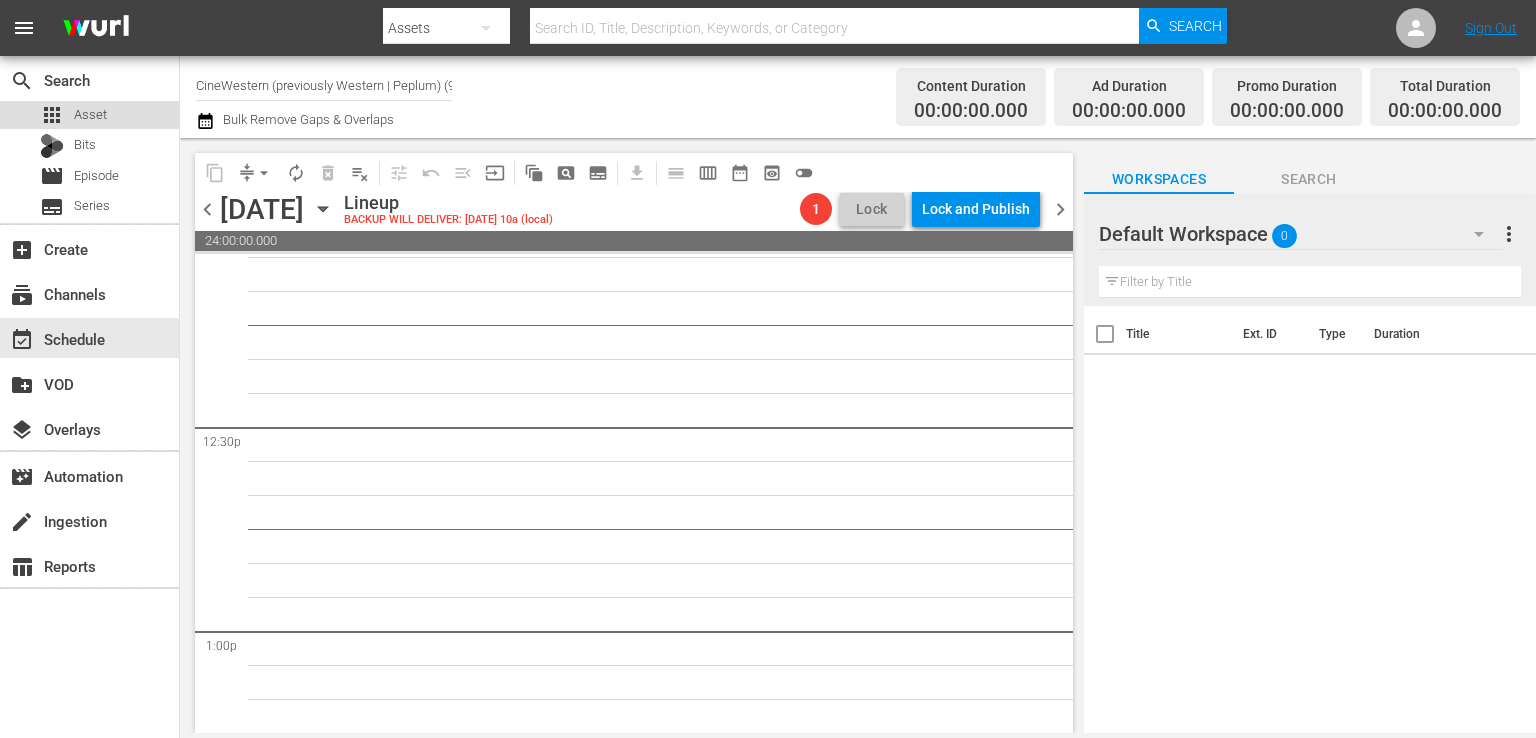 click on "Asset" at bounding box center (90, 115) 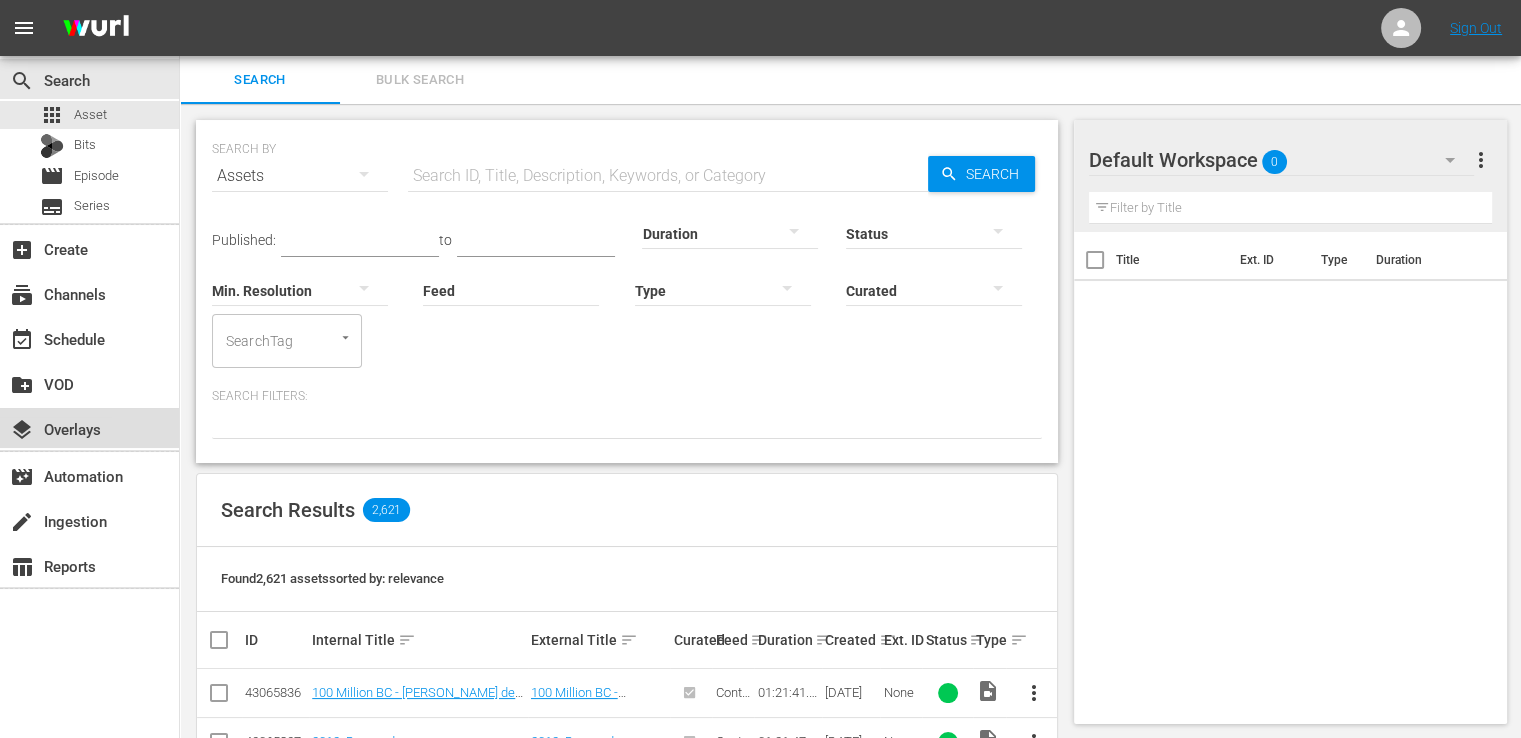 click on "layers   Overlays" at bounding box center (56, 426) 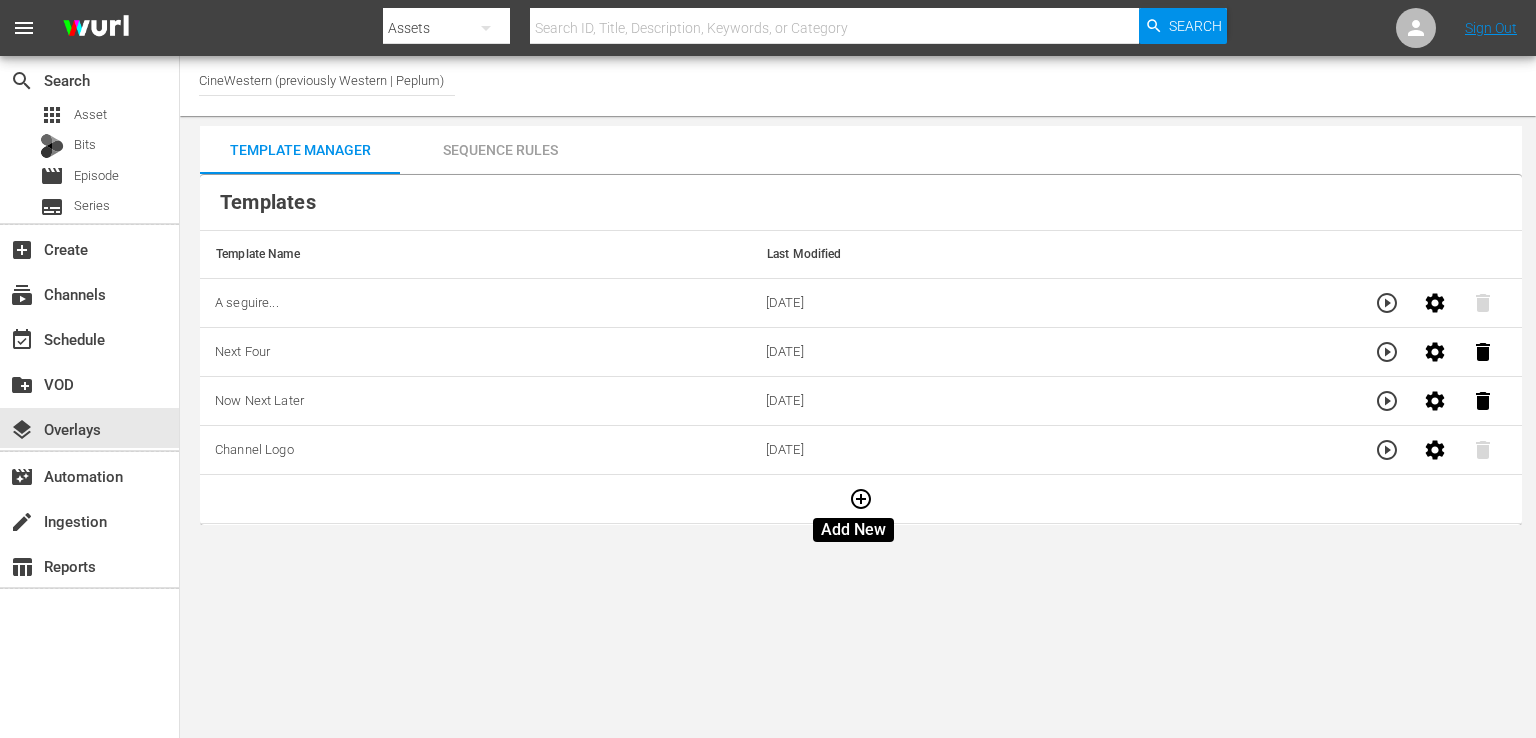 click 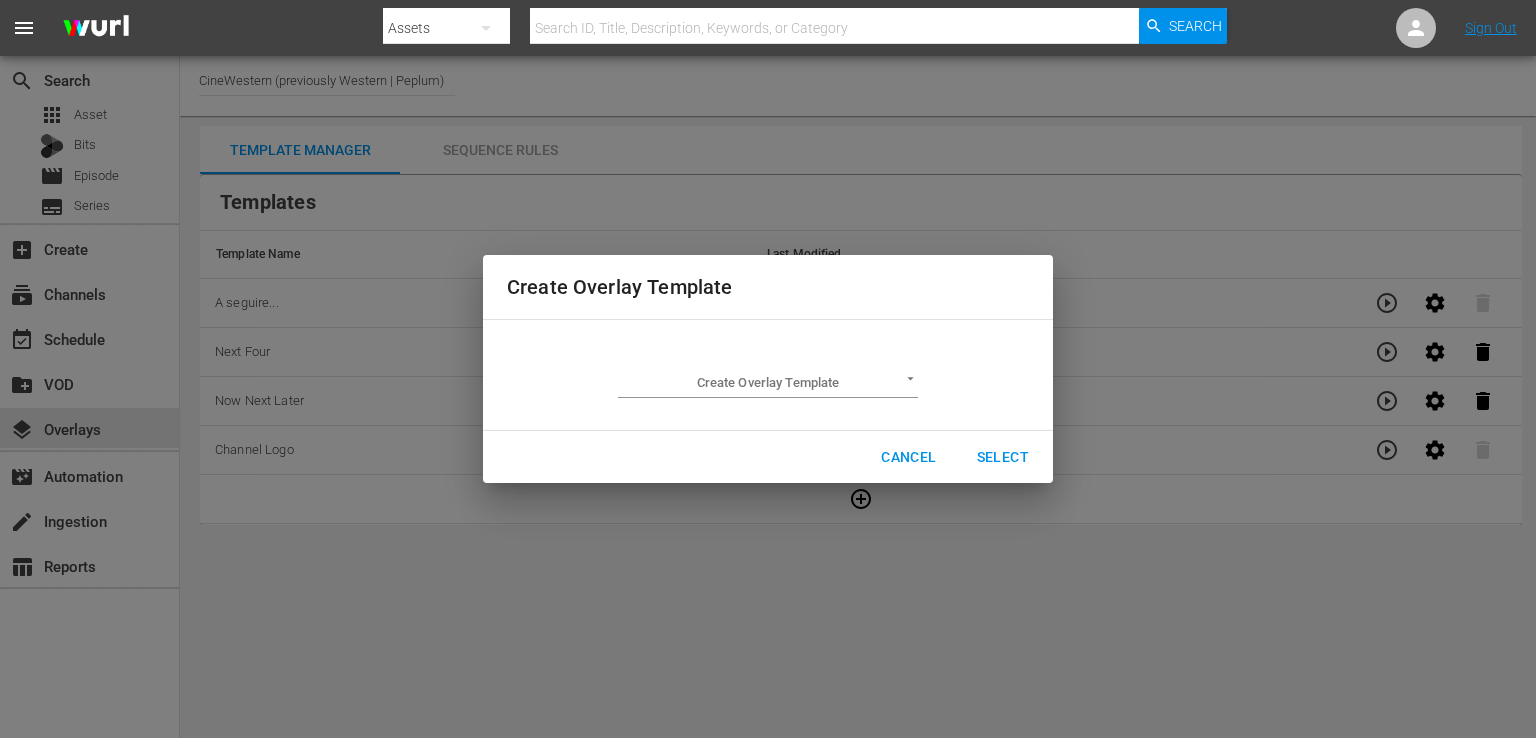 click on "menu Search By Assets Search ID, Title, Description, Keywords, or Category Search Sign Out search   Search apps Asset Bits movie Episode subtitles Series add_box   Create subscriptions   Channels event_available   Schedule create_new_folder   VOD layers   Overlays movie_filter   Automation create   Ingestion table_chart   Reports Channel Title CineWestern (previously Western | Peplum) Template Manager Sequence Rules Templates Template Name Last Modified A seguire... [DATE] Next Four [DATE] Now Next Later [DATE] Channel Logo [DATE] Rule Name Created Applied To Status CineWestern - Channel Bug [DATE] Channel Level CHANNEL_LEVEL content_copy
Create Overlay Template Create Overlay Template ​ Cancel Select" at bounding box center (768, 369) 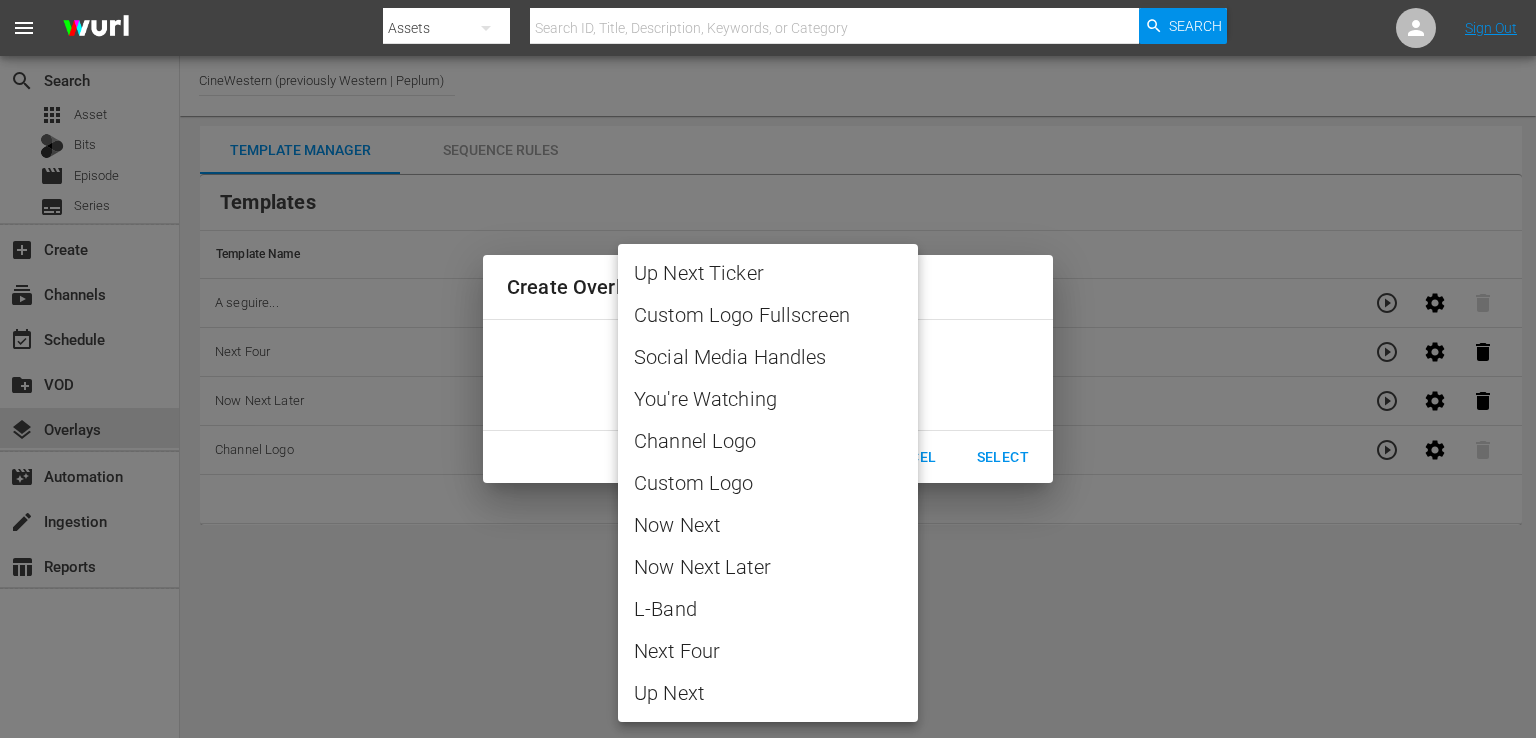 click at bounding box center [768, 369] 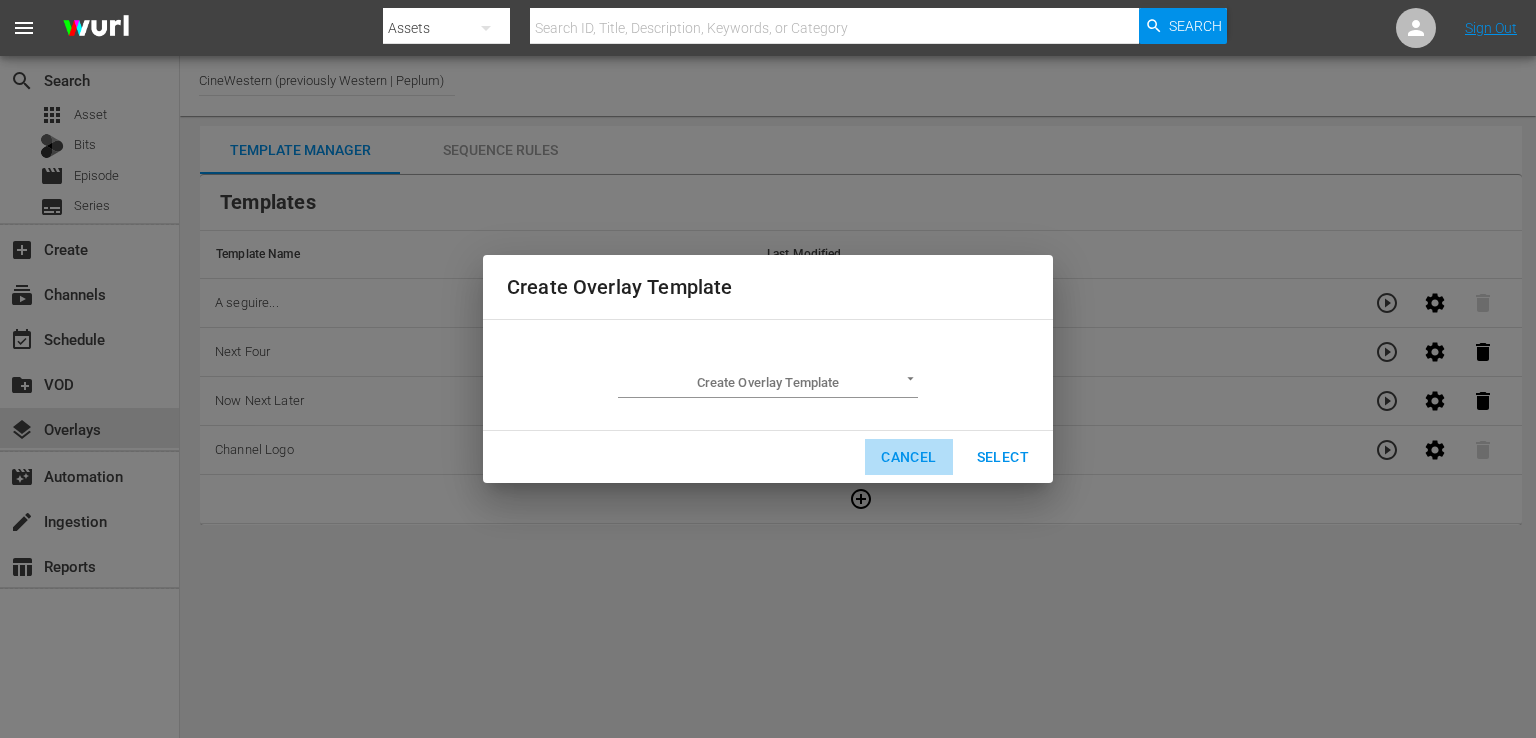 click on "Cancel" at bounding box center (908, 457) 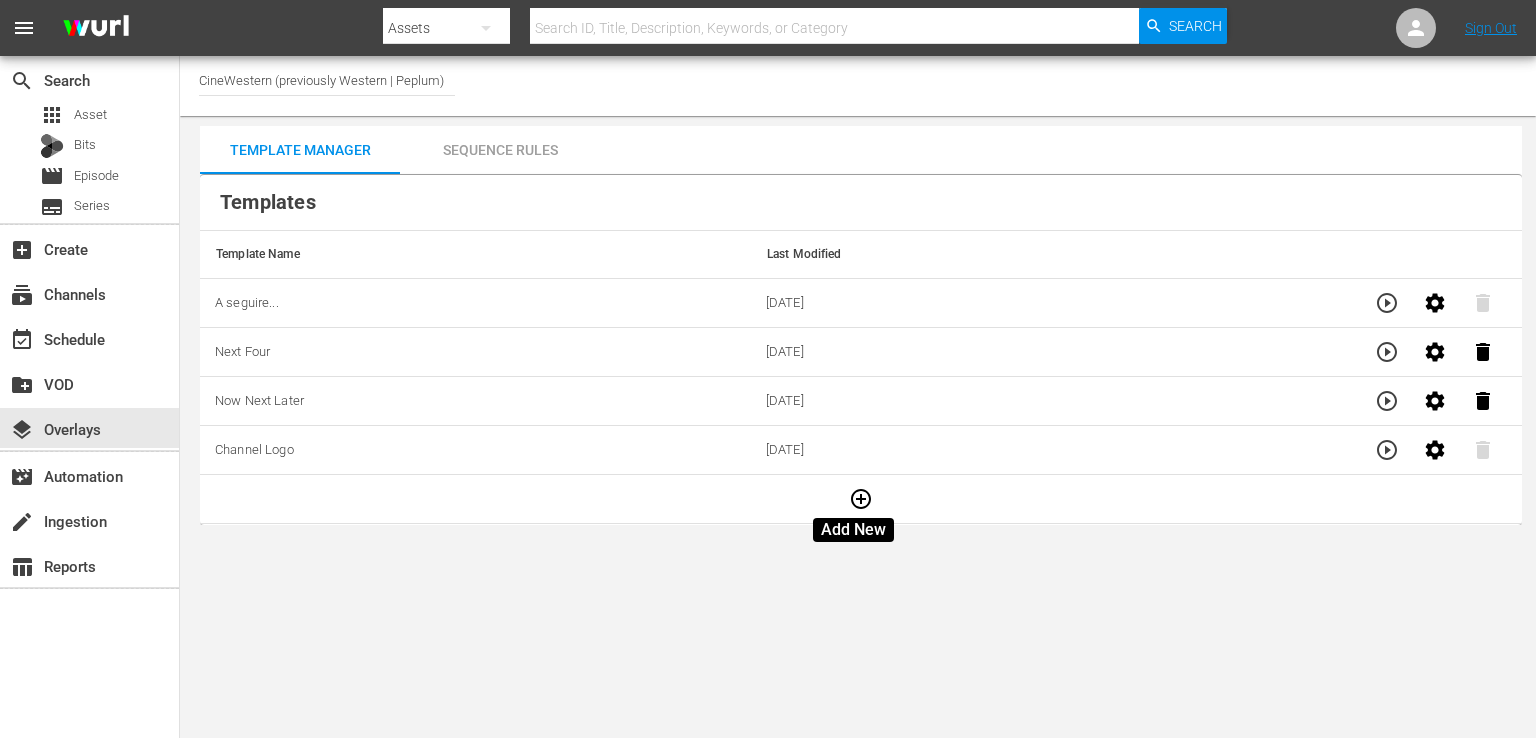 click at bounding box center (861, 499) 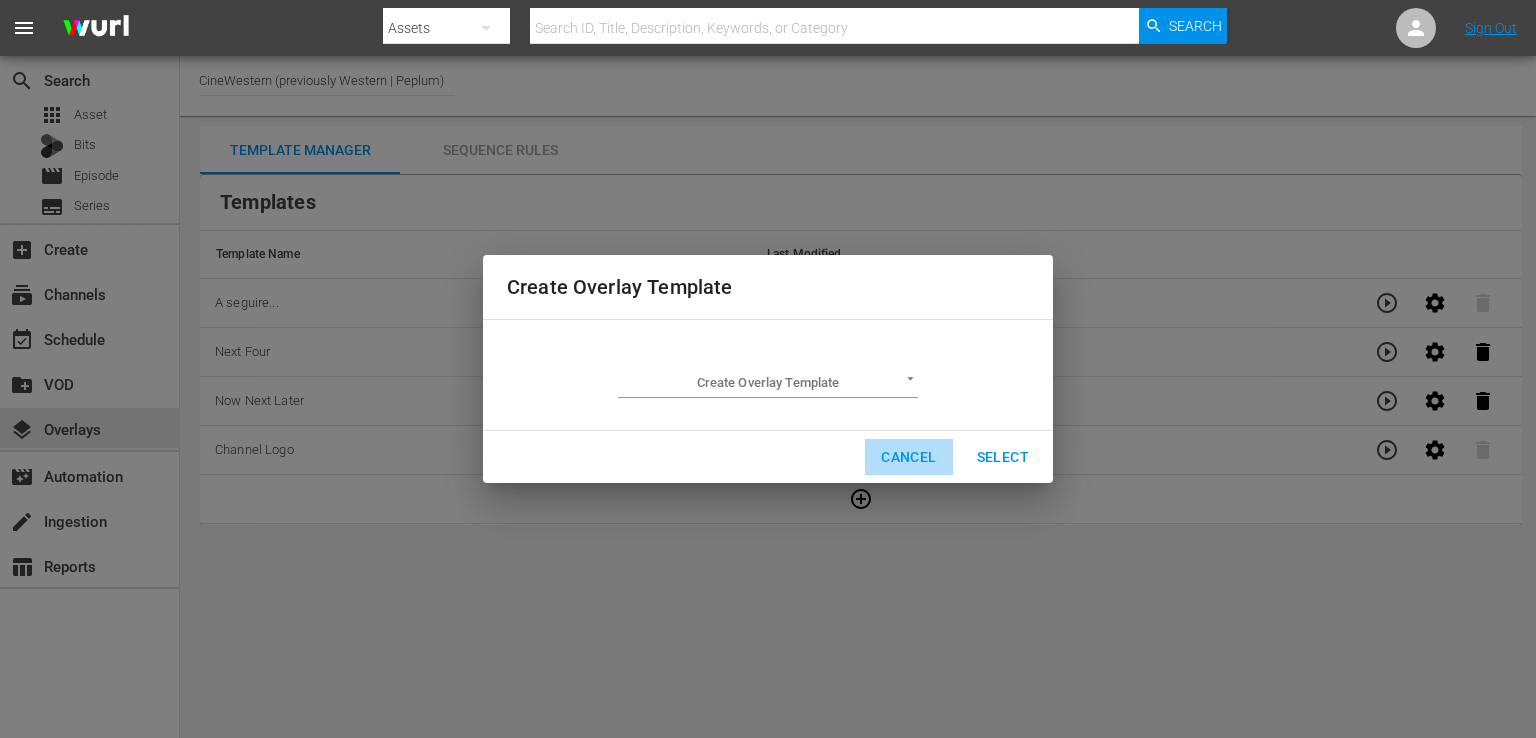 click on "Cancel" at bounding box center [908, 457] 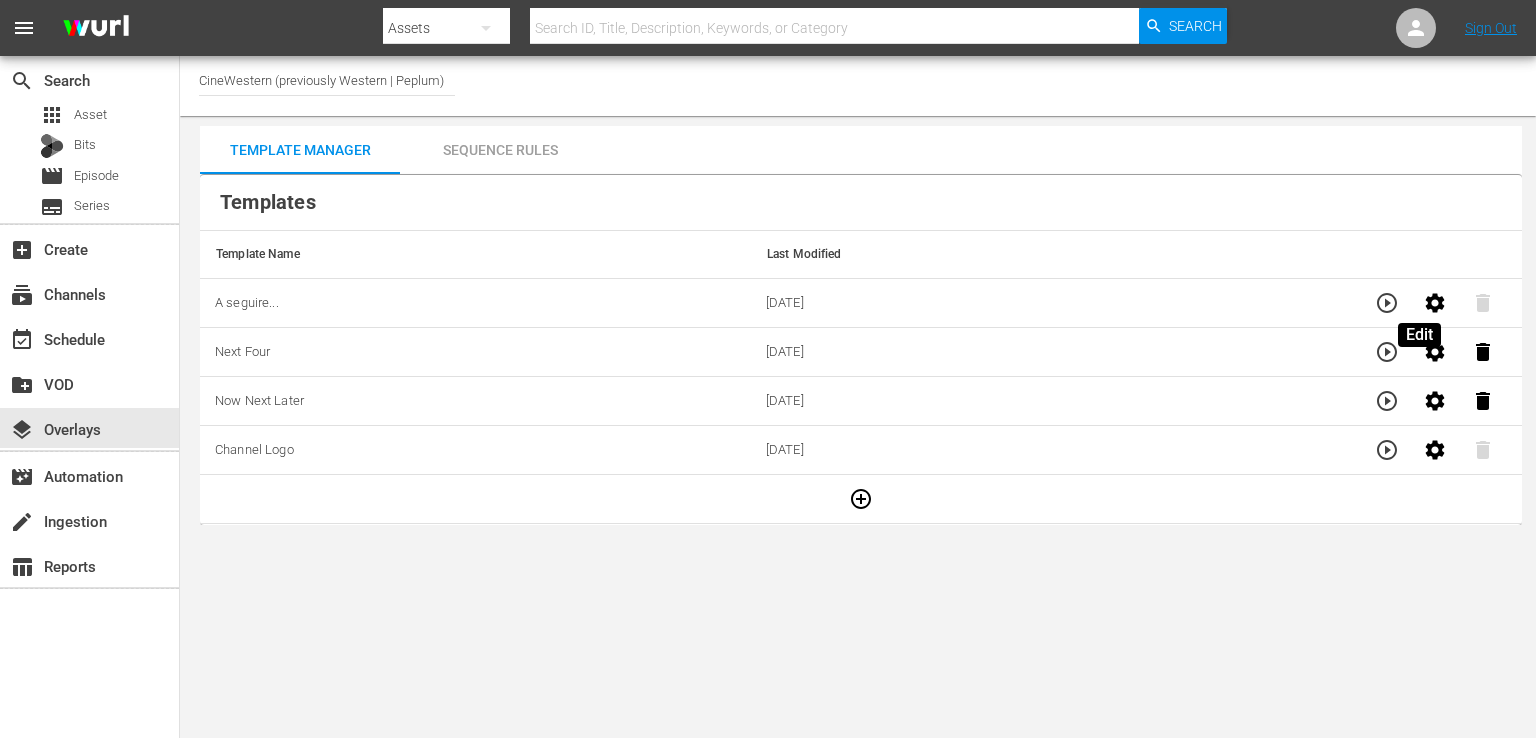 click 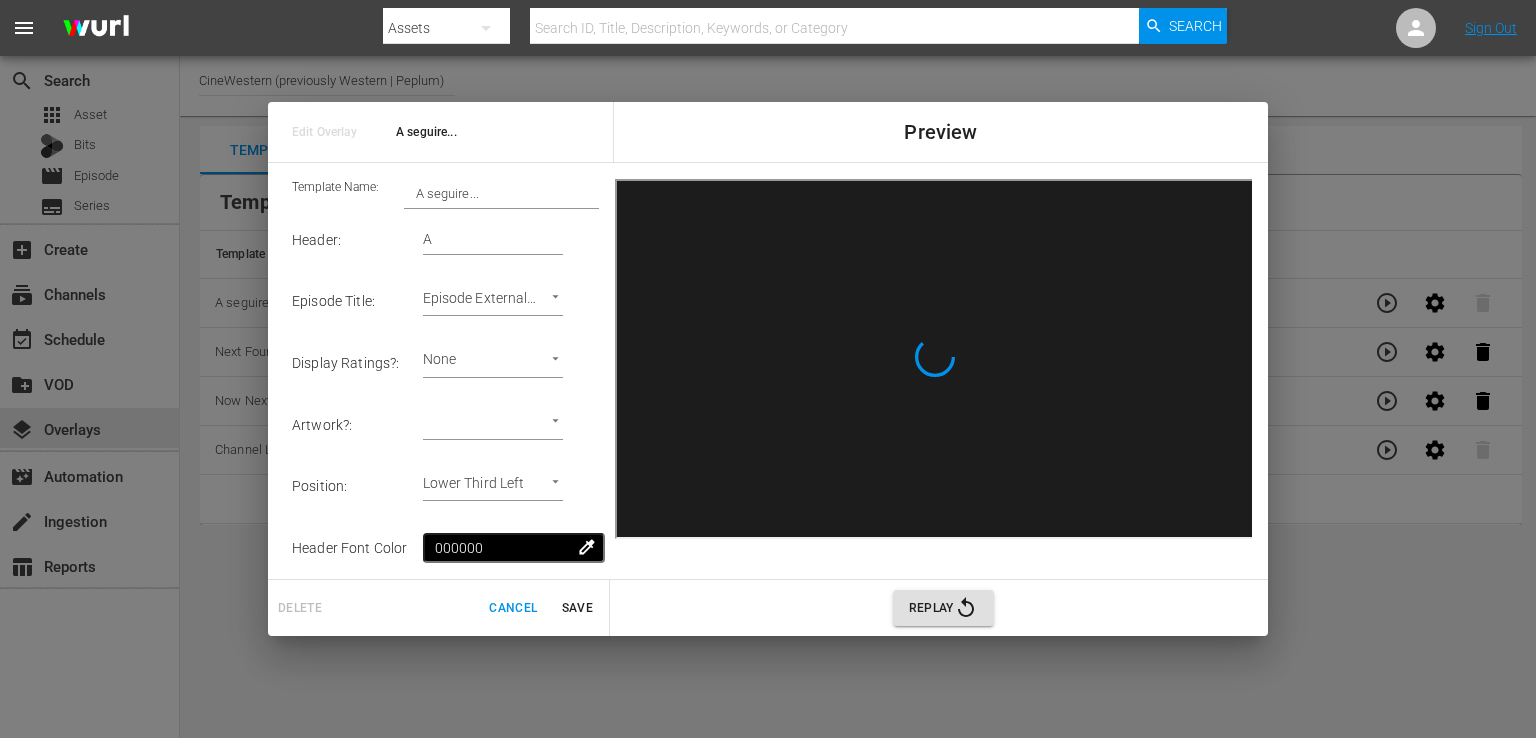 scroll, scrollTop: 349, scrollLeft: 0, axis: vertical 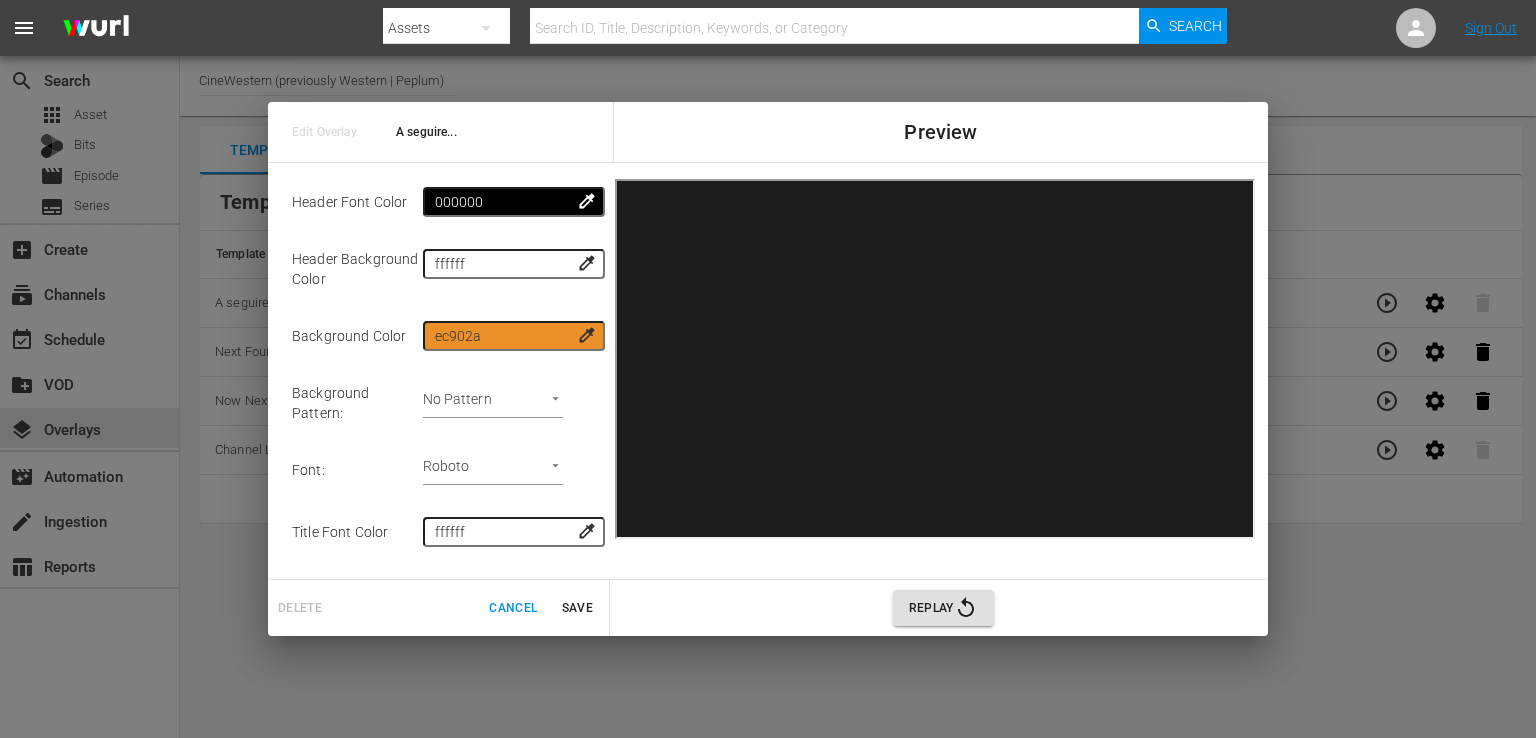 click on "menu Search By Assets Search ID, Title, Description, Keywords, or Category Search Sign Out search   Search apps Asset Bits movie Episode subtitles Series add_box   Create subscriptions   Channels event_available   Schedule create_new_folder   VOD layers   Overlays movie_filter   Automation create   Ingestion table_chart   Reports Channel Title CineWestern (previously Western | Peplum) Template Manager Sequence Rules Templates Template Name Last Modified A seguire... [DATE] Next Four [DATE] Now Next Later [DATE] Channel Logo [DATE] Rule Name Created Applied To Status CineWestern - Channel Bug [DATE] Channel Level CHANNEL_LEVEL content_copy
Edit Overlay A seguire... Preview Template Name: A seguire... Header : A Episode Title : Episode External Title Episode External Title 2 Display Ratings? : None none Artwork? : ​ Episode Thumbnail Position : Lower Third Left Lower Third Left Header Font Color 000000 colorize Header Background Color ffffff colorize : :" at bounding box center [768, 369] 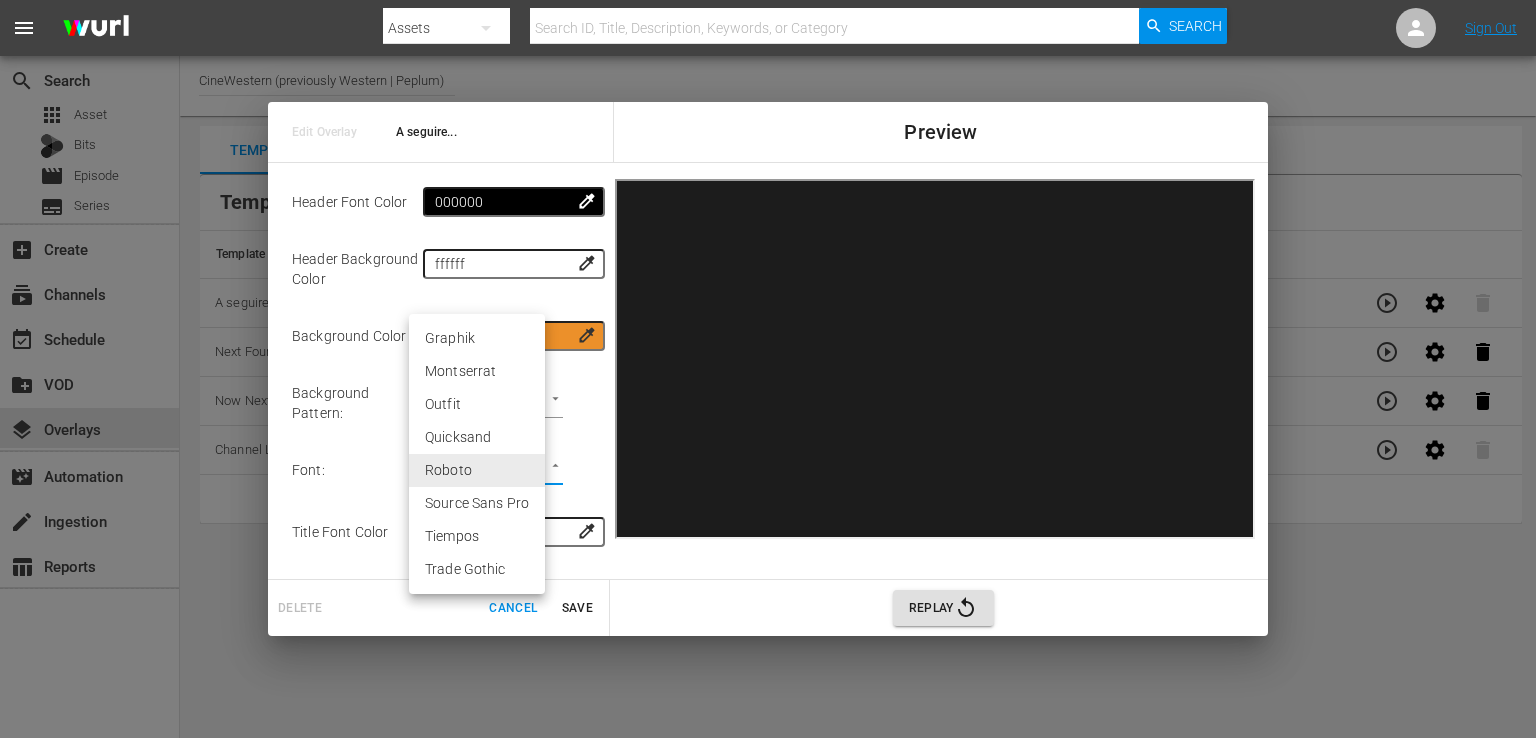 click at bounding box center [768, 369] 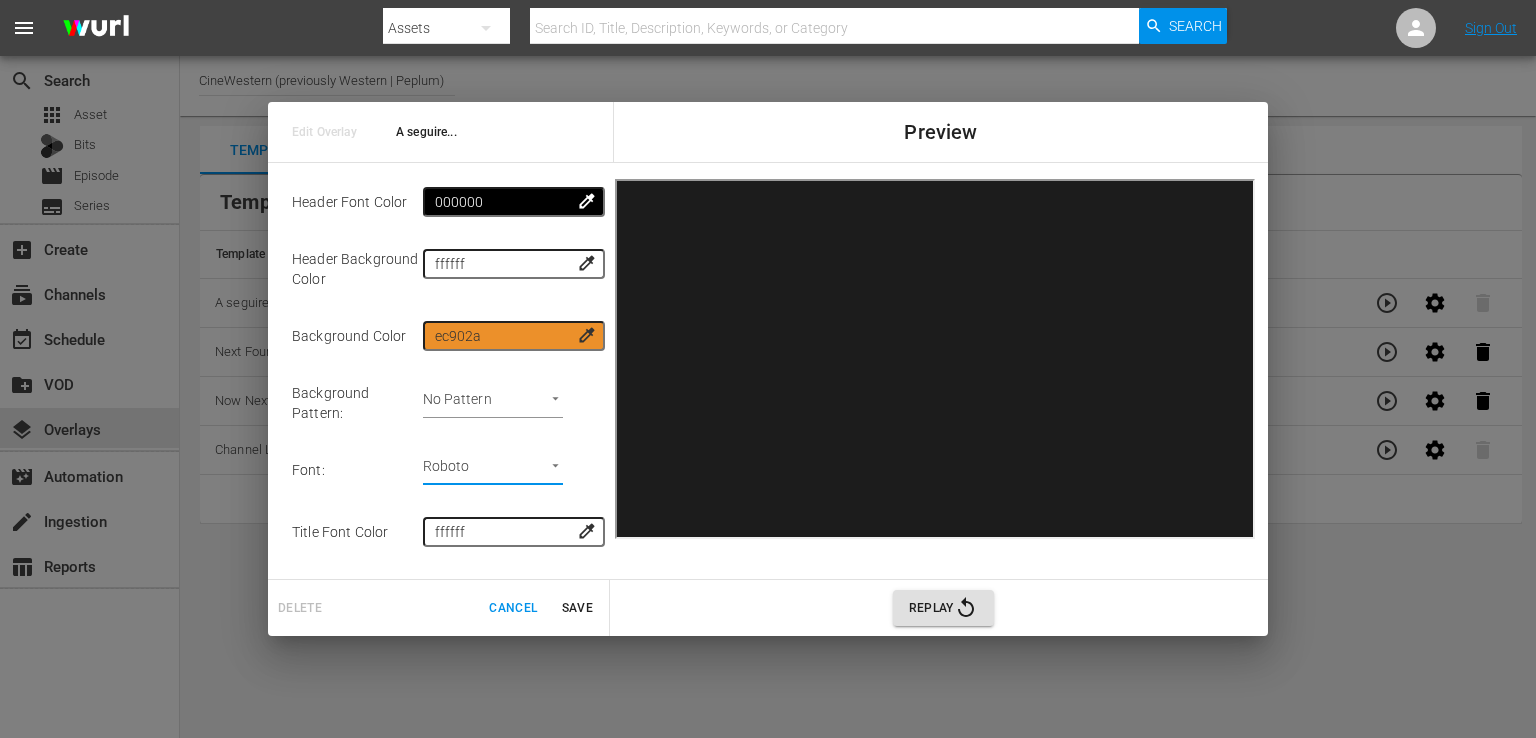 click on "Cancel" at bounding box center [513, 608] 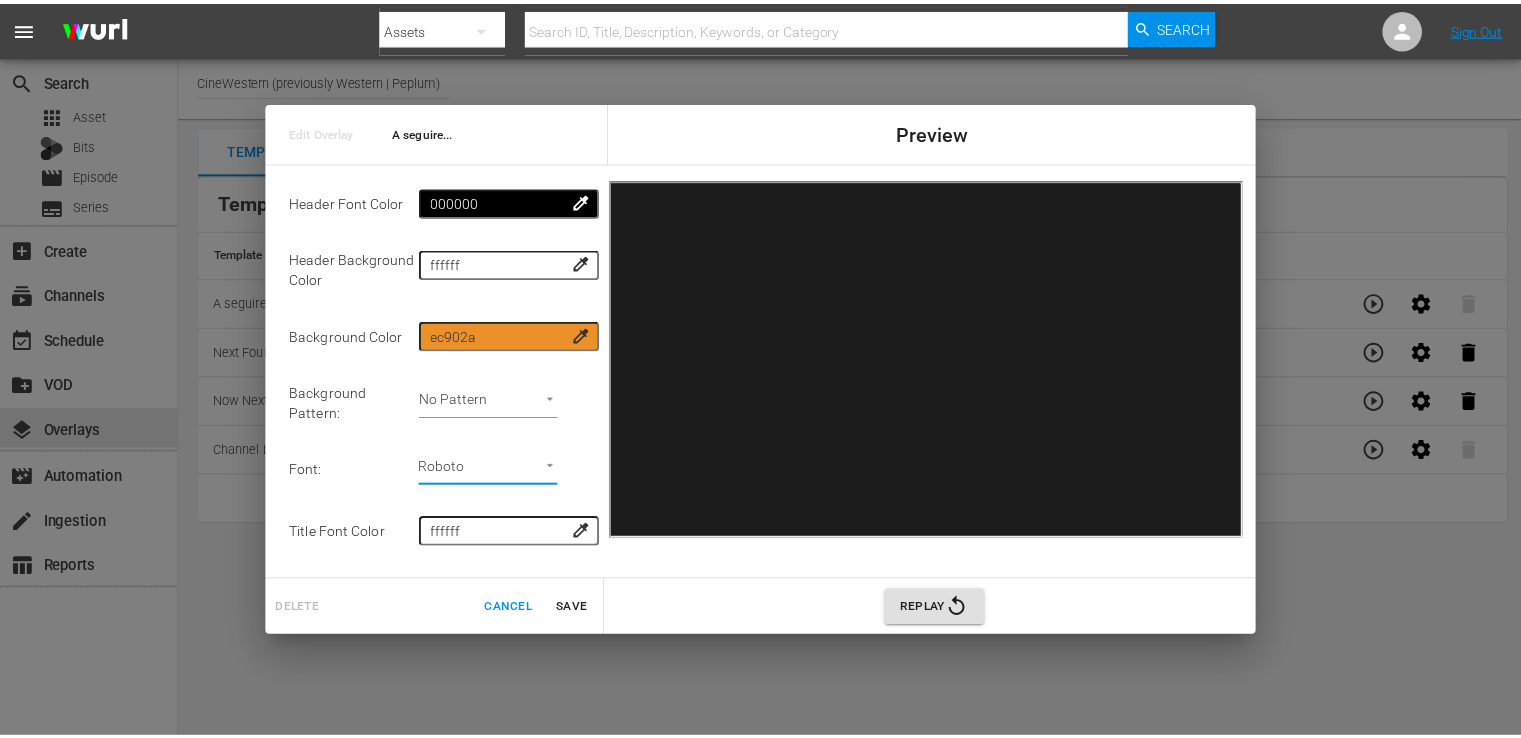 scroll, scrollTop: 0, scrollLeft: 0, axis: both 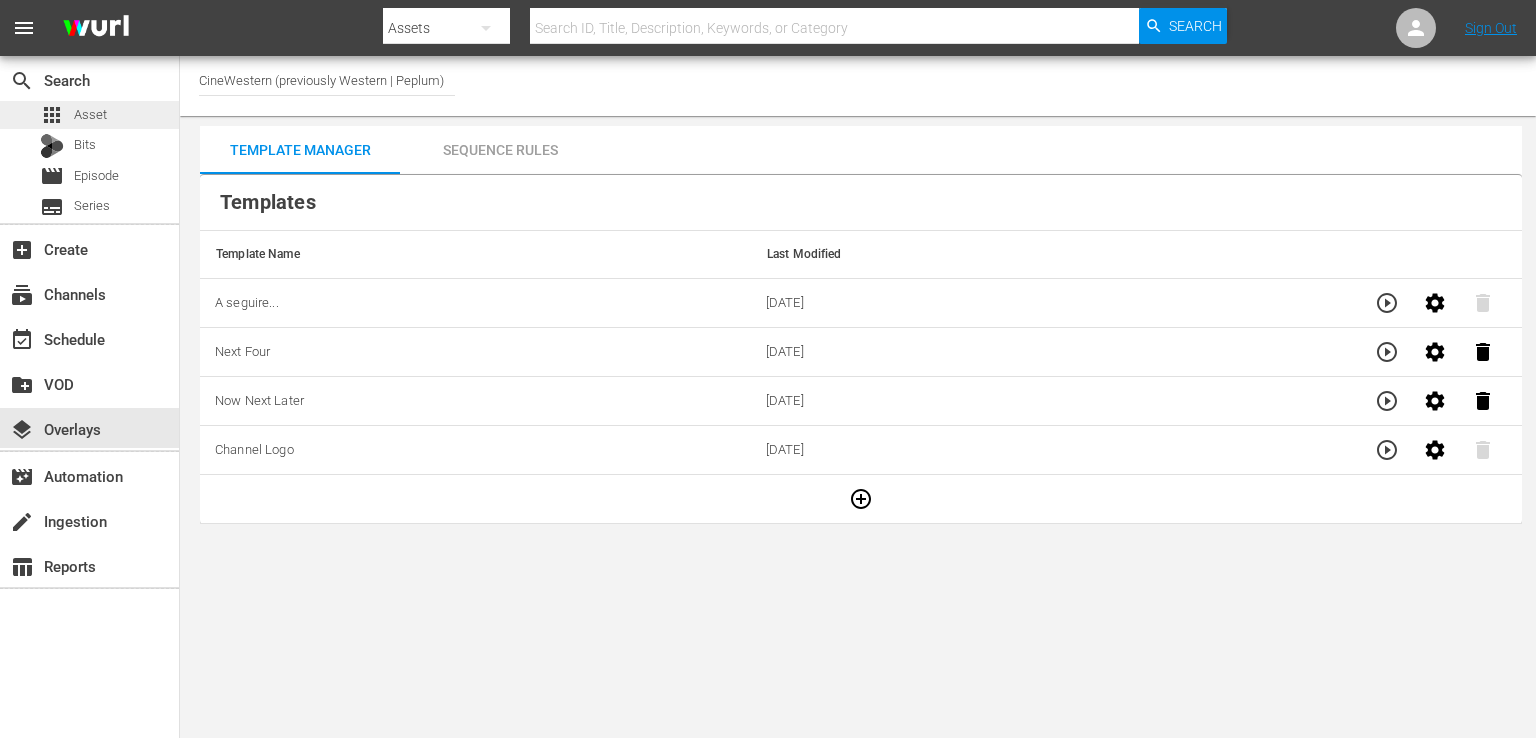 click on "Asset" at bounding box center (90, 115) 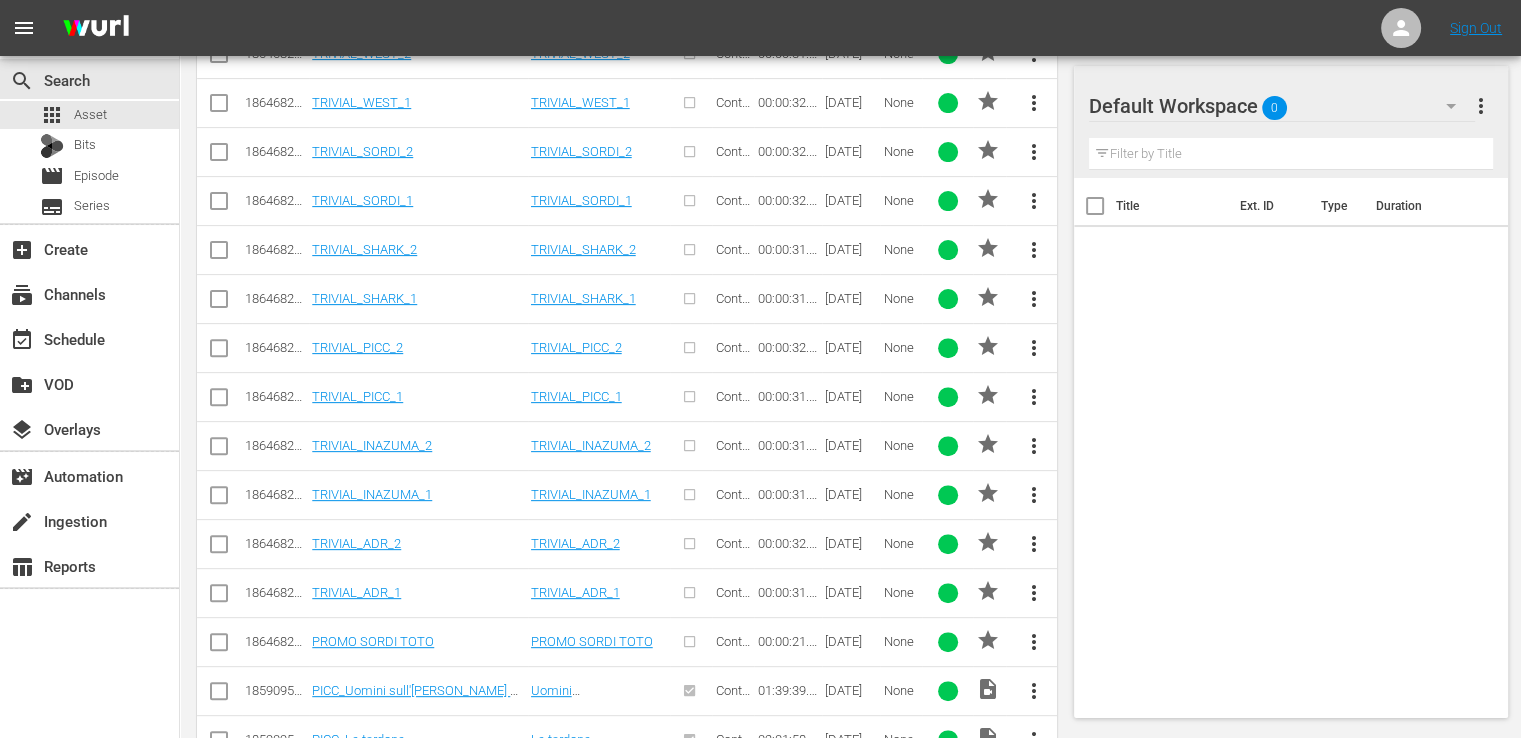 scroll, scrollTop: 637, scrollLeft: 0, axis: vertical 